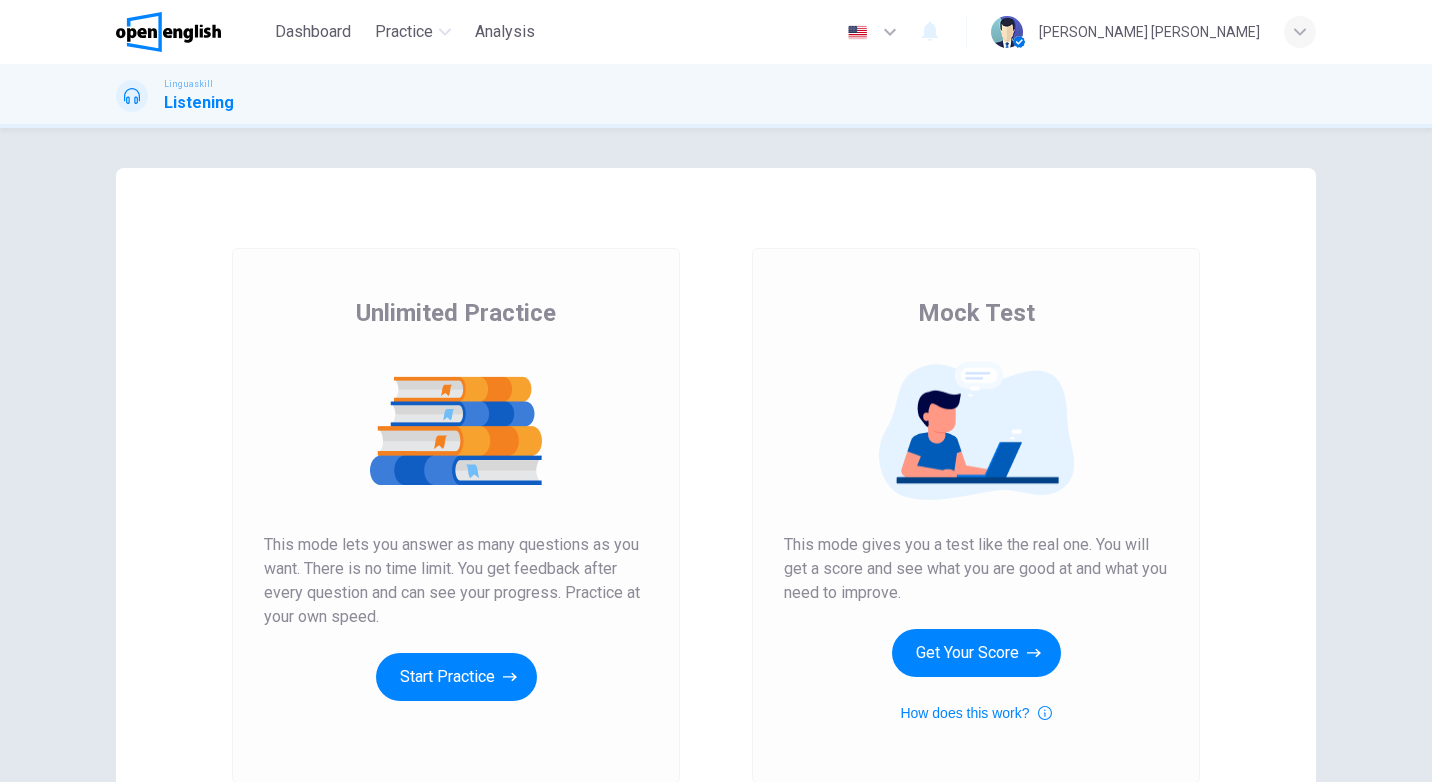 scroll, scrollTop: 0, scrollLeft: 0, axis: both 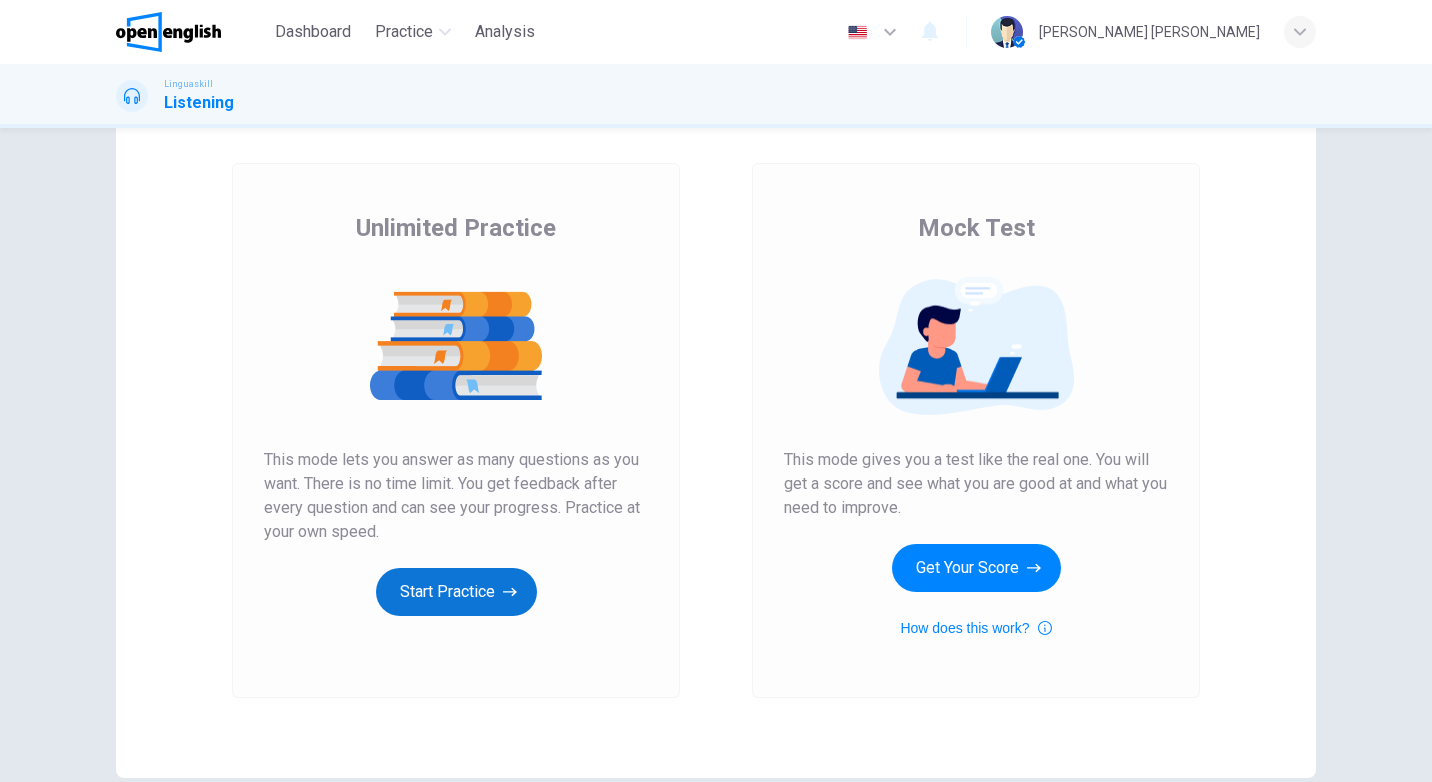 click on "Start Practice" at bounding box center (456, 592) 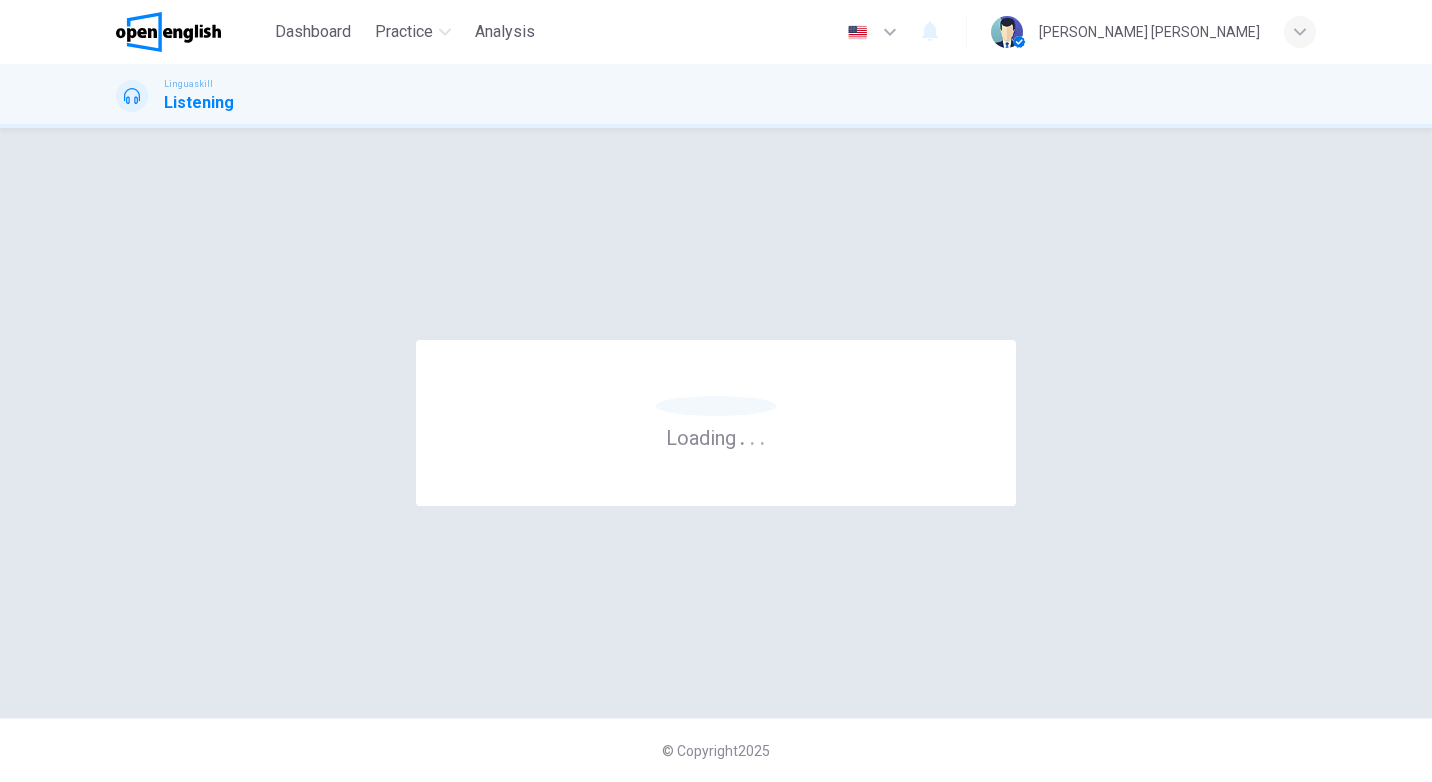 scroll, scrollTop: 0, scrollLeft: 0, axis: both 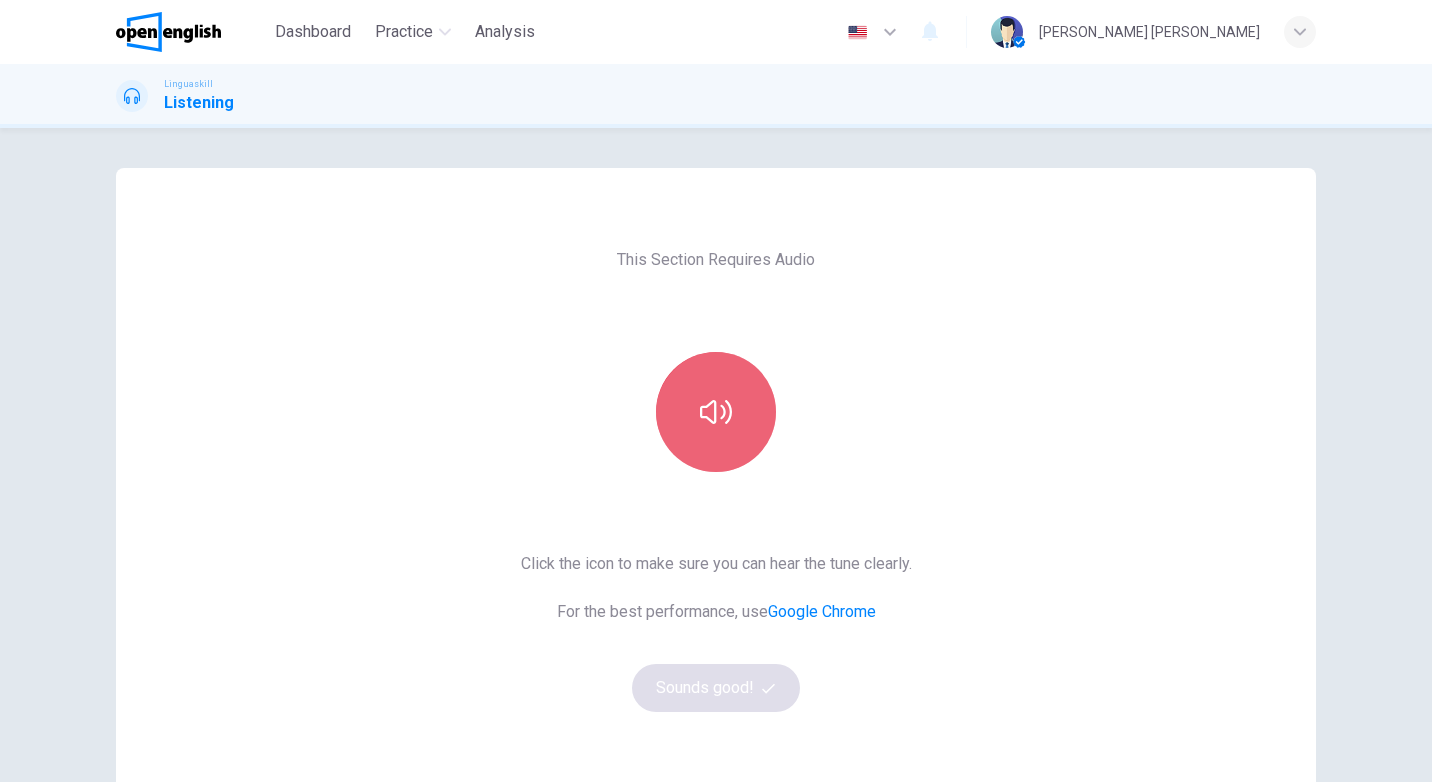 click 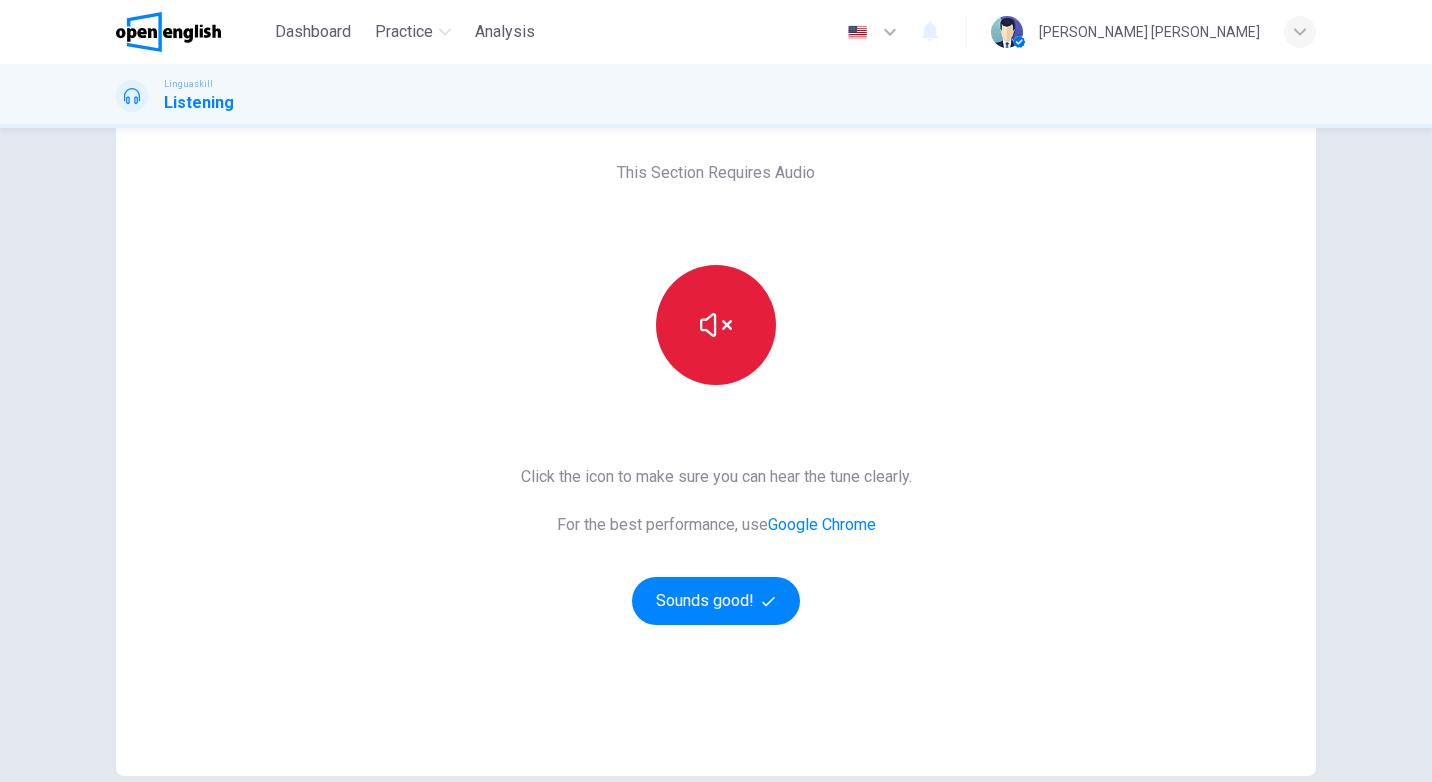 scroll, scrollTop: 185, scrollLeft: 0, axis: vertical 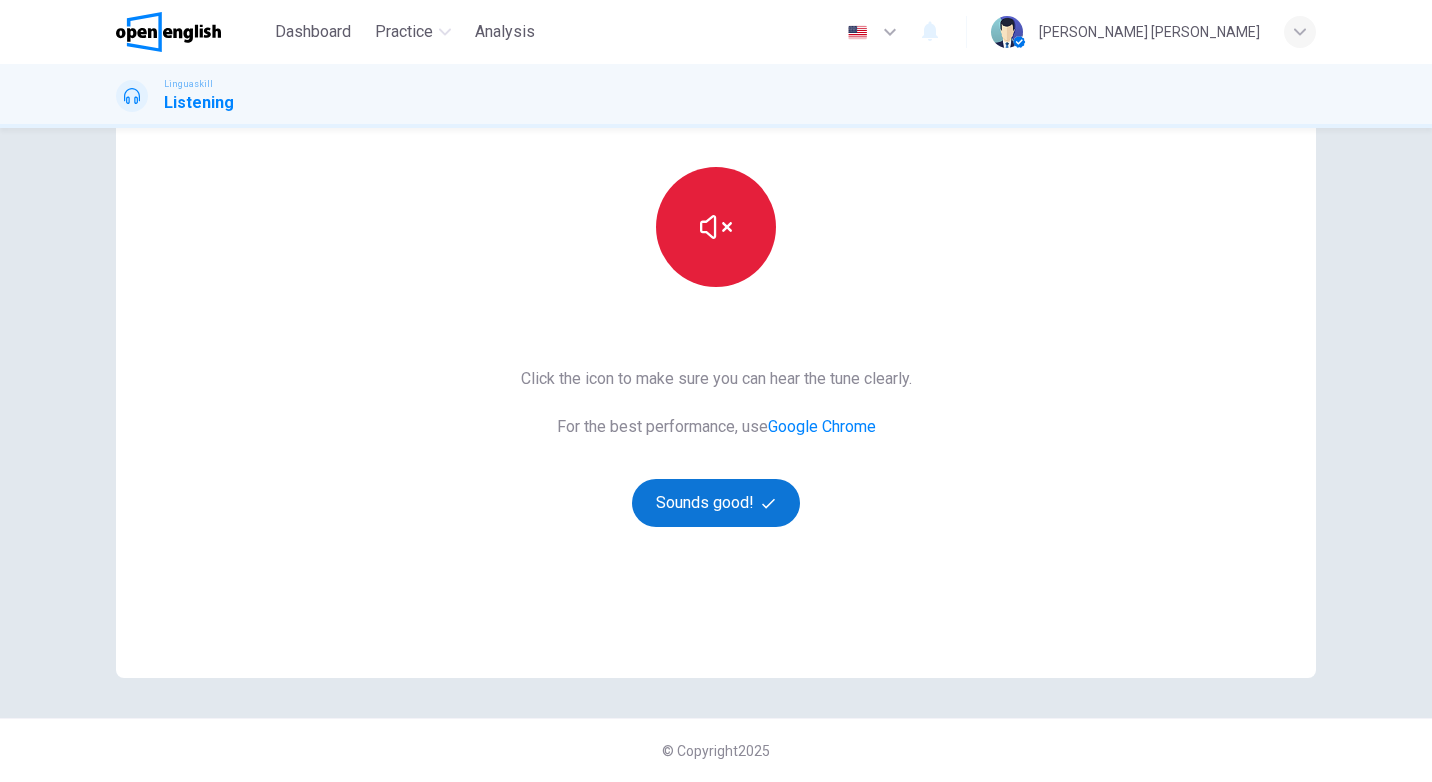 click on "Sounds good!" at bounding box center [716, 503] 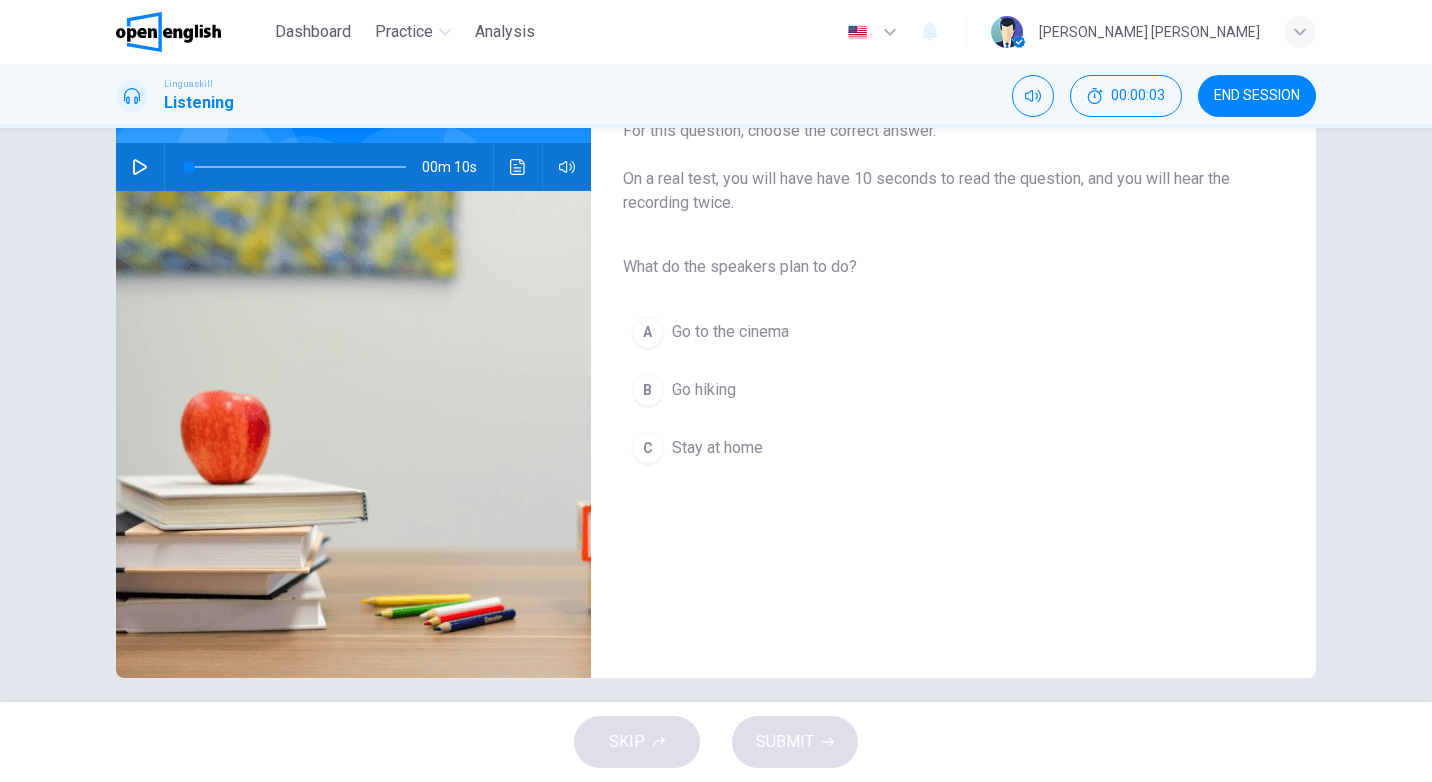 scroll, scrollTop: 85, scrollLeft: 0, axis: vertical 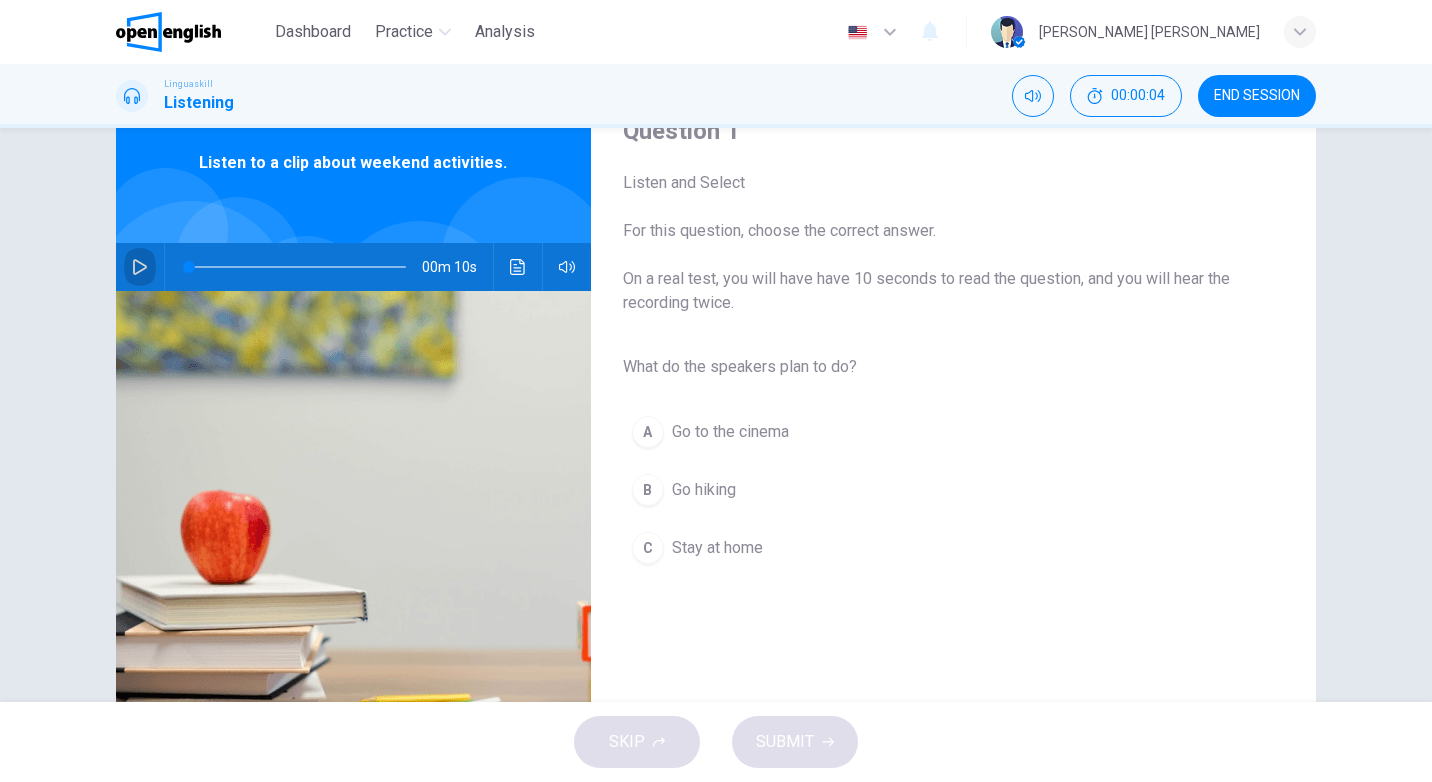 click 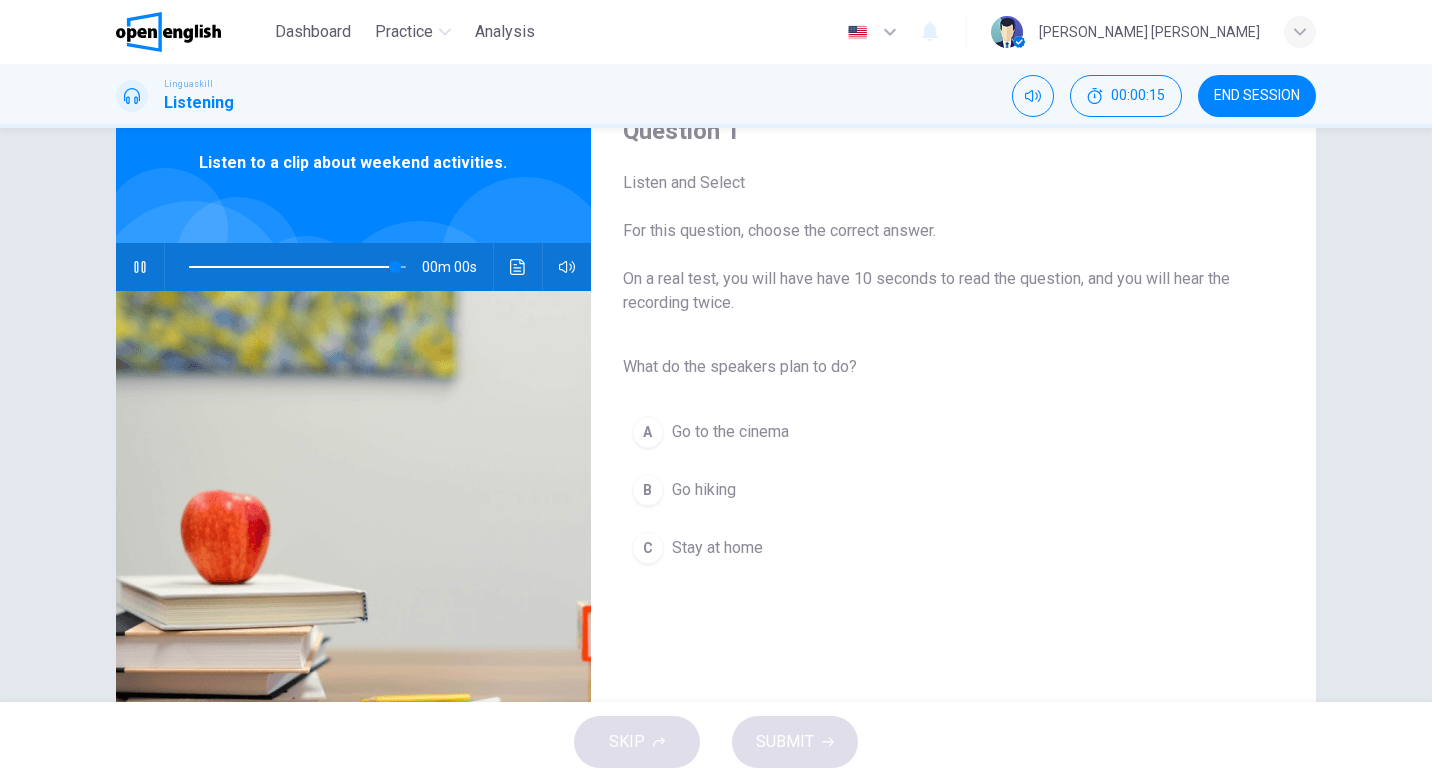 type on "*" 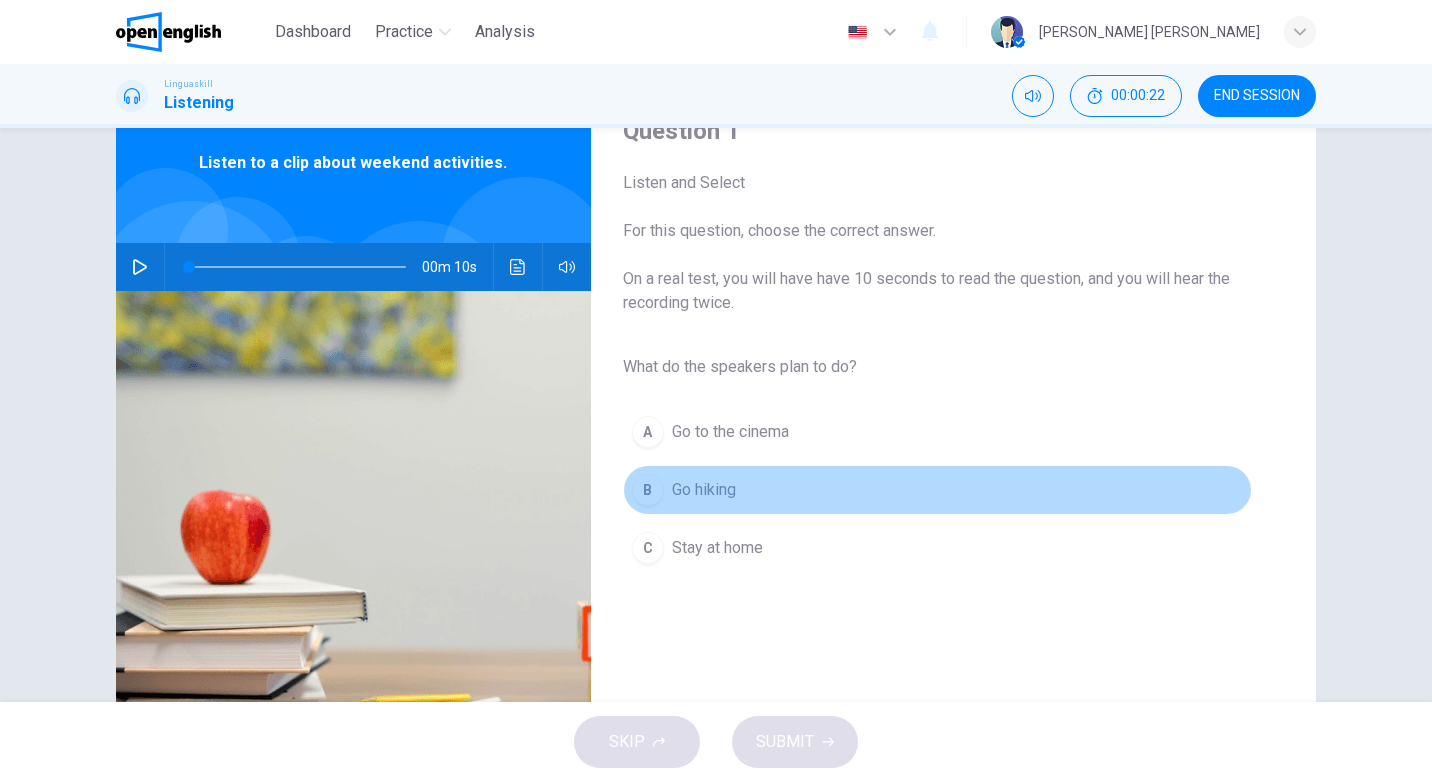 click on "Go hiking" at bounding box center [704, 490] 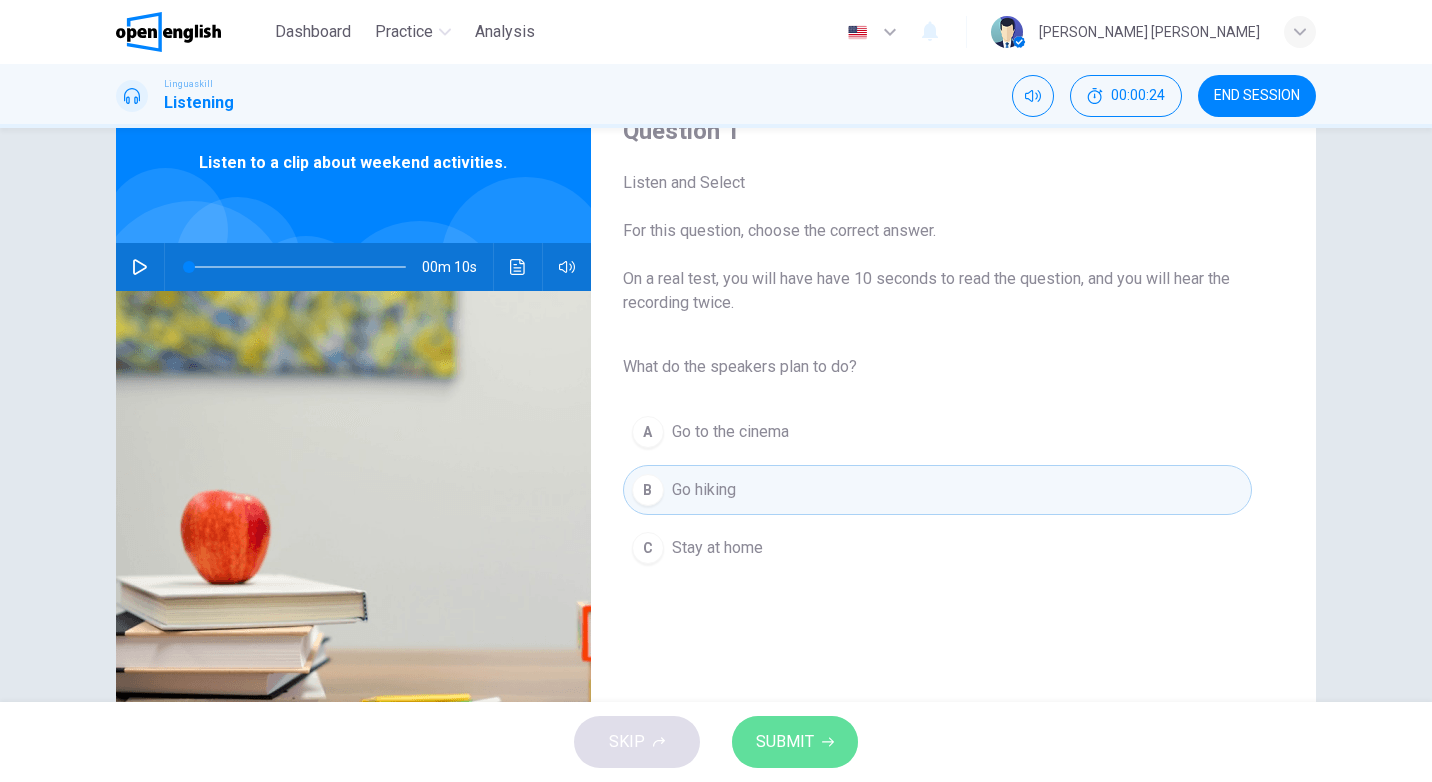 click on "SUBMIT" at bounding box center [785, 742] 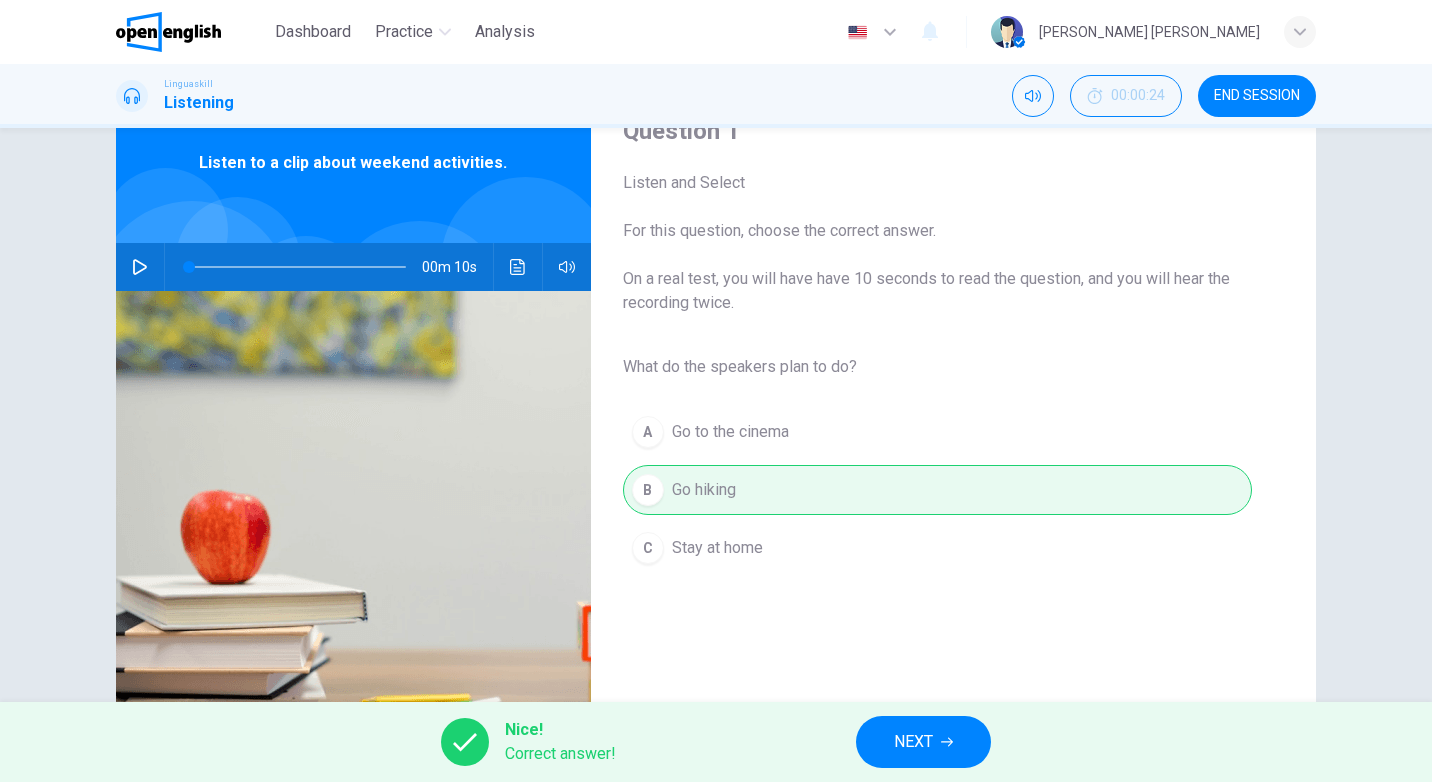 click on "NEXT" at bounding box center (913, 742) 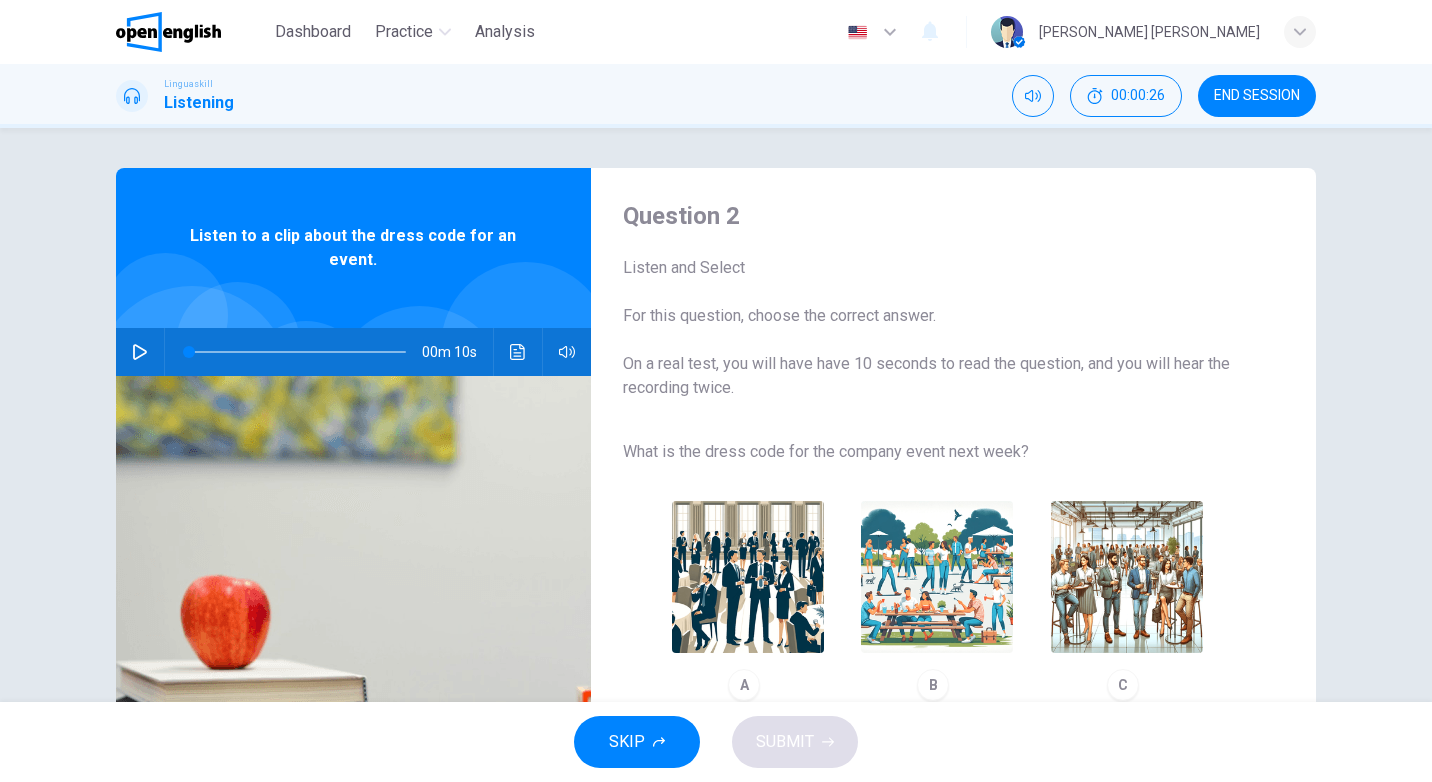 click 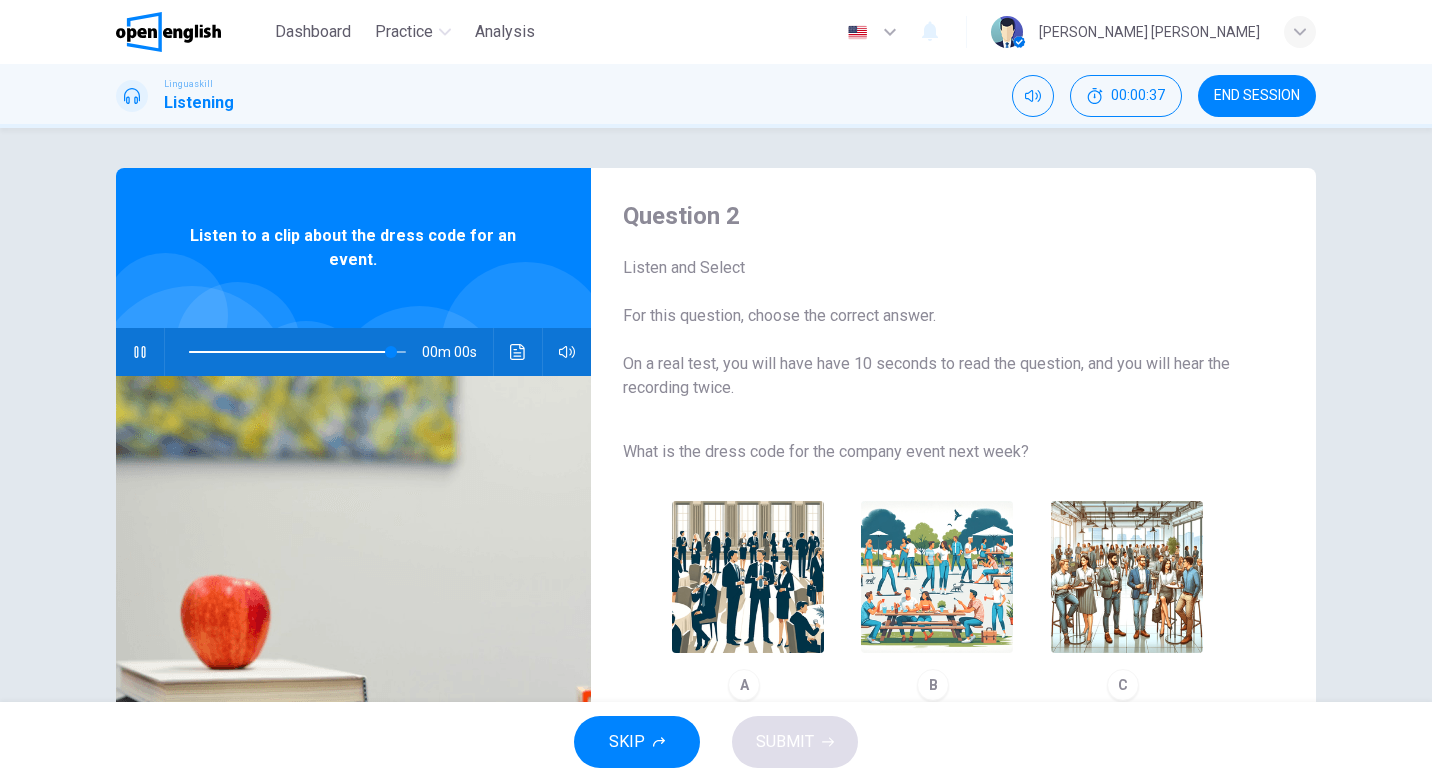 type on "*" 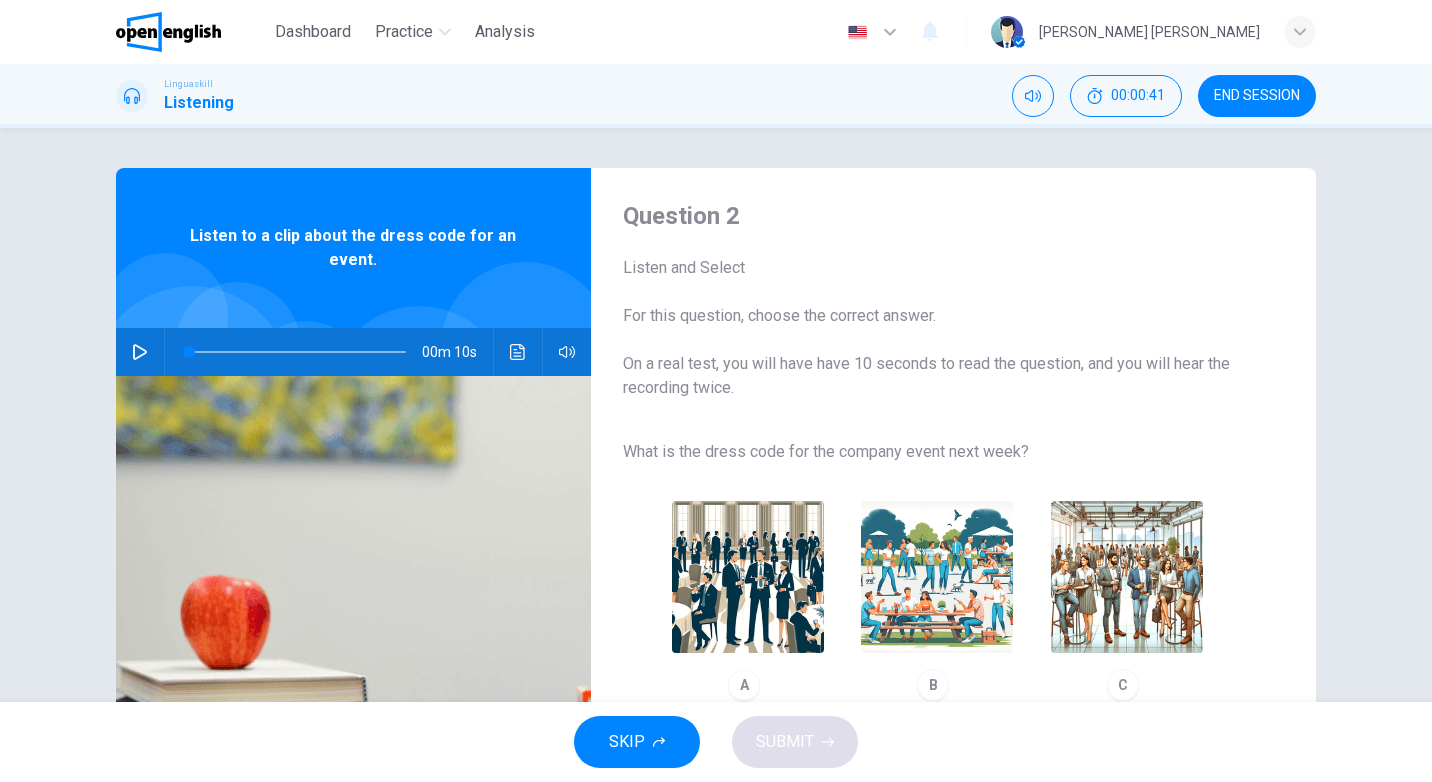 click at bounding box center [937, 577] 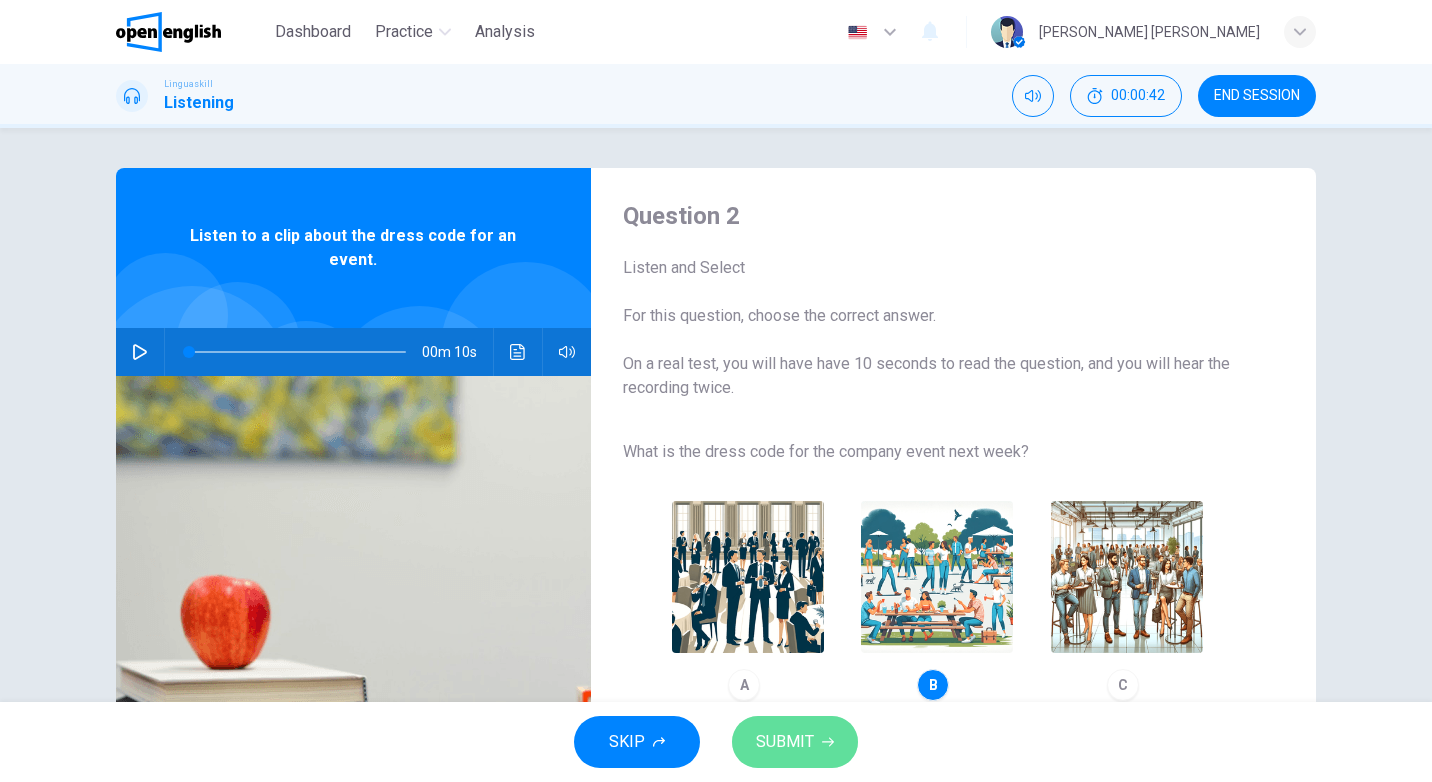 click on "SUBMIT" at bounding box center [785, 742] 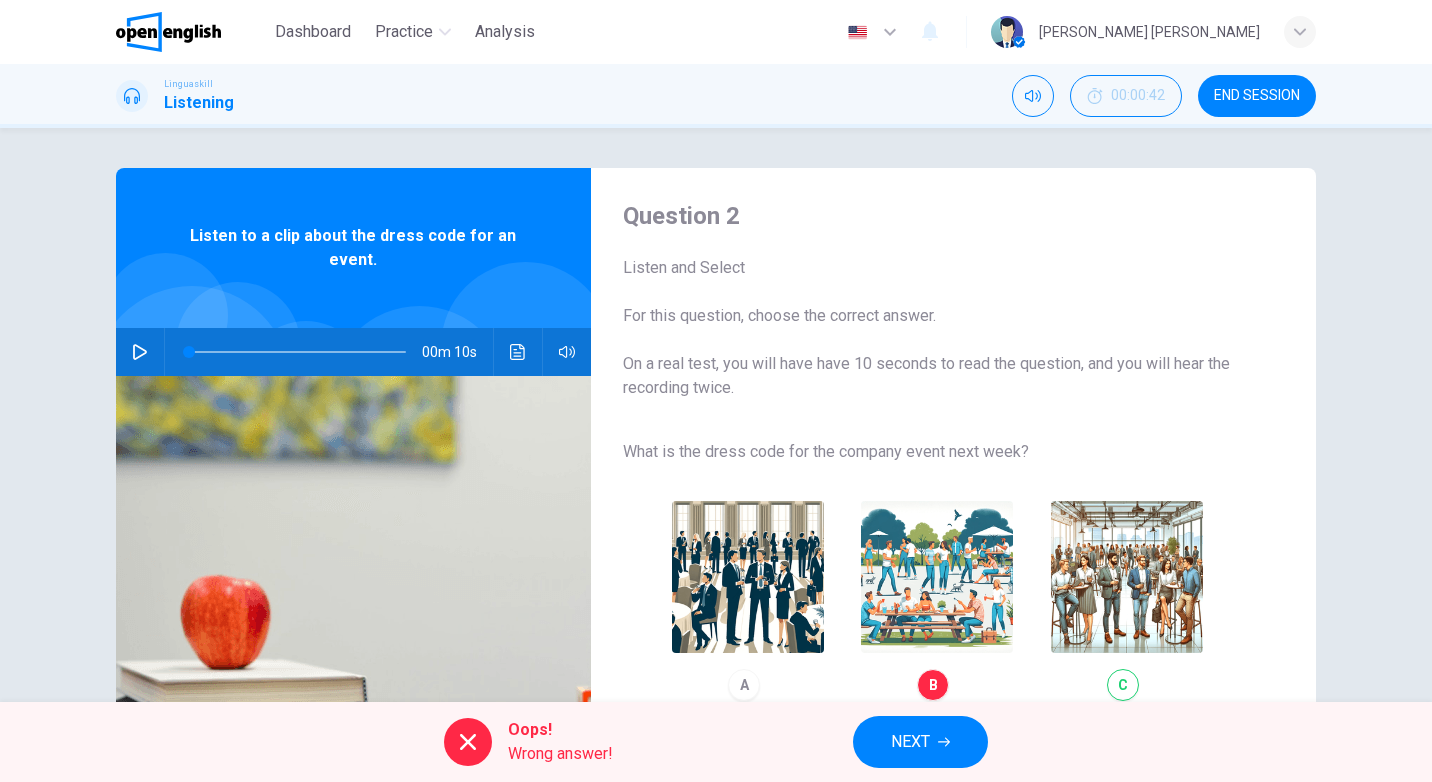 click on "A B C" at bounding box center [937, 601] 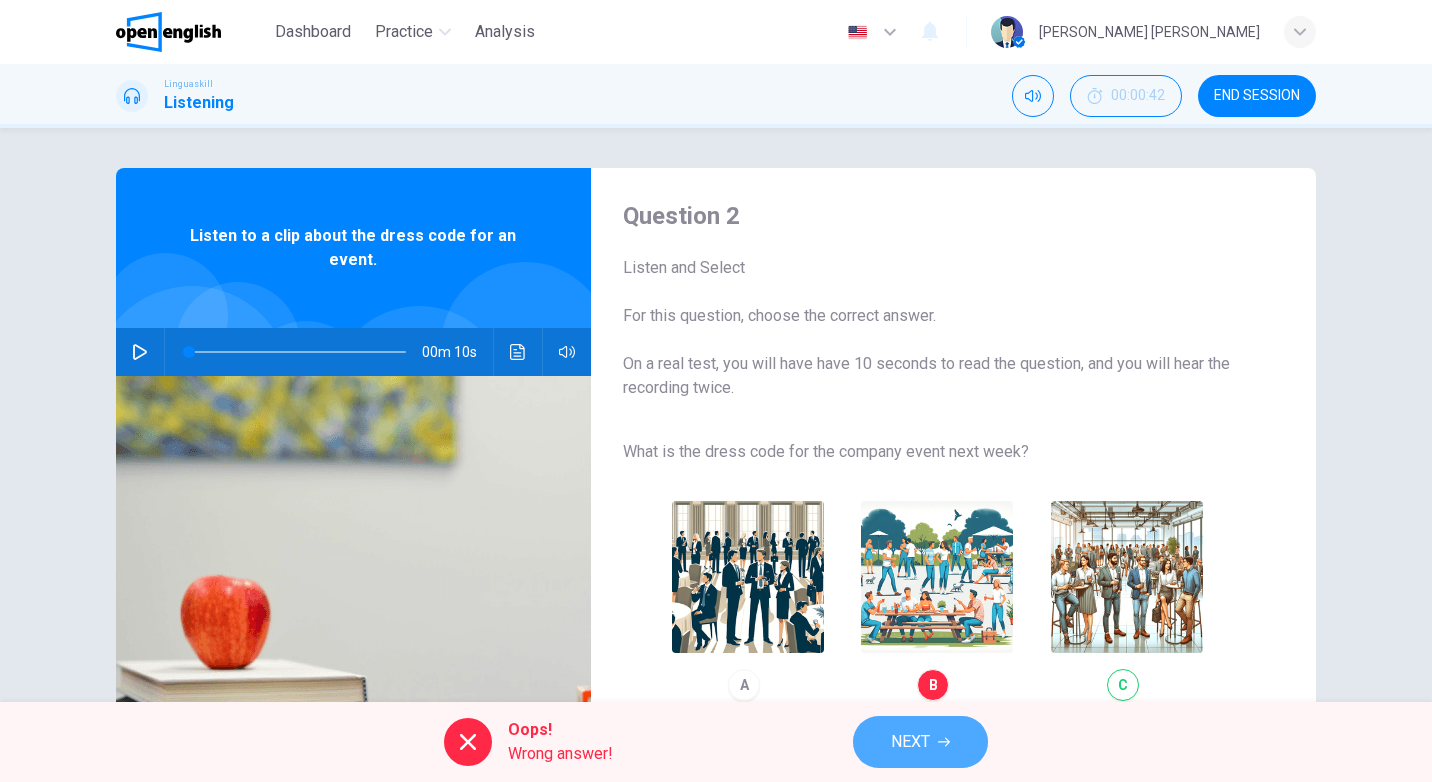 click on "NEXT" at bounding box center (910, 742) 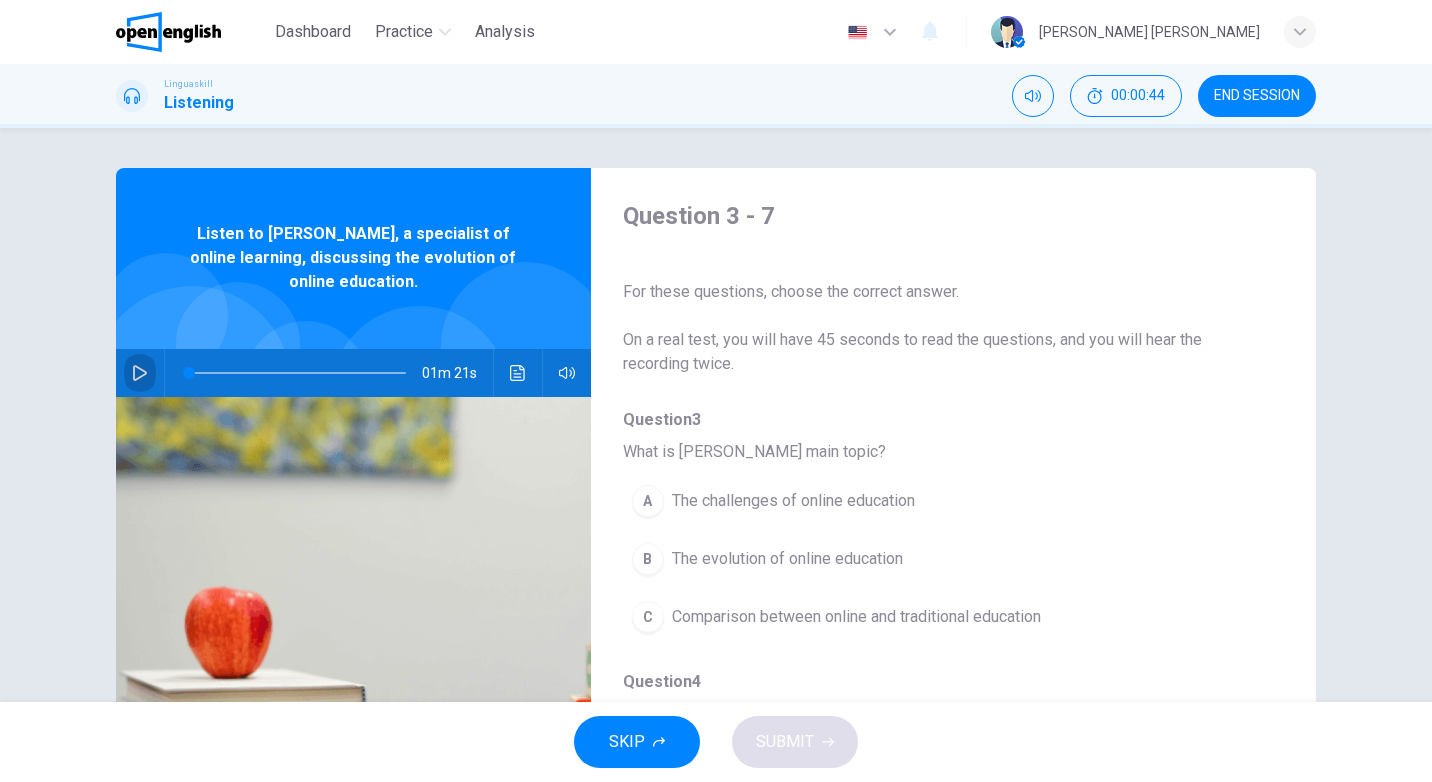 click 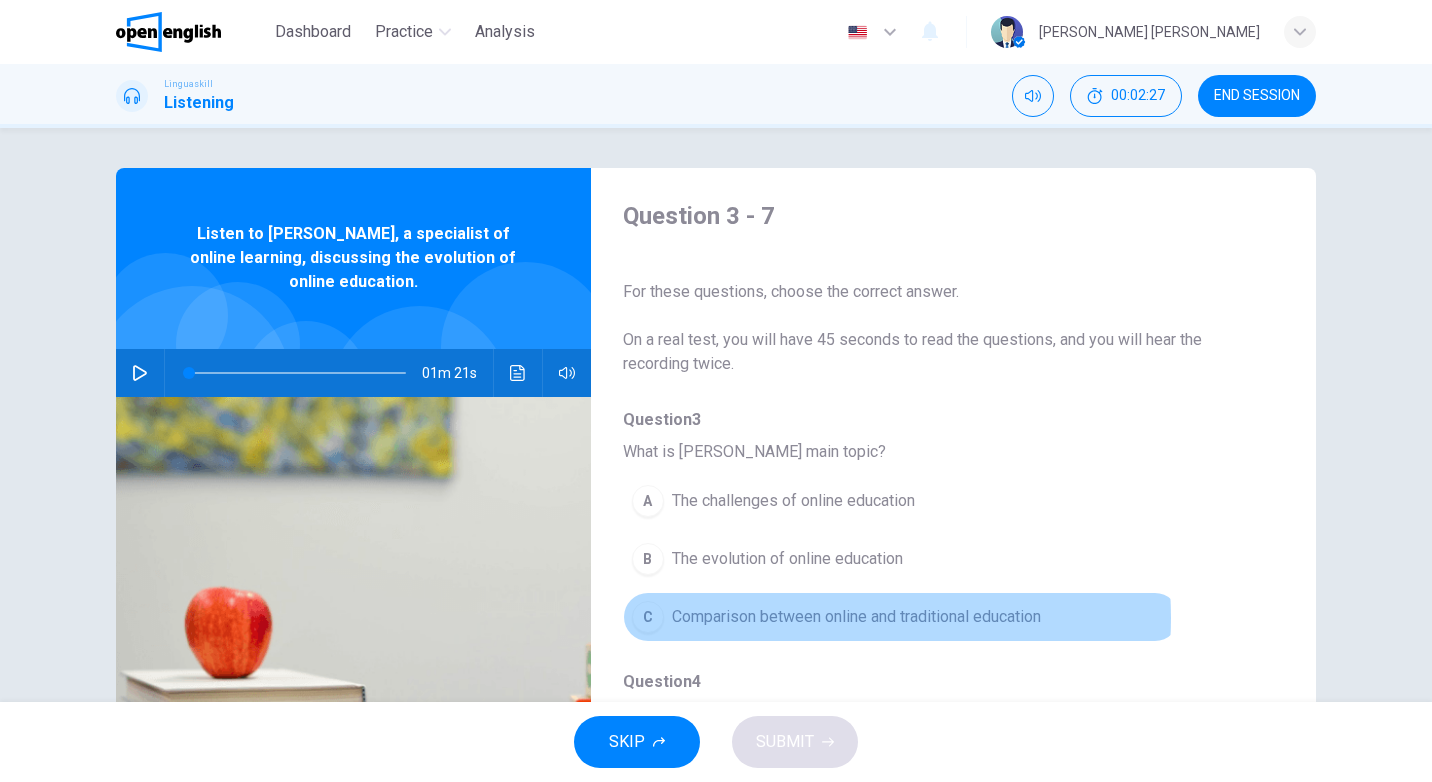 click on "Comparison between online and traditional education" at bounding box center [856, 617] 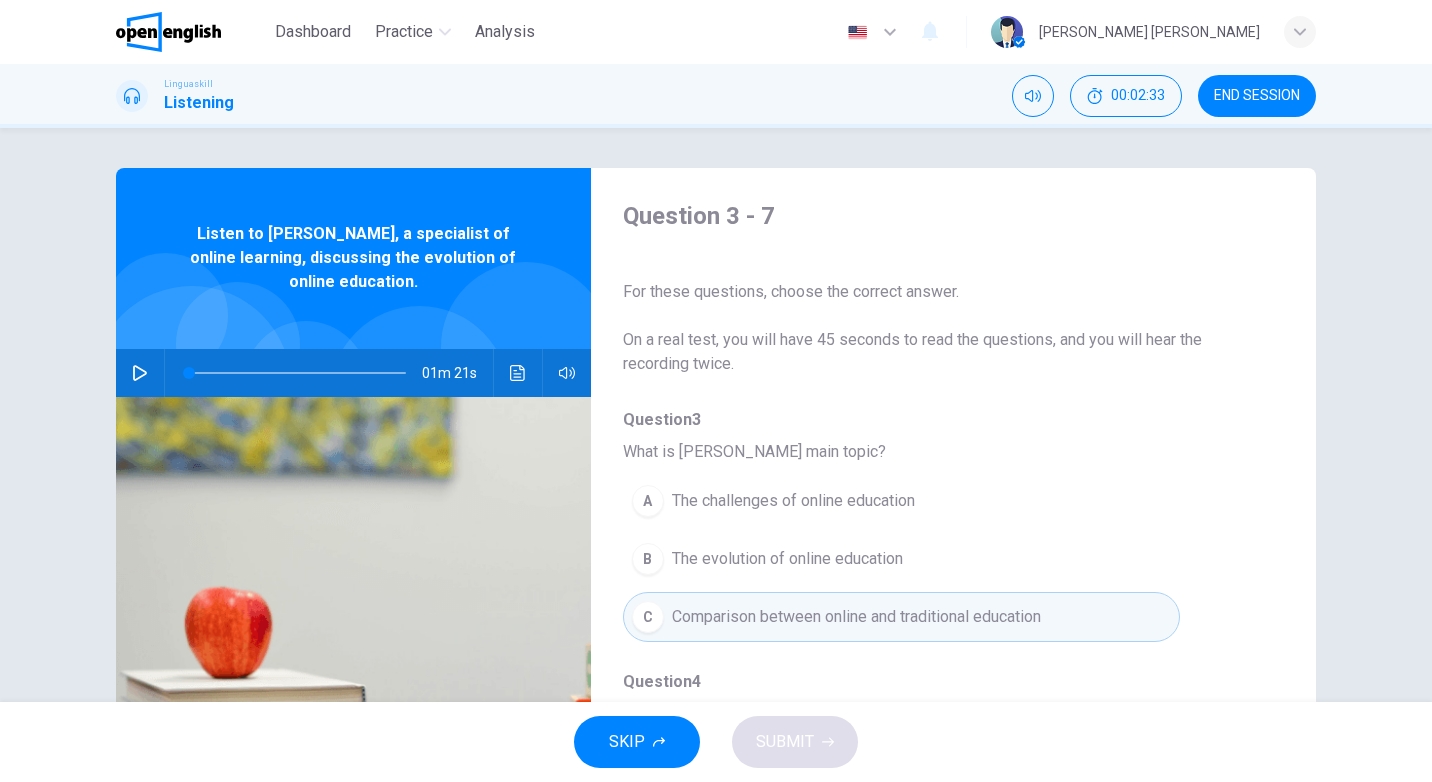click on "C" at bounding box center (648, 617) 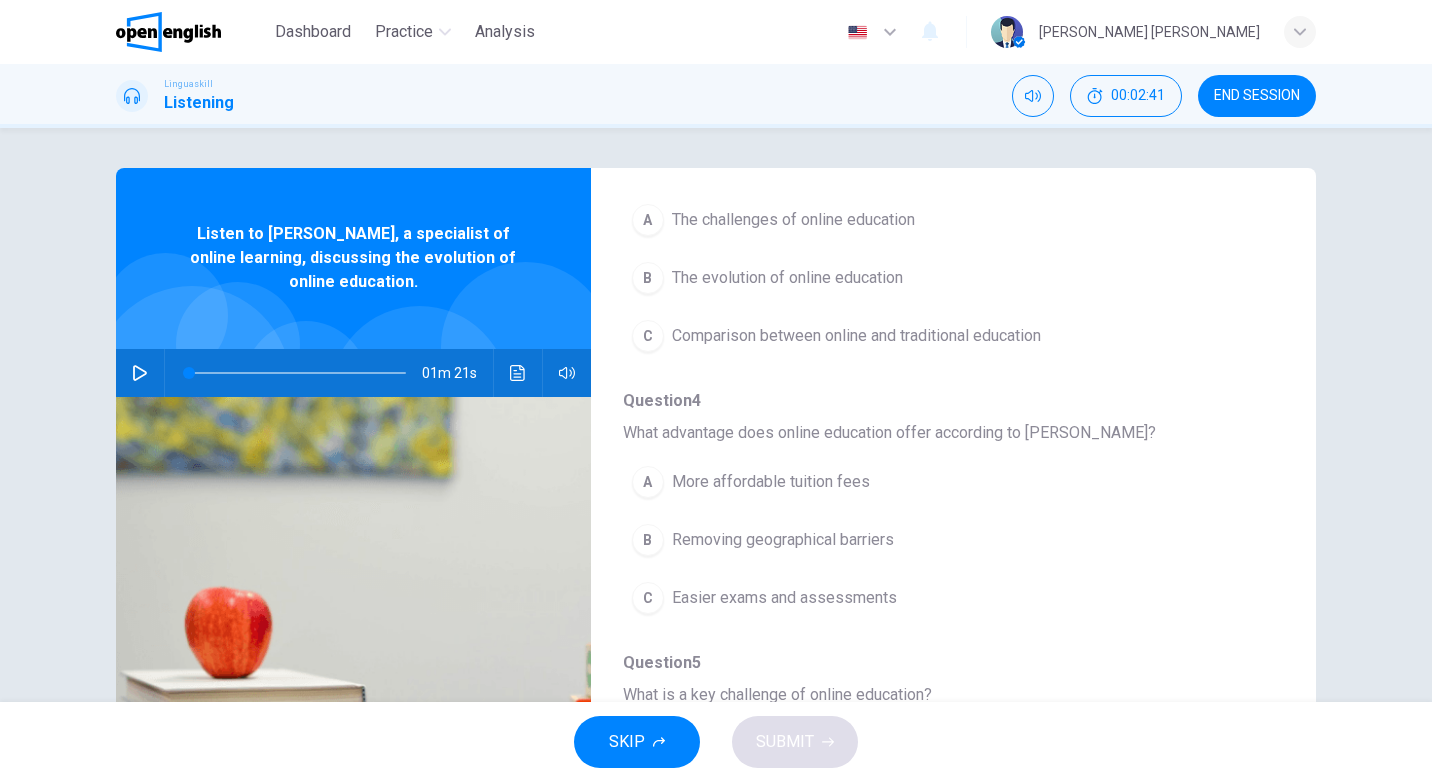 scroll, scrollTop: 326, scrollLeft: 0, axis: vertical 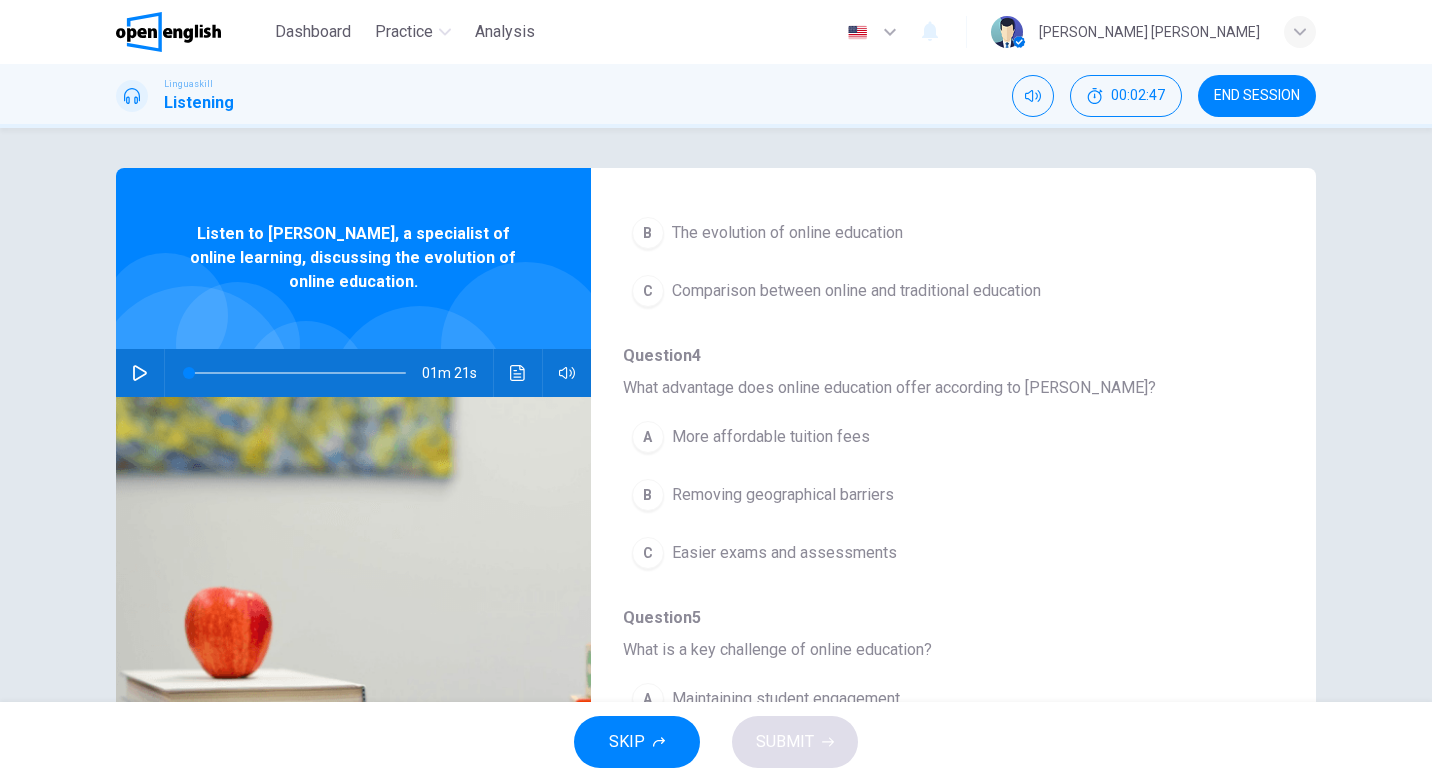 click on "More affordable tuition fees" at bounding box center [771, 437] 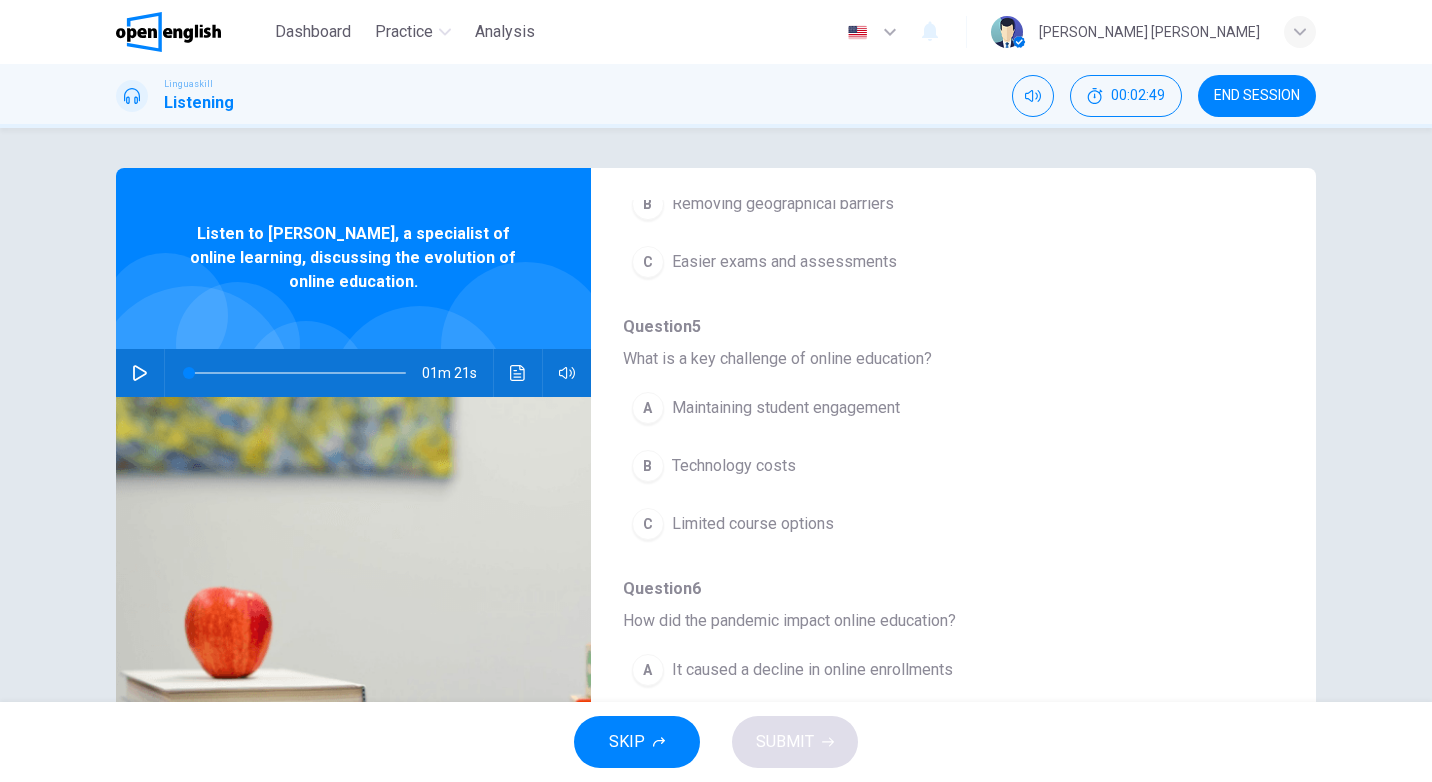 scroll, scrollTop: 637, scrollLeft: 0, axis: vertical 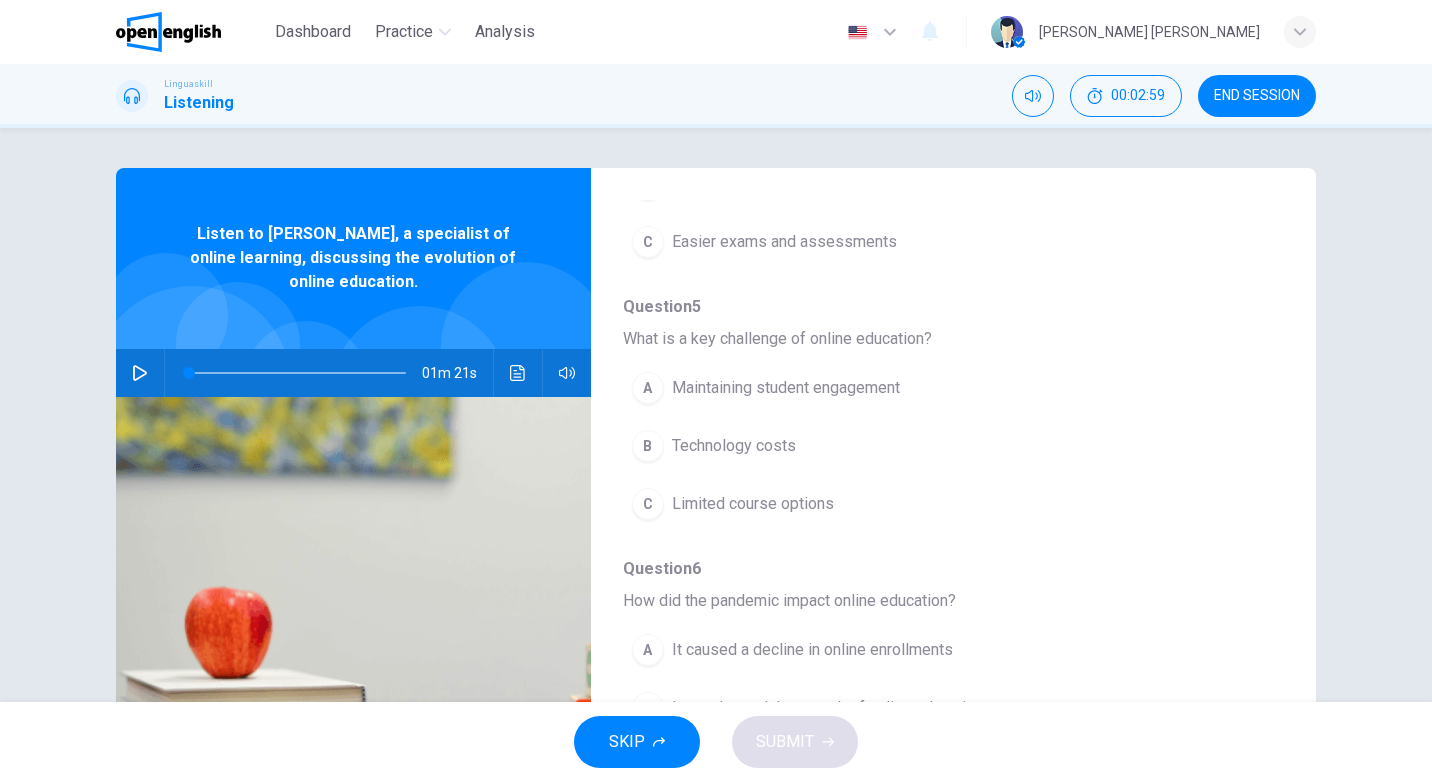 click on "Maintaining student engagement" at bounding box center [786, 388] 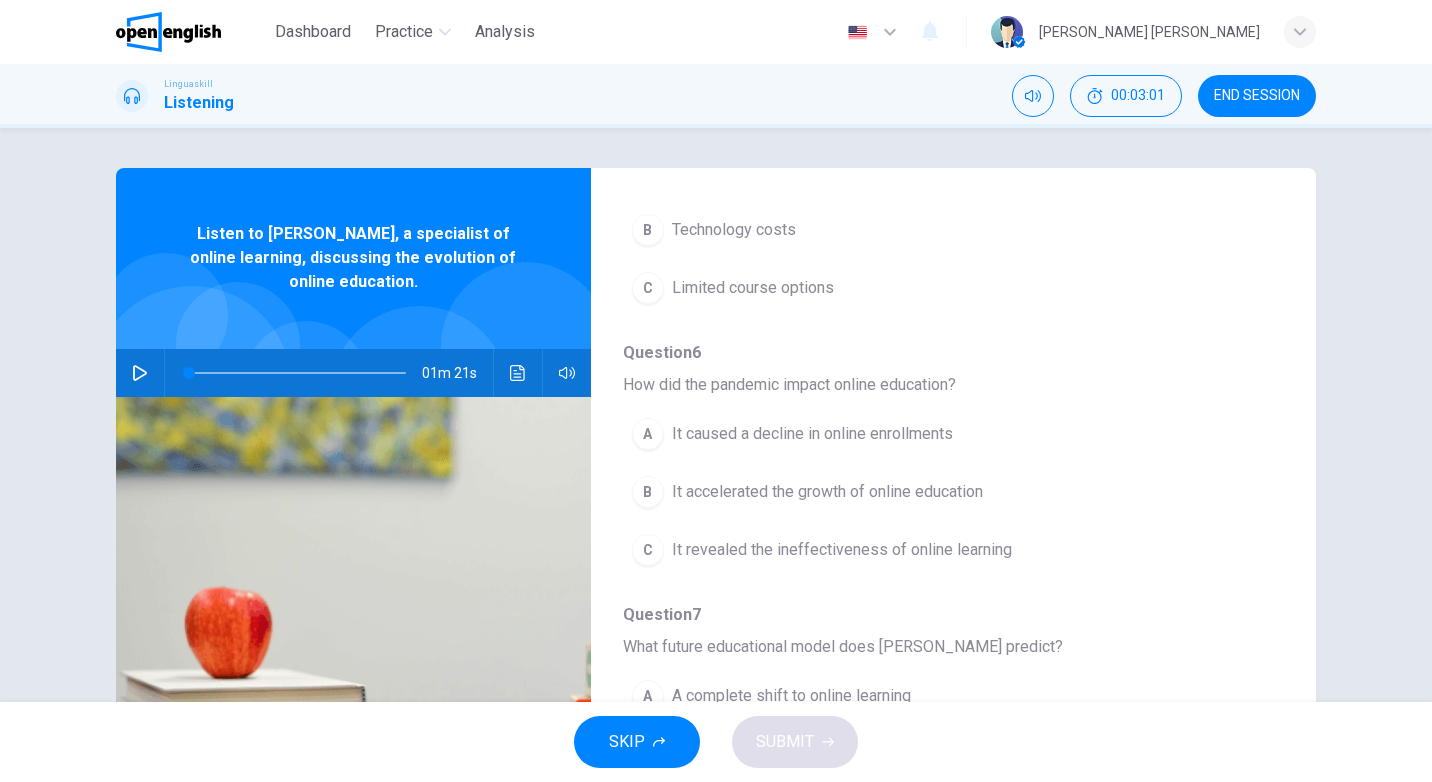 scroll, scrollTop: 863, scrollLeft: 0, axis: vertical 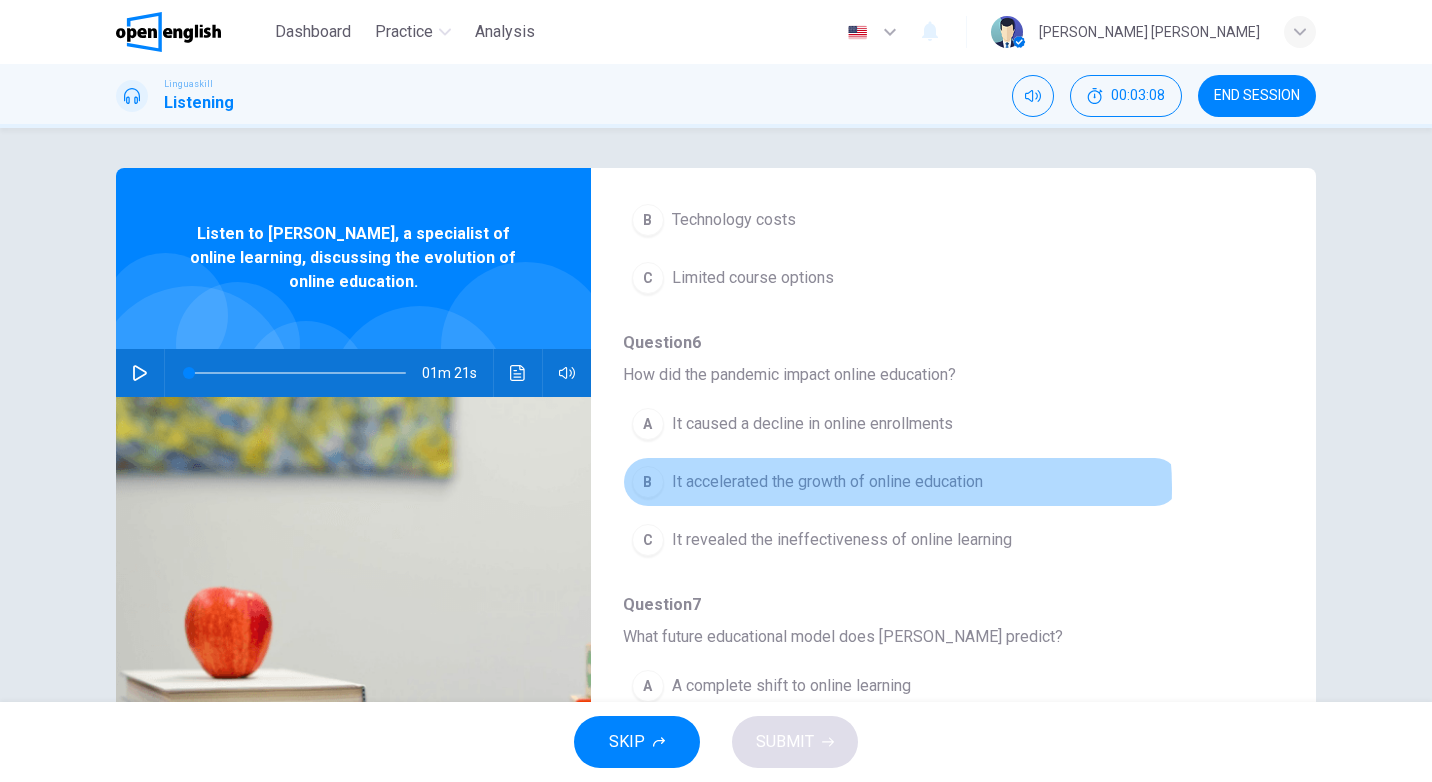 click on "It accelerated the growth of online education" at bounding box center [827, 482] 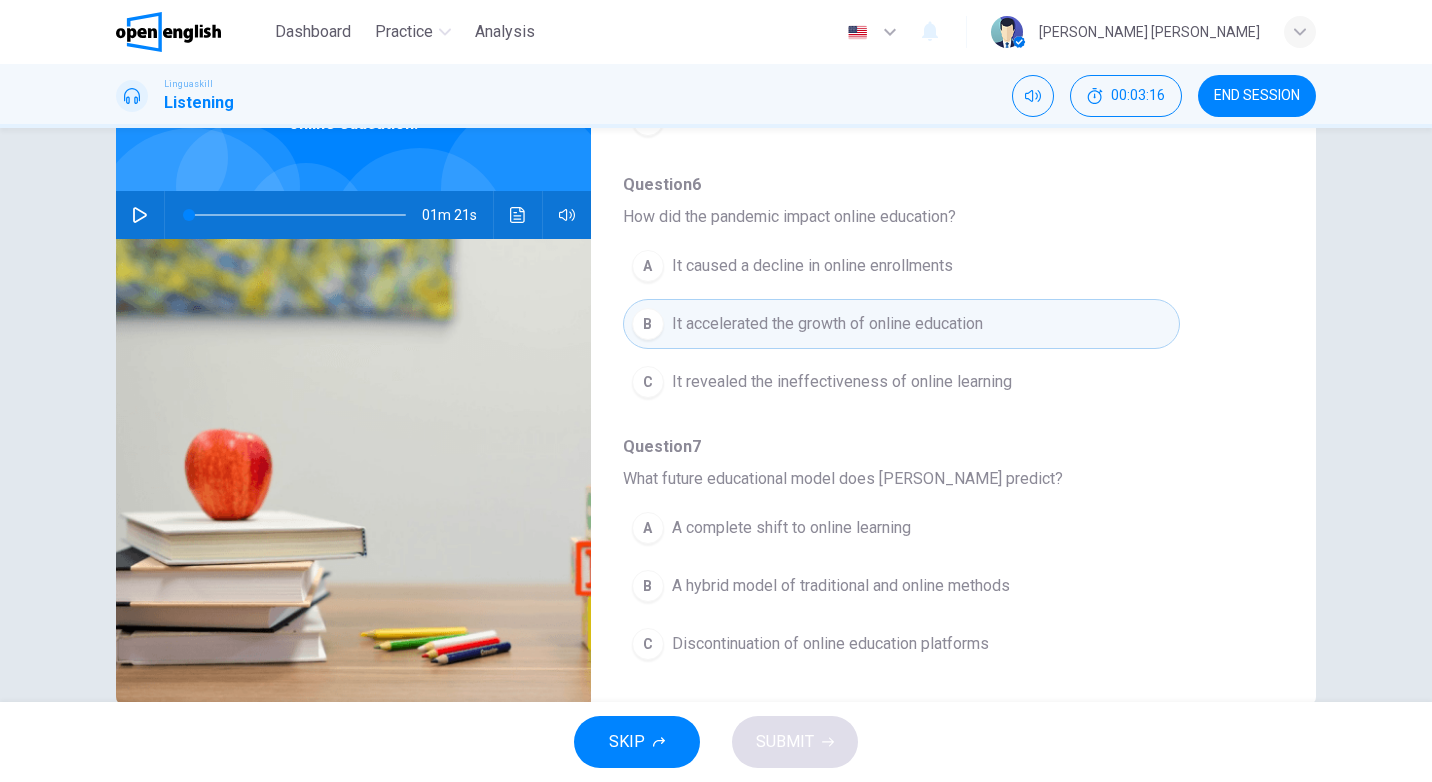 scroll, scrollTop: 201, scrollLeft: 0, axis: vertical 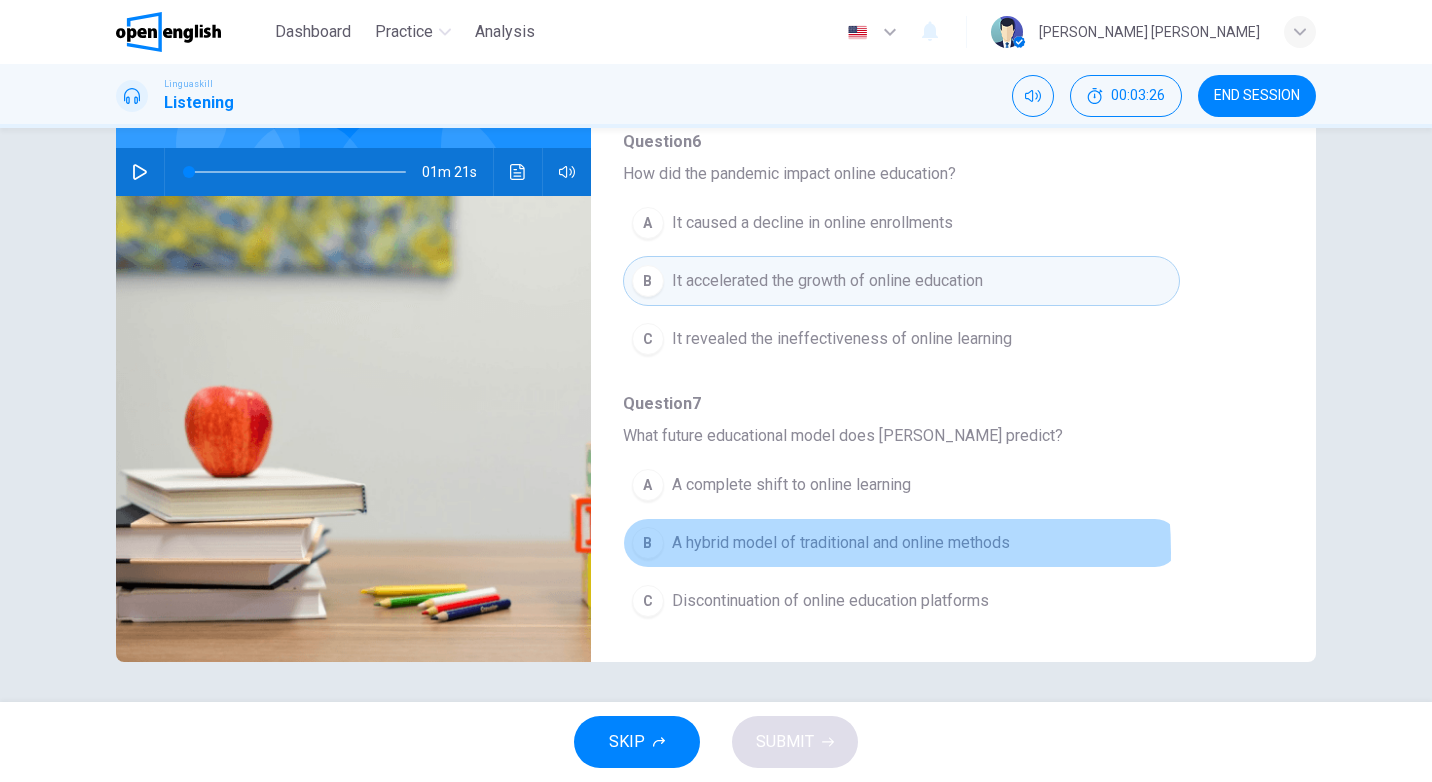 click on "A hybrid model of traditional and online methods" at bounding box center (841, 543) 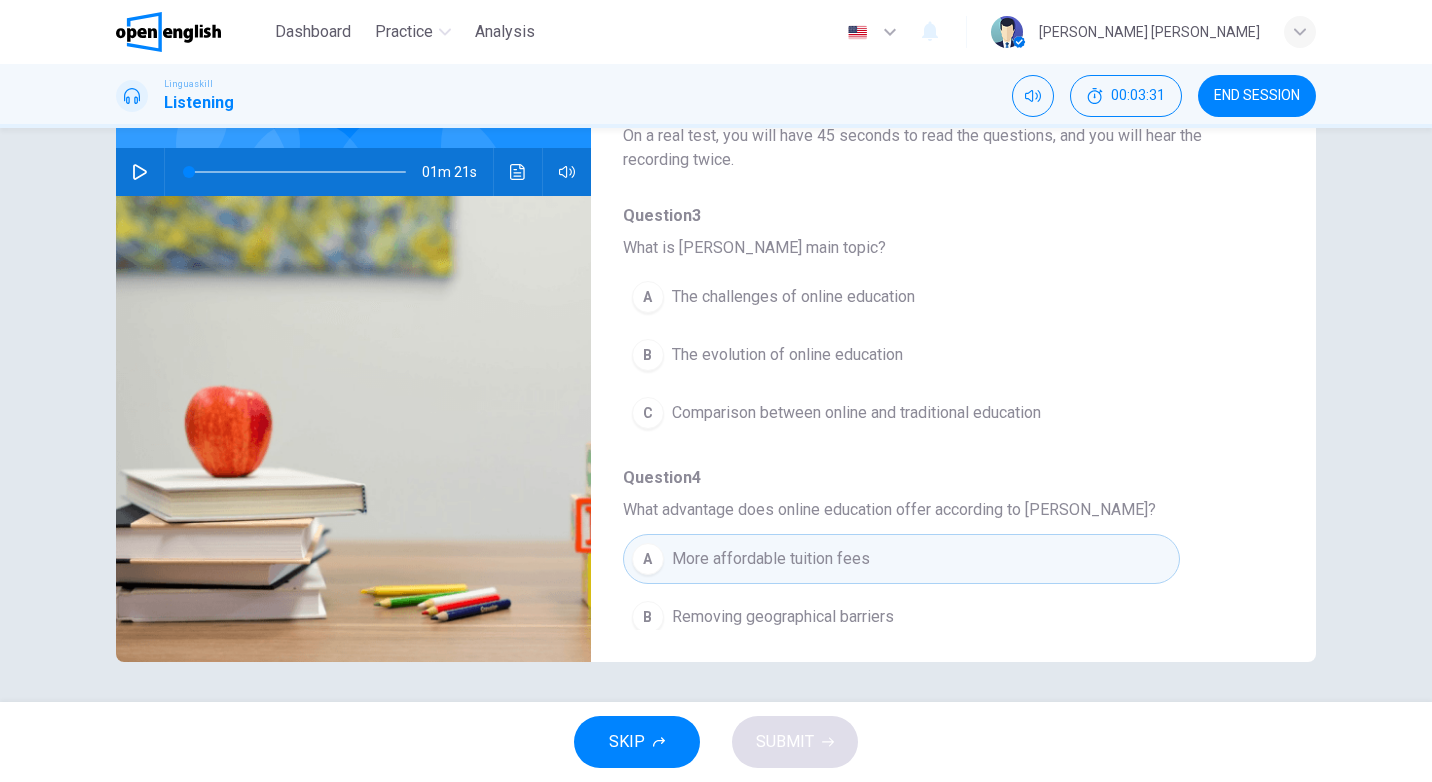 scroll, scrollTop: 0, scrollLeft: 0, axis: both 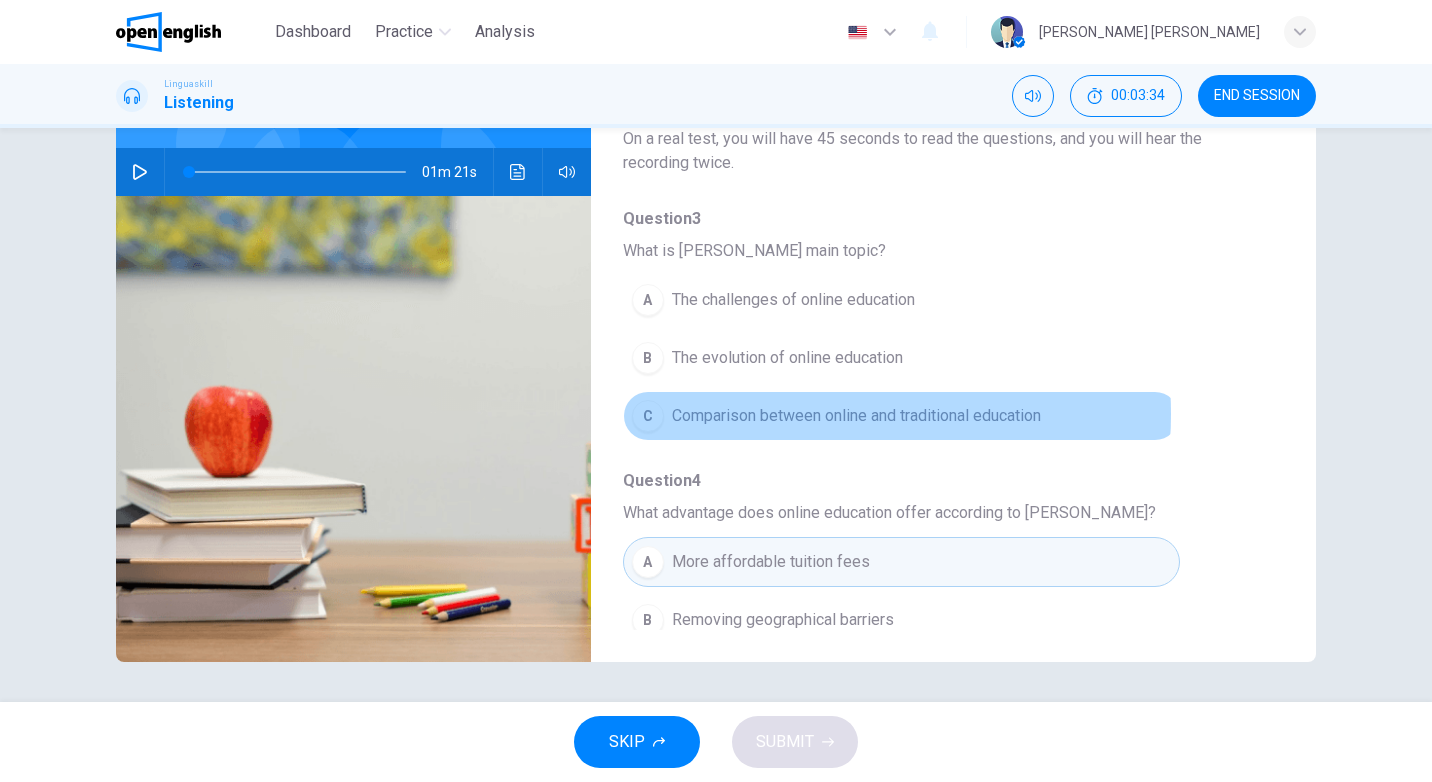 click on "Comparison between online and traditional education" at bounding box center [856, 416] 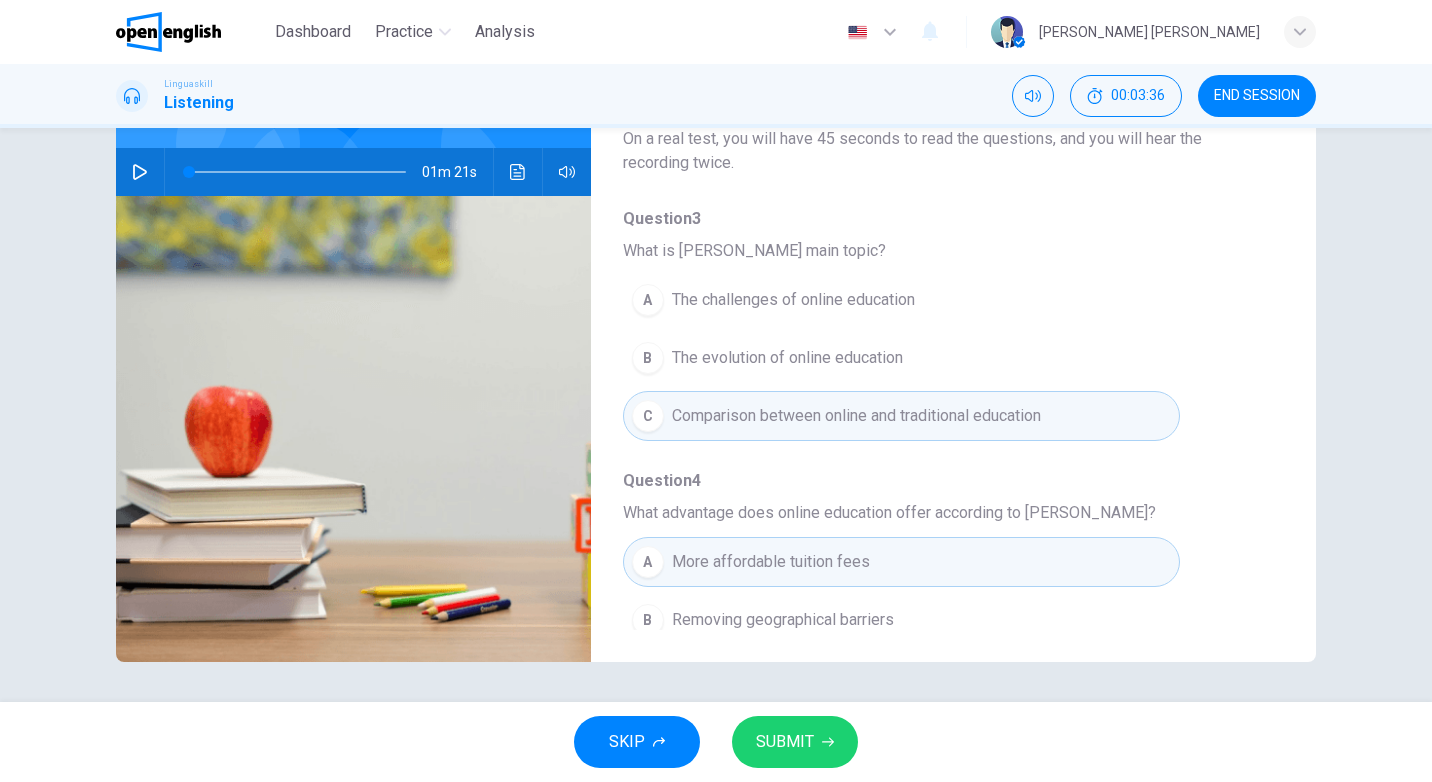 click on "SUBMIT" at bounding box center (785, 742) 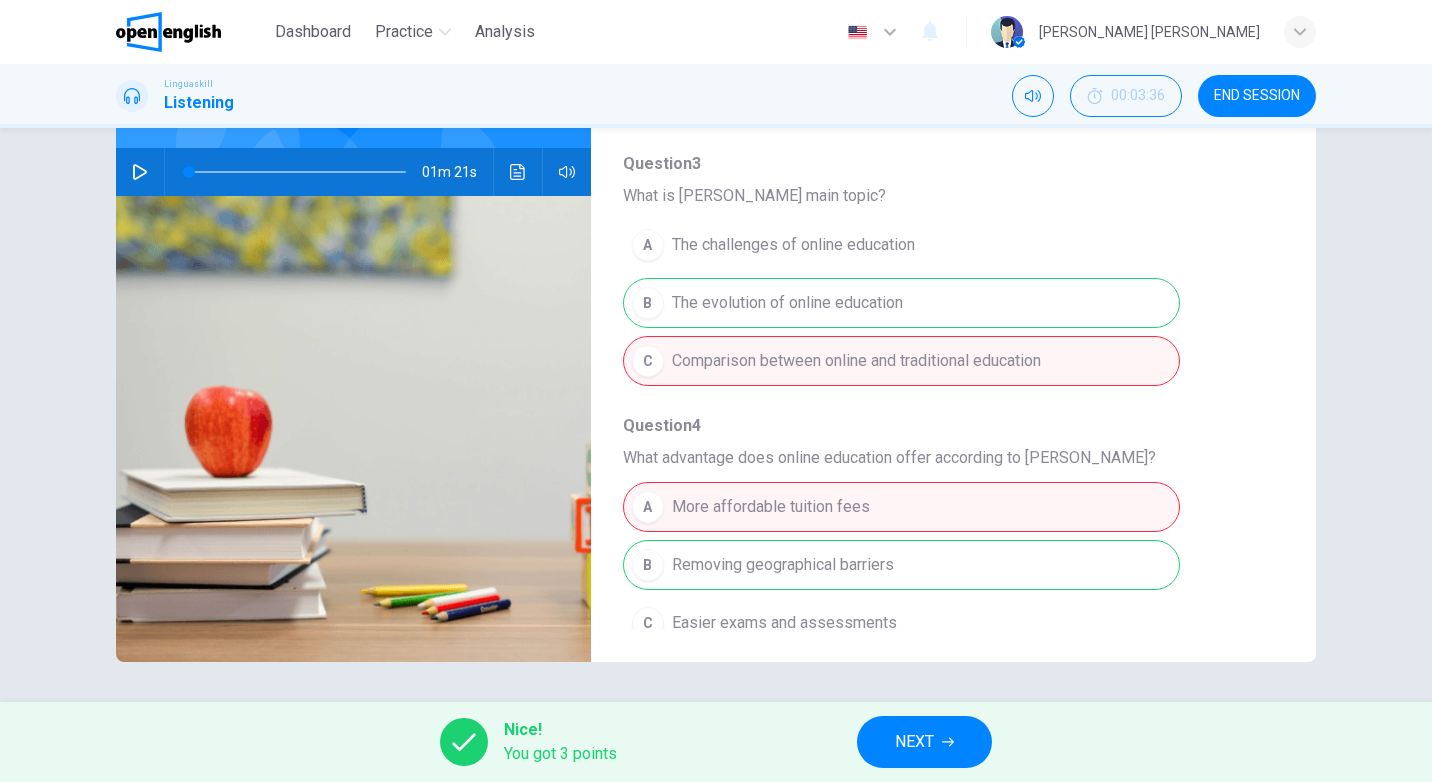 scroll, scrollTop: 37, scrollLeft: 0, axis: vertical 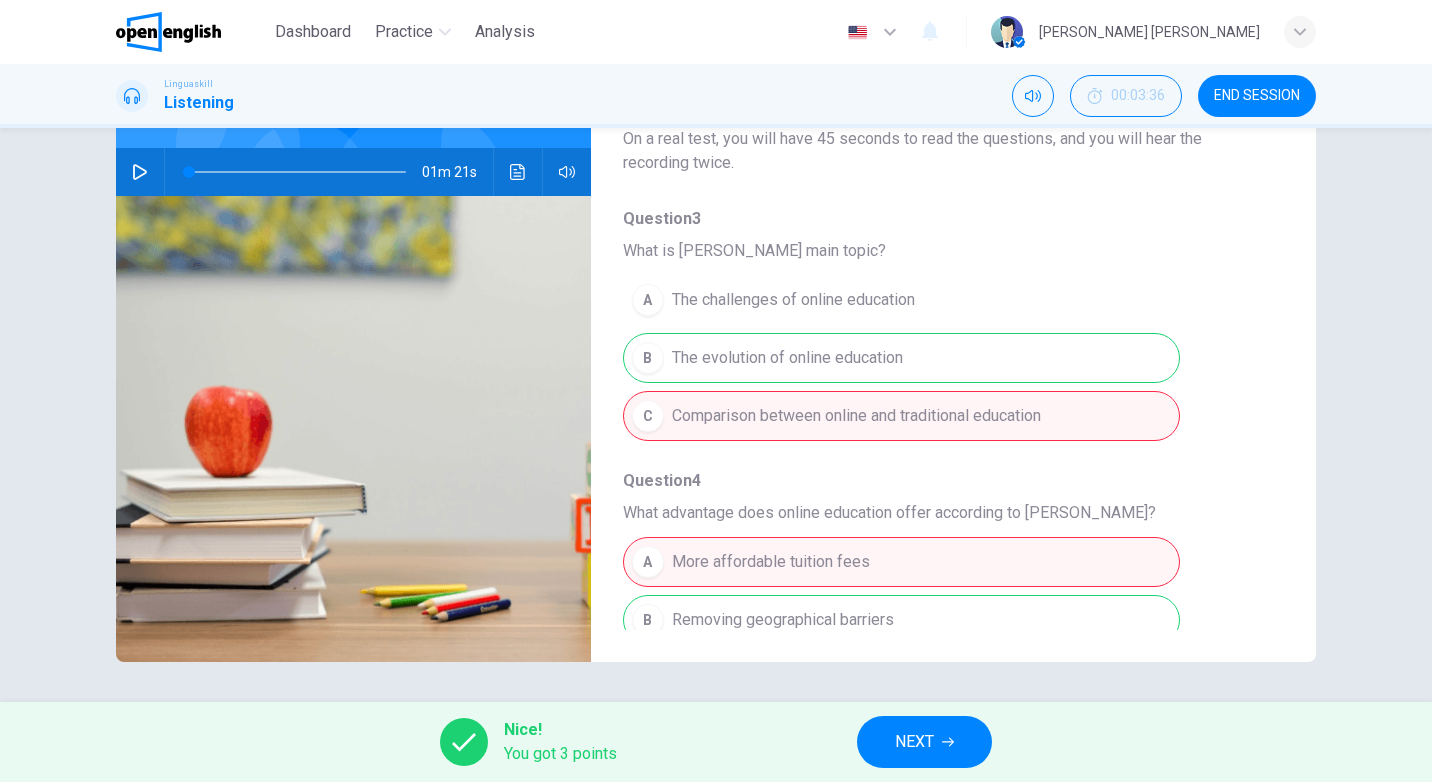 click on "Question 3 - 7 For these questions, choose the correct answer. On a real test, you will have 45 seconds to read the questions, and you will hear the recording twice. Question  3 What is [PERSON_NAME] main topic? A The challenges of online education B The evolution of online education C Comparison between online and traditional education Question  4 What advantage does online education offer according to [PERSON_NAME]? A More affordable tuition fees B Removing geographical barriers C Easier exams and assessments Question  5 What is a key challenge of online education? A Maintaining student engagement B Technology costs C Limited course options Question  6 How did the pandemic impact online education? A It caused a decline in online enrollments B It accelerated the growth of online education C It revealed the ineffectiveness of online learning Question  7 What future educational model does [PERSON_NAME] predict? A A complete shift to online learning B A hybrid model of traditional and online methods C 01m 21s" at bounding box center (716, 415) 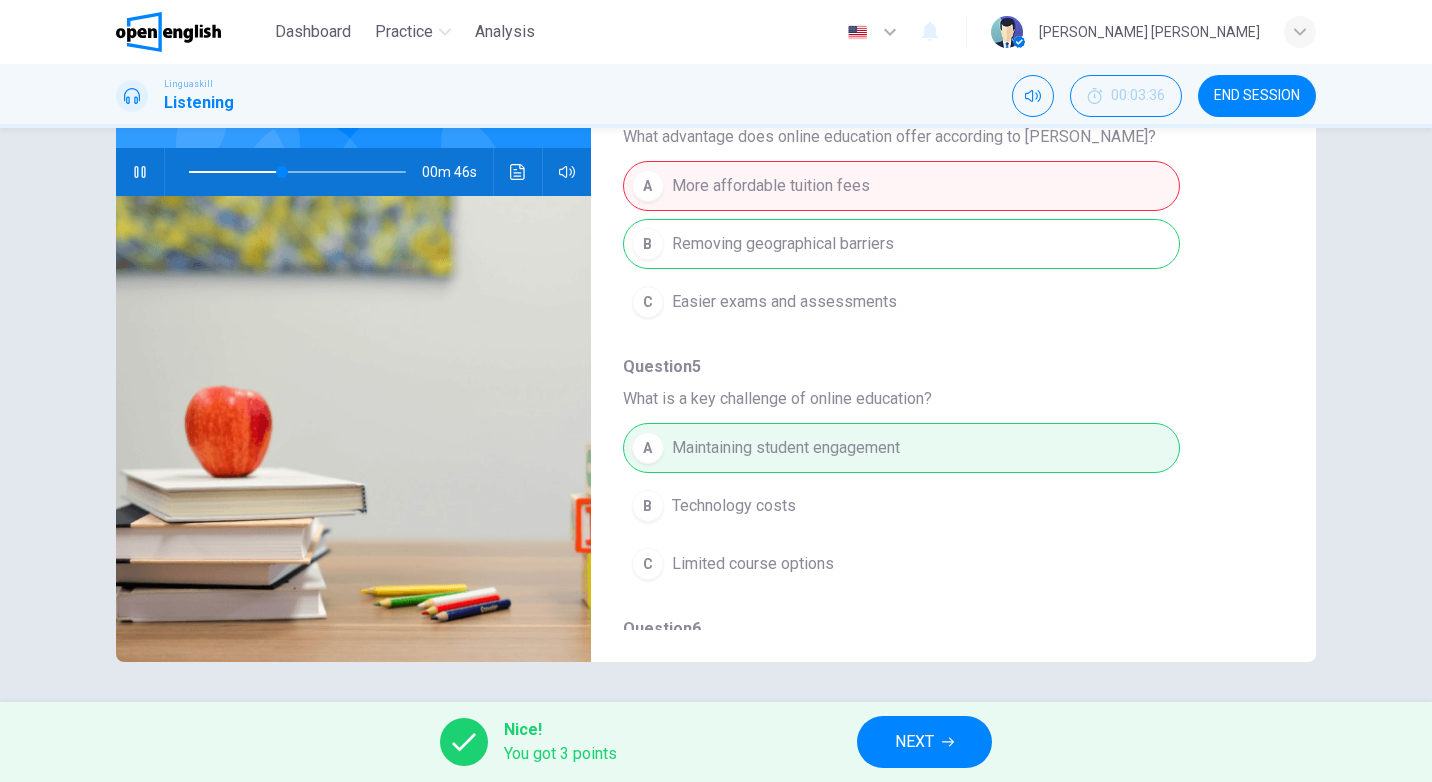 scroll, scrollTop: 378, scrollLeft: 0, axis: vertical 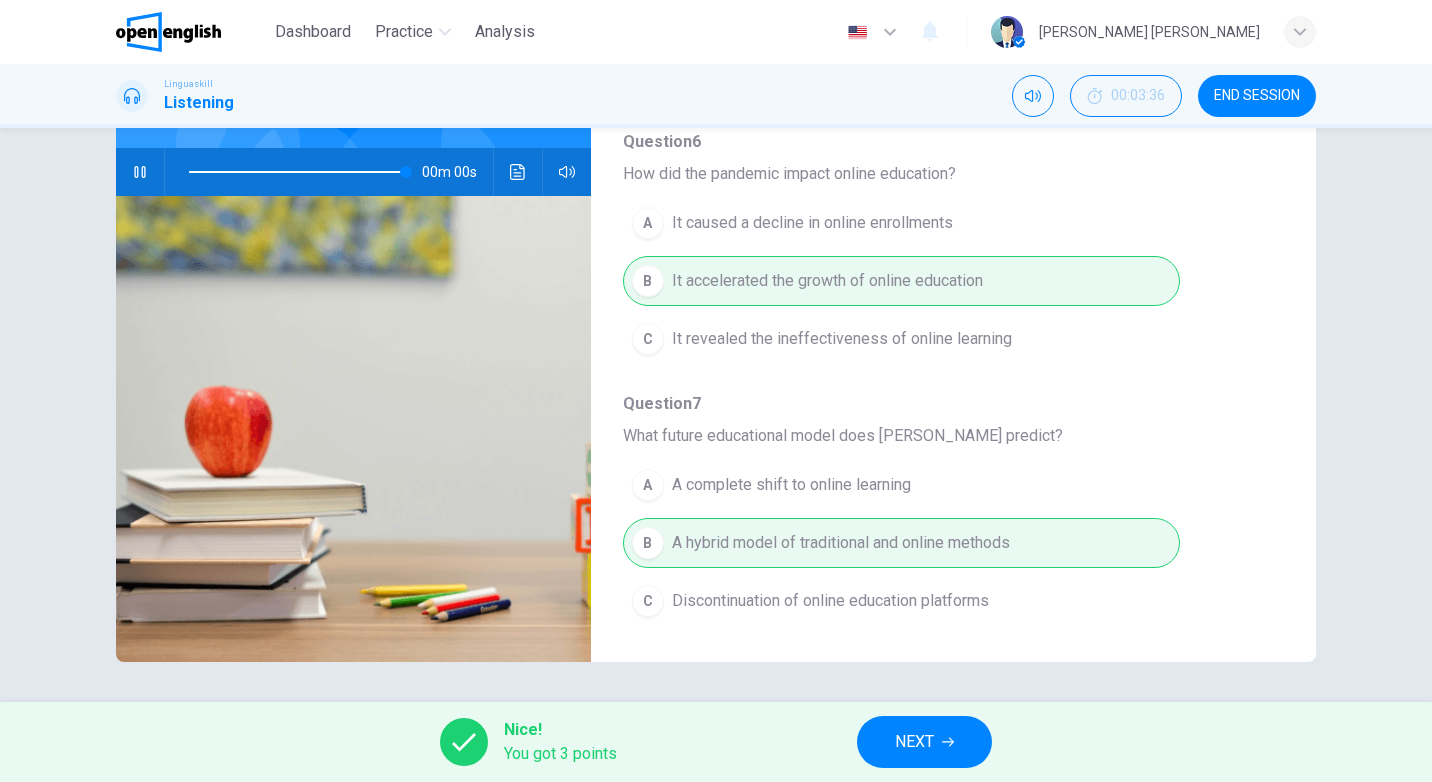 type on "*" 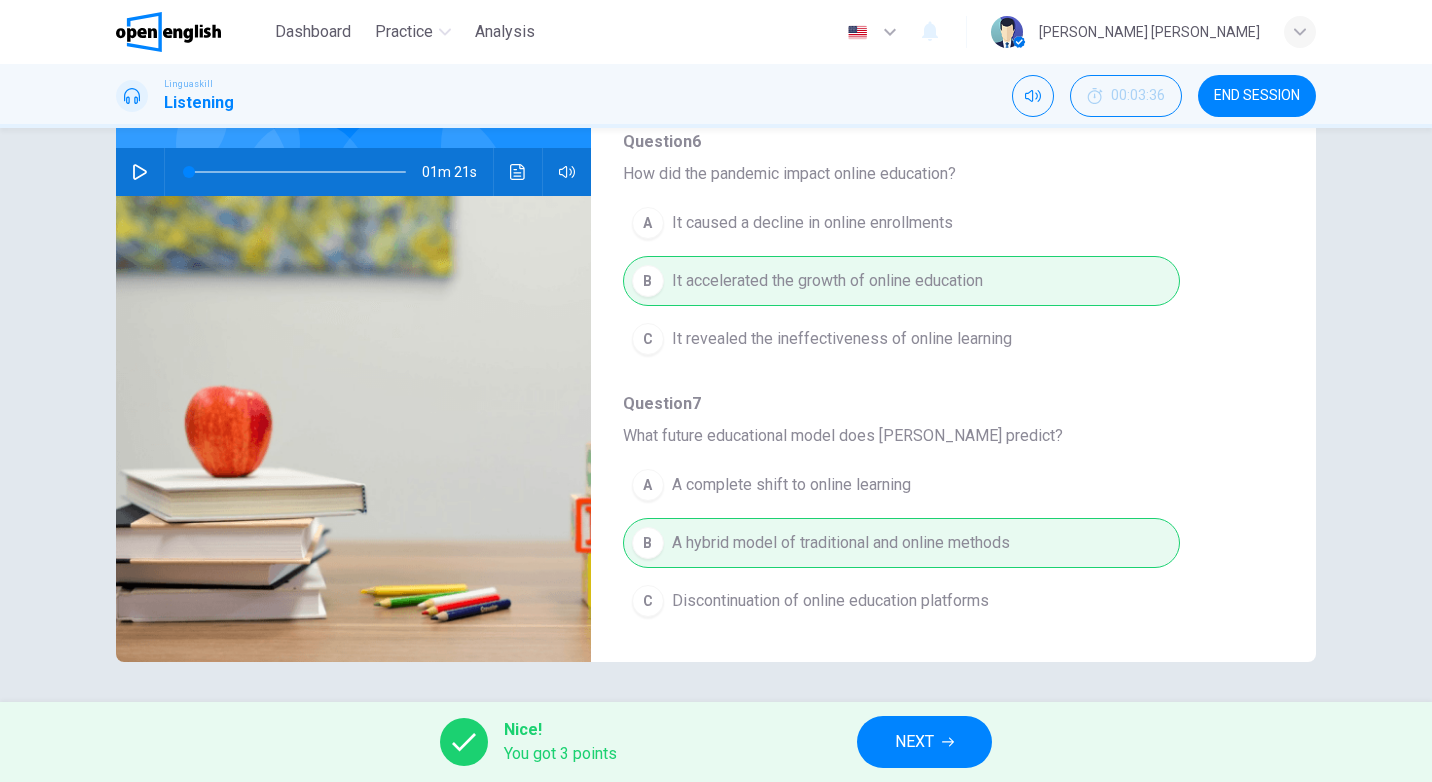 click on "NEXT" at bounding box center [914, 742] 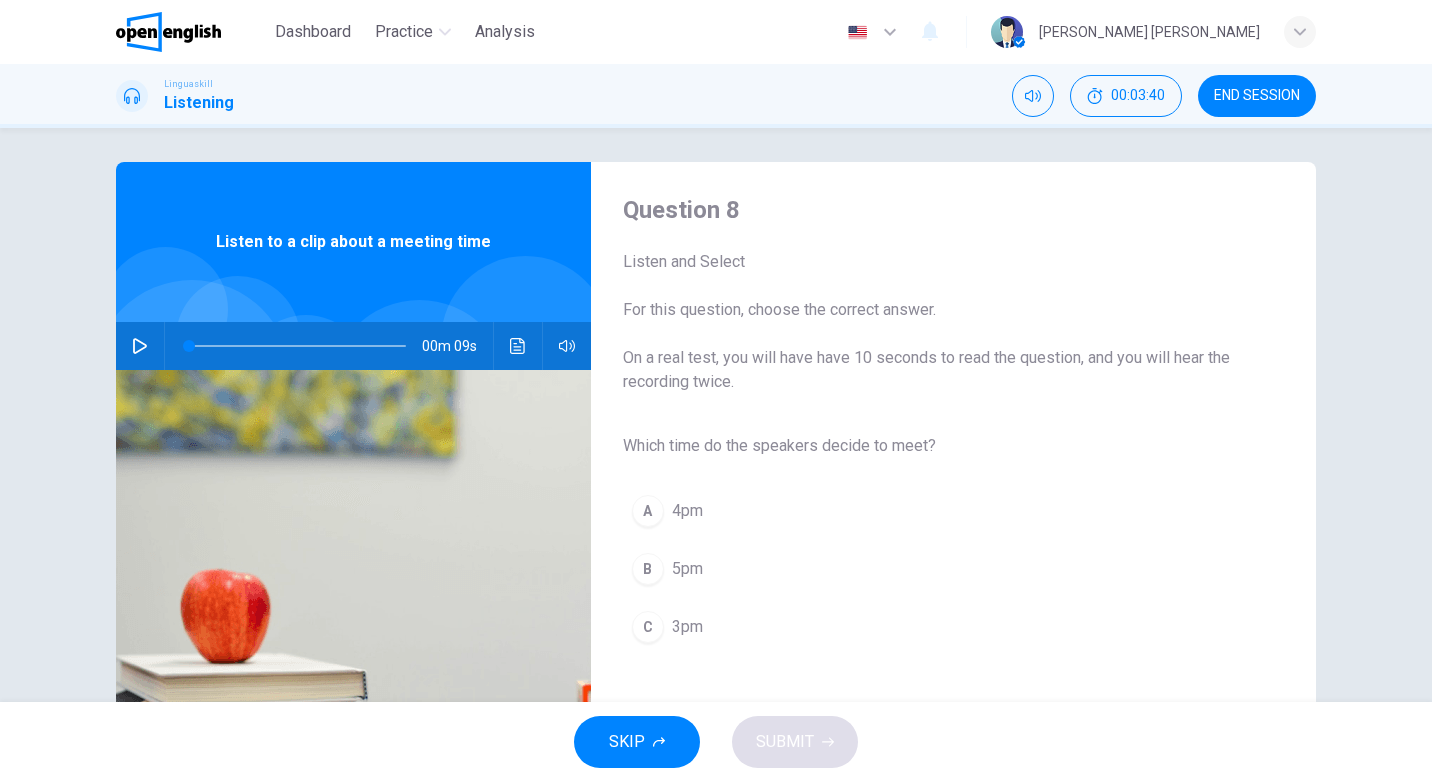 scroll, scrollTop: 1, scrollLeft: 0, axis: vertical 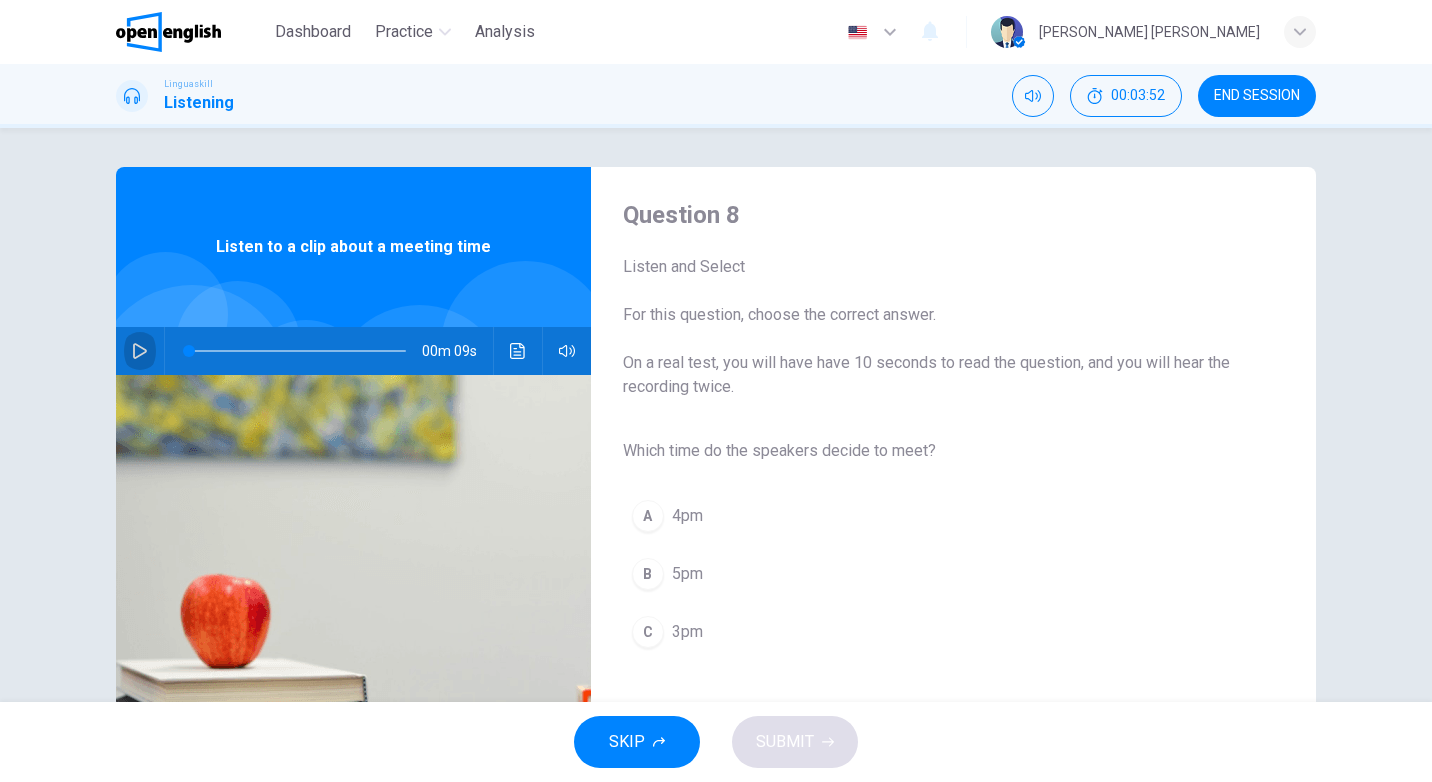click 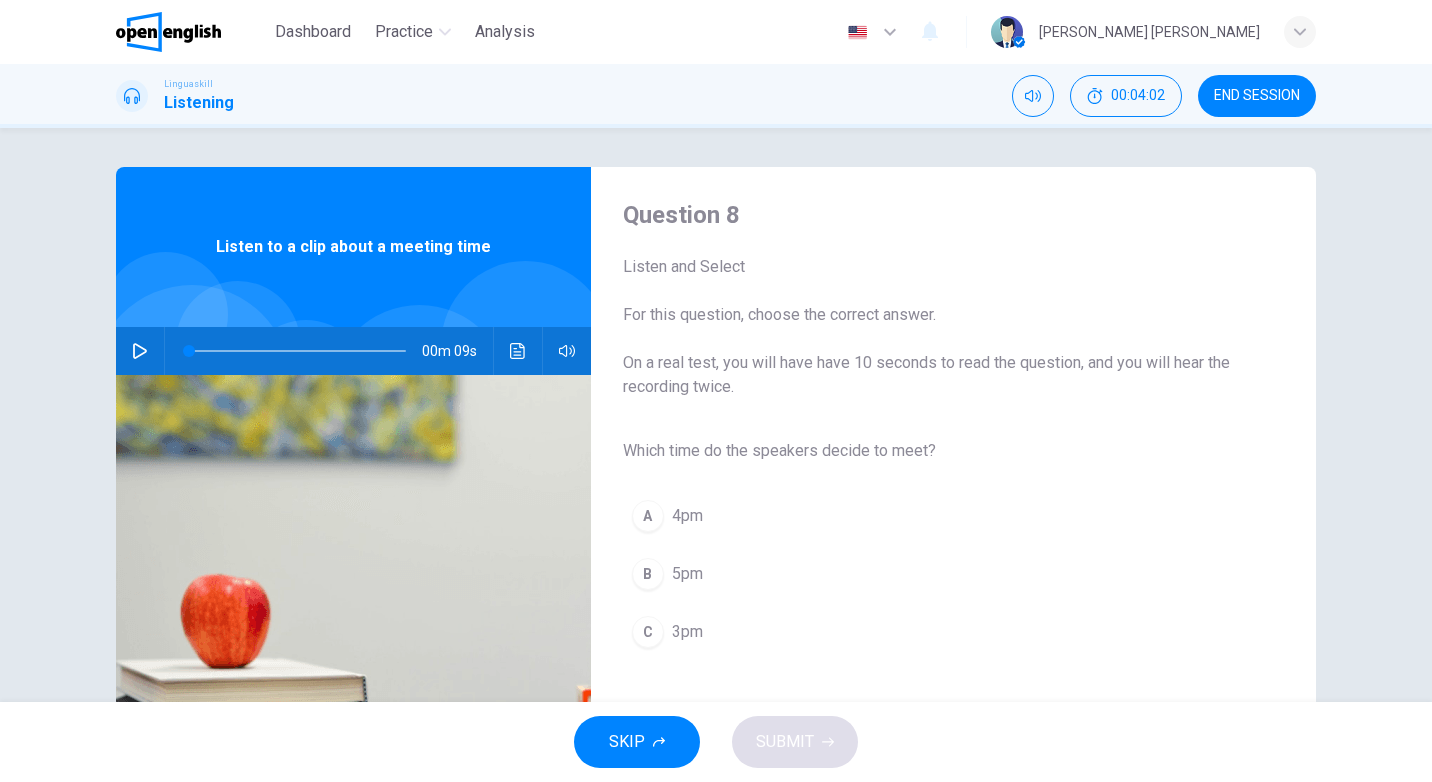 click on "3pm" at bounding box center [687, 632] 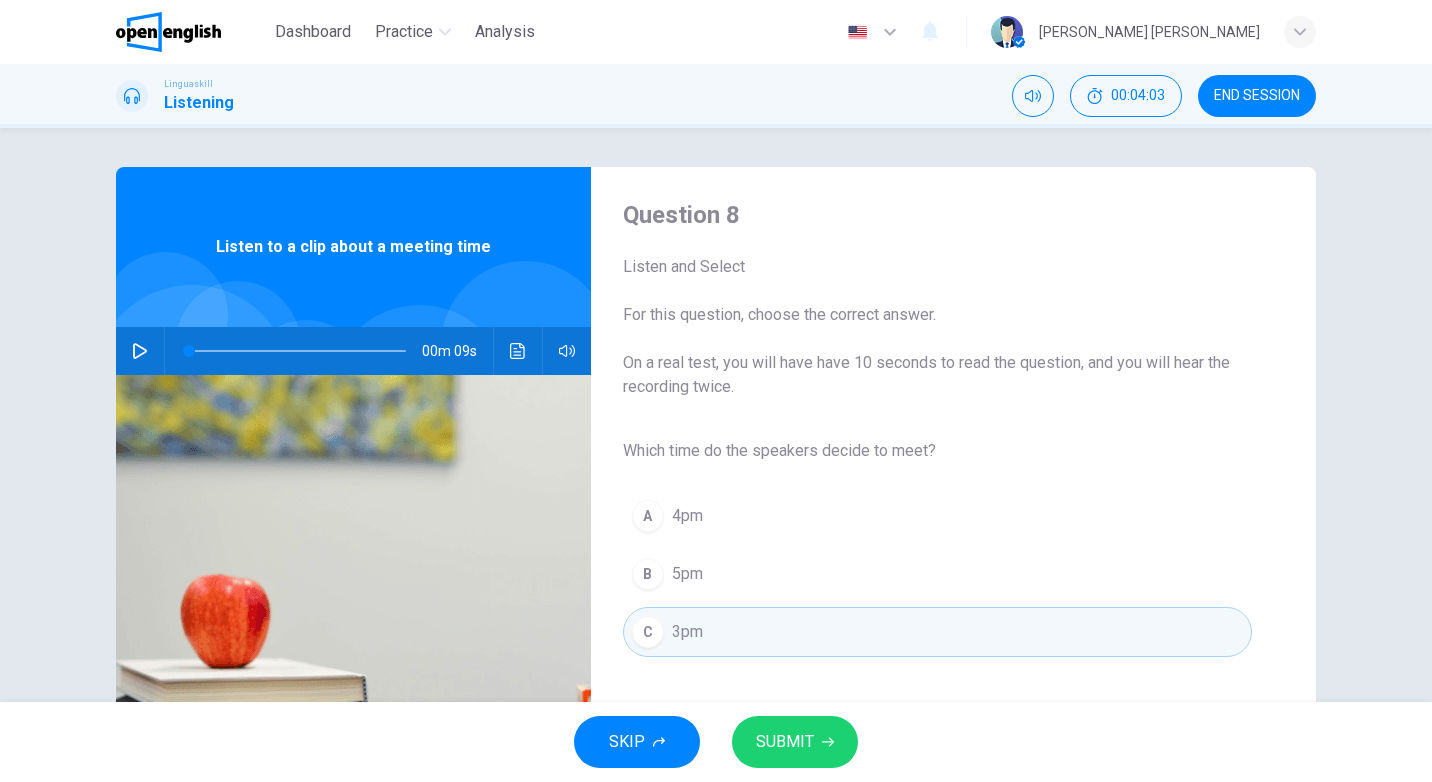 click on "SUBMIT" at bounding box center [795, 742] 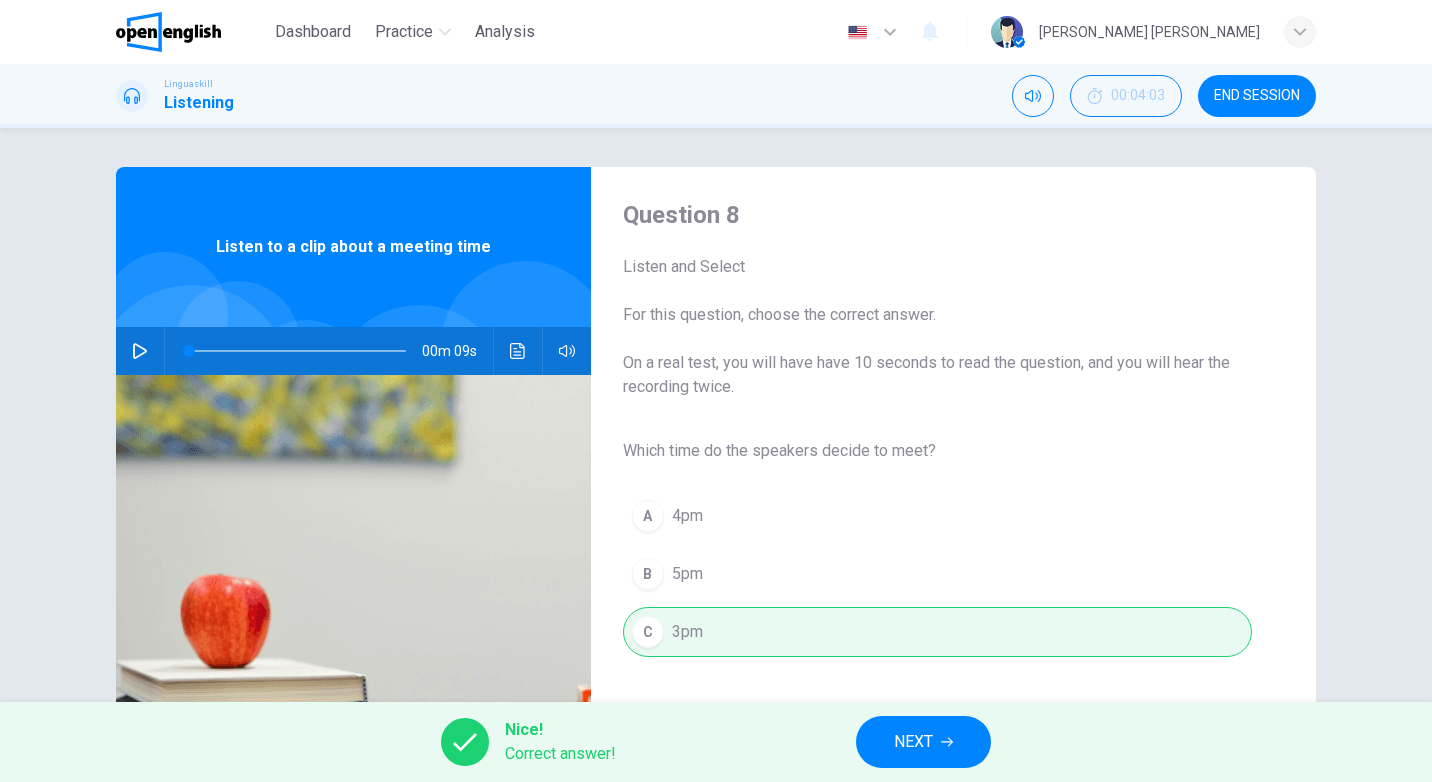 click on "NEXT" at bounding box center (913, 742) 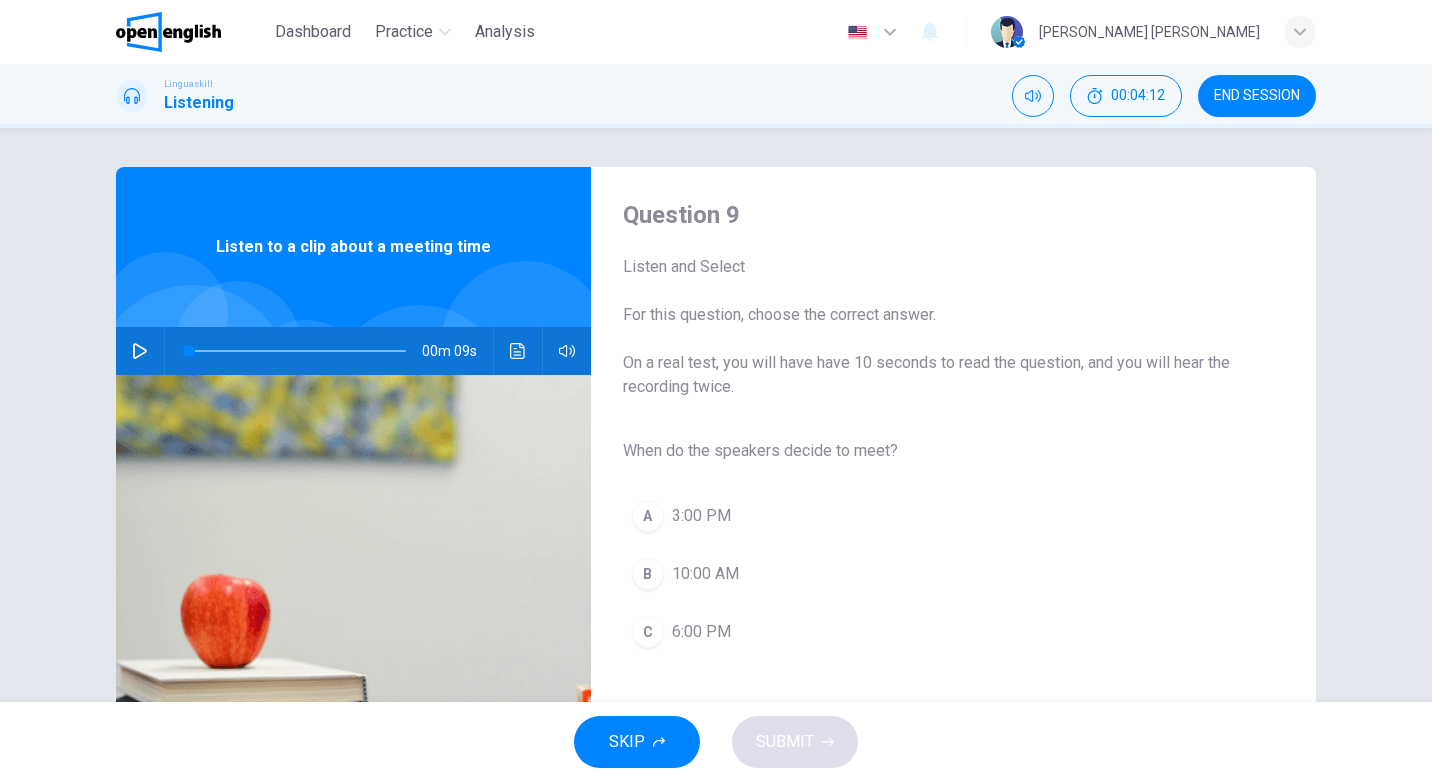 click 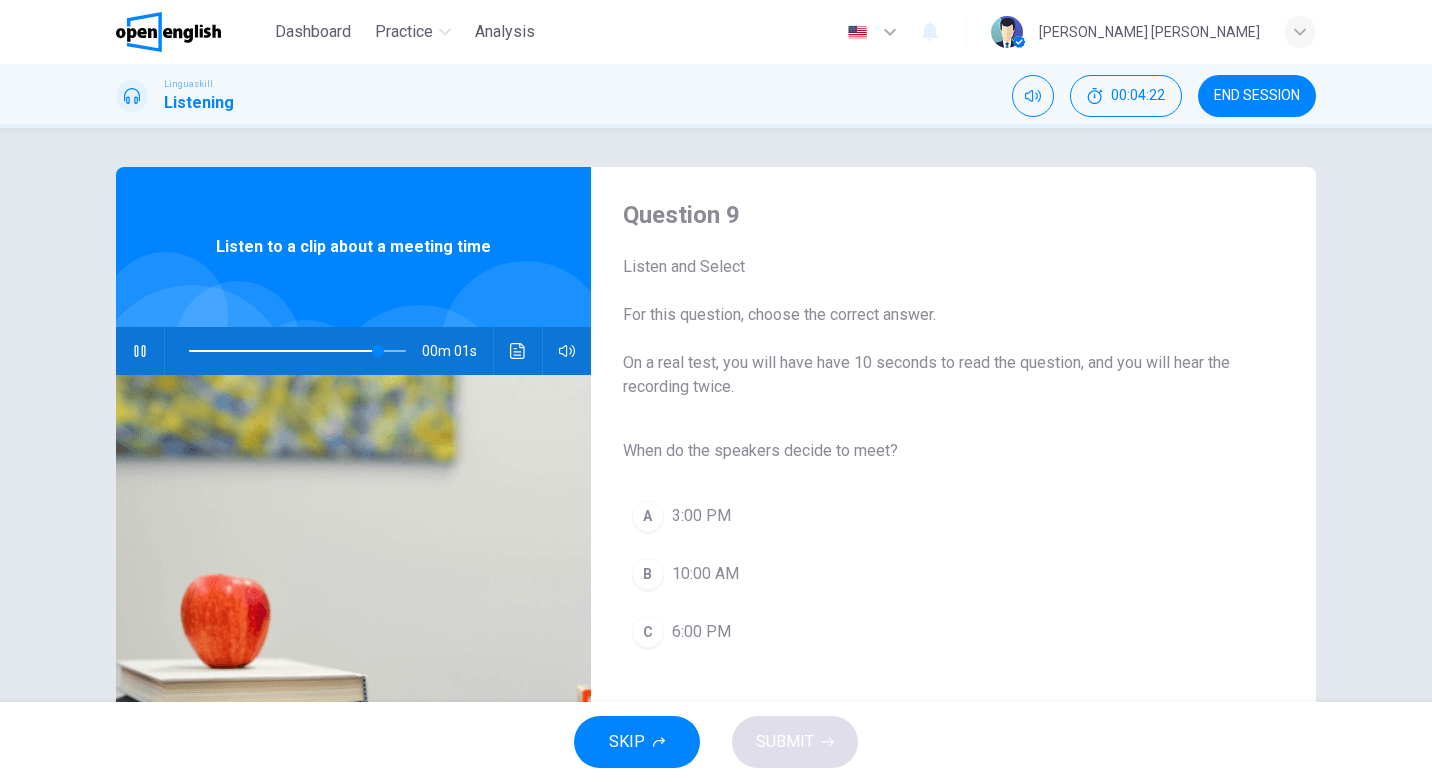 type on "*" 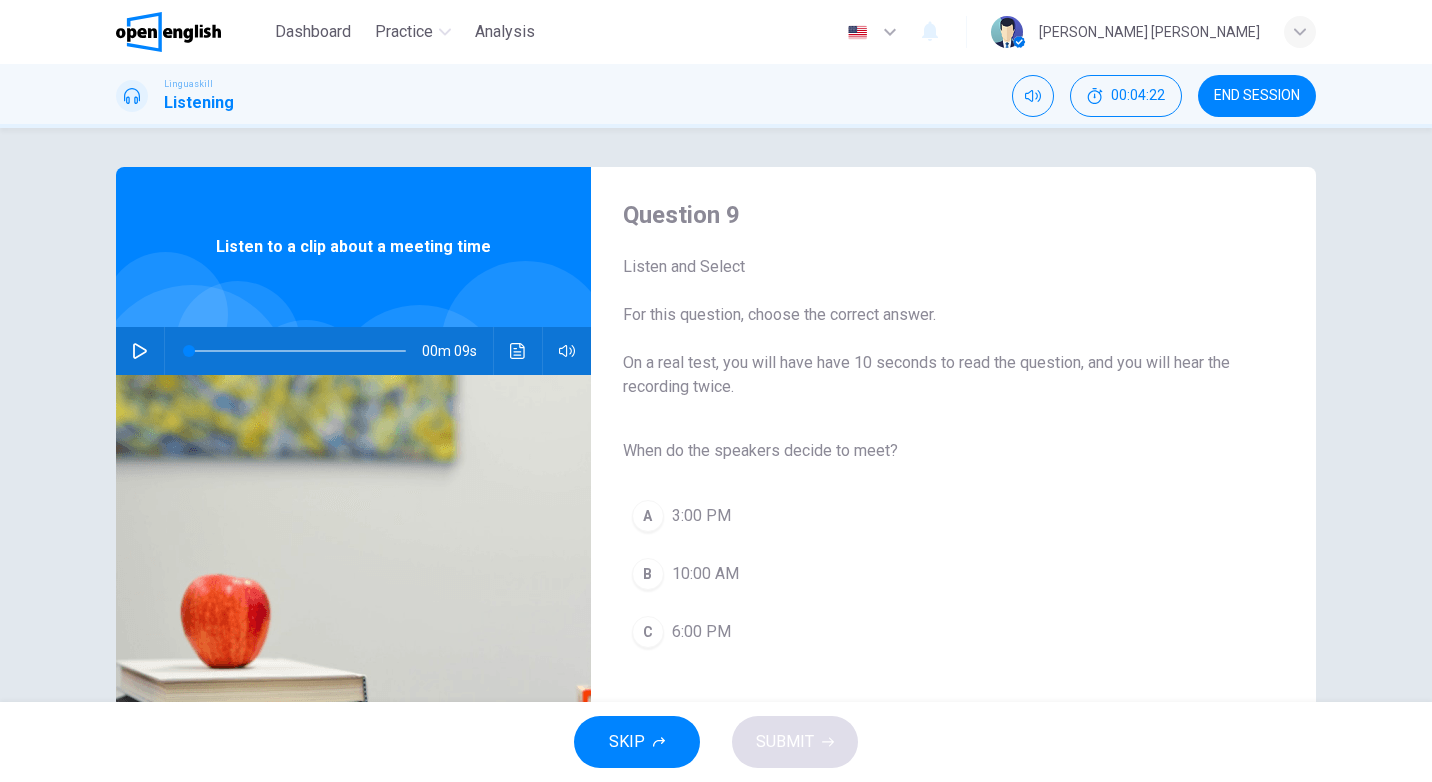 click on "3:00 PM" at bounding box center [701, 516] 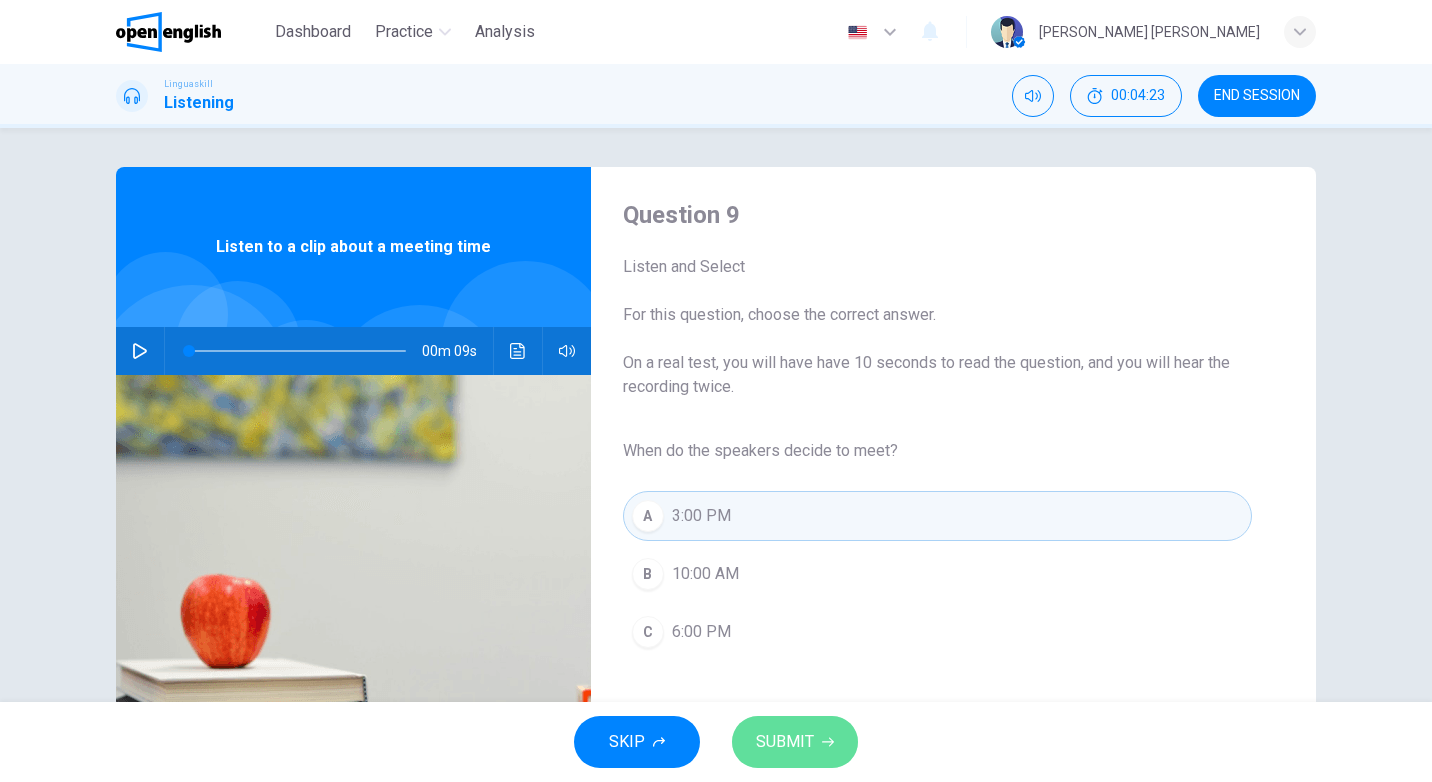 click on "SUBMIT" at bounding box center [785, 742] 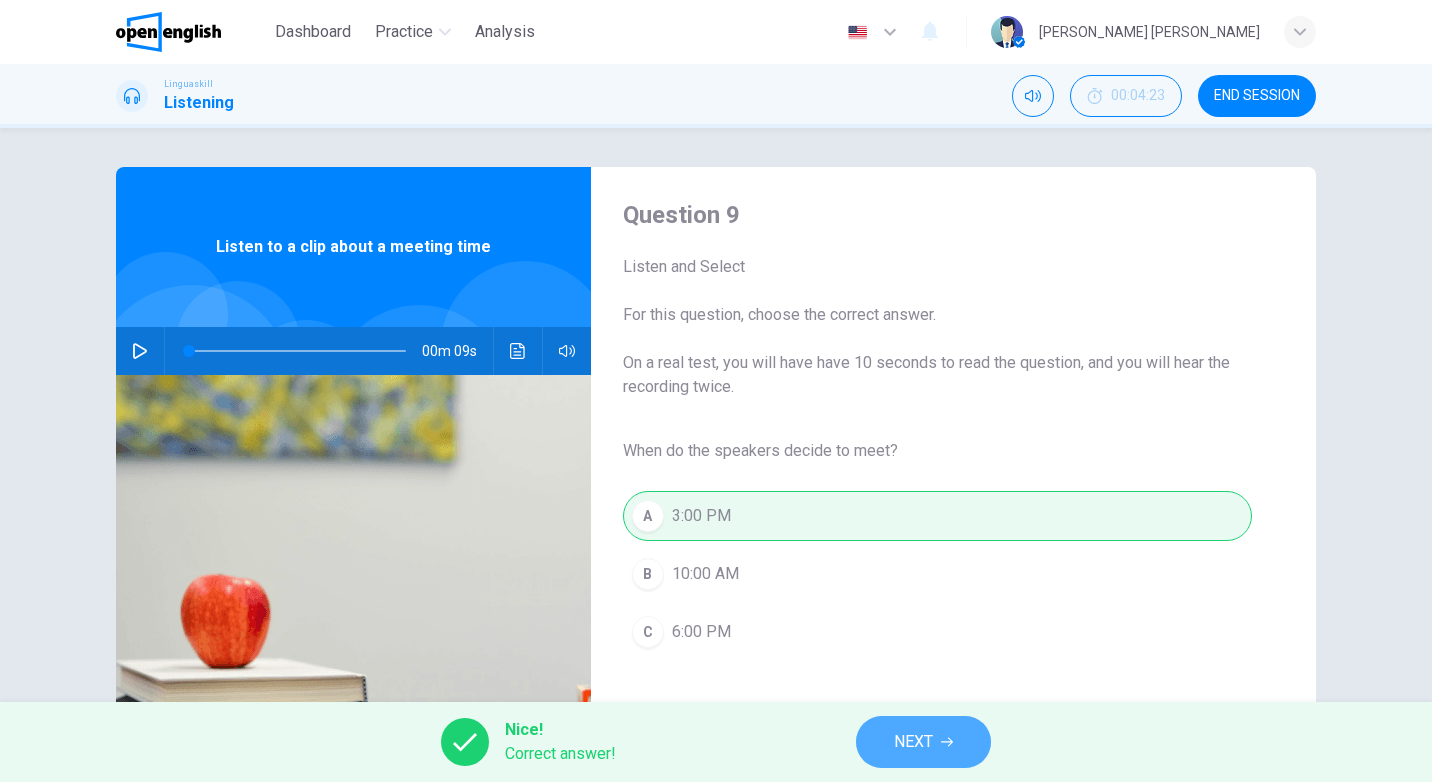 click on "NEXT" at bounding box center (913, 742) 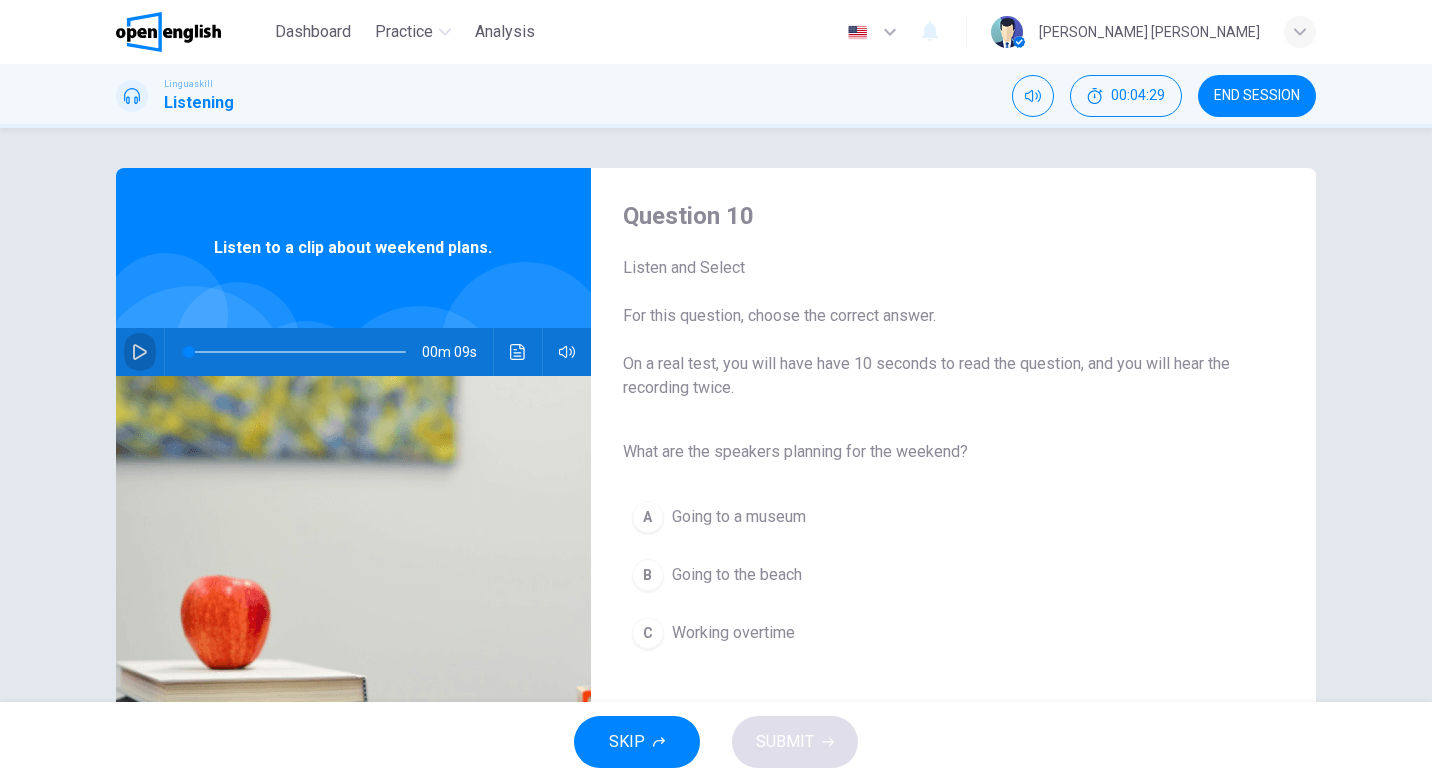 click 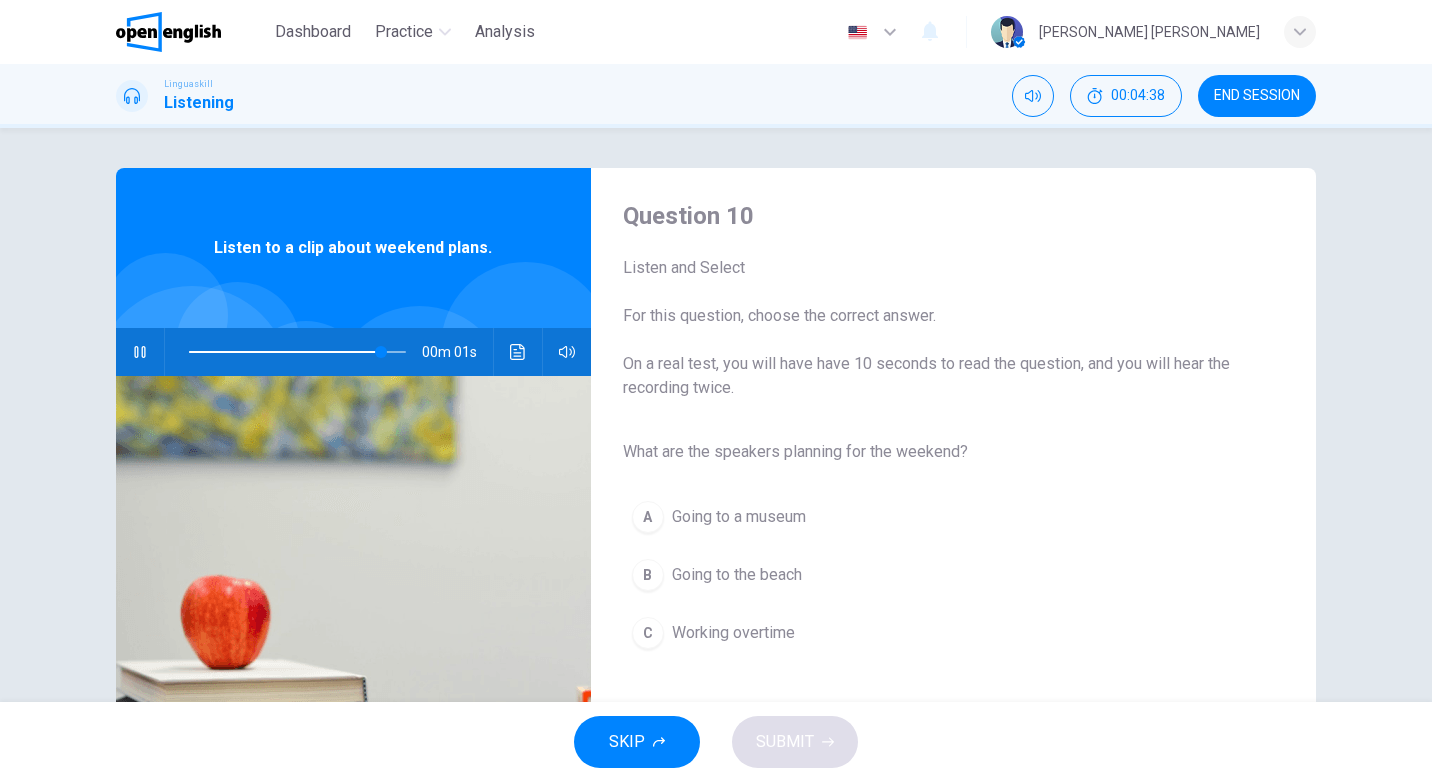 type on "*" 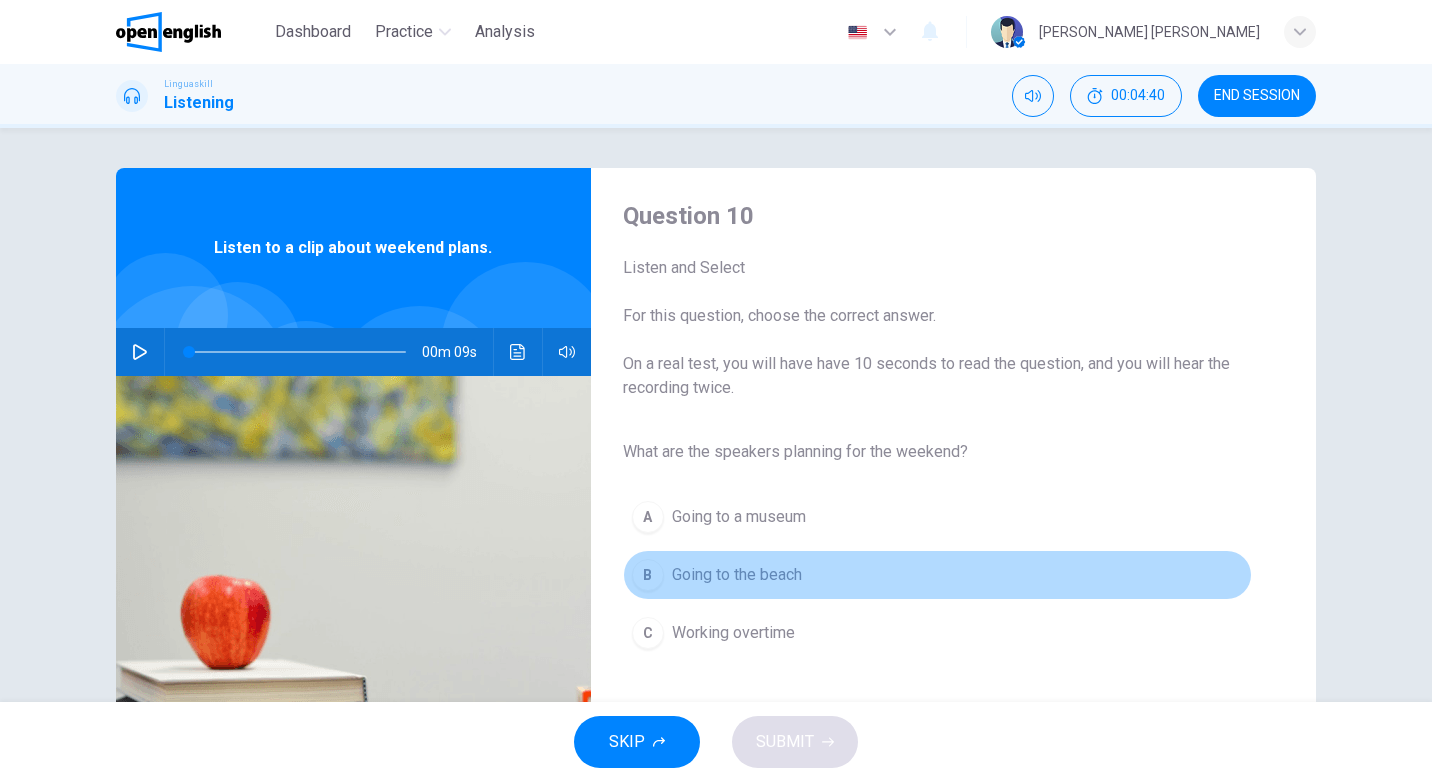 click on "Going to the beach" at bounding box center (737, 575) 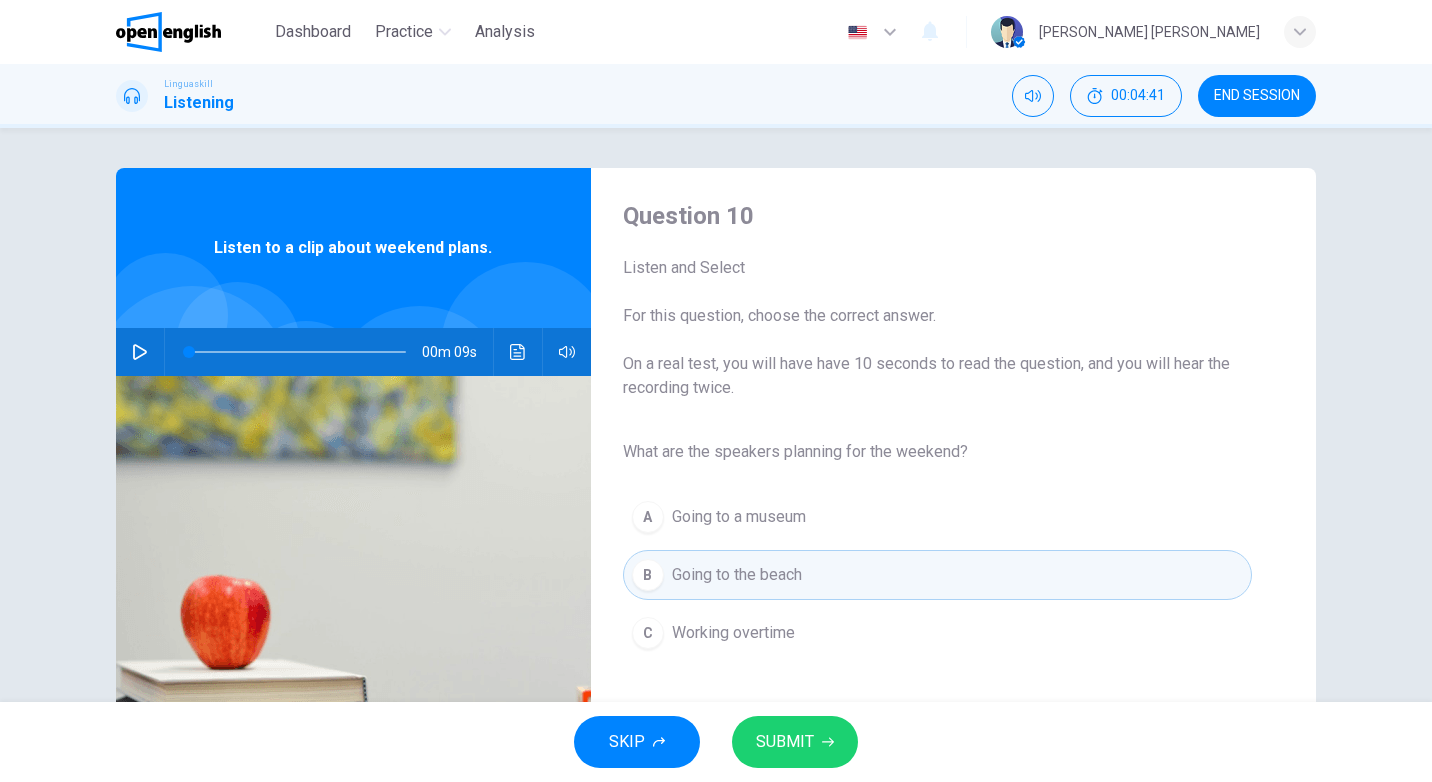 click on "SUBMIT" at bounding box center [785, 742] 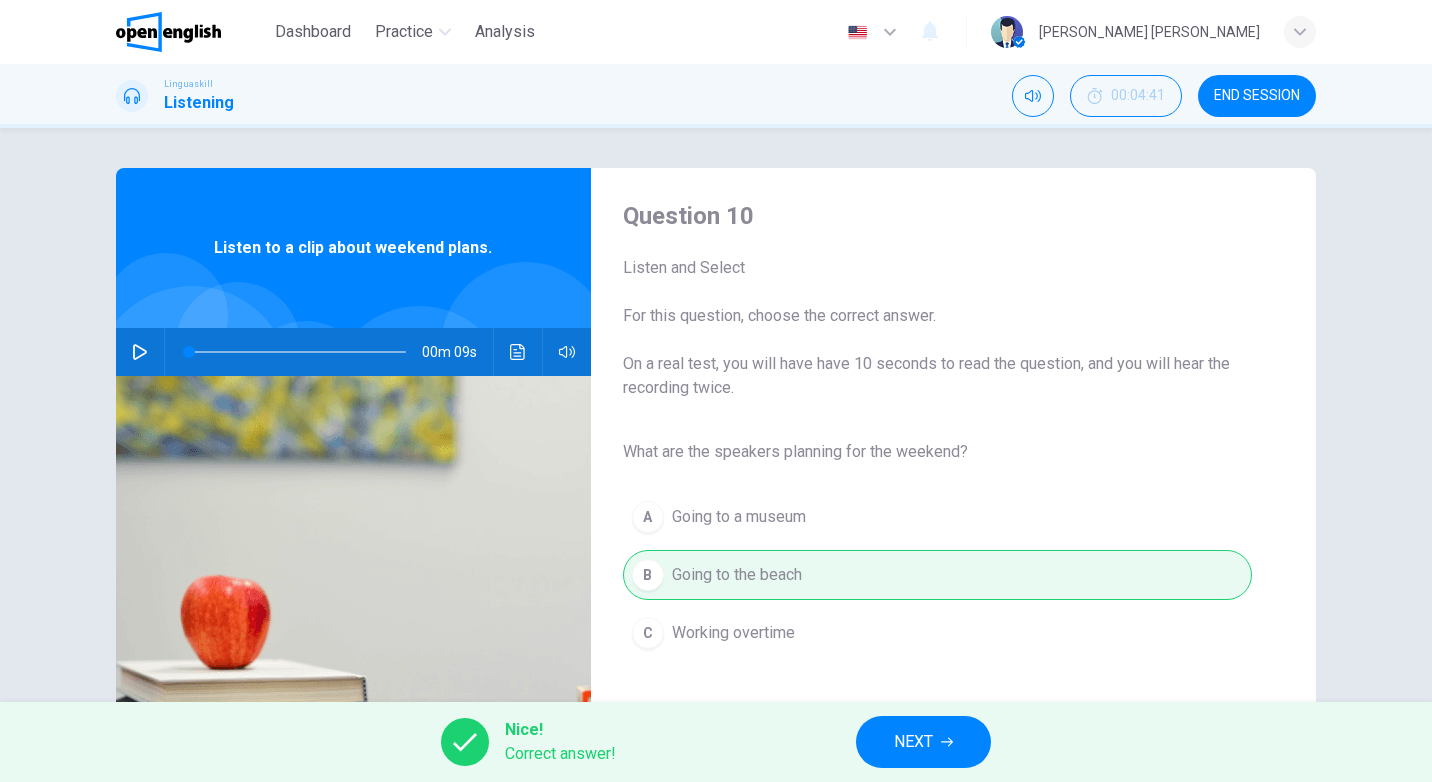 click on "NEXT" at bounding box center (923, 742) 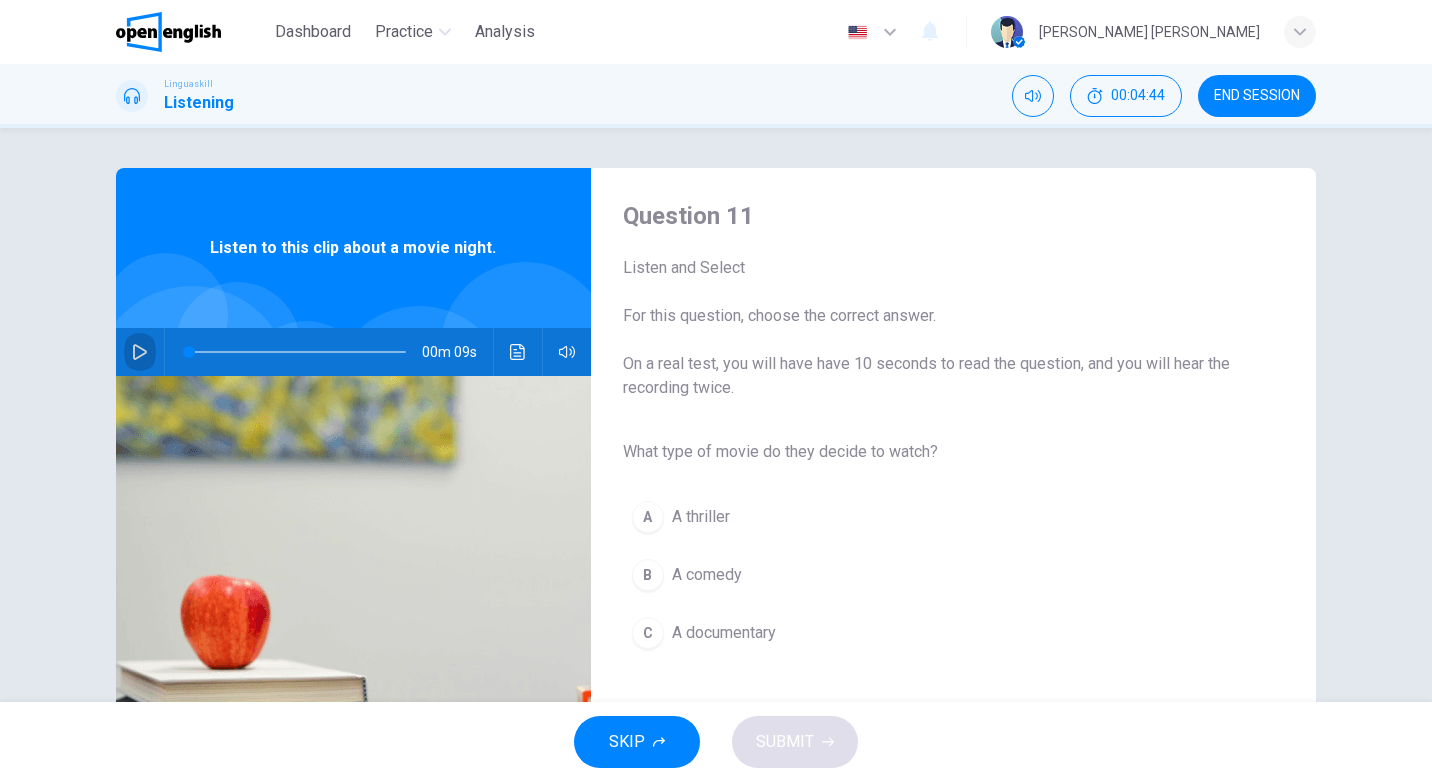 click 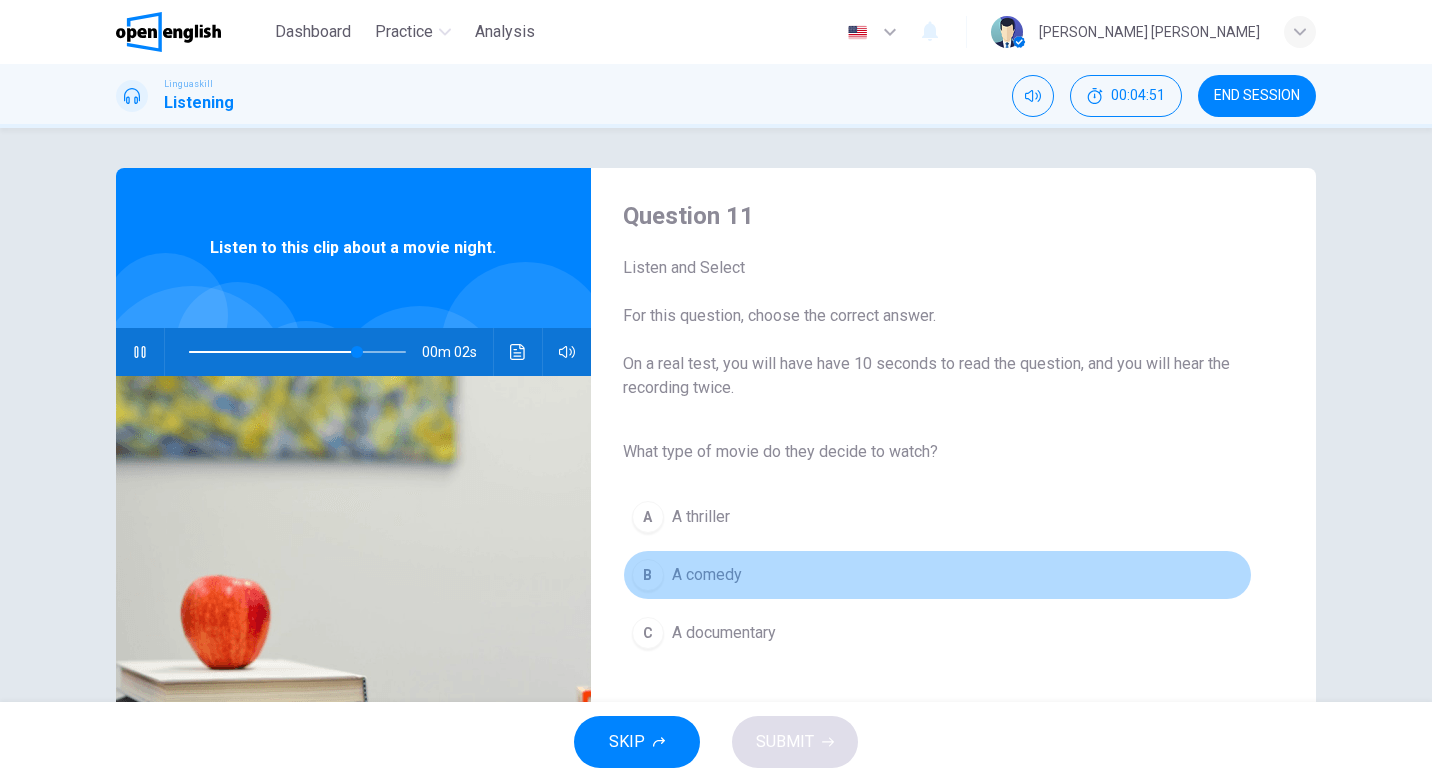 click on "A comedy" at bounding box center (707, 575) 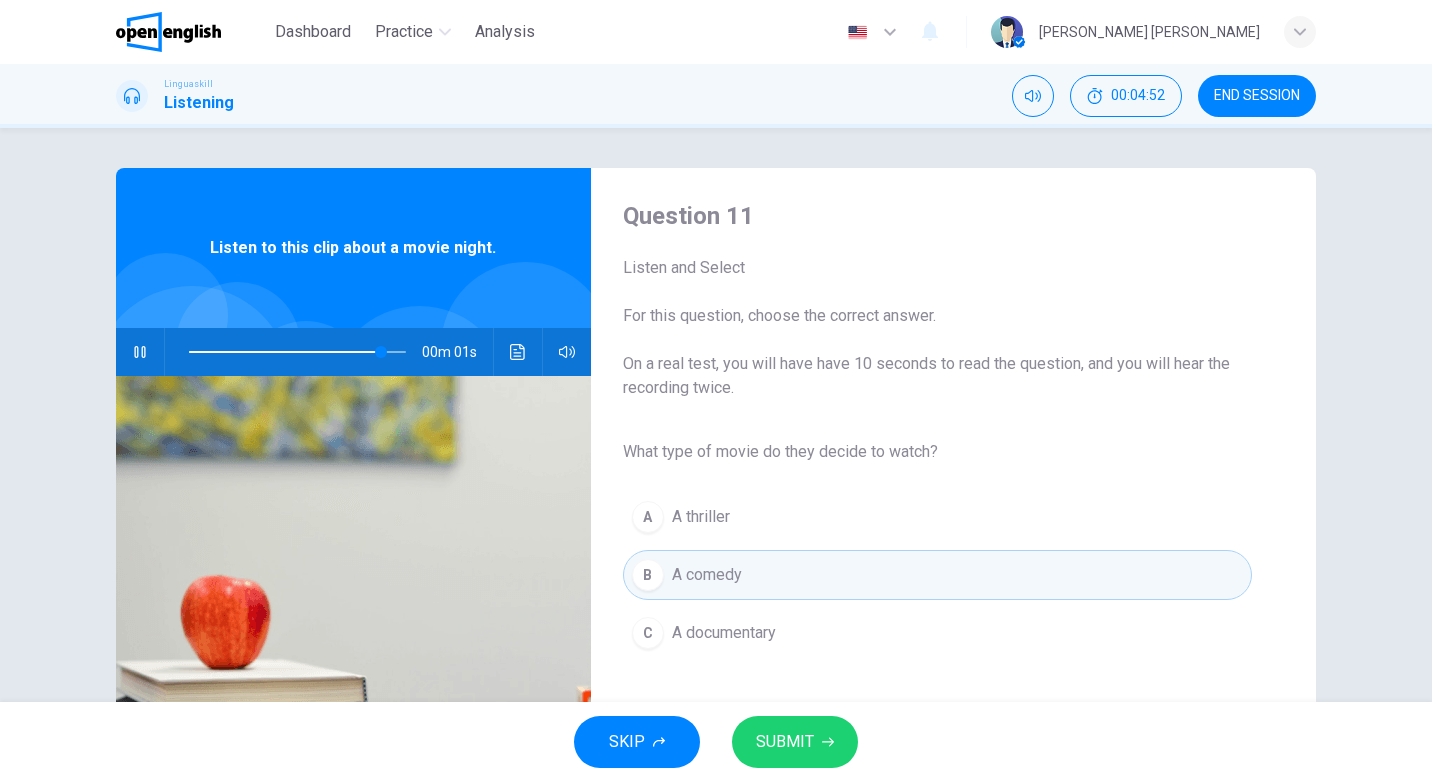 click on "SUBMIT" at bounding box center (795, 742) 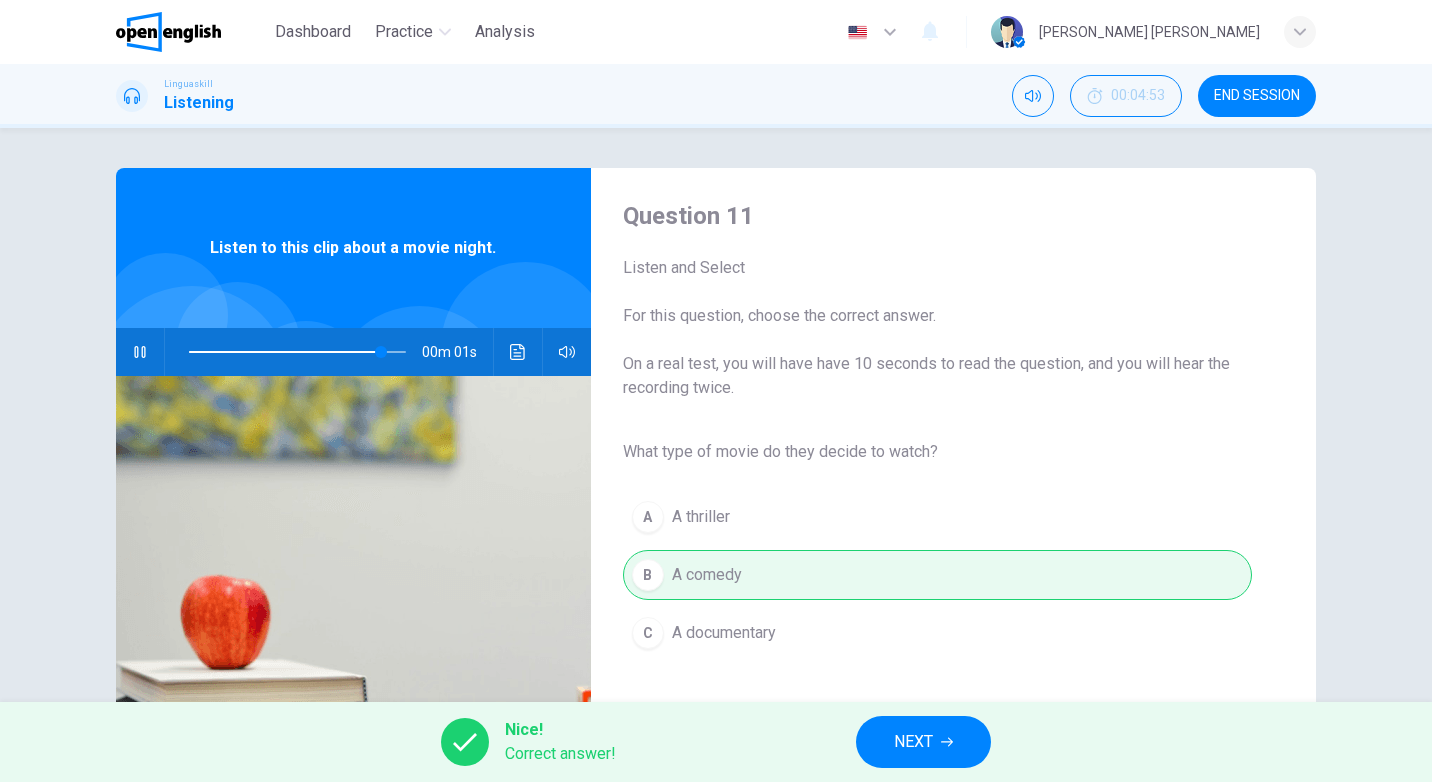 type on "*" 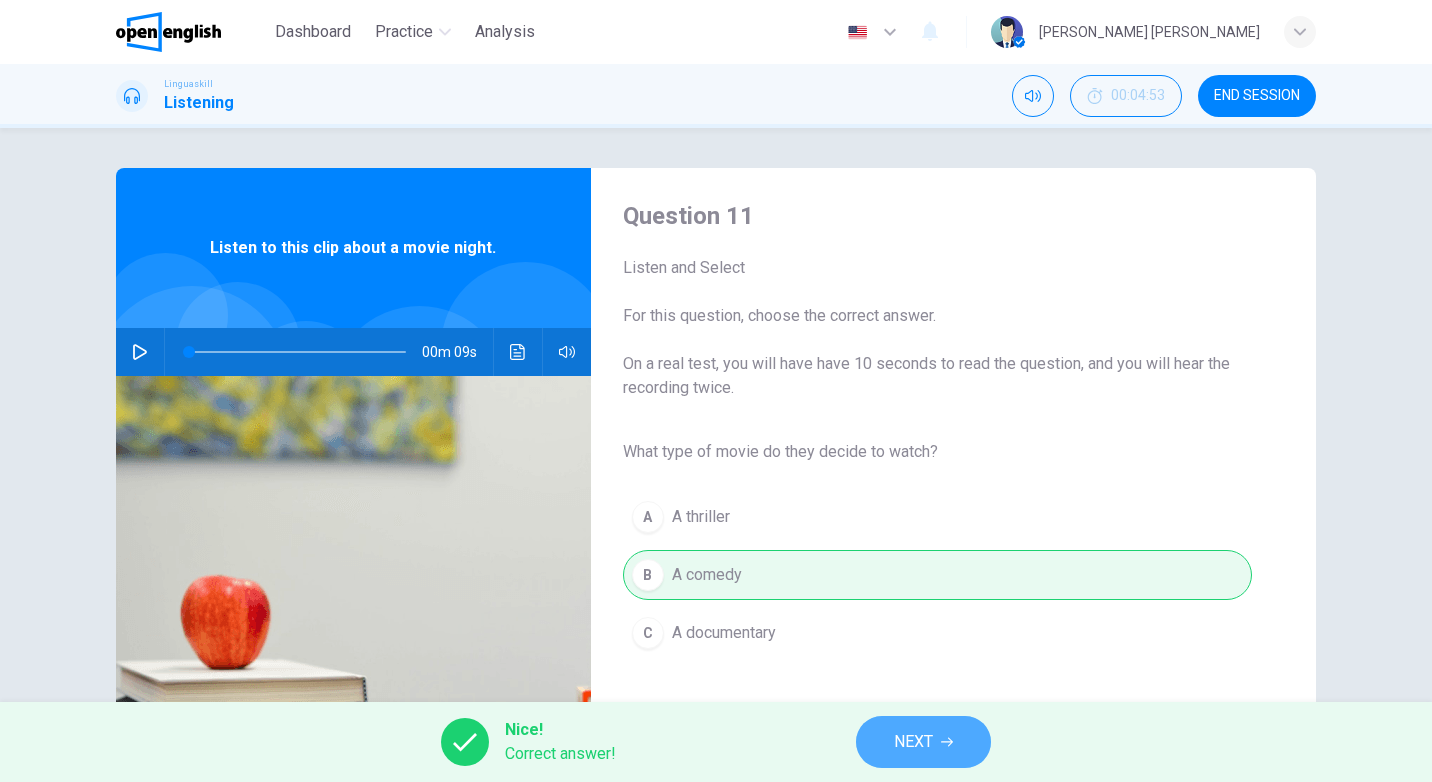 click on "NEXT" at bounding box center [913, 742] 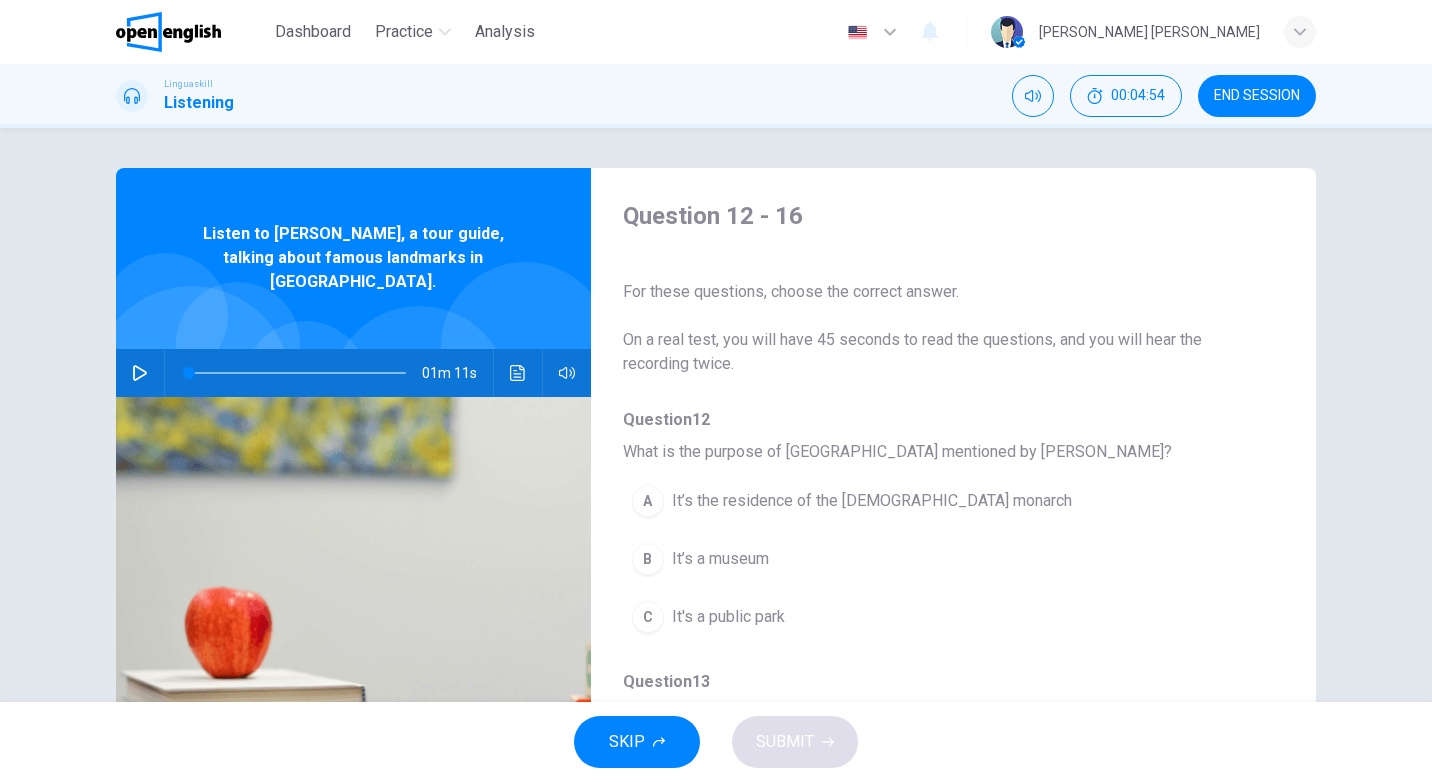 click 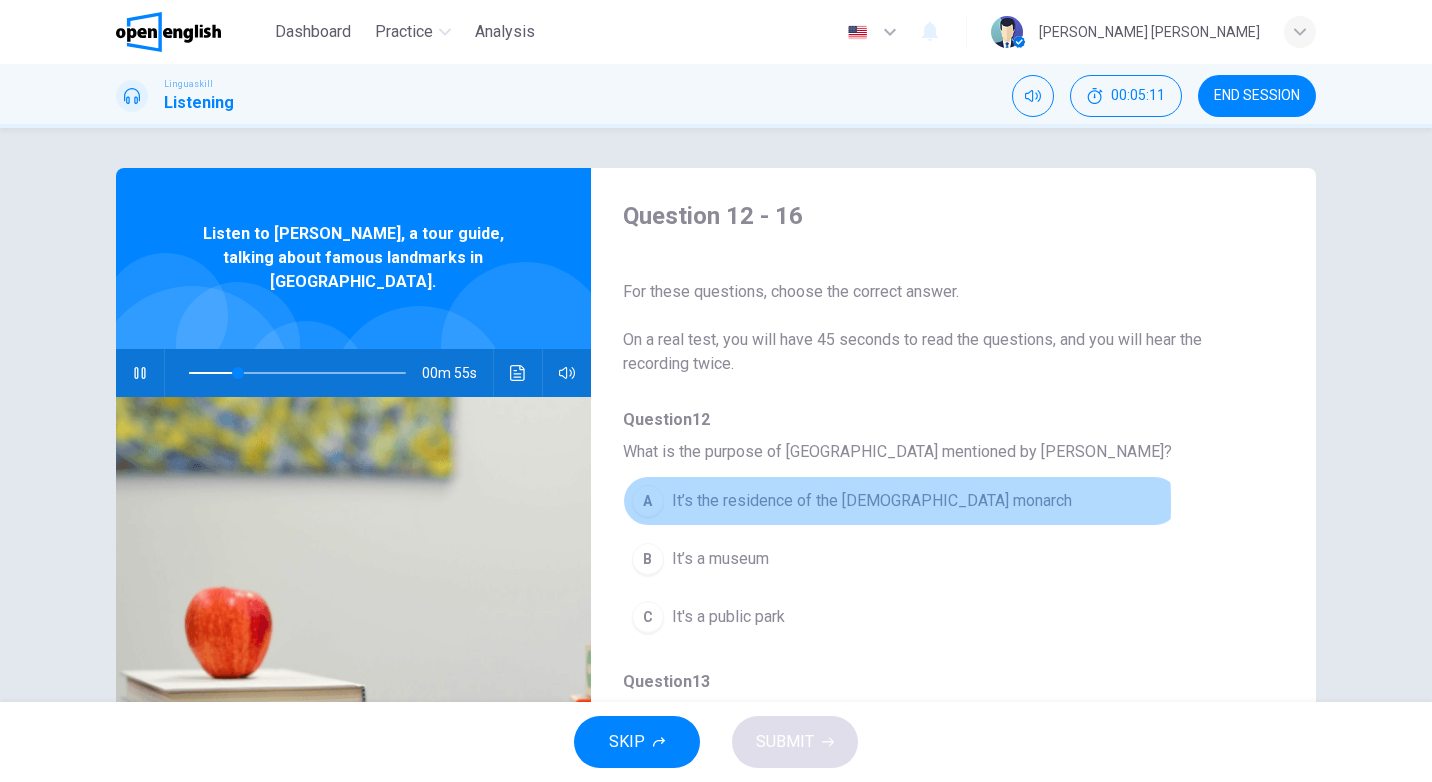 click on "It’s the residence of the [DEMOGRAPHIC_DATA] monarch" at bounding box center (872, 501) 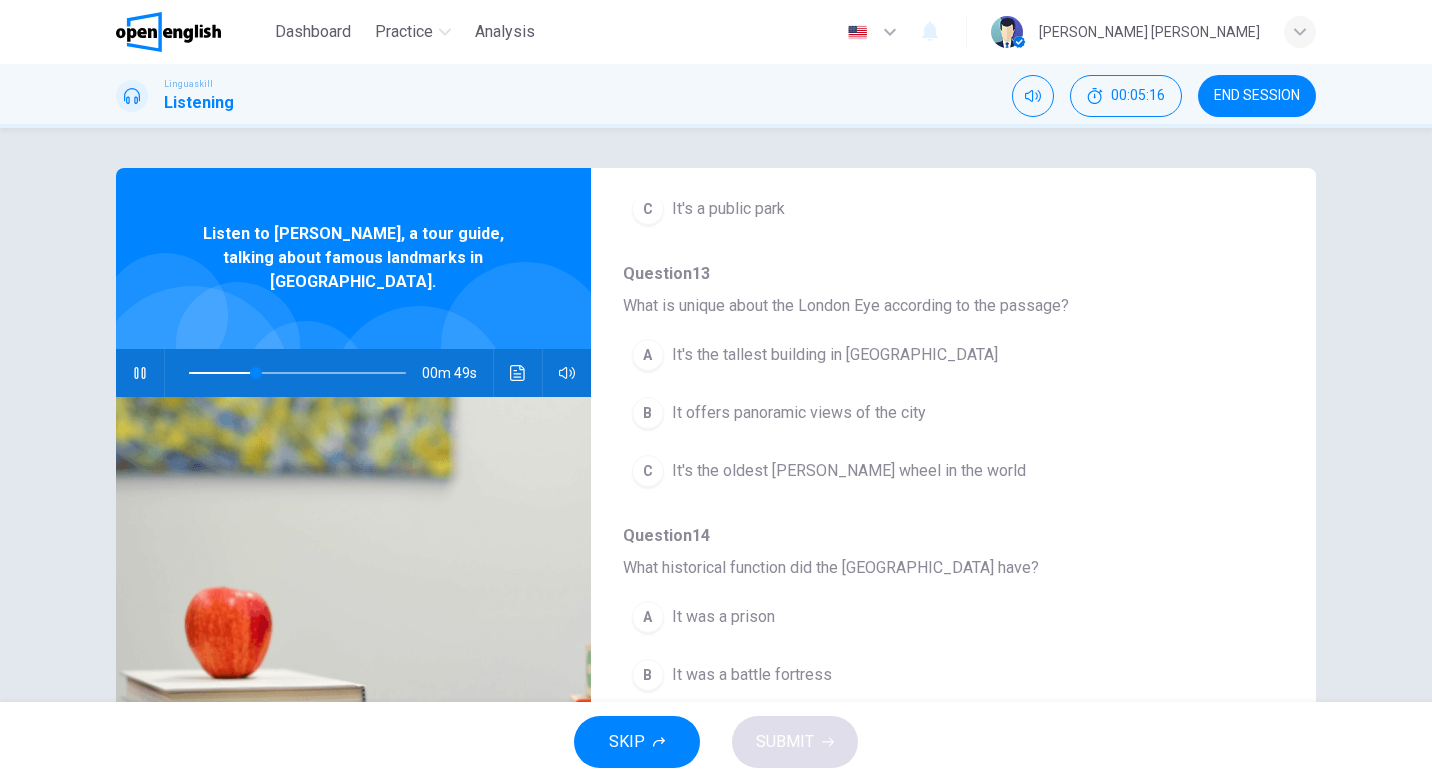 scroll, scrollTop: 405, scrollLeft: 0, axis: vertical 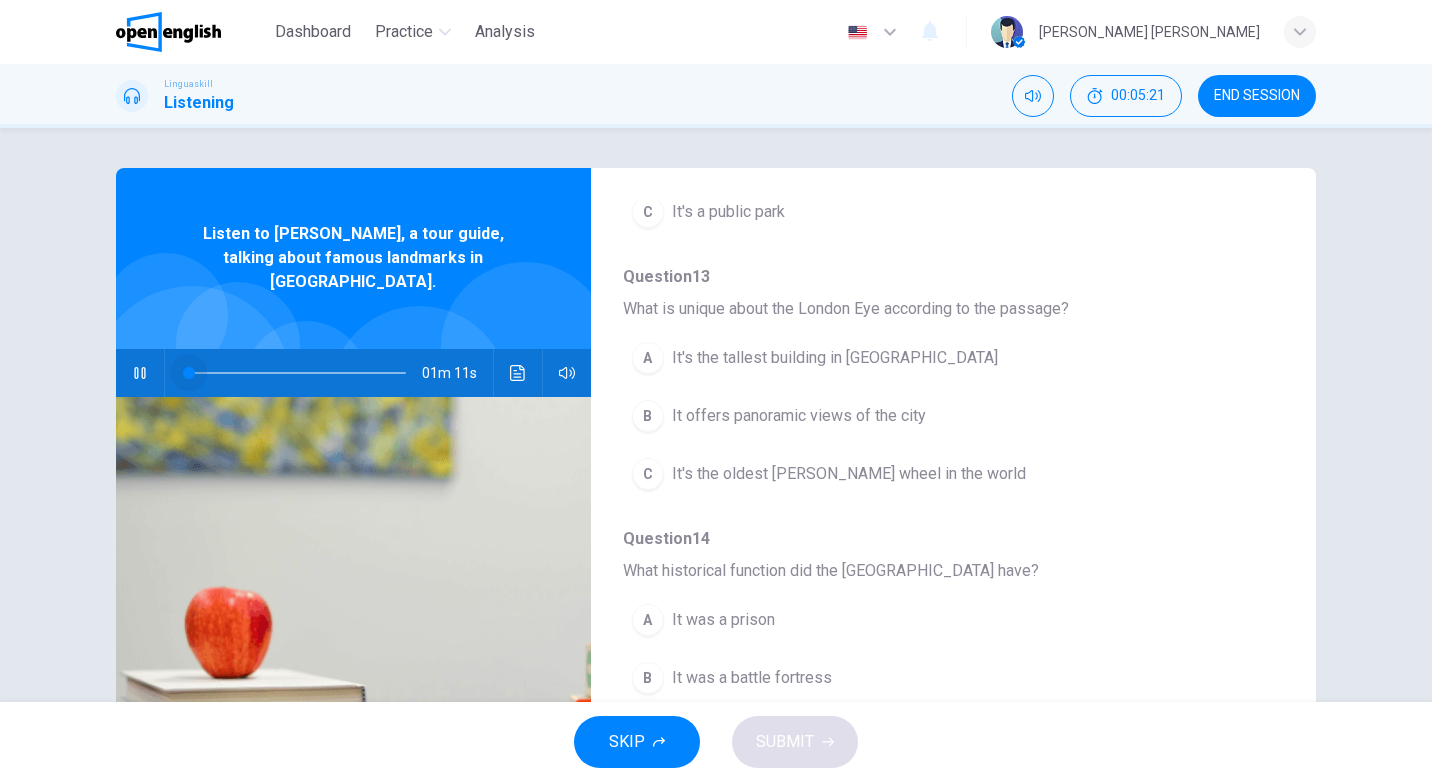 drag, startPoint x: 263, startPoint y: 354, endPoint x: 157, endPoint y: 356, distance: 106.01887 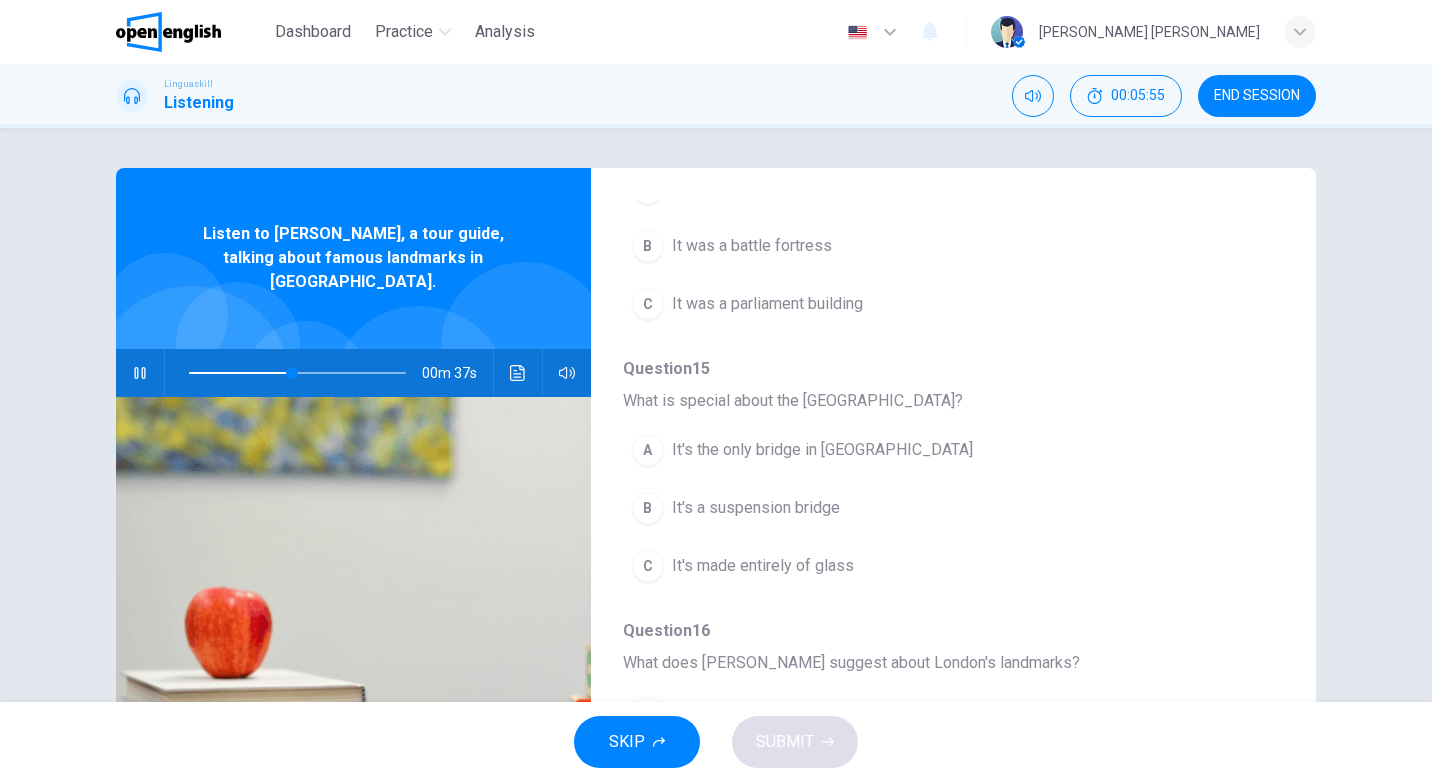 scroll, scrollTop: 863, scrollLeft: 0, axis: vertical 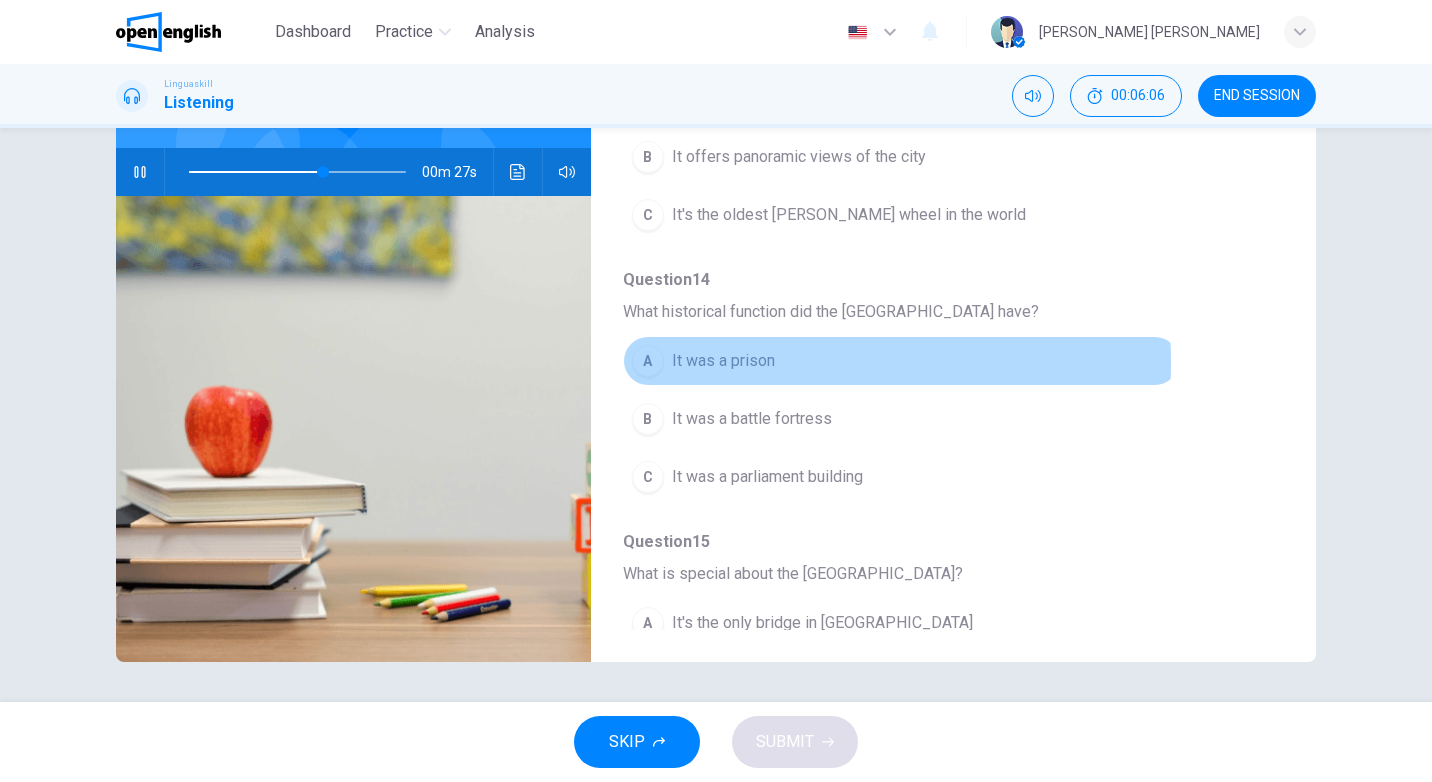 click on "It was a prison" at bounding box center (723, 361) 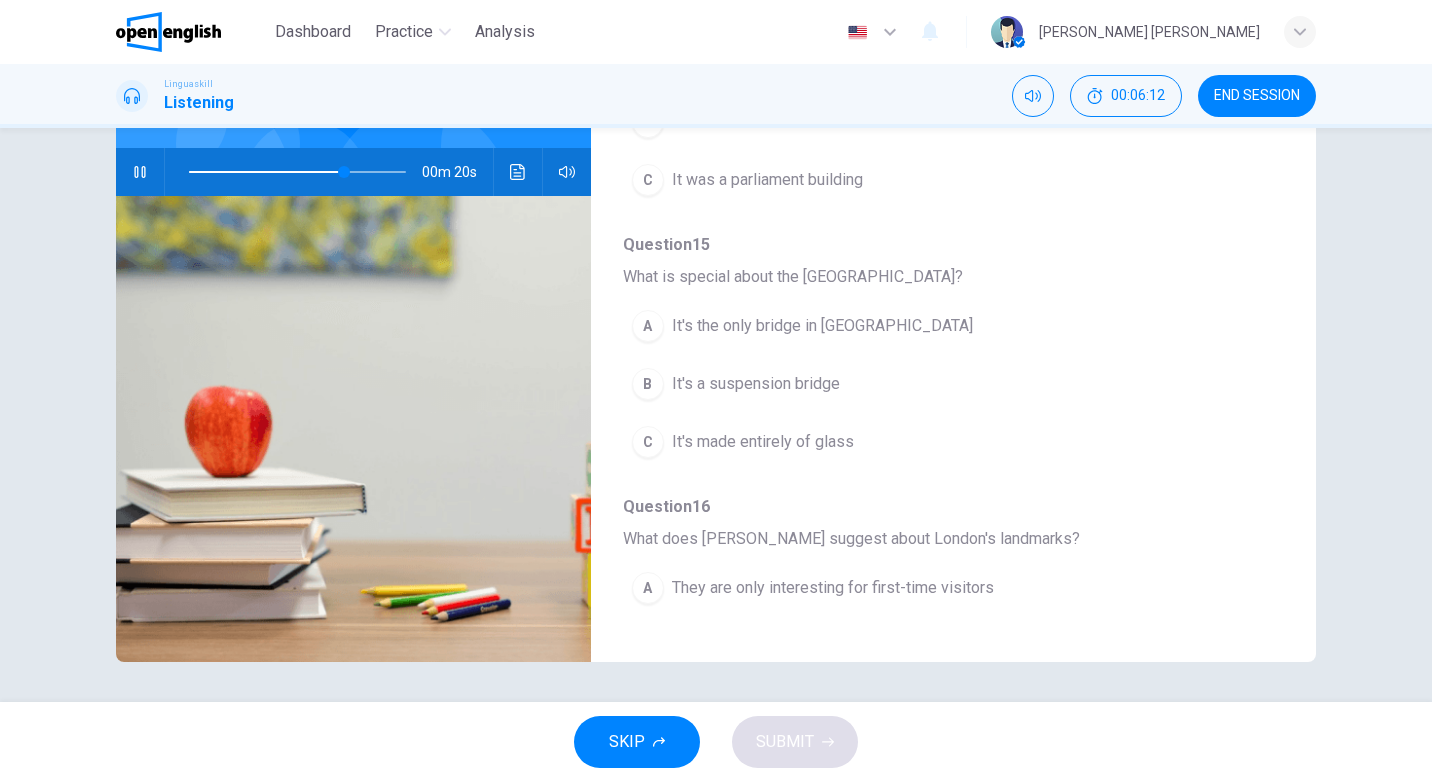 scroll, scrollTop: 763, scrollLeft: 0, axis: vertical 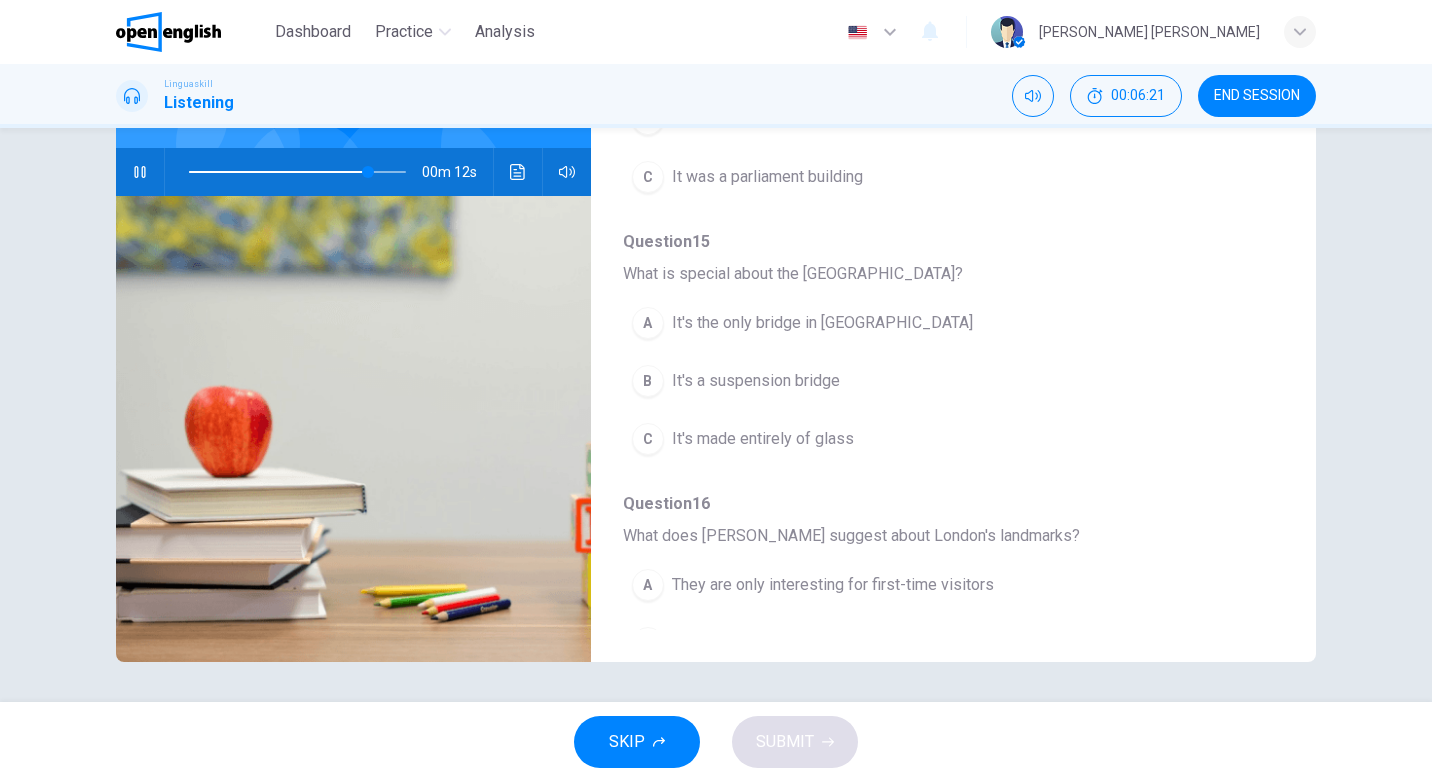 click on "It's a suspension bridge" at bounding box center [756, 381] 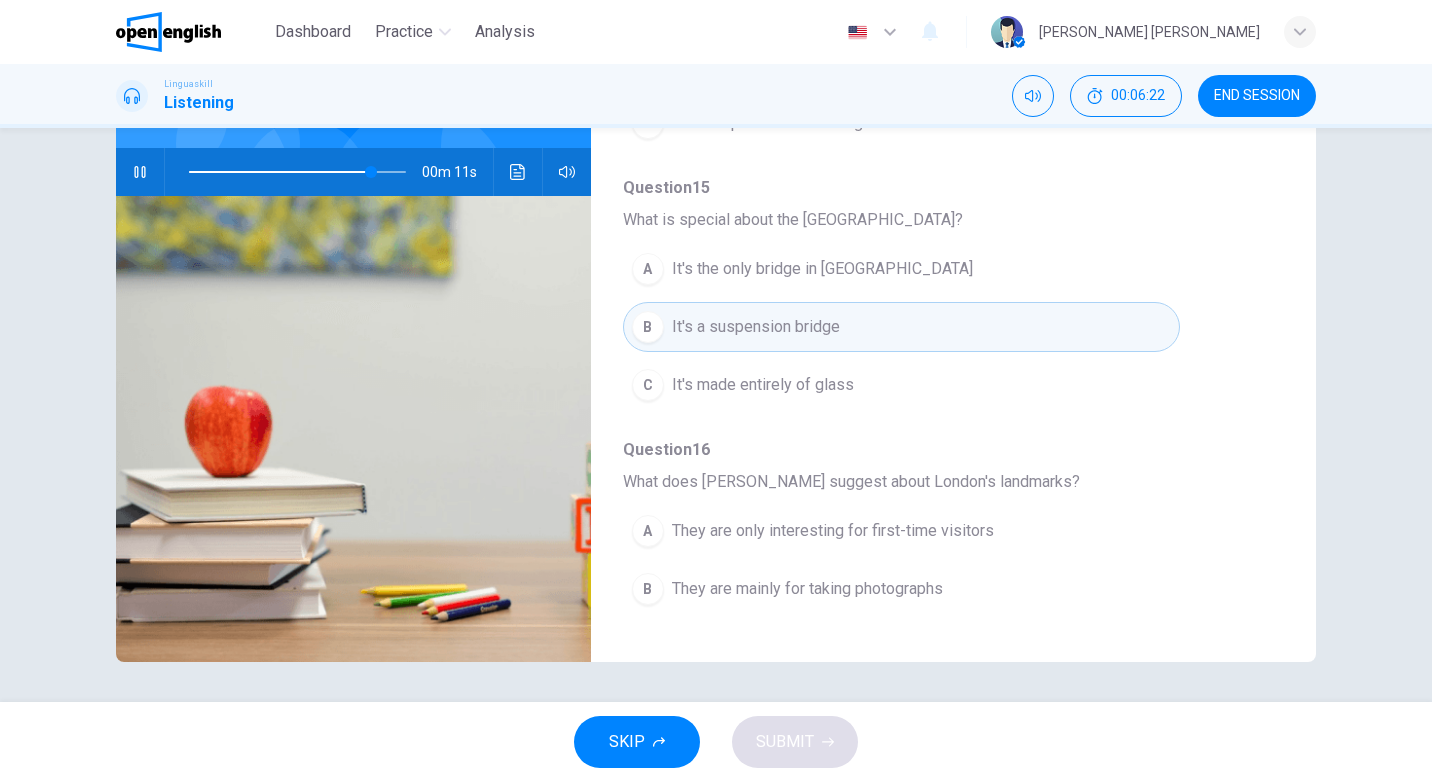 scroll, scrollTop: 863, scrollLeft: 0, axis: vertical 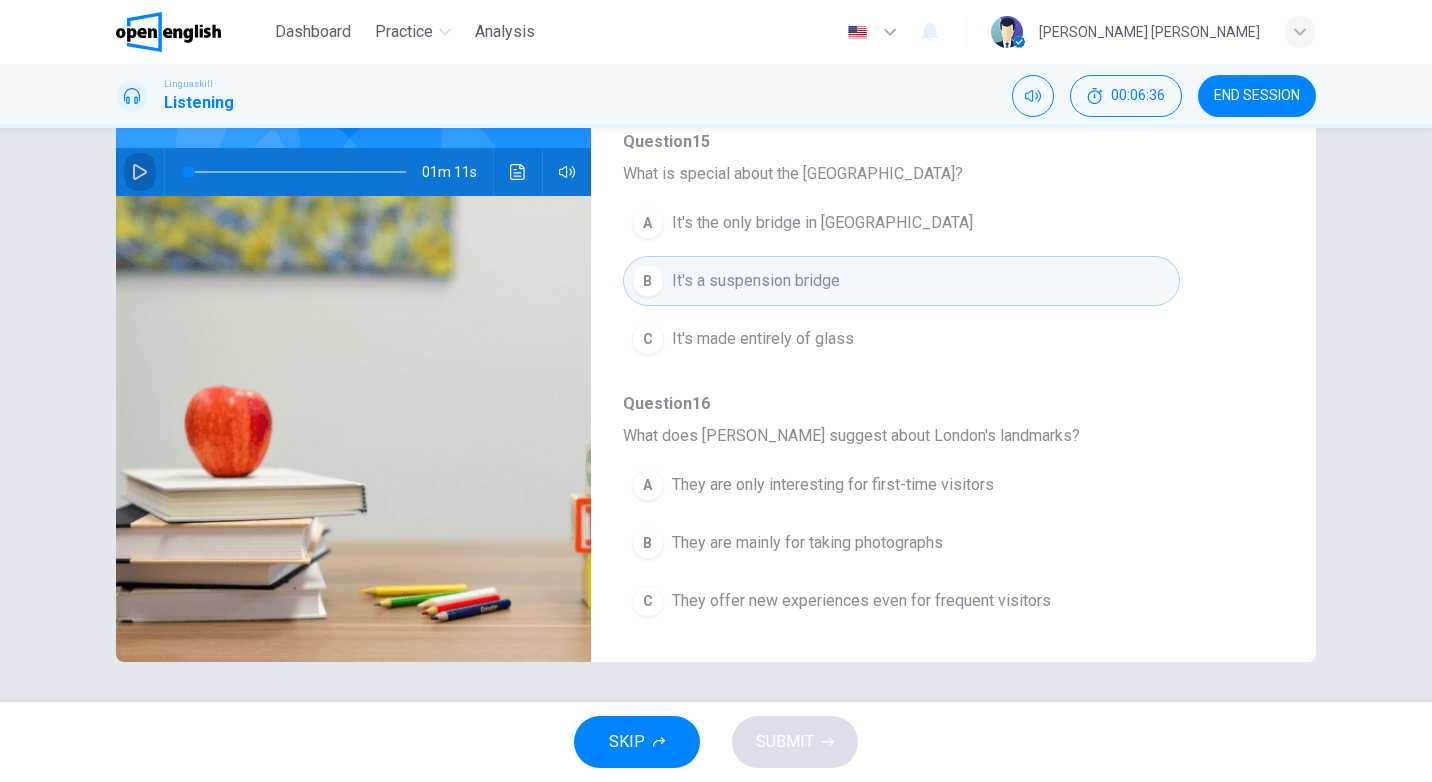 click 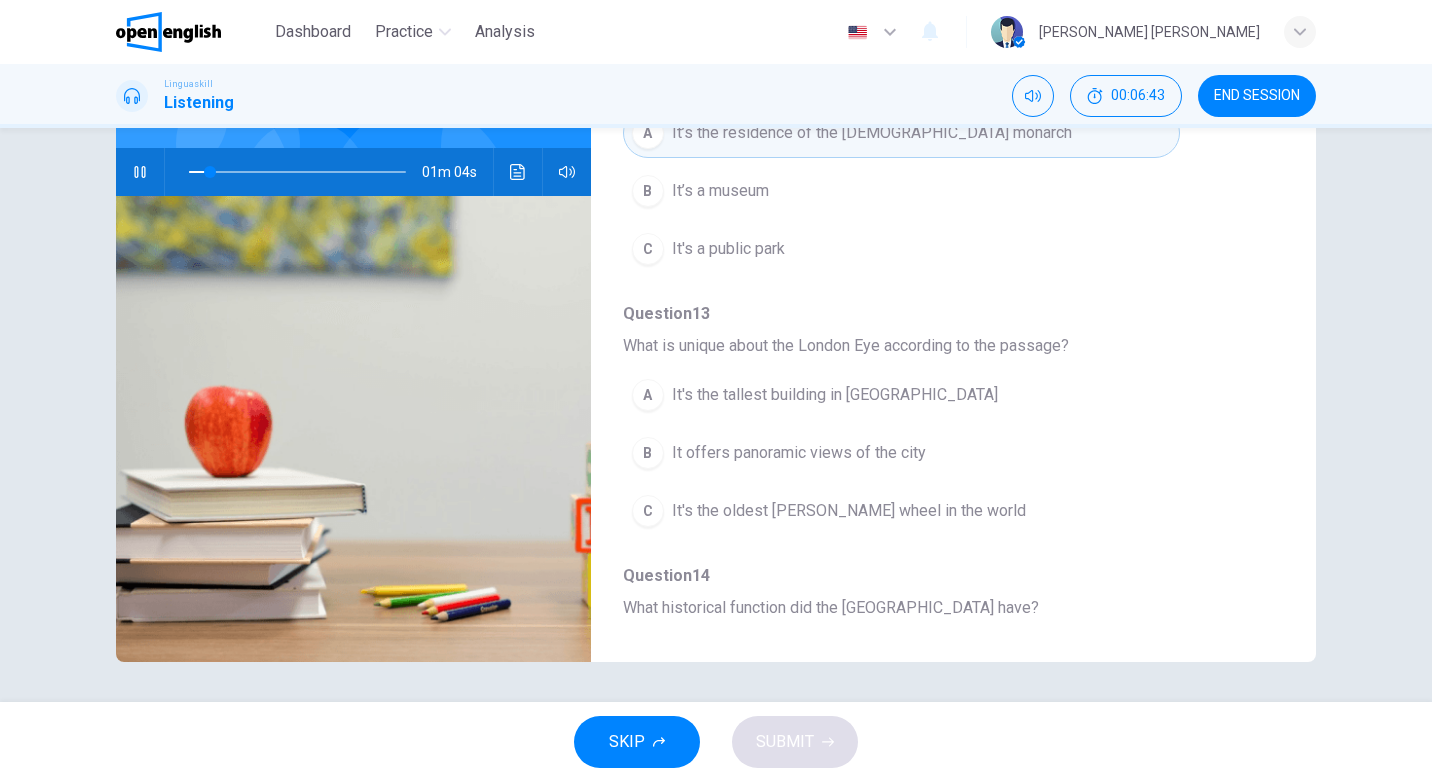 scroll, scrollTop: 177, scrollLeft: 0, axis: vertical 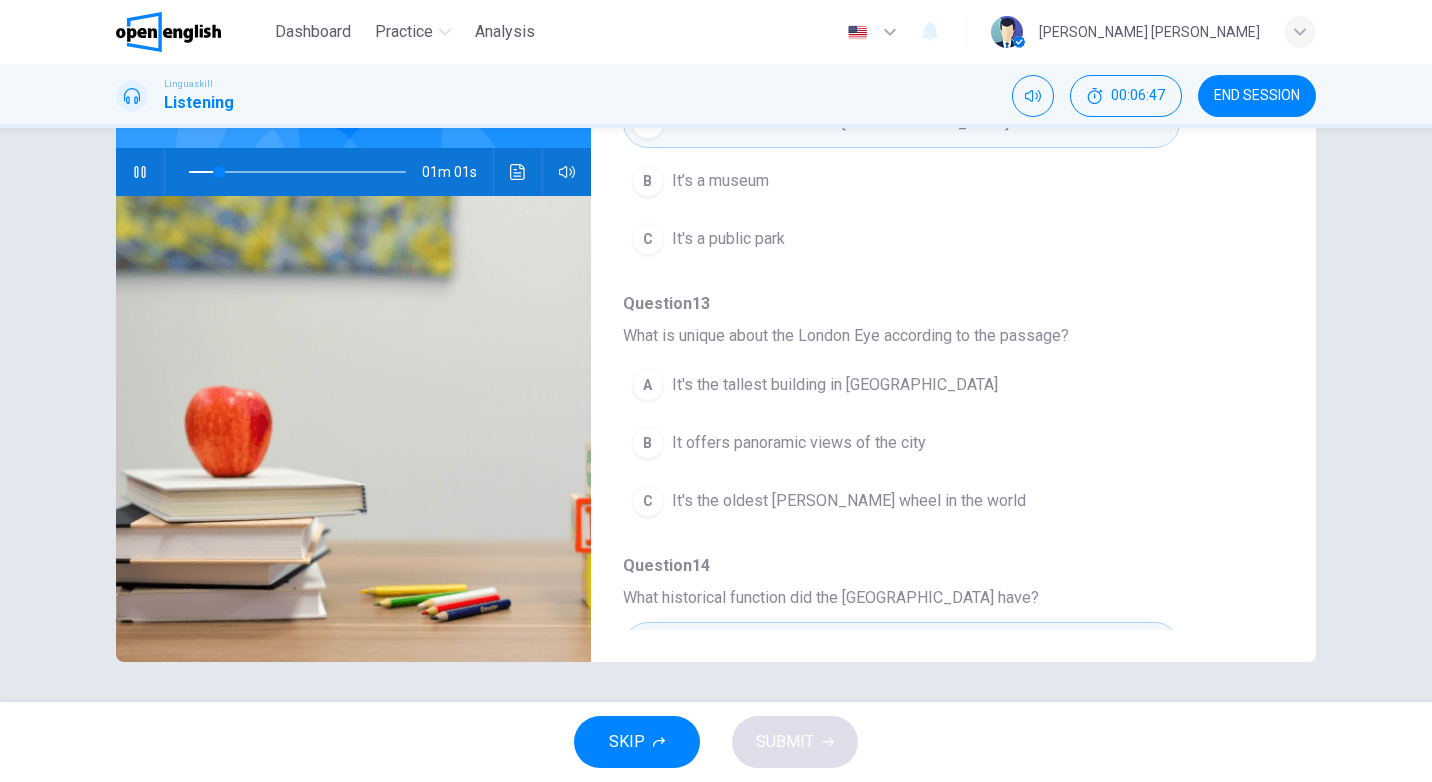click on "Question 12 - 16 For these questions, choose the correct answer. On a real test, you will have 45 seconds to read the questions, and you will hear the recording twice. Question  12 What is the purpose of [GEOGRAPHIC_DATA] mentioned by [PERSON_NAME]? A It’s the residence of the [DEMOGRAPHIC_DATA] monarch B It’s a museum C It's a public park Question  13 What is unique about the [GEOGRAPHIC_DATA] according to the passage? A It's the tallest building in [GEOGRAPHIC_DATA] It offers panoramic views of the city C It's the oldest [PERSON_NAME] wheel in the world Question  14 What historical function did the [GEOGRAPHIC_DATA] have? A It was a prison B It was a battle fortress C It was a parliament building Question  15 What is special about the [GEOGRAPHIC_DATA]? A It's the only bridge in [GEOGRAPHIC_DATA] B It's a suspension bridge C It's made entirely of glass Question  16 What does [PERSON_NAME] suggest about London's landmarks? A They are only interesting for first-time visitors B They are mainly for taking photographs C They offer new experiences even for frequent visitors" at bounding box center (716, 314) 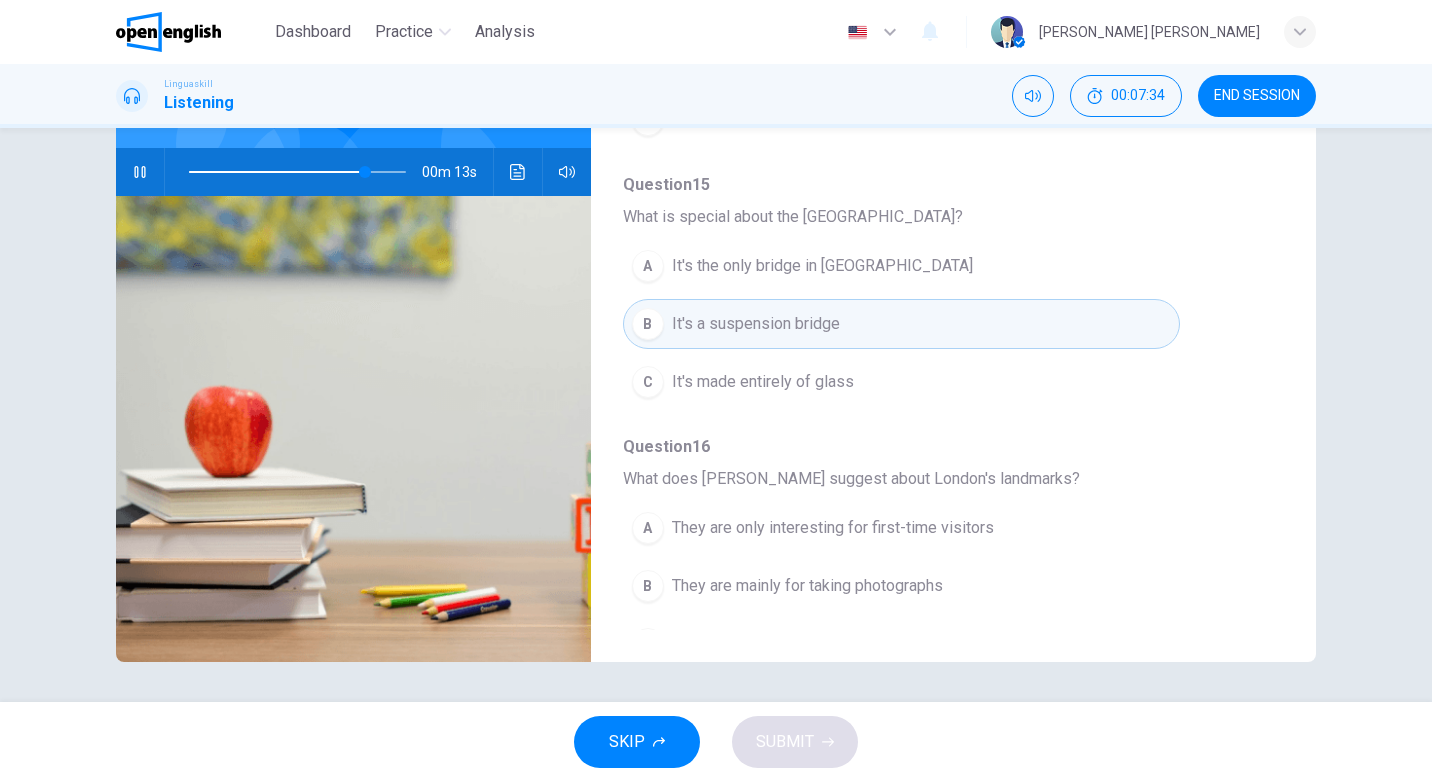 scroll, scrollTop: 863, scrollLeft: 0, axis: vertical 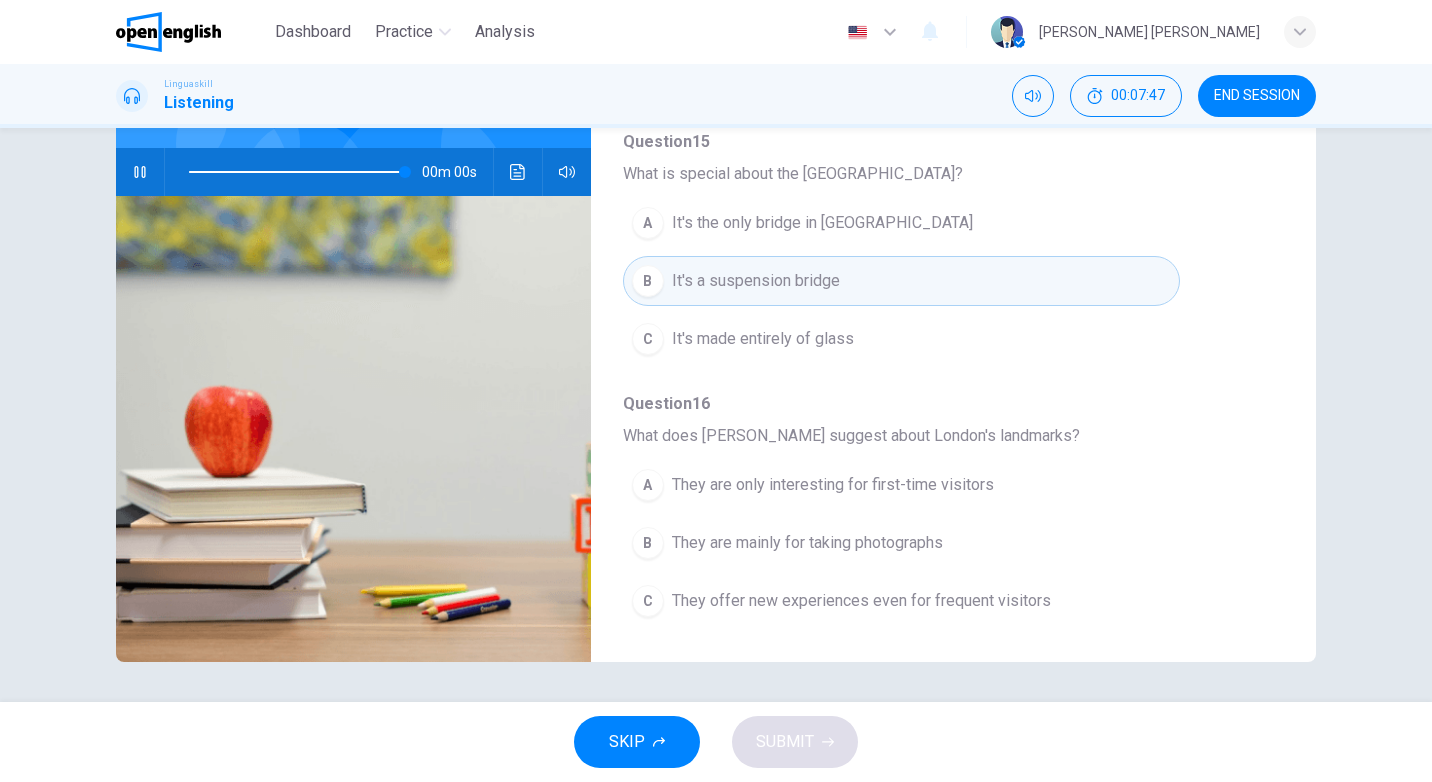 type on "*" 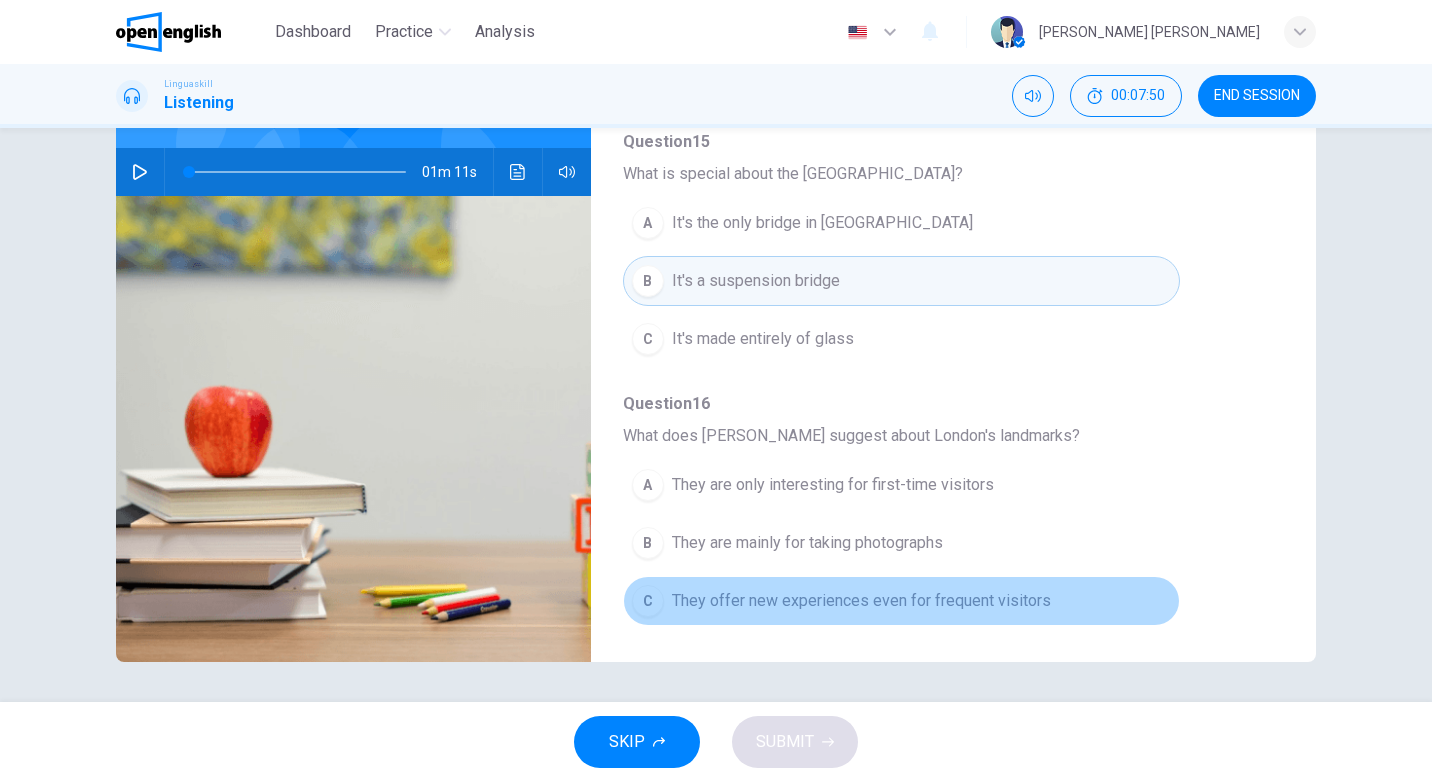 click on "They offer new experiences even for frequent visitors" at bounding box center (861, 601) 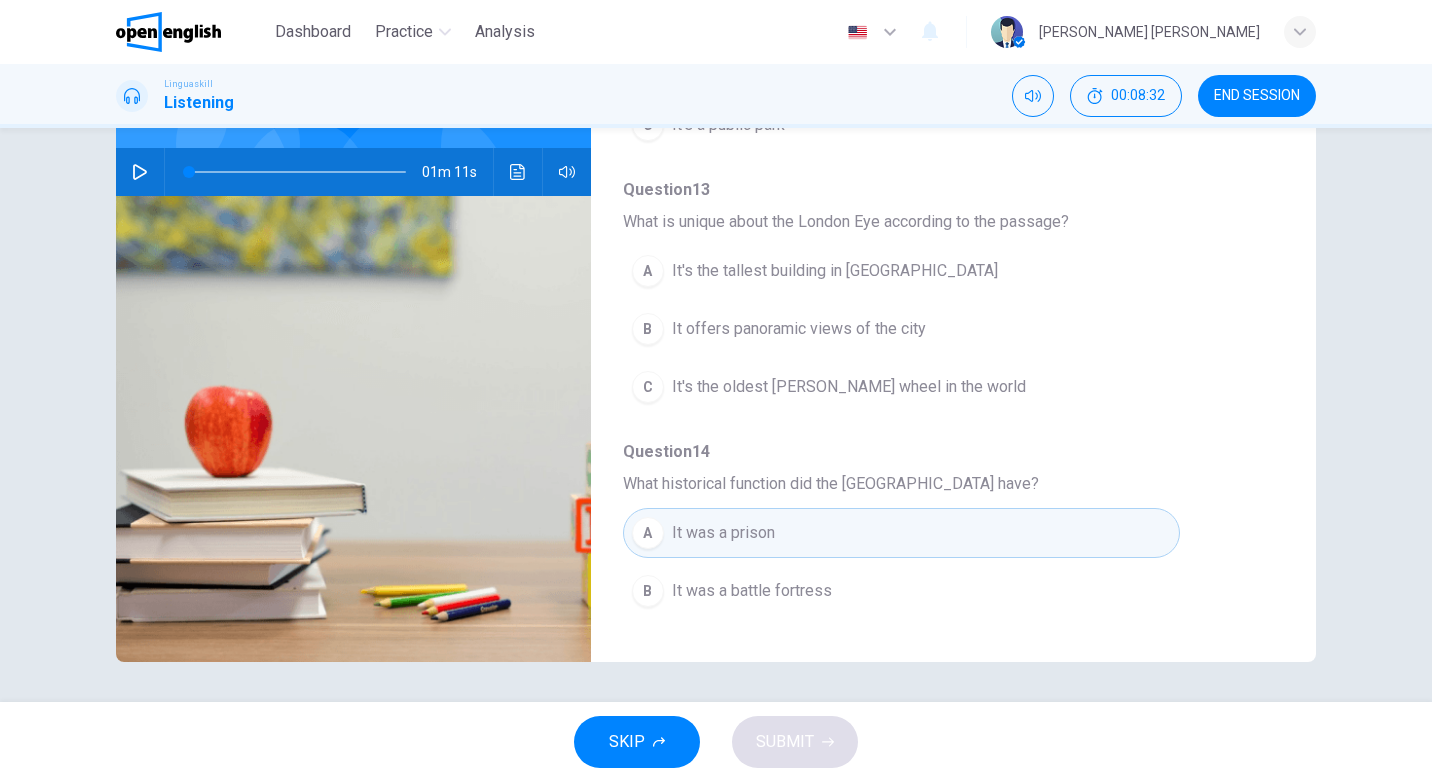 scroll, scrollTop: 293, scrollLeft: 0, axis: vertical 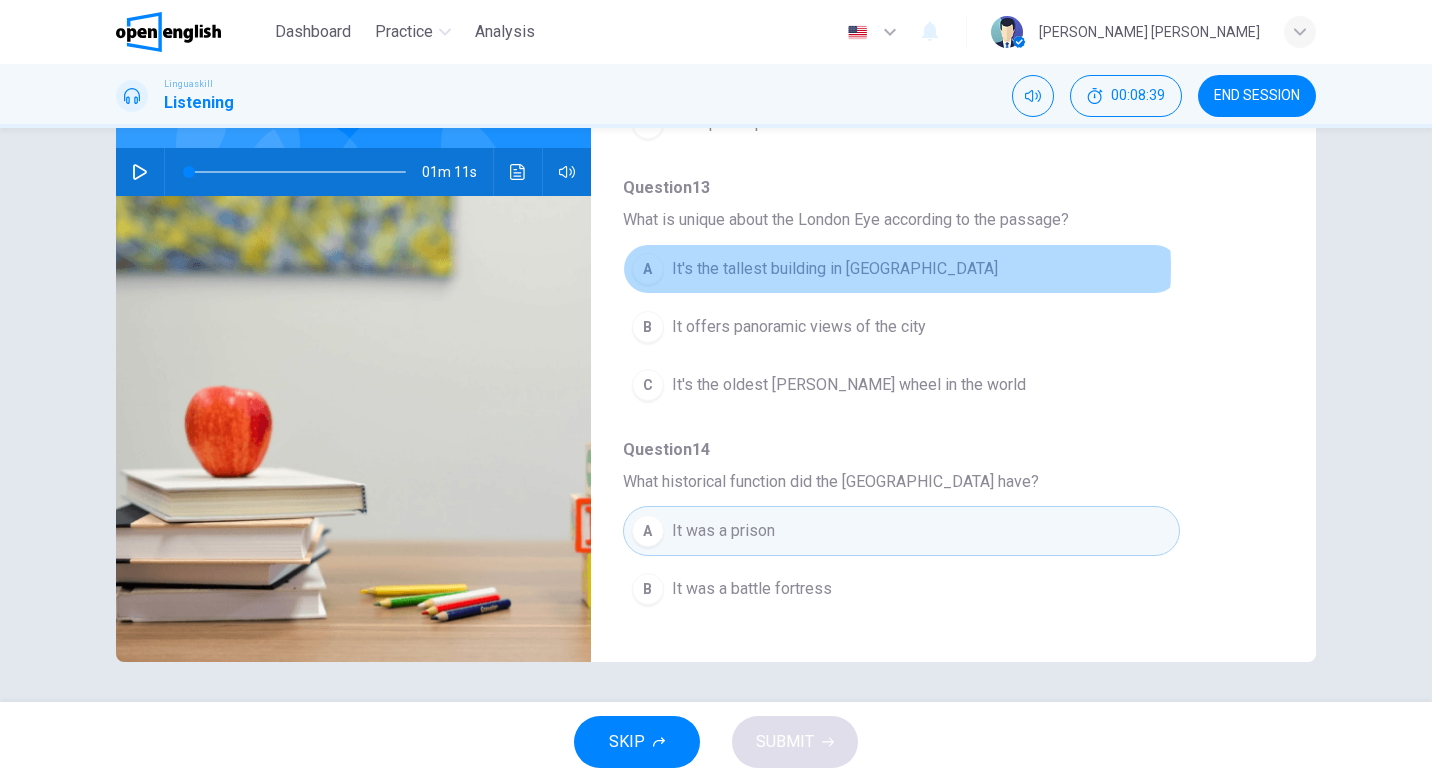 click on "It's the tallest building in [GEOGRAPHIC_DATA]" at bounding box center (835, 269) 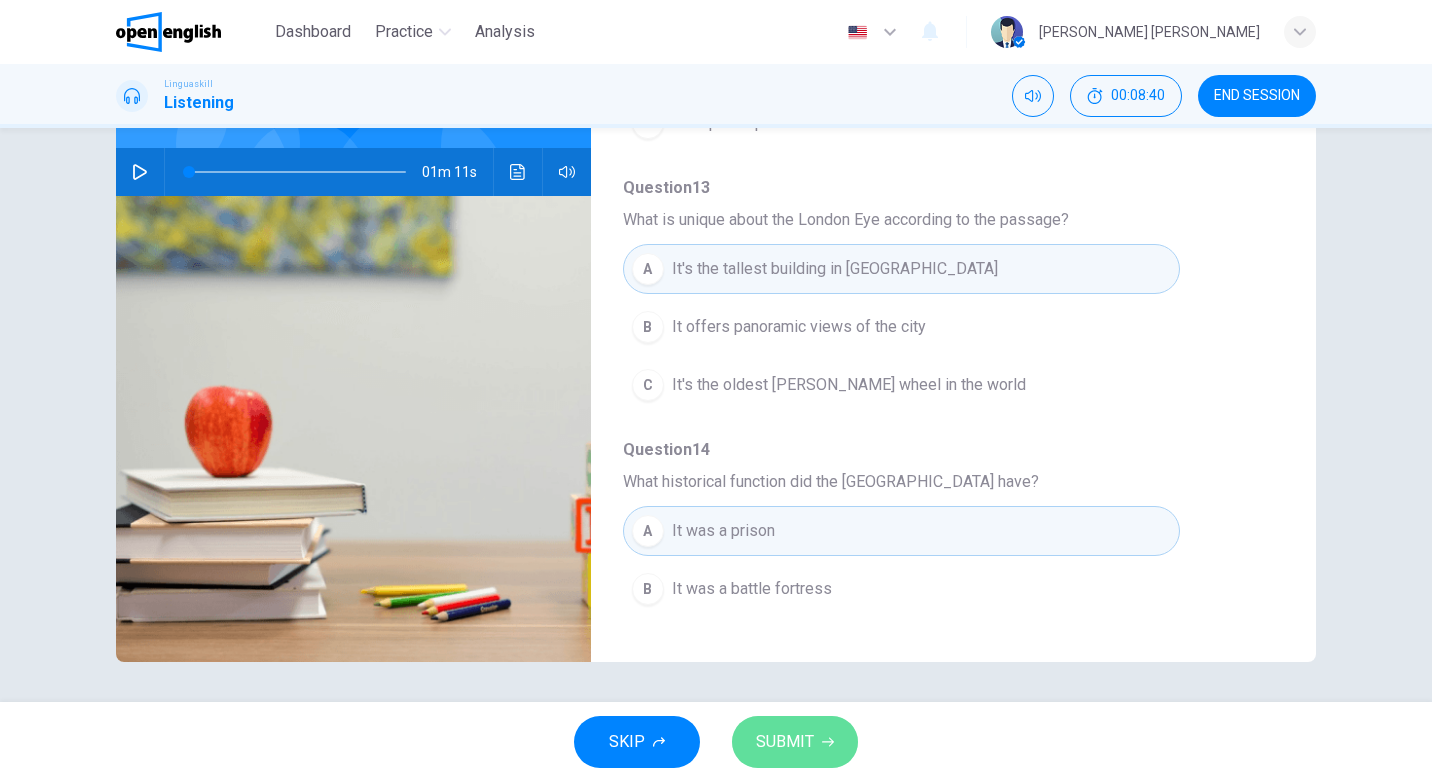 click on "SUBMIT" at bounding box center [795, 742] 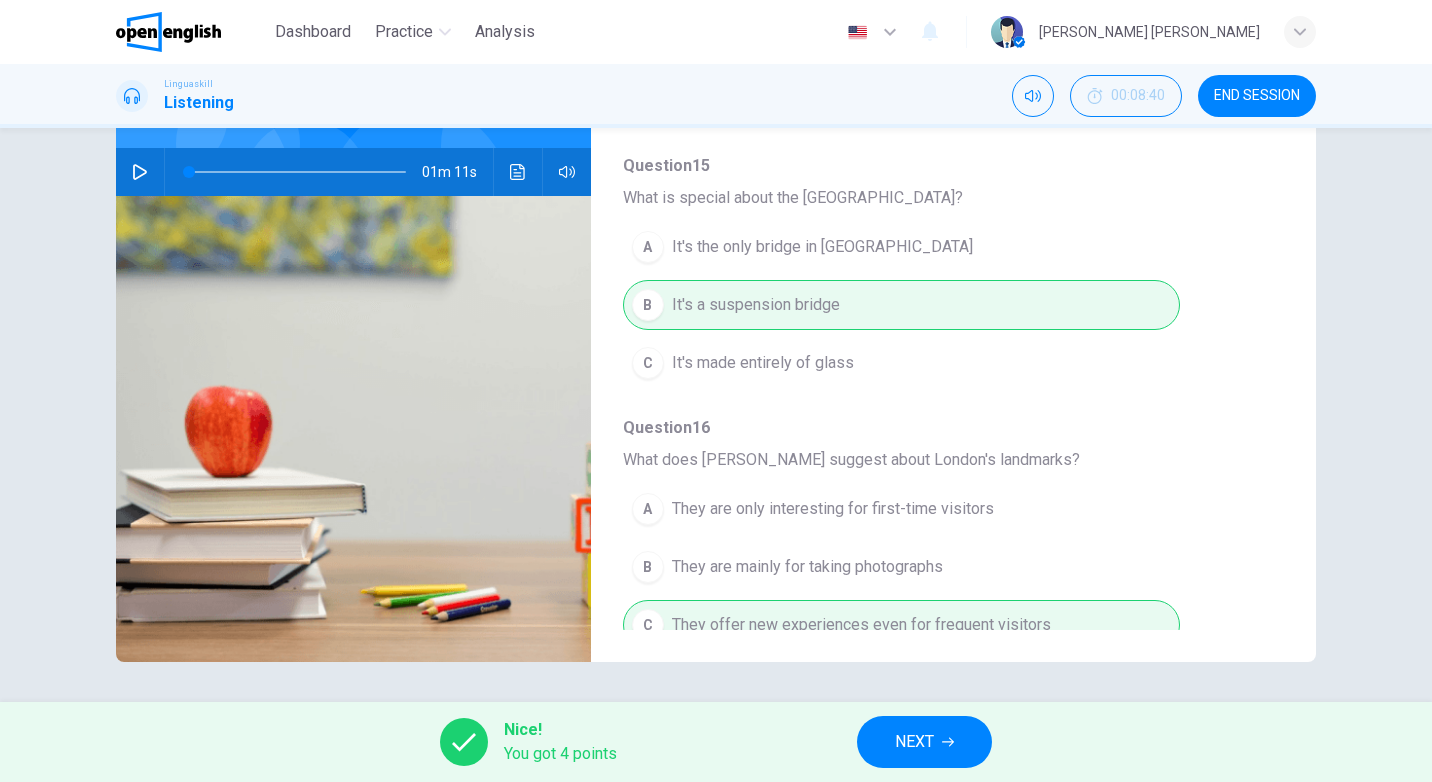 scroll, scrollTop: 863, scrollLeft: 0, axis: vertical 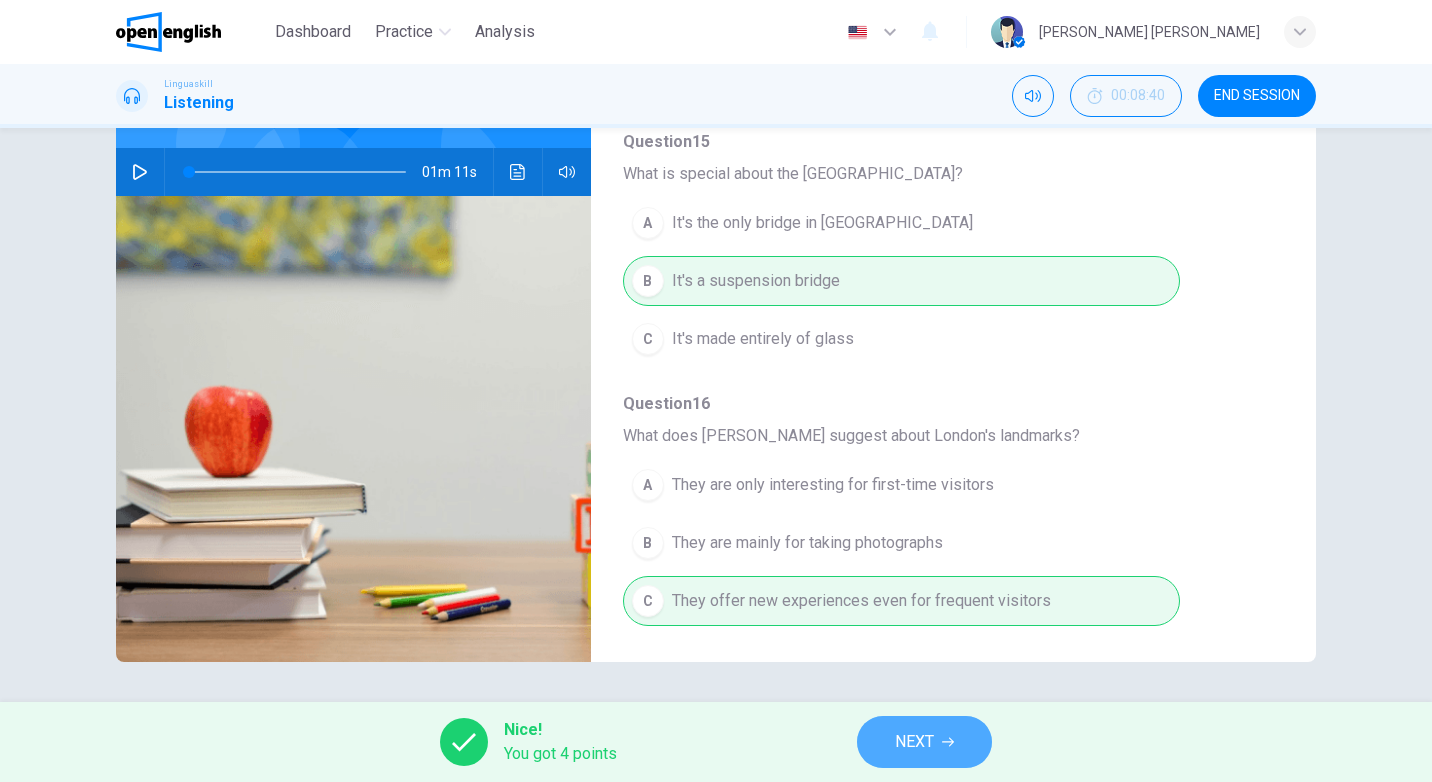 click on "NEXT" at bounding box center (924, 742) 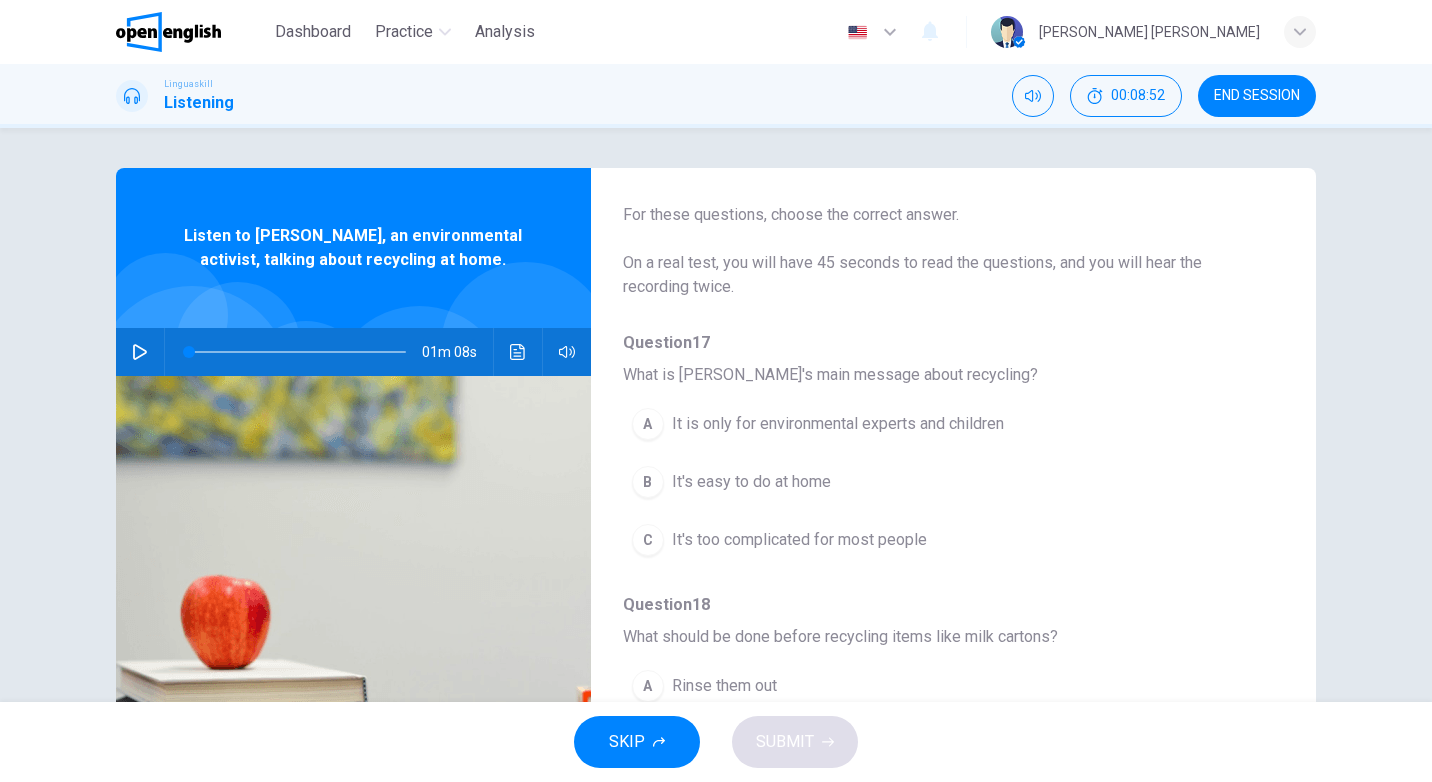 scroll, scrollTop: 82, scrollLeft: 0, axis: vertical 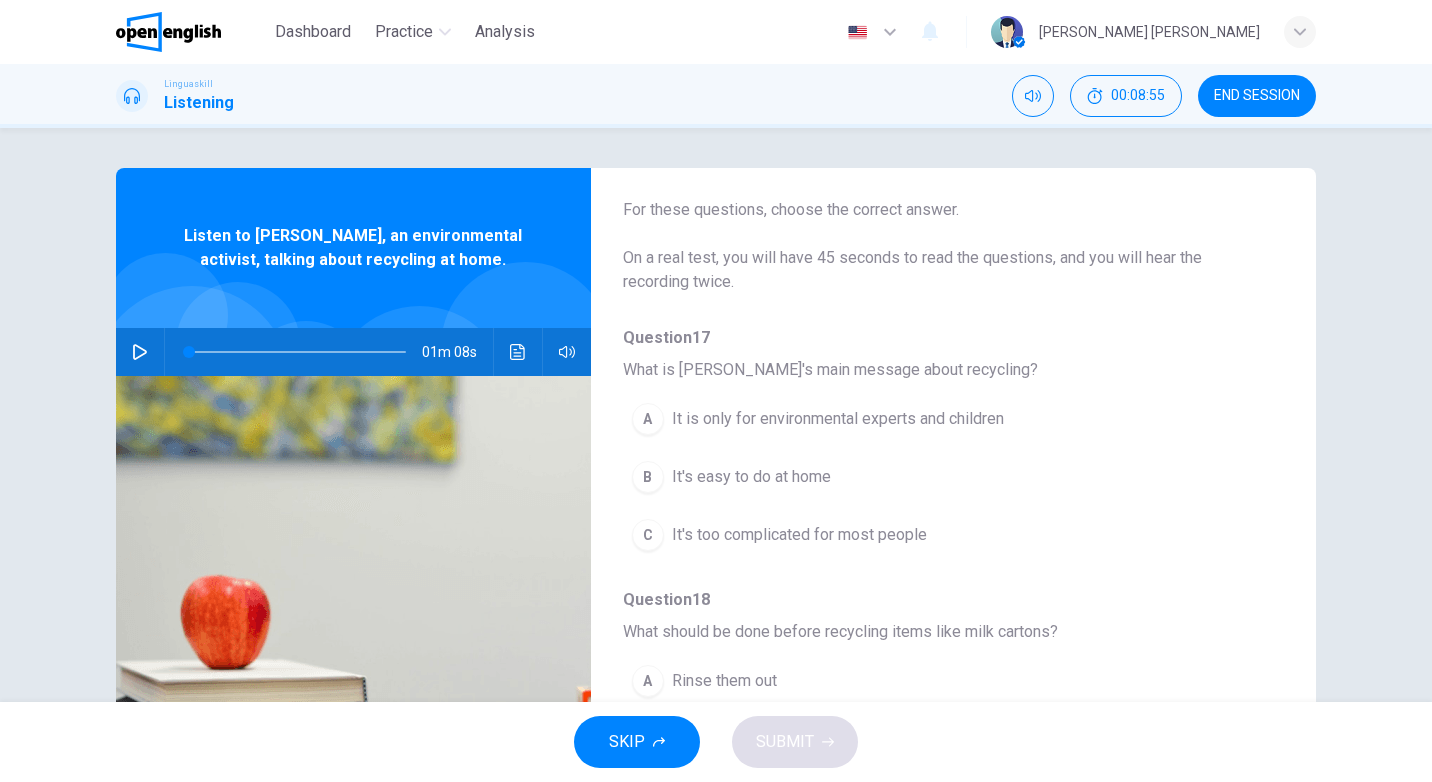 click 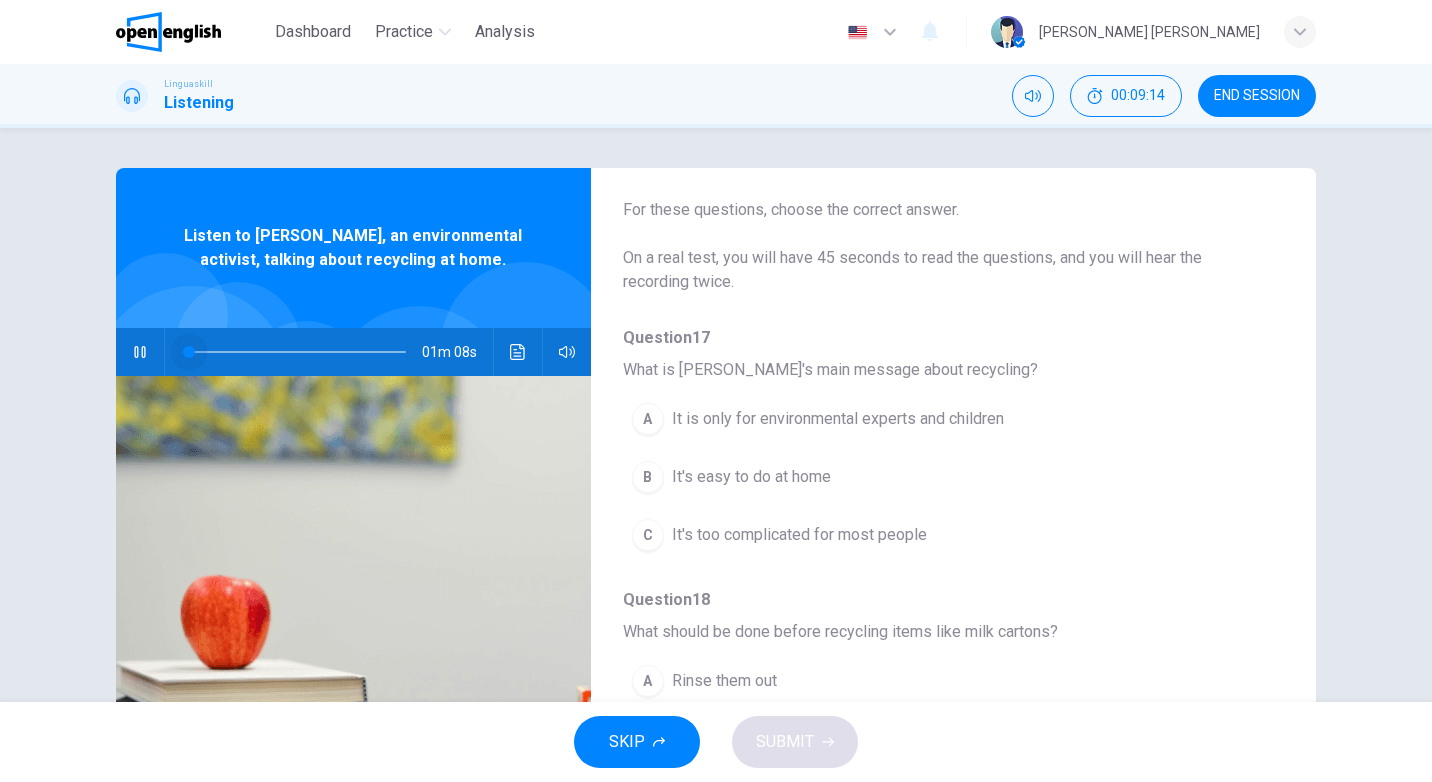 drag, startPoint x: 235, startPoint y: 351, endPoint x: 177, endPoint y: 359, distance: 58.549126 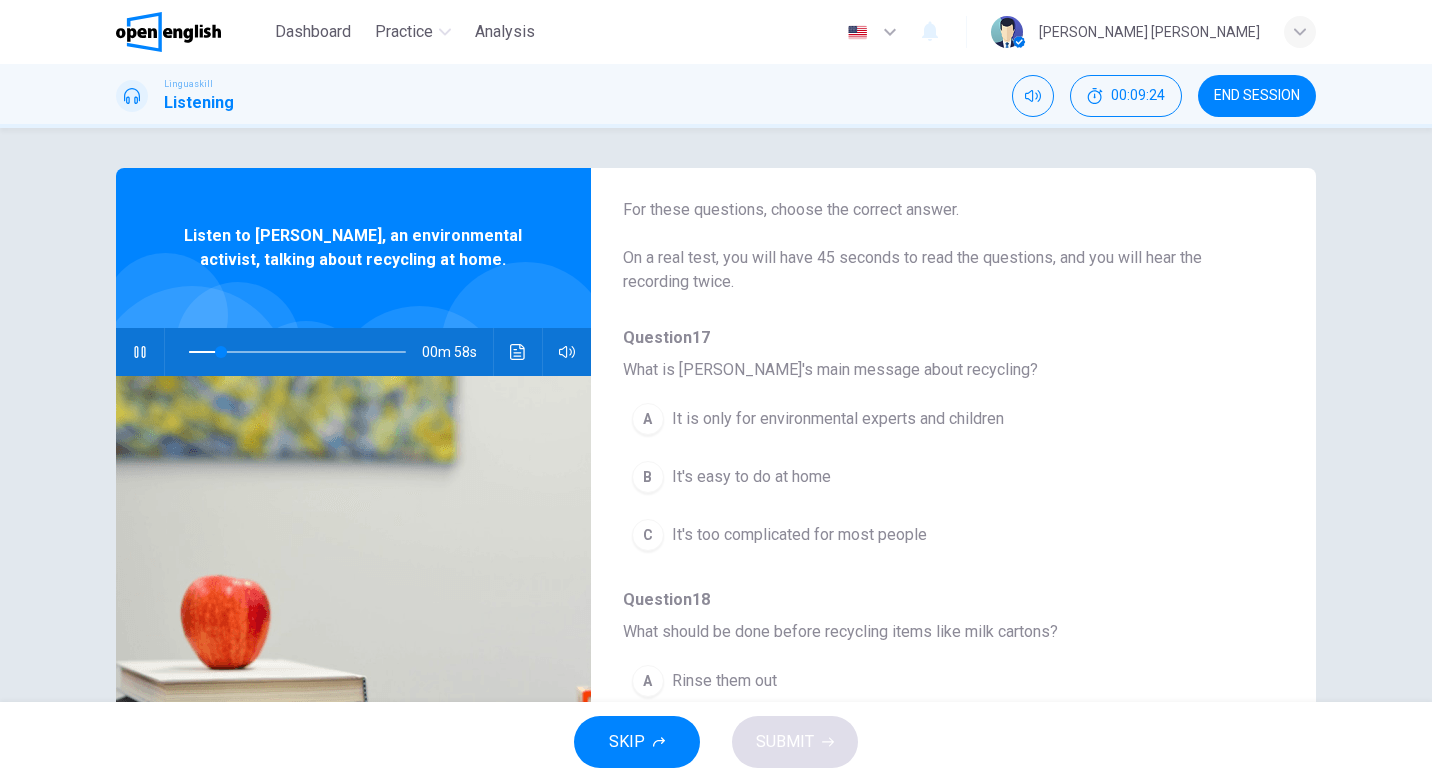 click 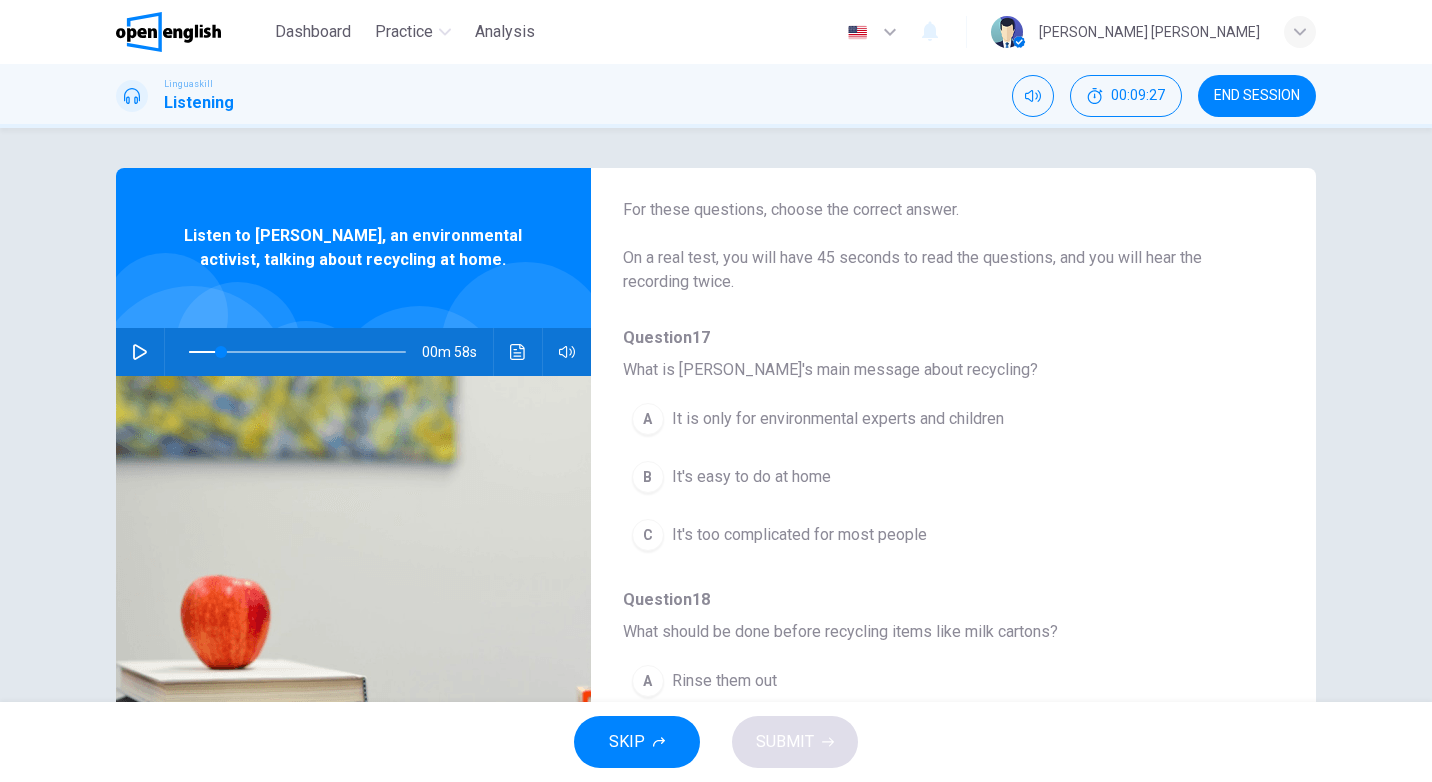 click on "It's easy to do at home" at bounding box center (751, 477) 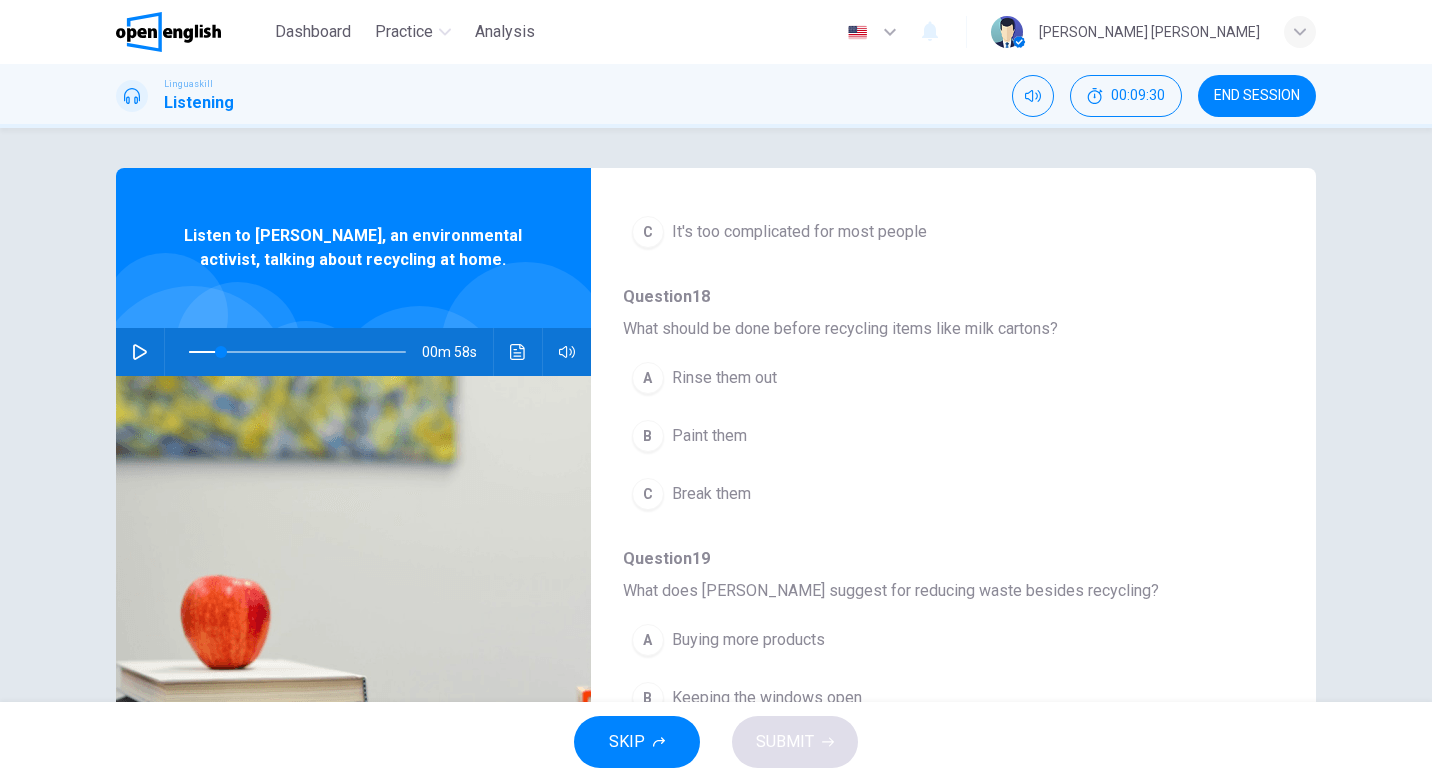 scroll, scrollTop: 468, scrollLeft: 0, axis: vertical 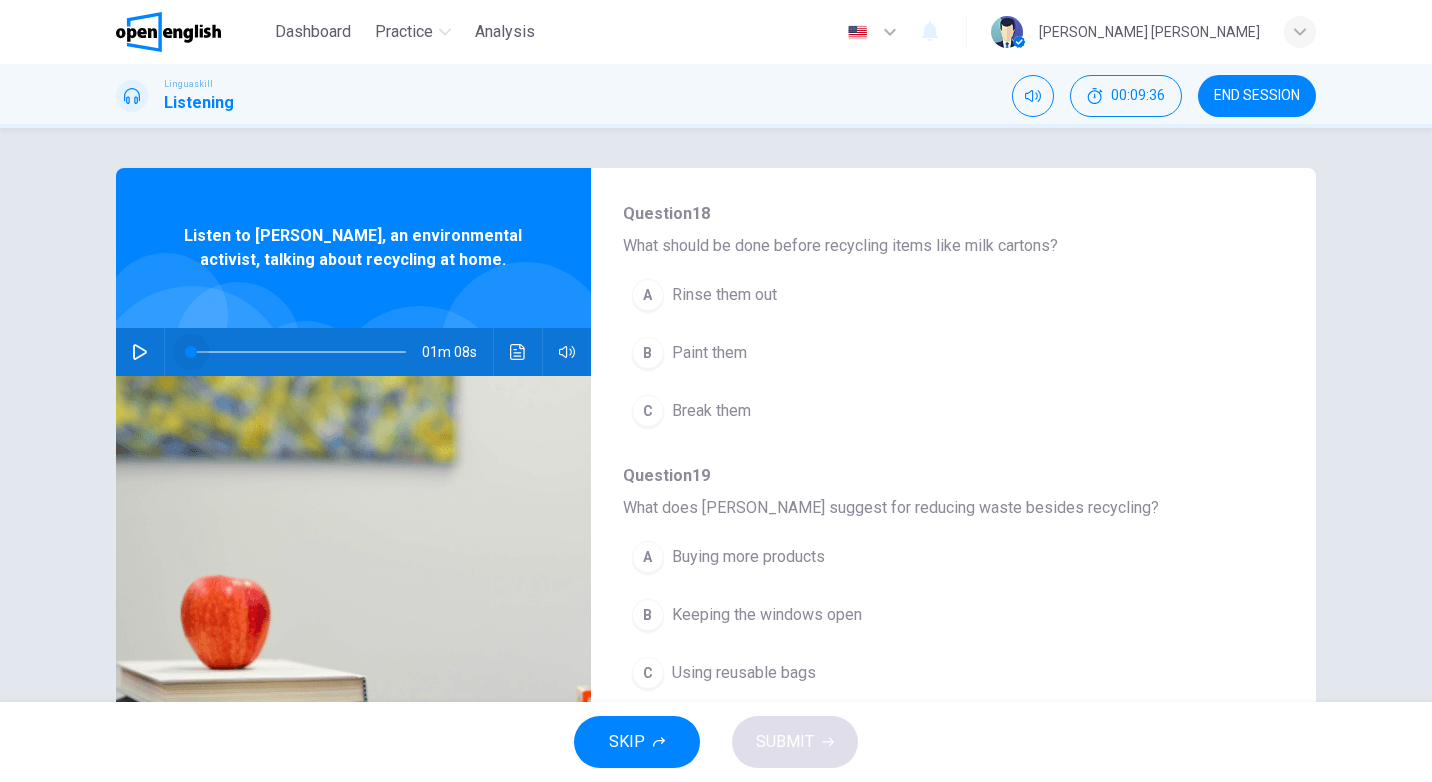 drag, startPoint x: 217, startPoint y: 350, endPoint x: 187, endPoint y: 358, distance: 31.04835 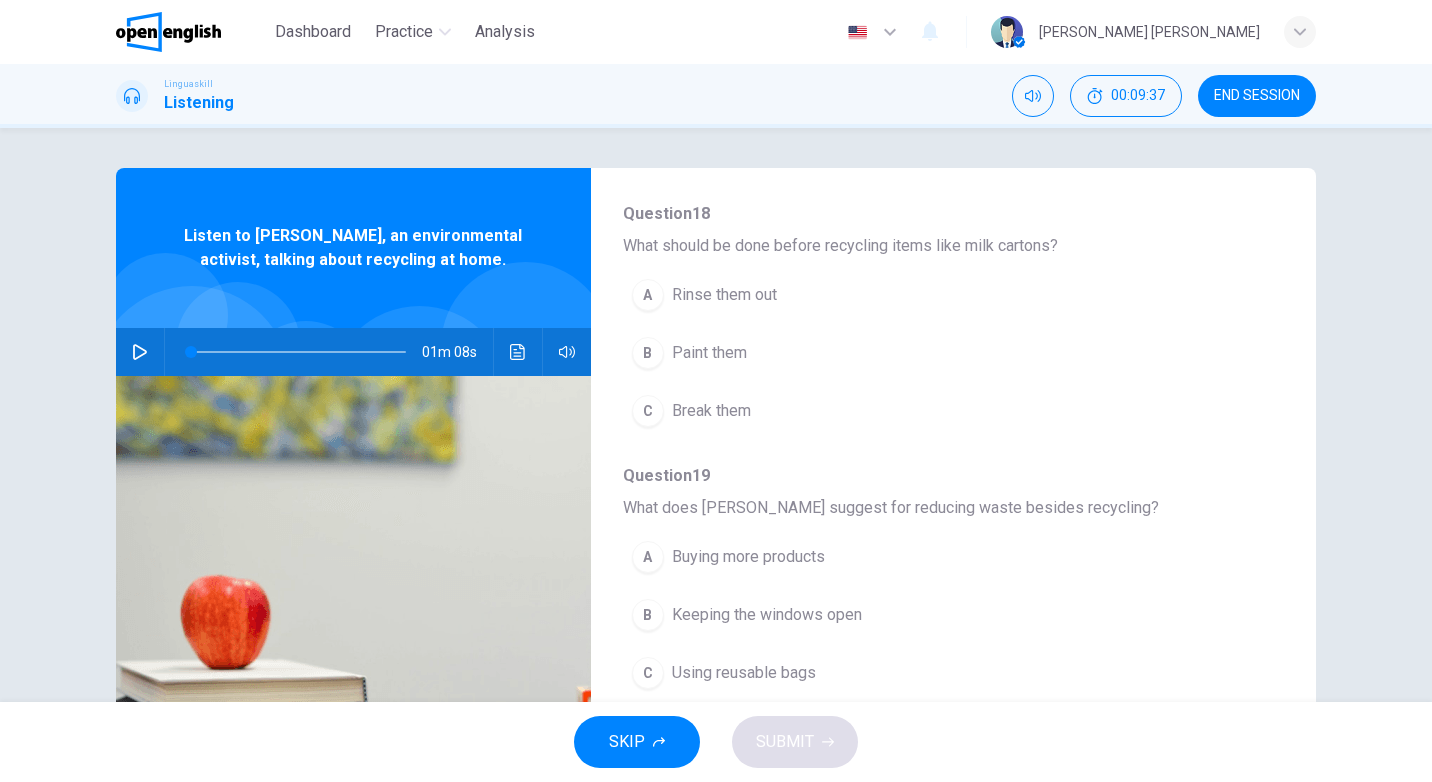 click 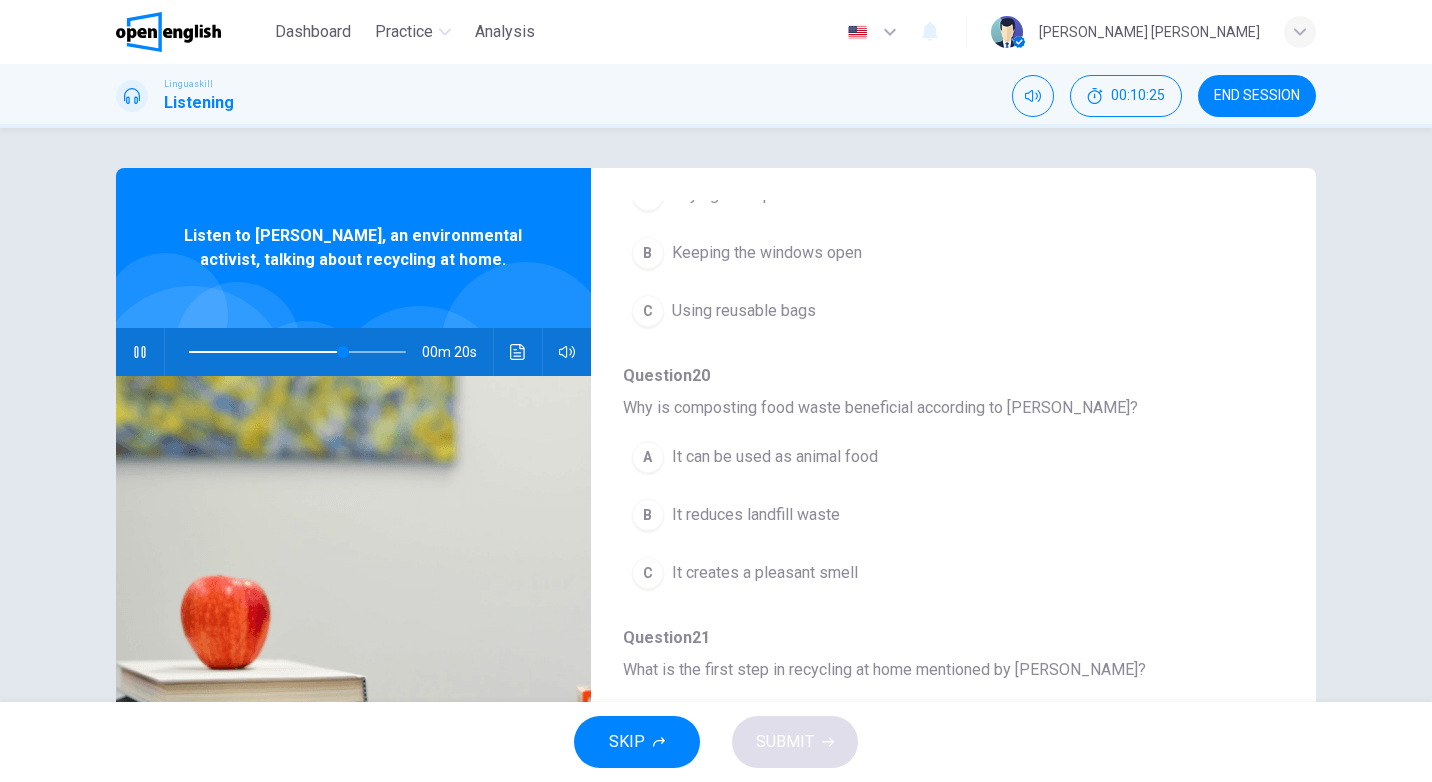 scroll, scrollTop: 863, scrollLeft: 0, axis: vertical 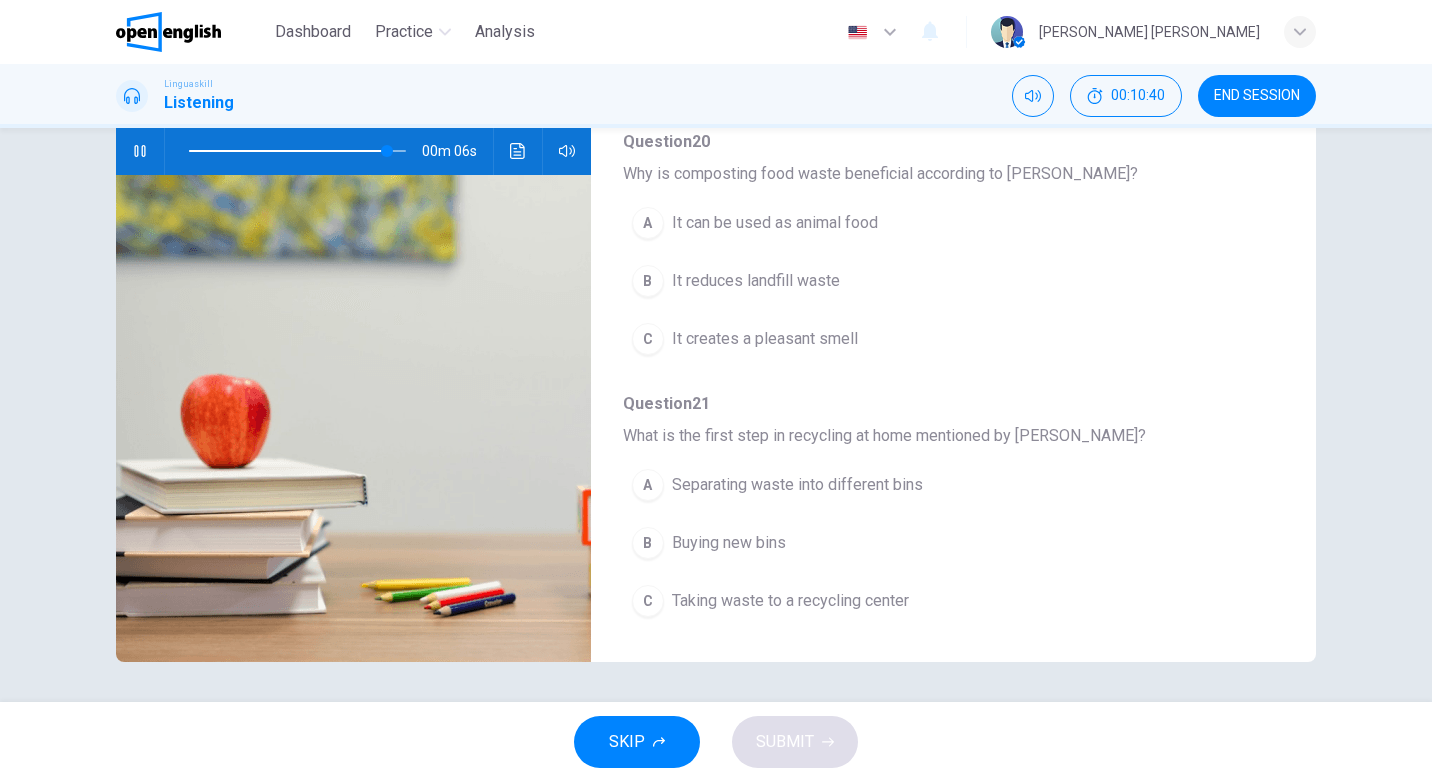 click on "Separating waste into different bins" at bounding box center [797, 485] 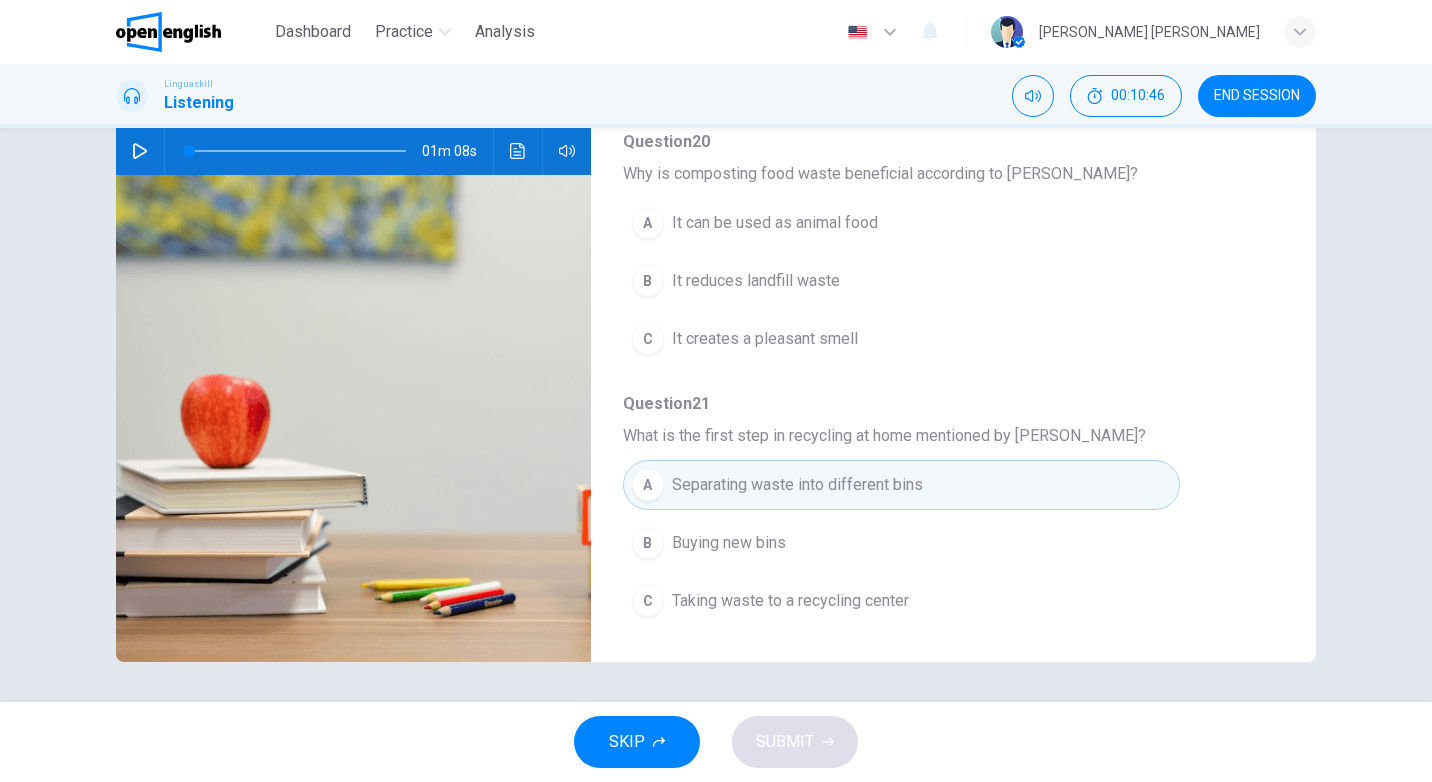 click 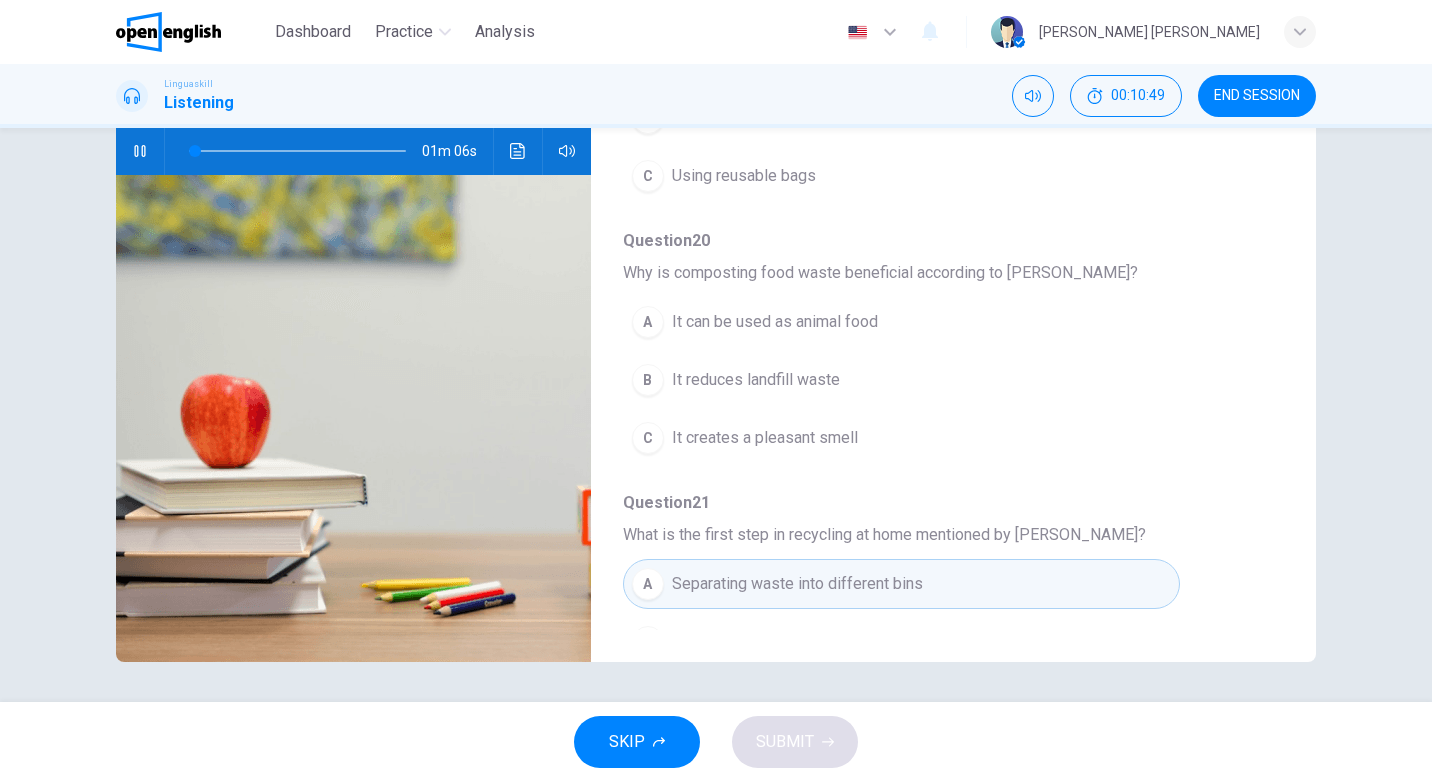 scroll, scrollTop: 763, scrollLeft: 0, axis: vertical 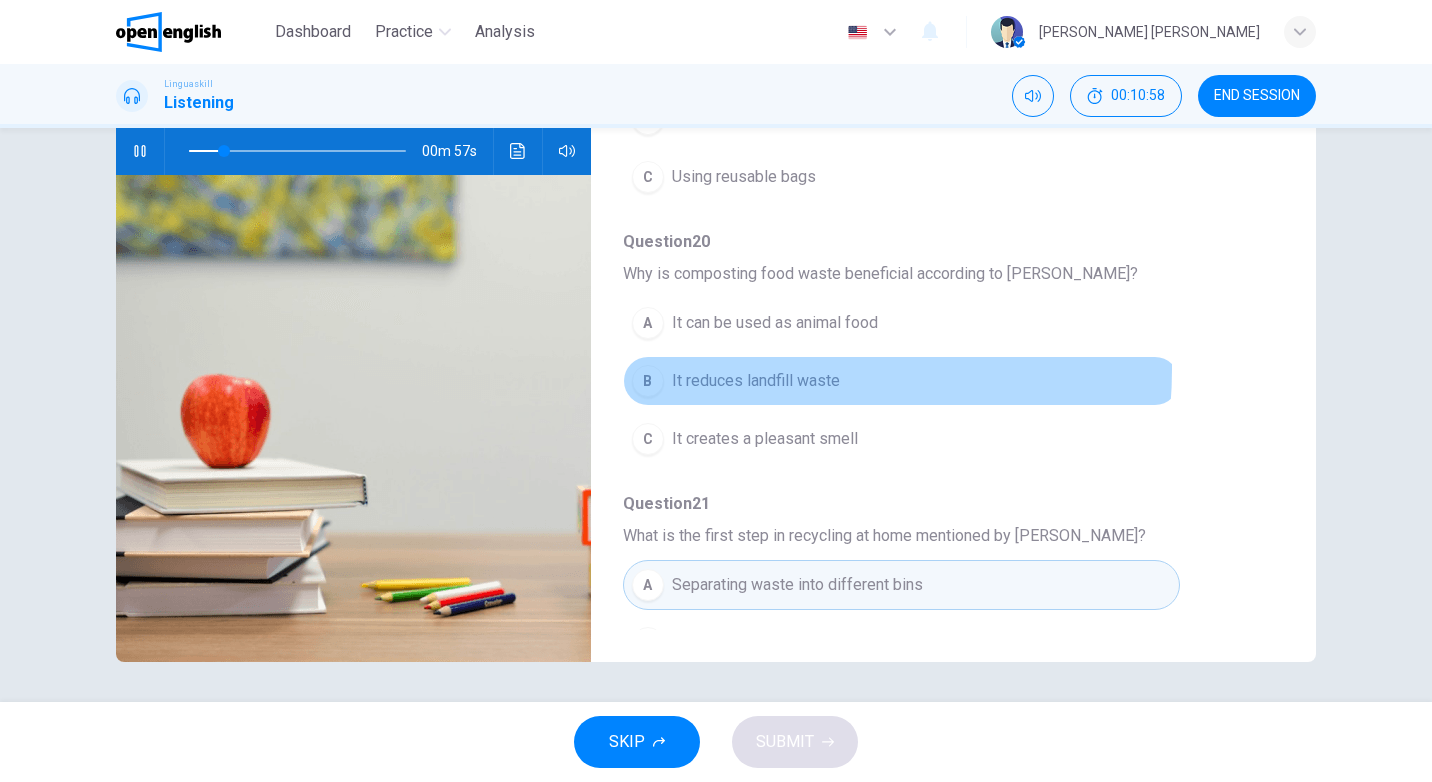 click on "B It reduces landfill waste" at bounding box center [901, 381] 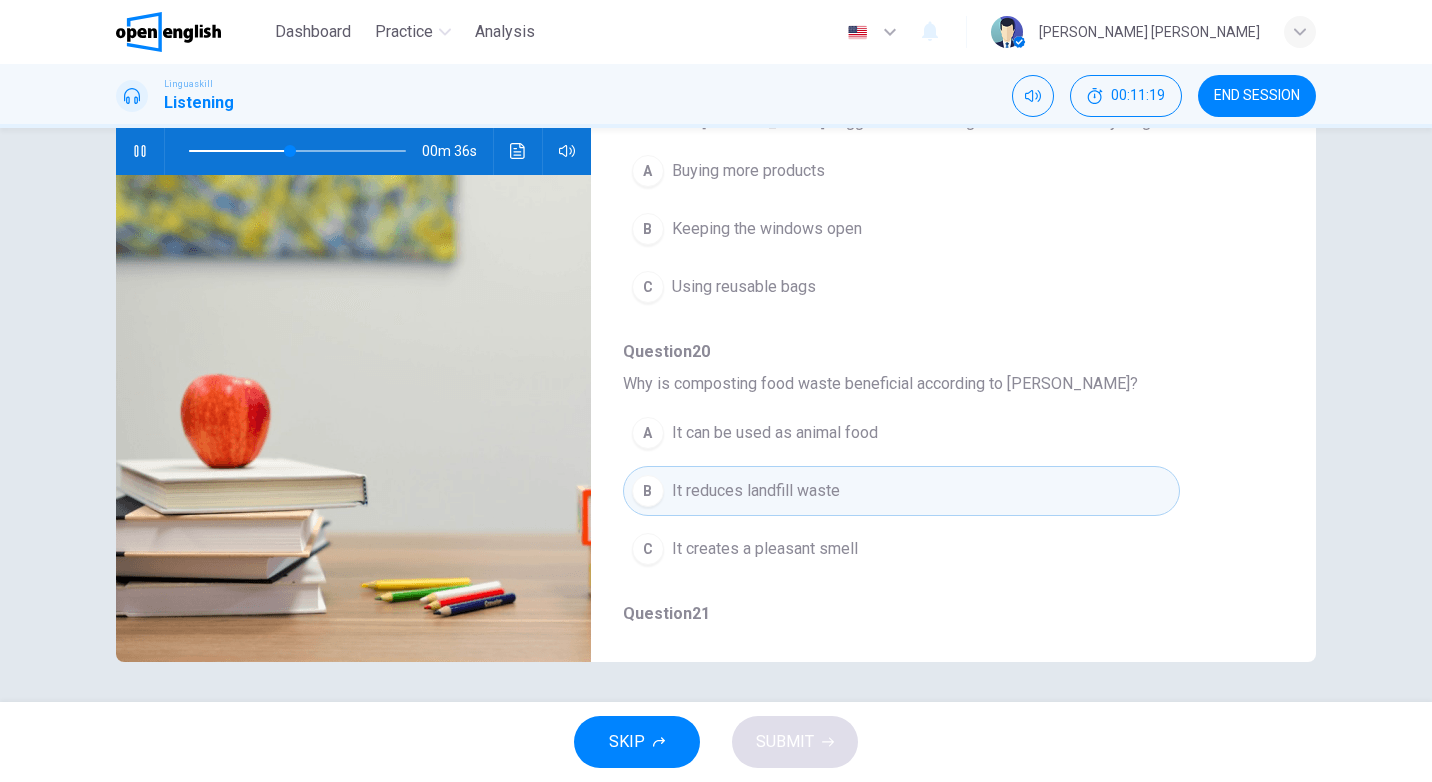 scroll, scrollTop: 663, scrollLeft: 0, axis: vertical 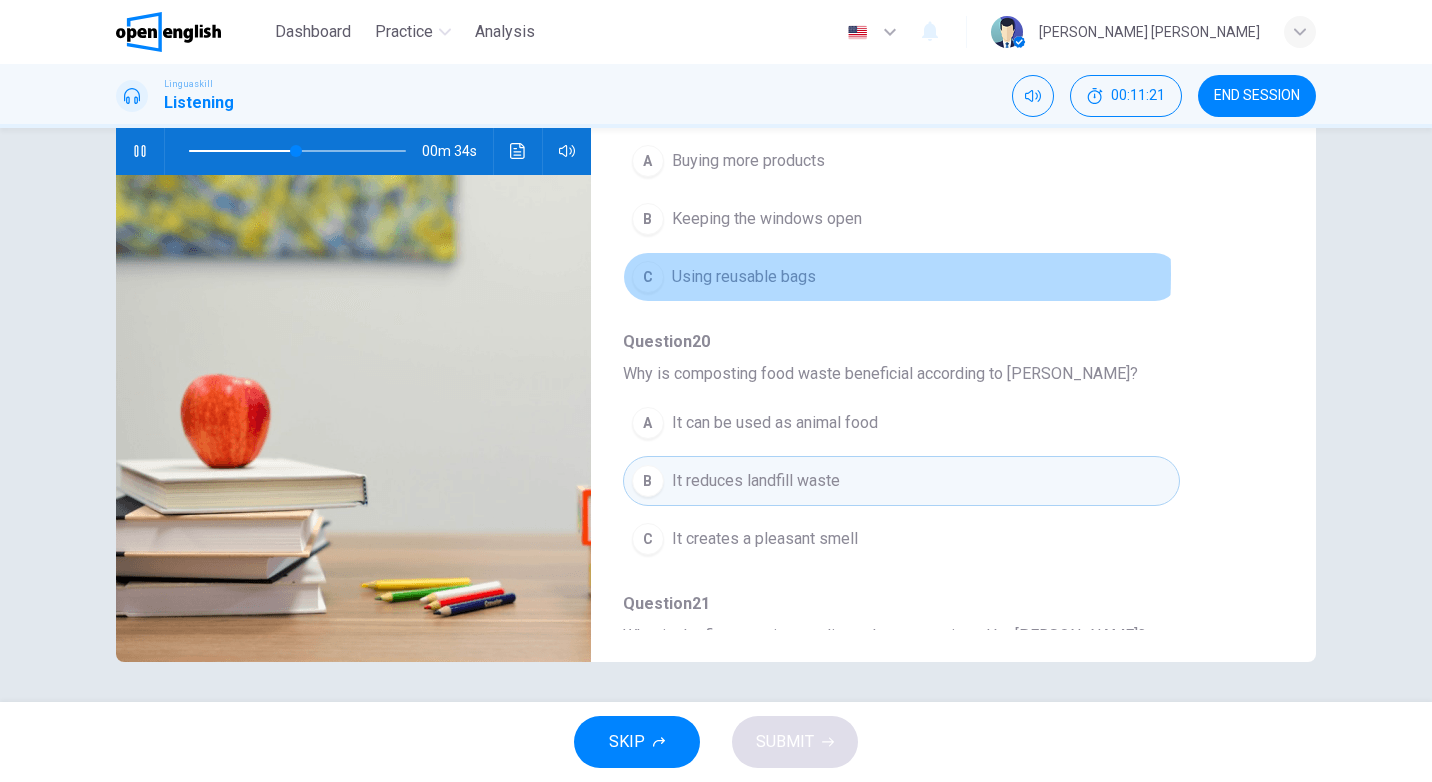 click on "Using reusable bags" at bounding box center (744, 277) 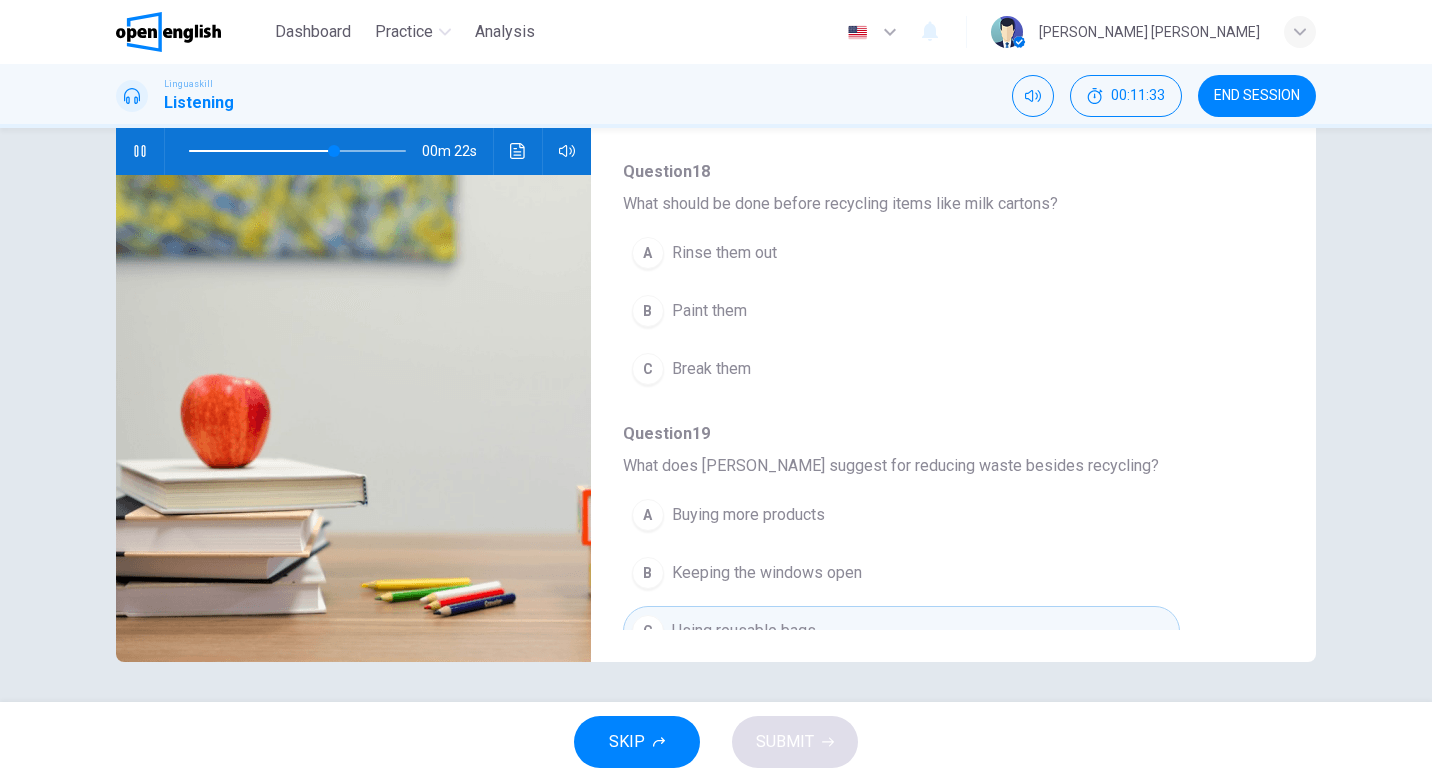 scroll, scrollTop: 263, scrollLeft: 0, axis: vertical 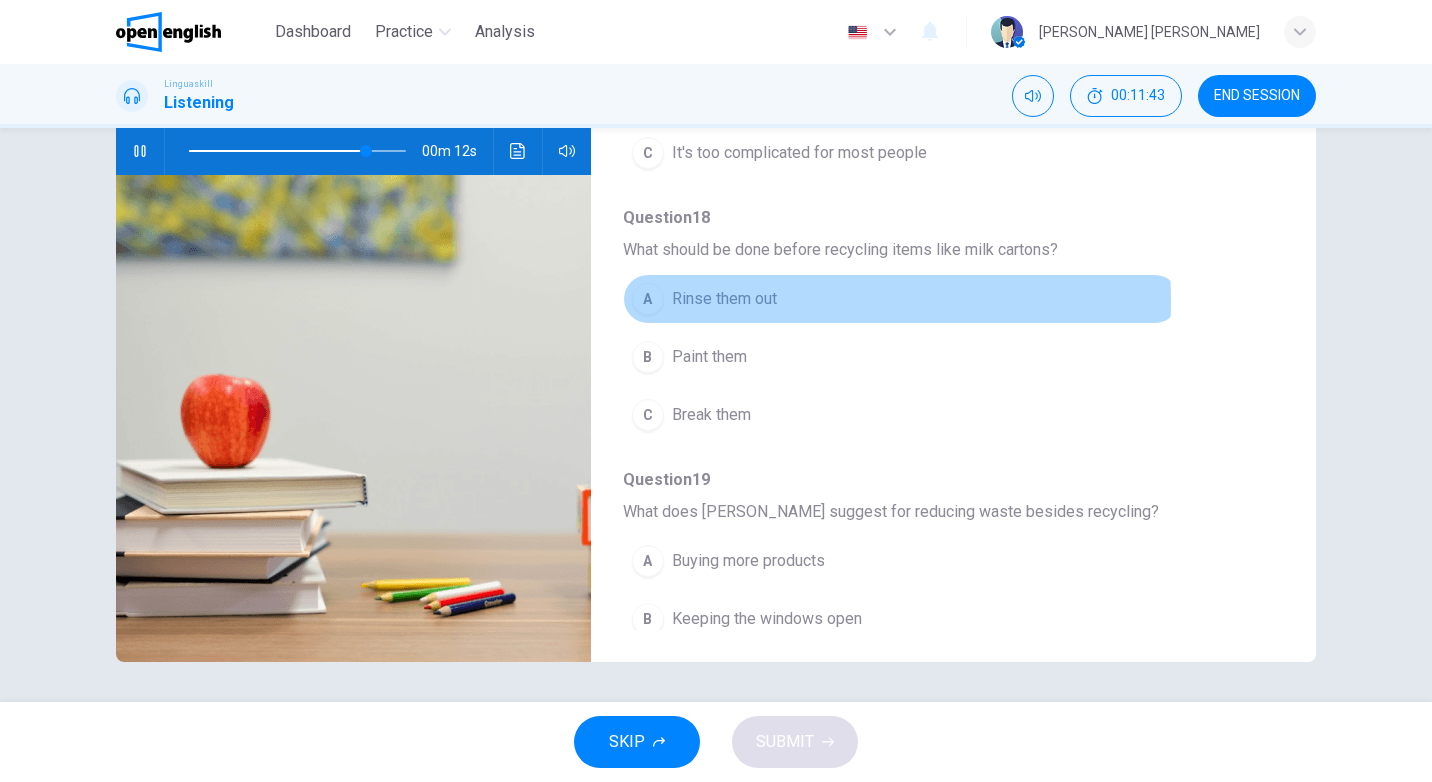 click on "Rinse them out" at bounding box center (724, 299) 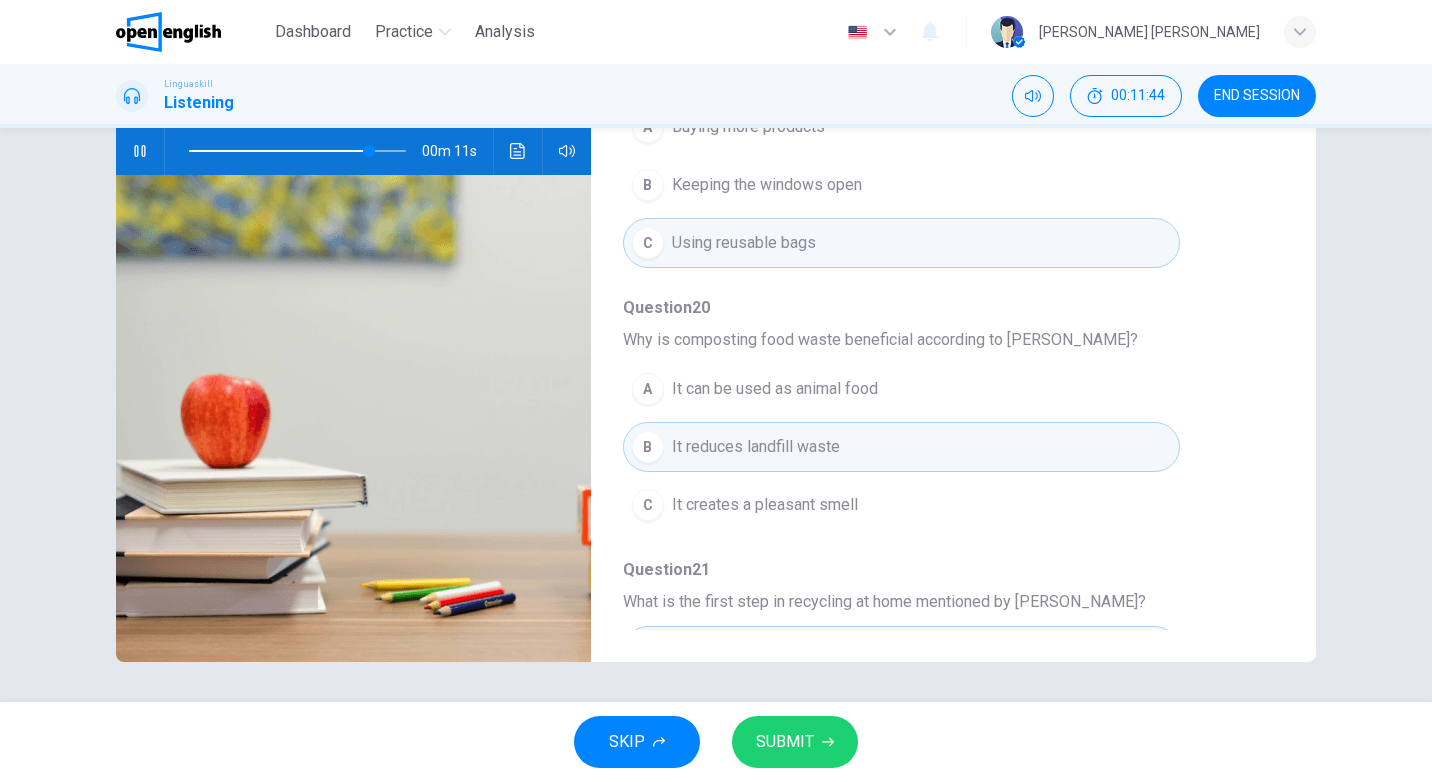 scroll, scrollTop: 763, scrollLeft: 0, axis: vertical 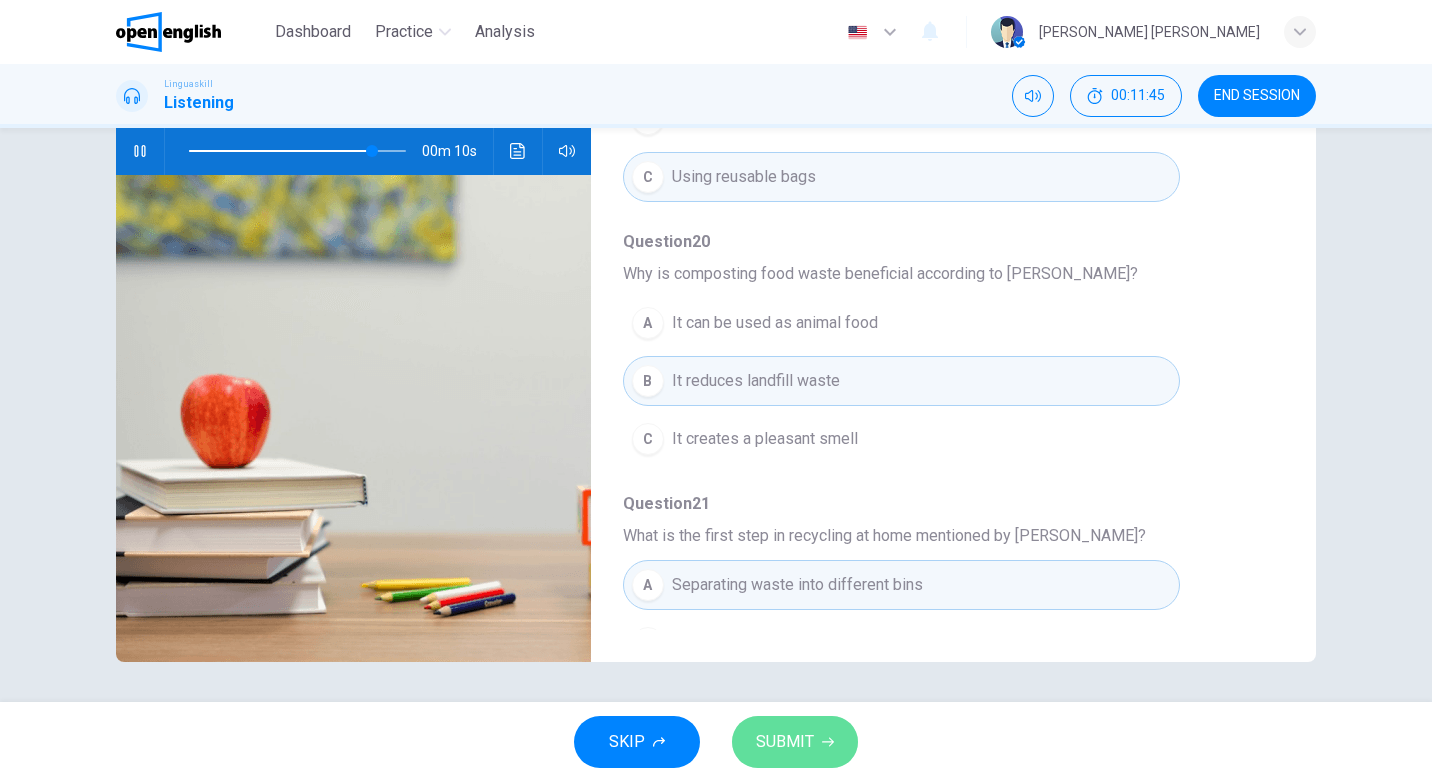 click on "SUBMIT" at bounding box center [785, 742] 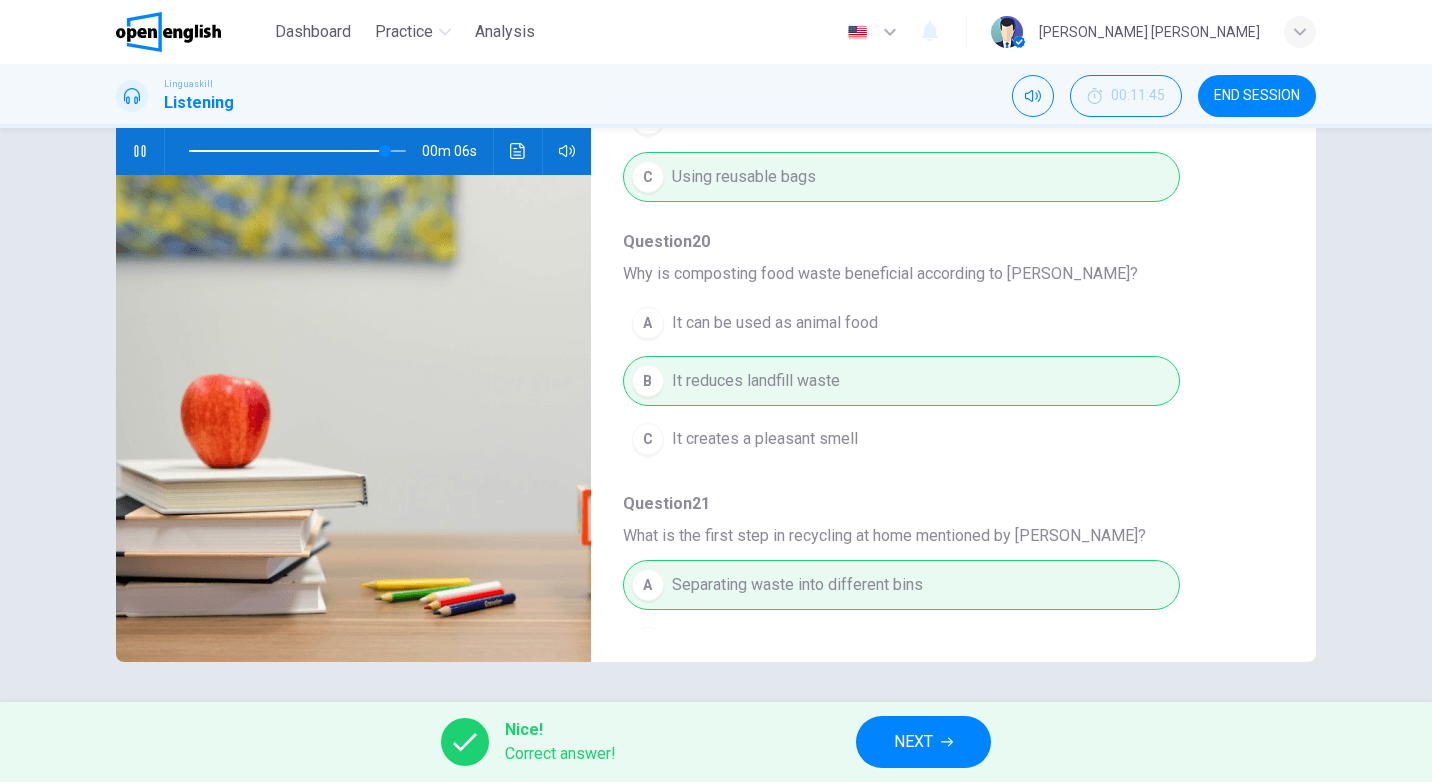 type on "**" 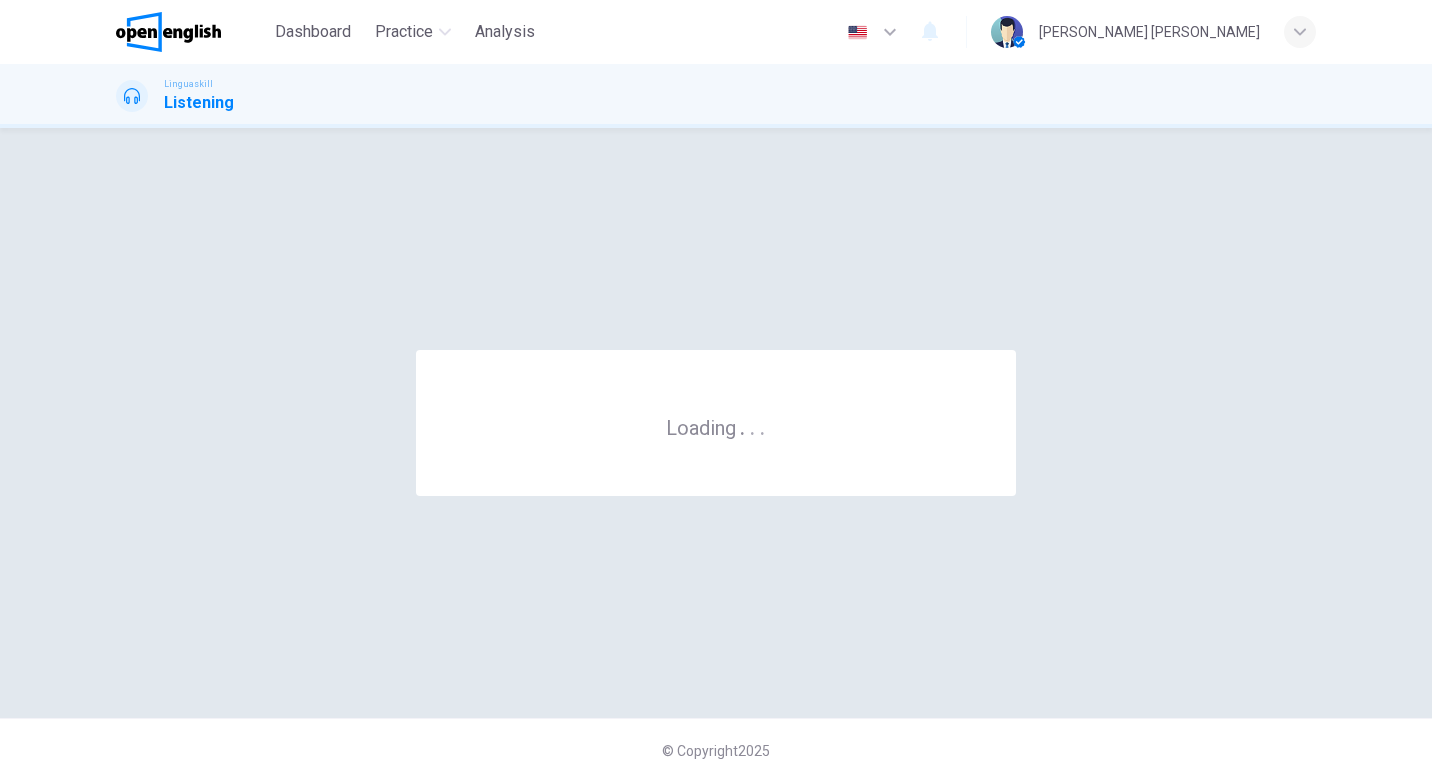 scroll, scrollTop: 0, scrollLeft: 0, axis: both 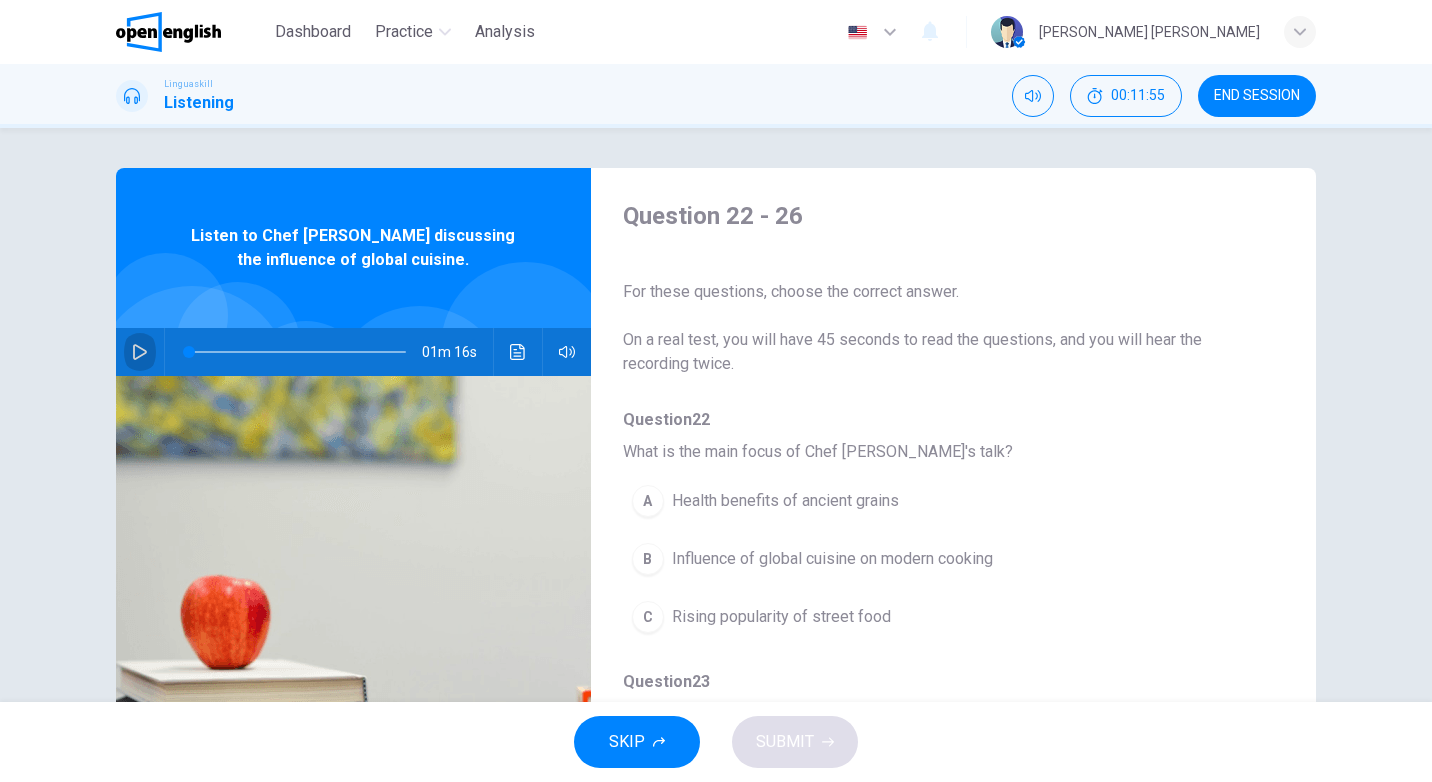 click at bounding box center (140, 352) 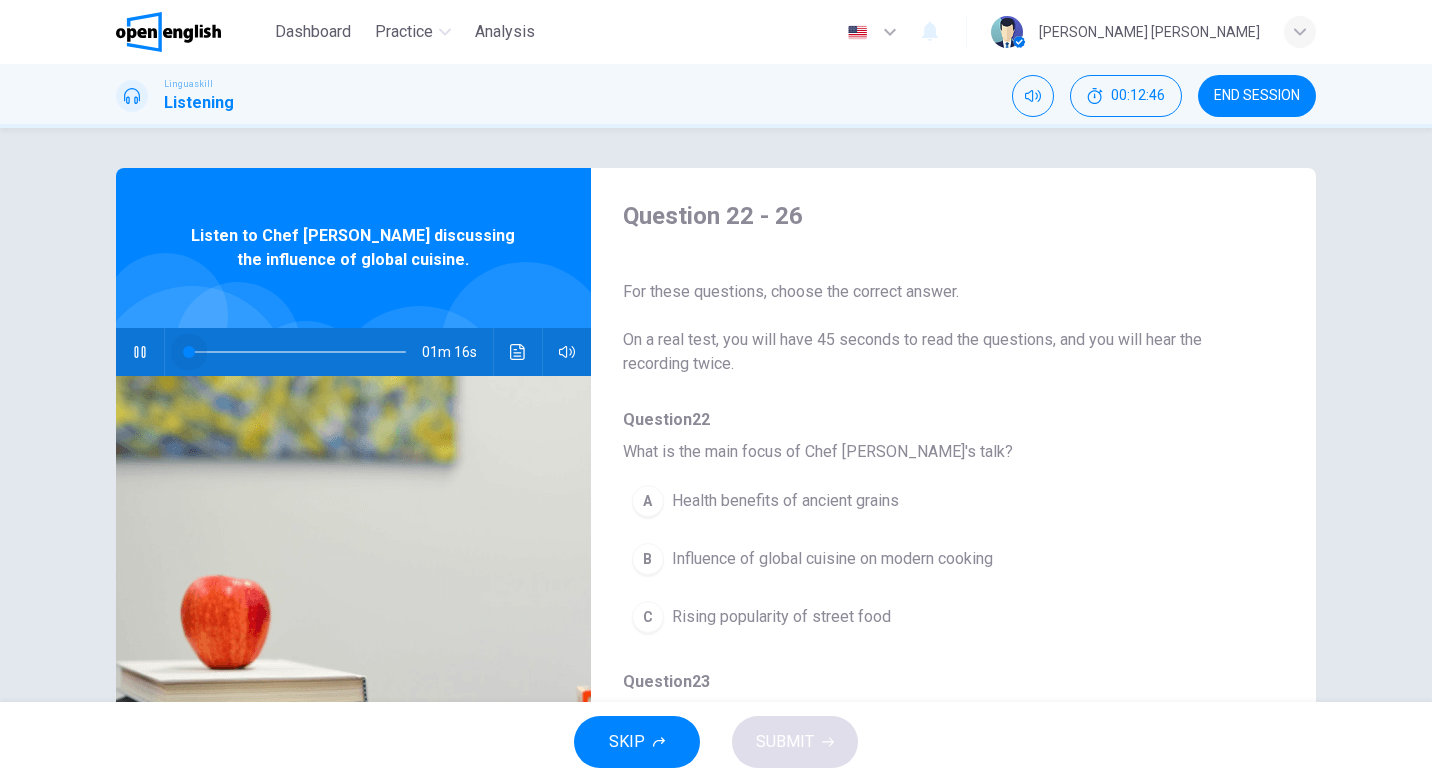 drag, startPoint x: 330, startPoint y: 347, endPoint x: 183, endPoint y: 351, distance: 147.05441 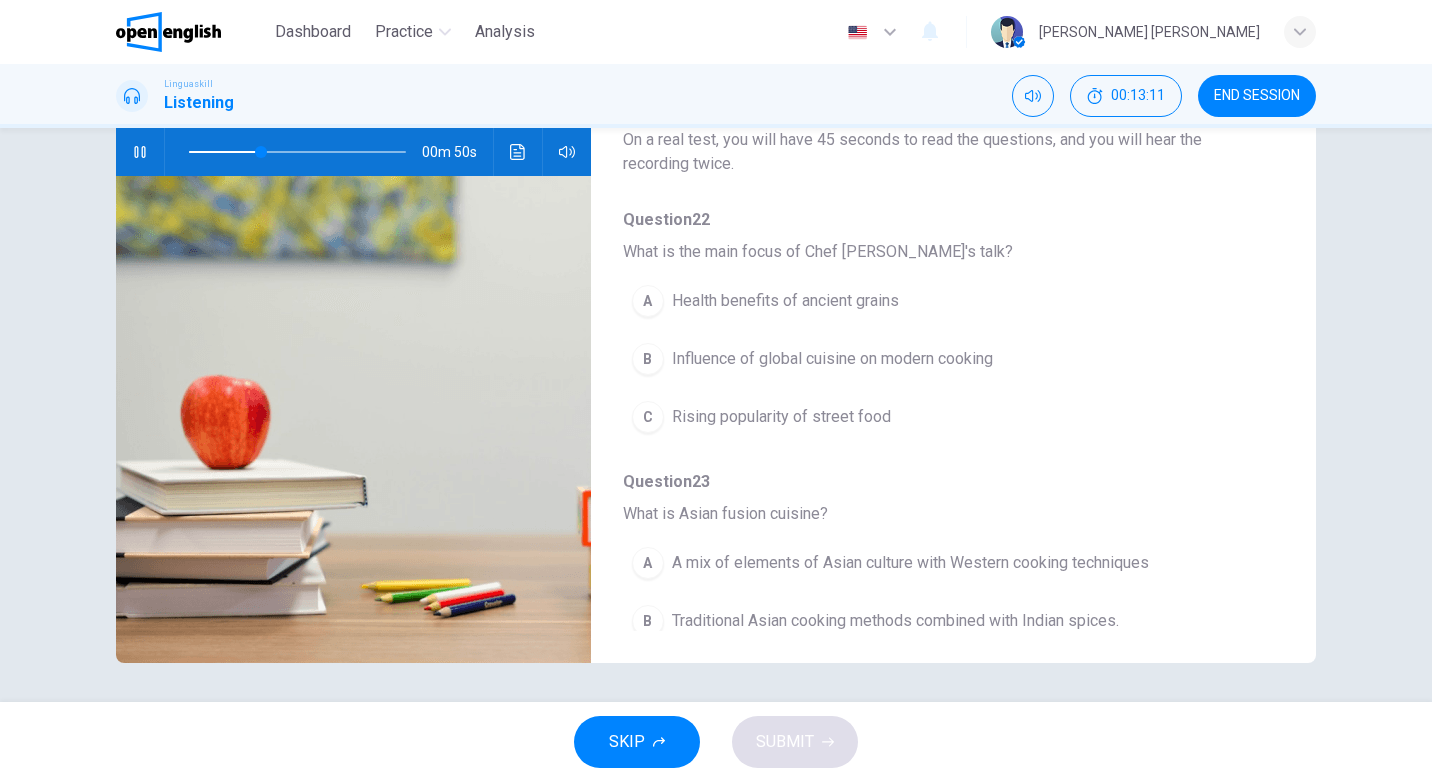 scroll, scrollTop: 201, scrollLeft: 0, axis: vertical 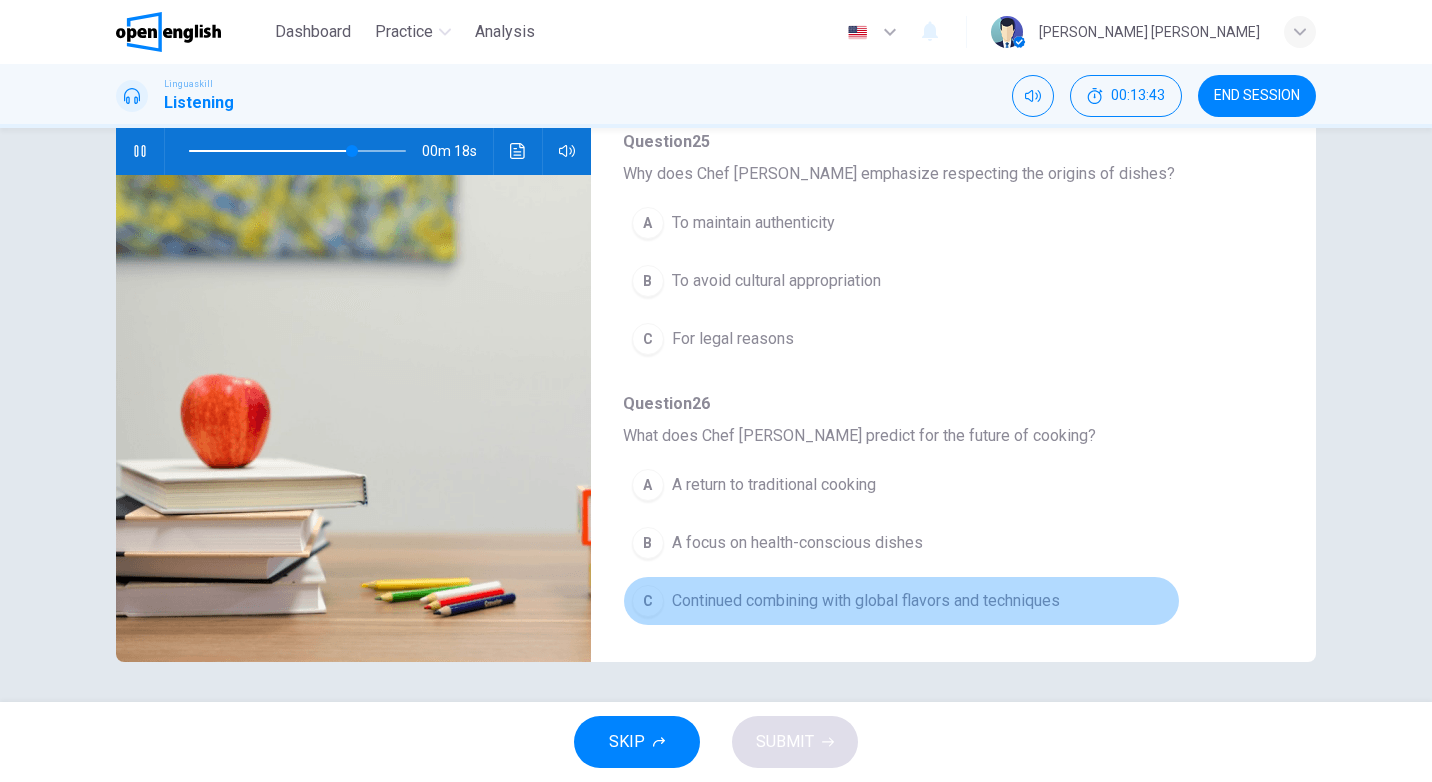 click on "Continued combining with global flavors and techniques" at bounding box center (866, 601) 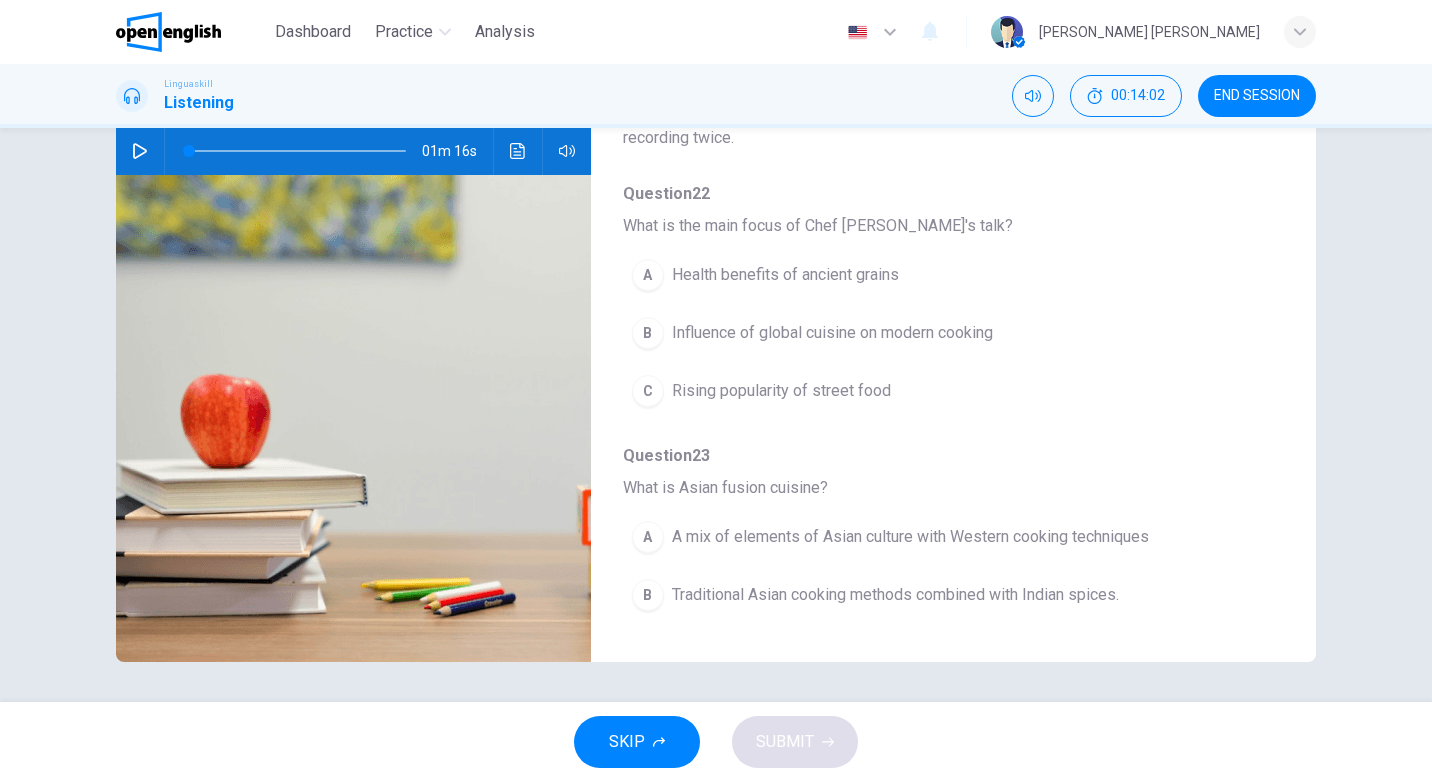 scroll, scrollTop: 0, scrollLeft: 0, axis: both 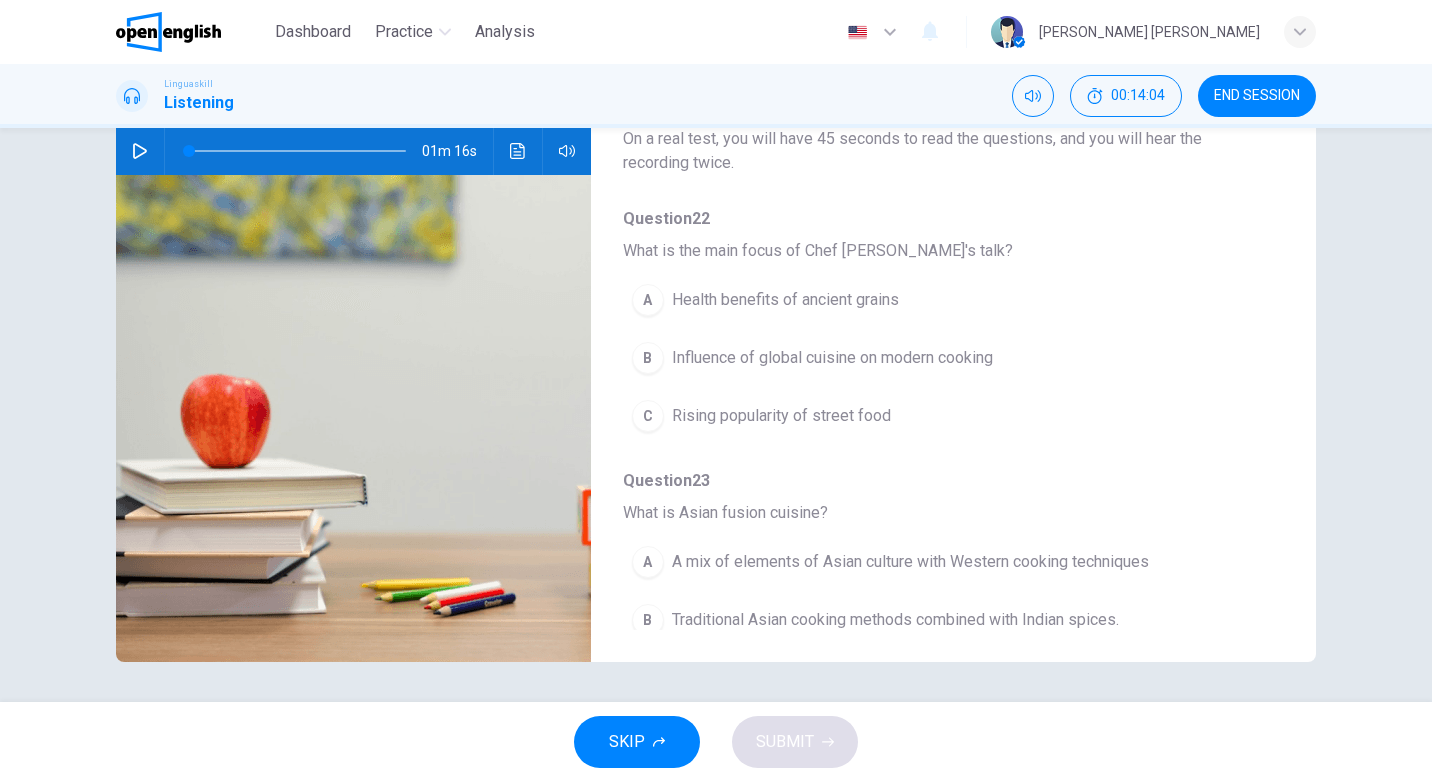 click 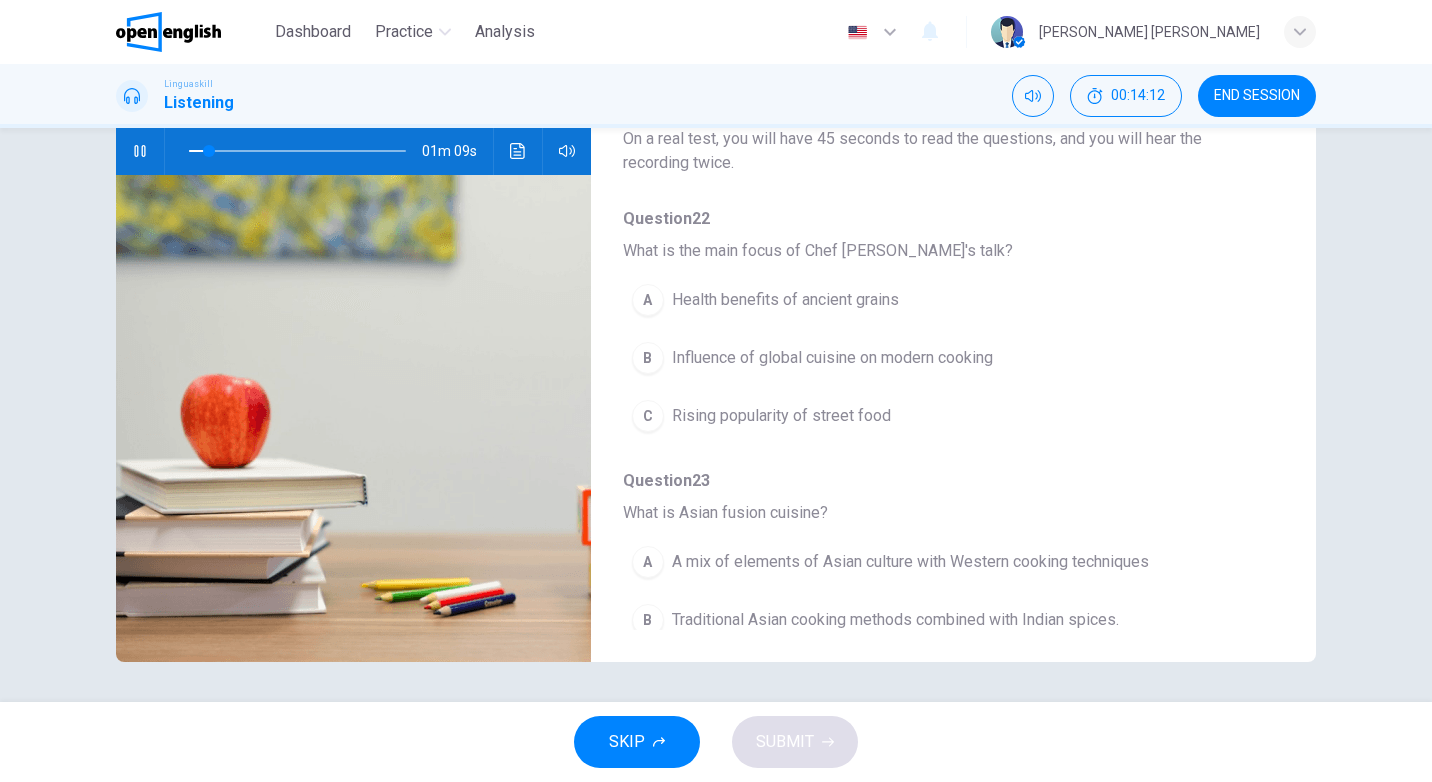 click on "Influence of global cuisine on modern cooking" at bounding box center [832, 358] 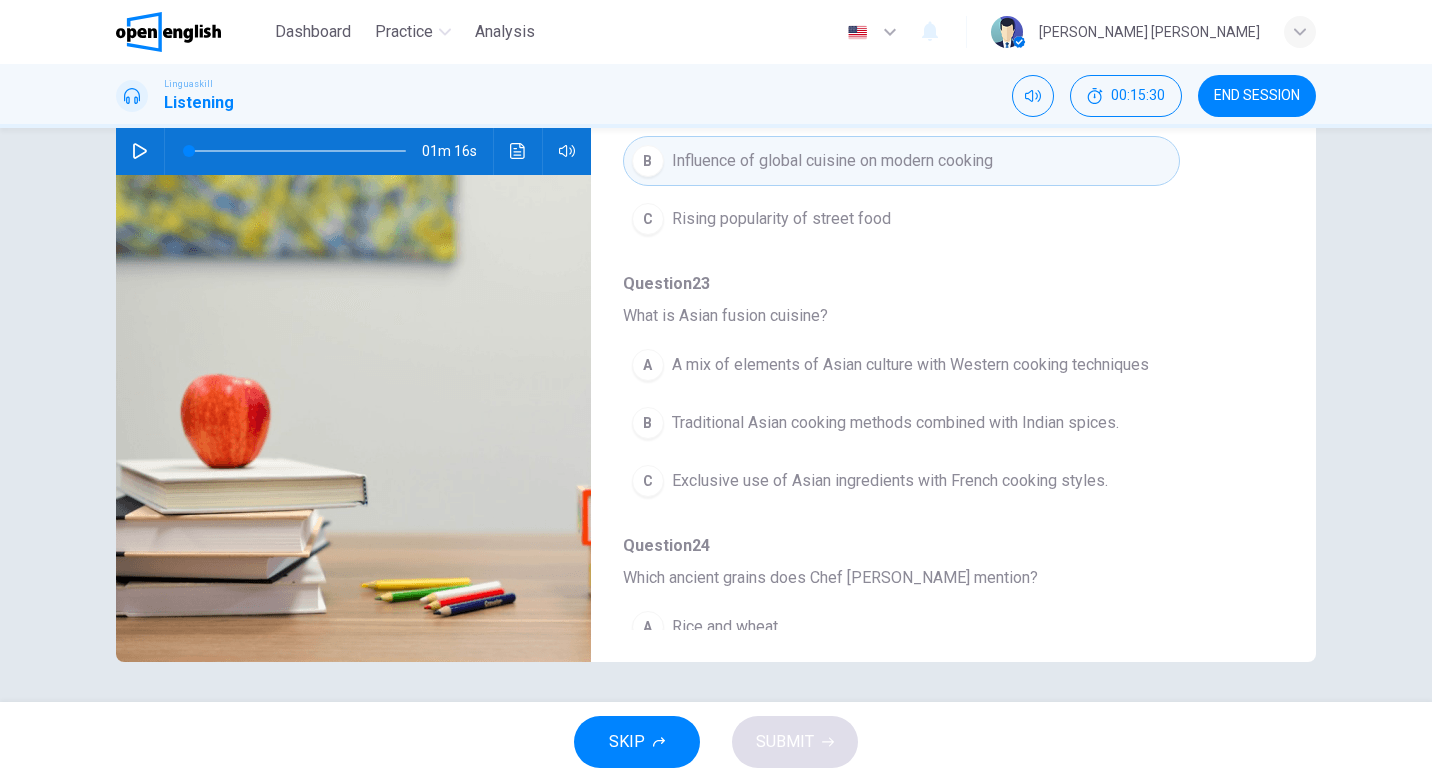scroll, scrollTop: 200, scrollLeft: 0, axis: vertical 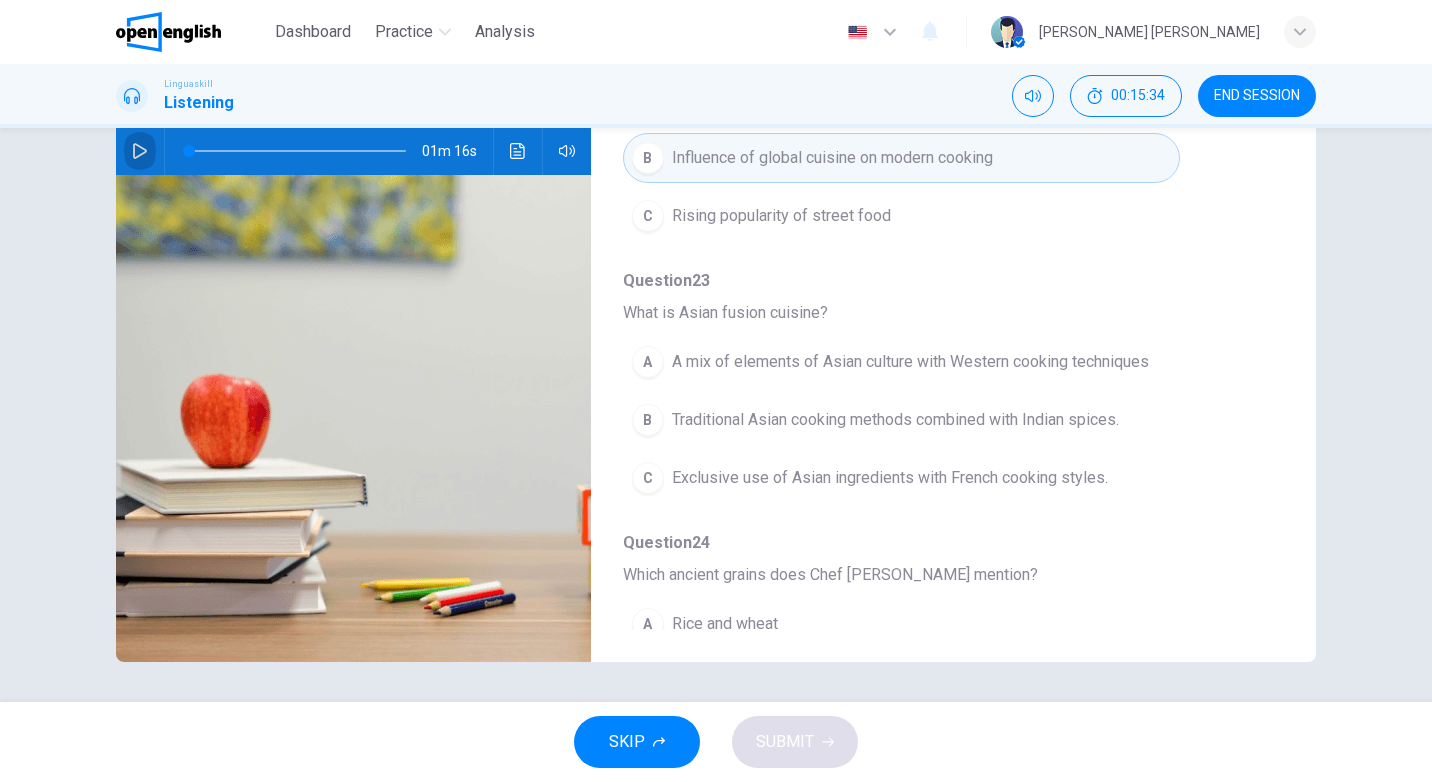 click 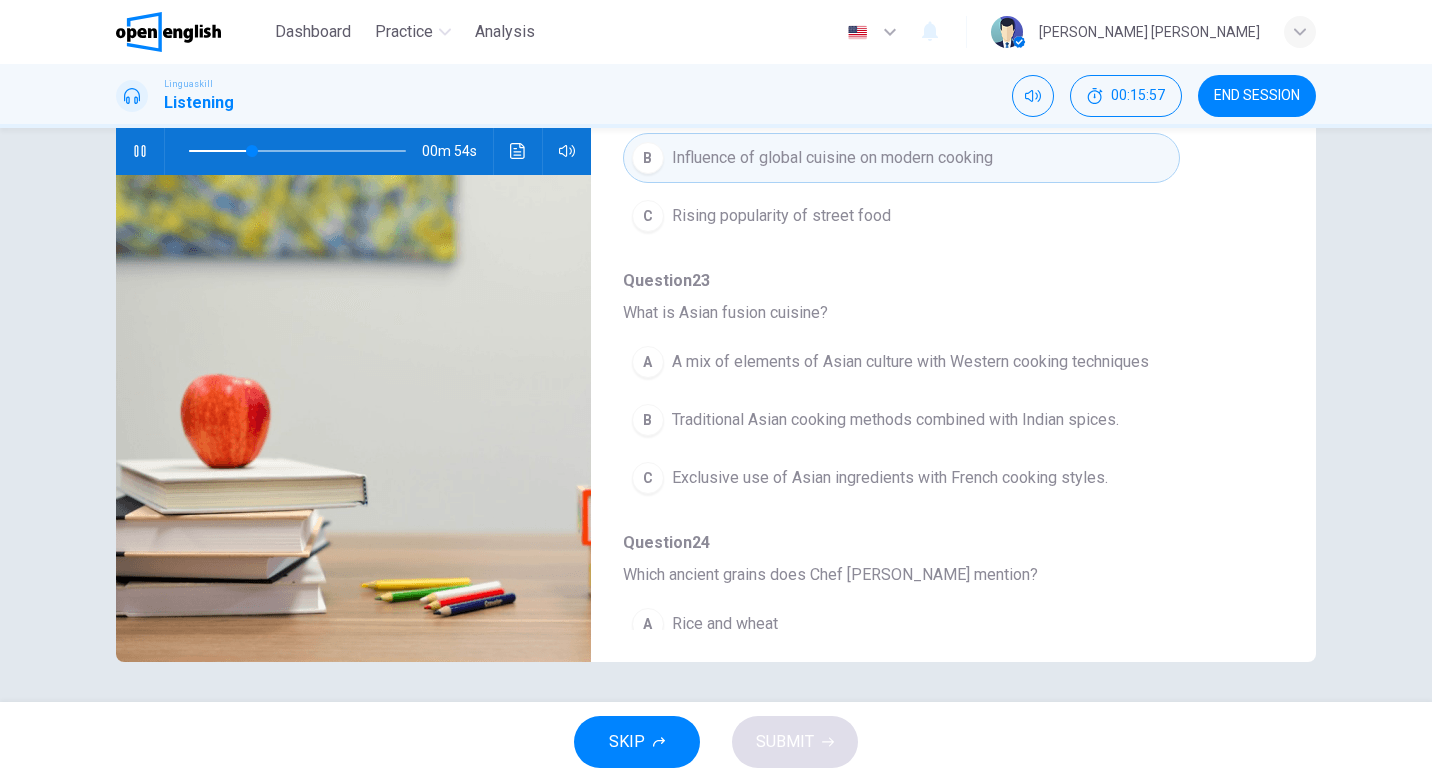 click on "A mix of elements of Asian culture with Western cooking techniques" at bounding box center (910, 362) 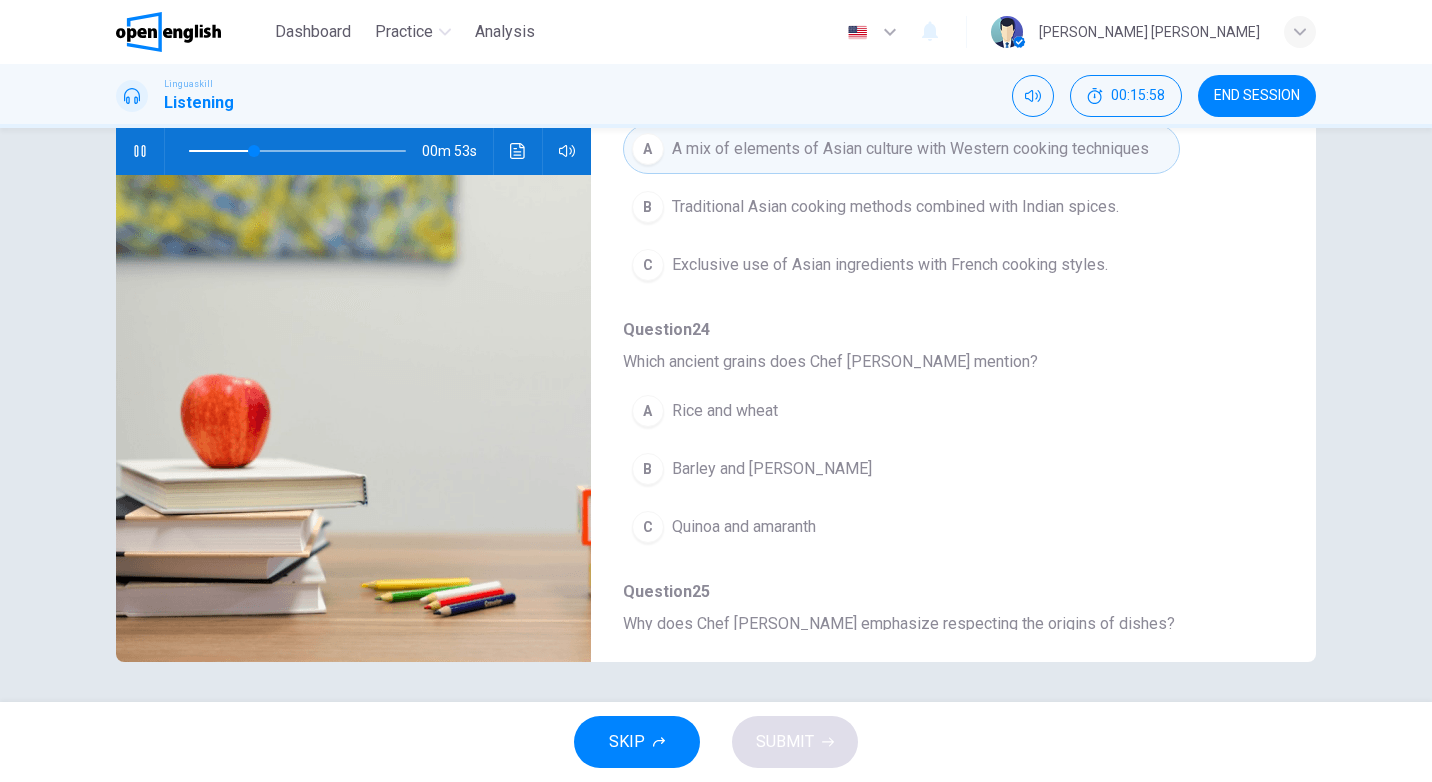 scroll, scrollTop: 500, scrollLeft: 0, axis: vertical 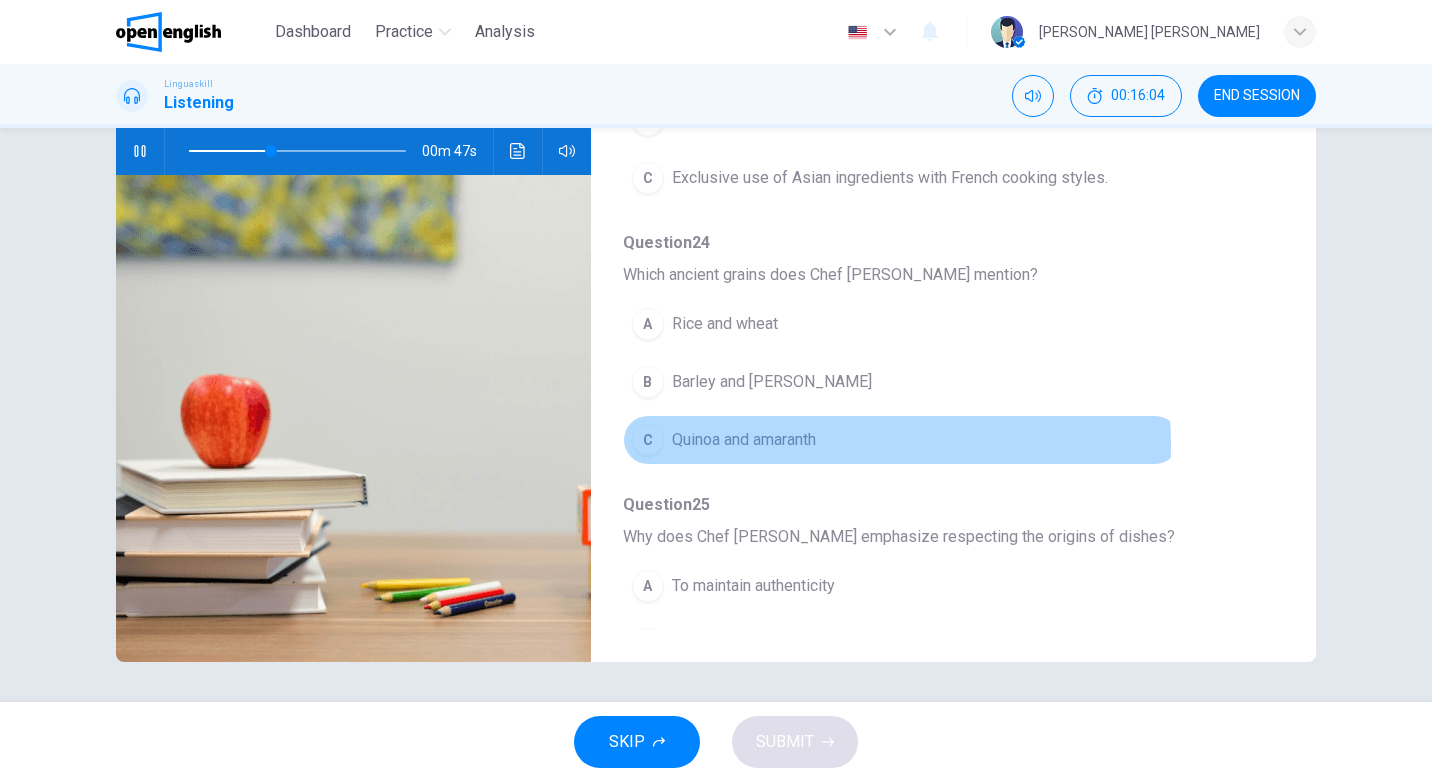 click on "Quinoa and amaranth" at bounding box center [744, 440] 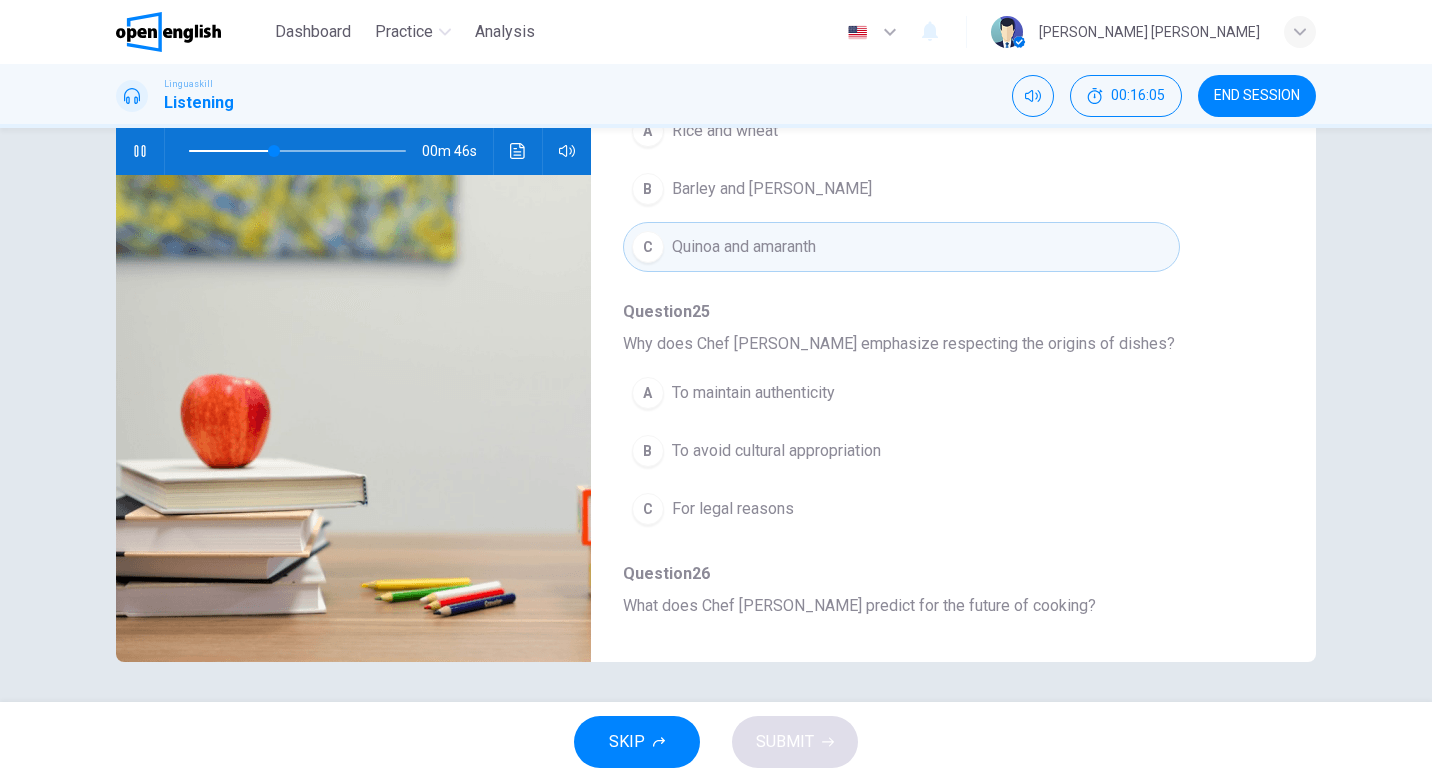 scroll, scrollTop: 800, scrollLeft: 0, axis: vertical 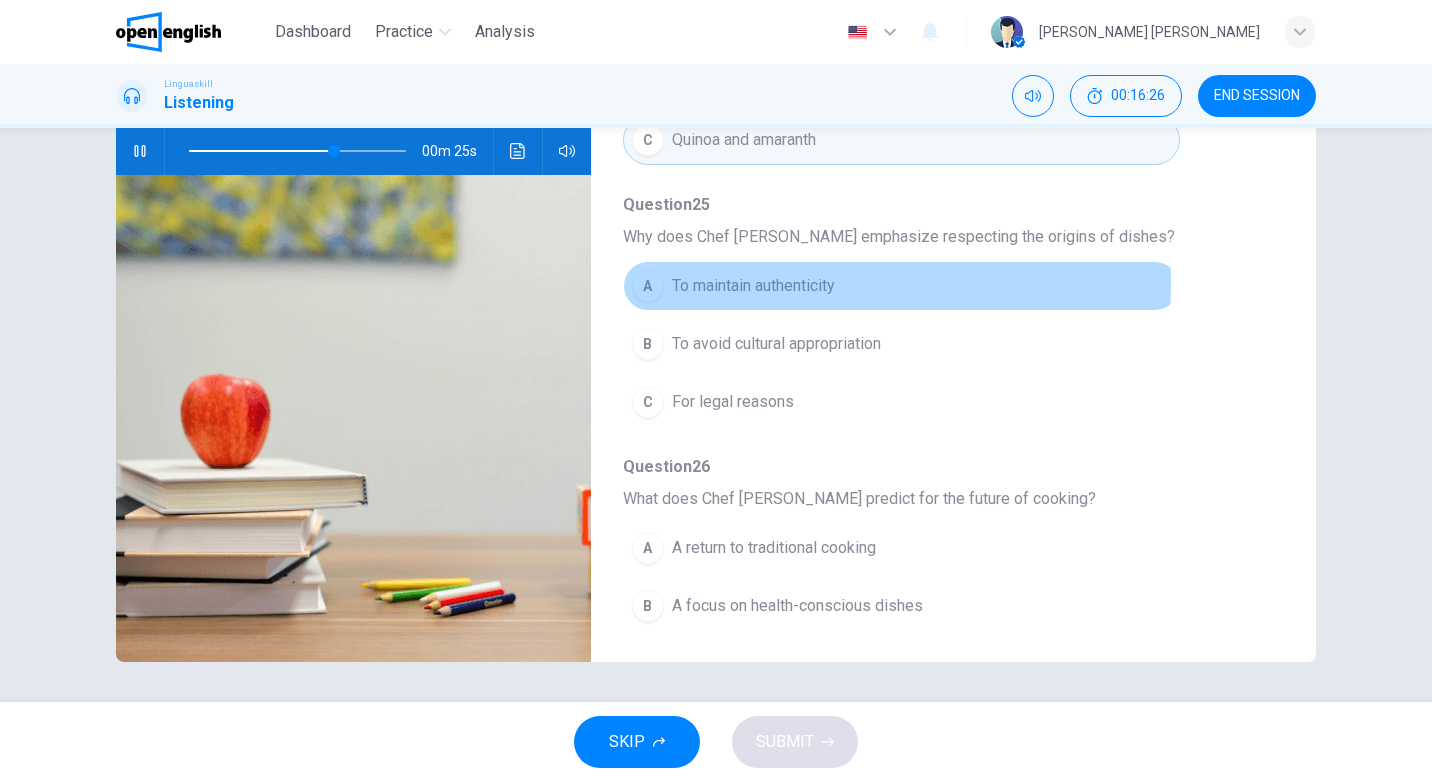 click on "To maintain authenticity" at bounding box center (753, 286) 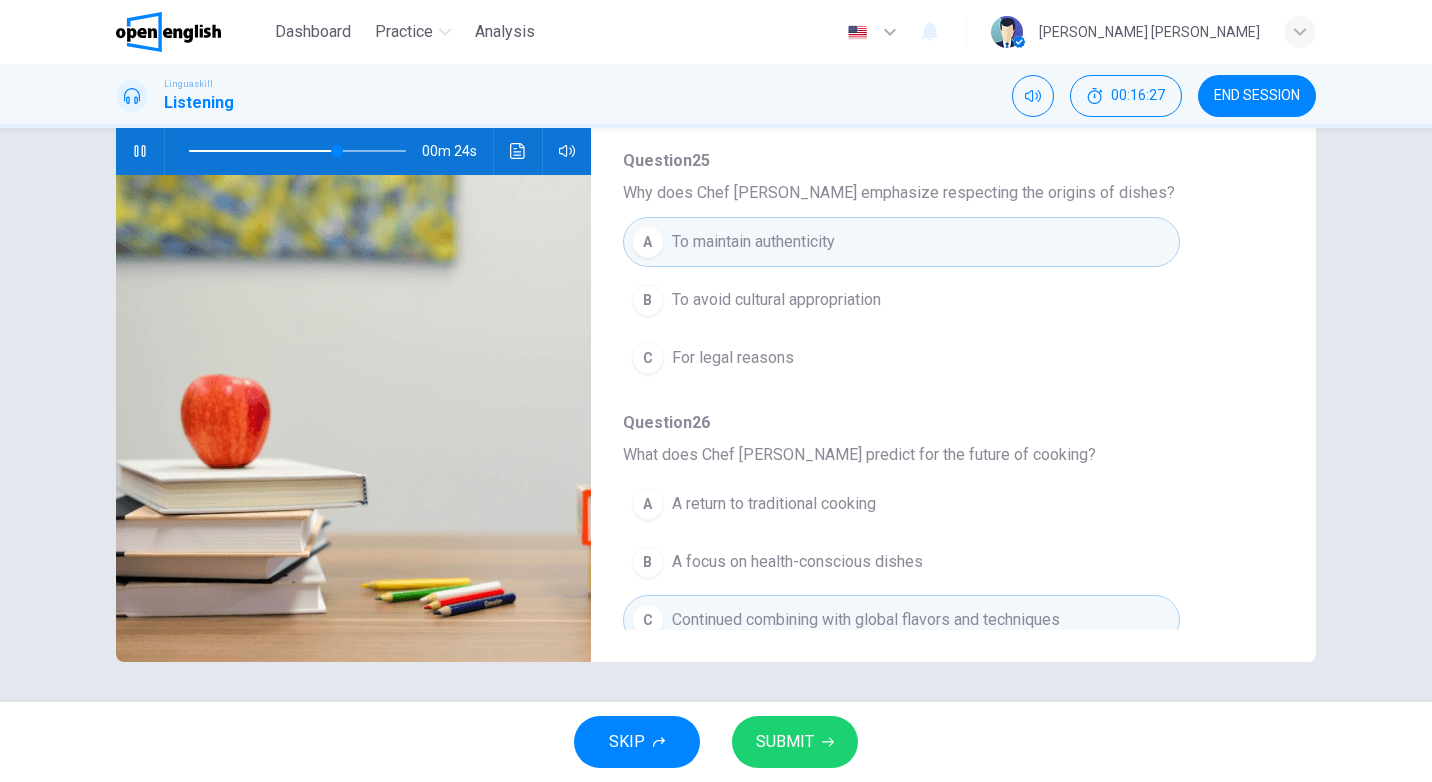 scroll, scrollTop: 863, scrollLeft: 0, axis: vertical 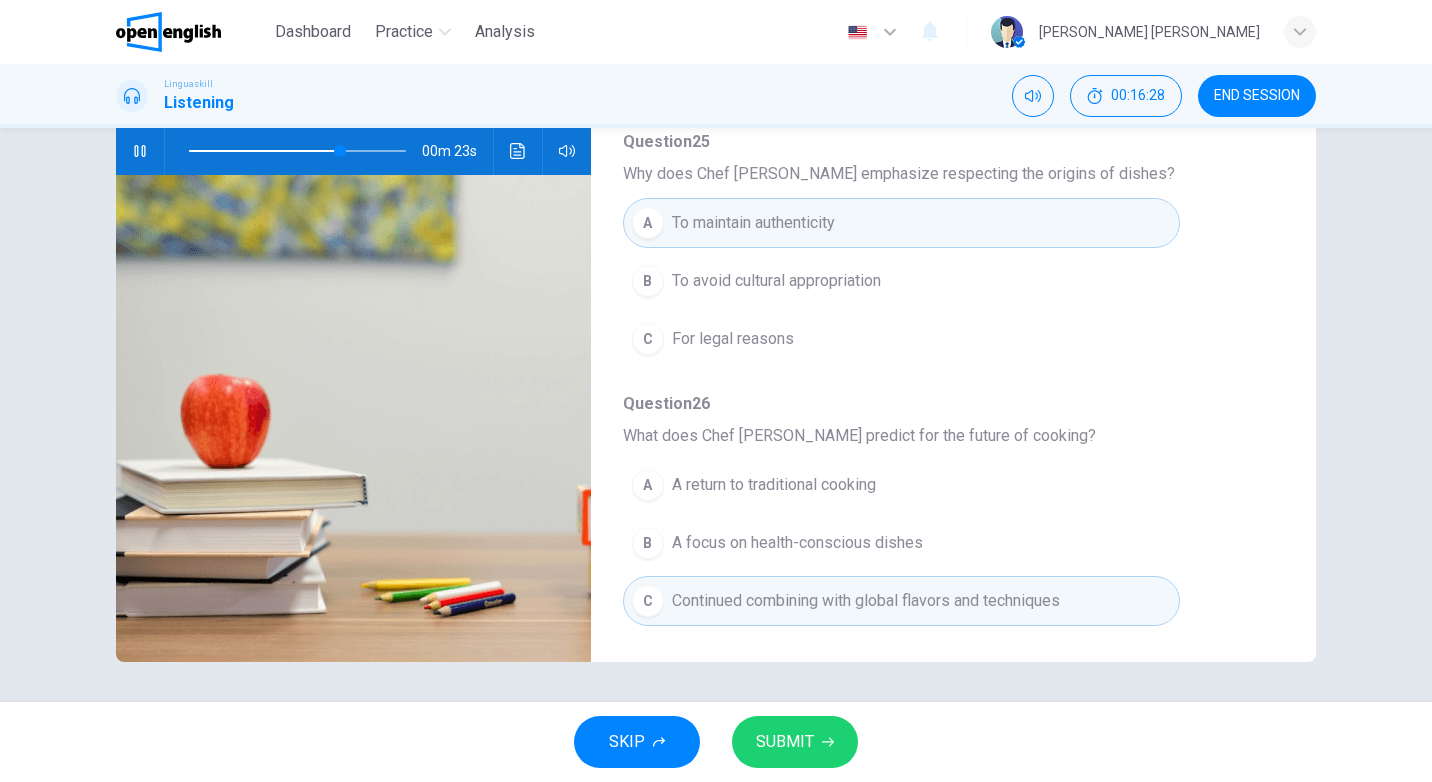 click on "SUBMIT" at bounding box center [785, 742] 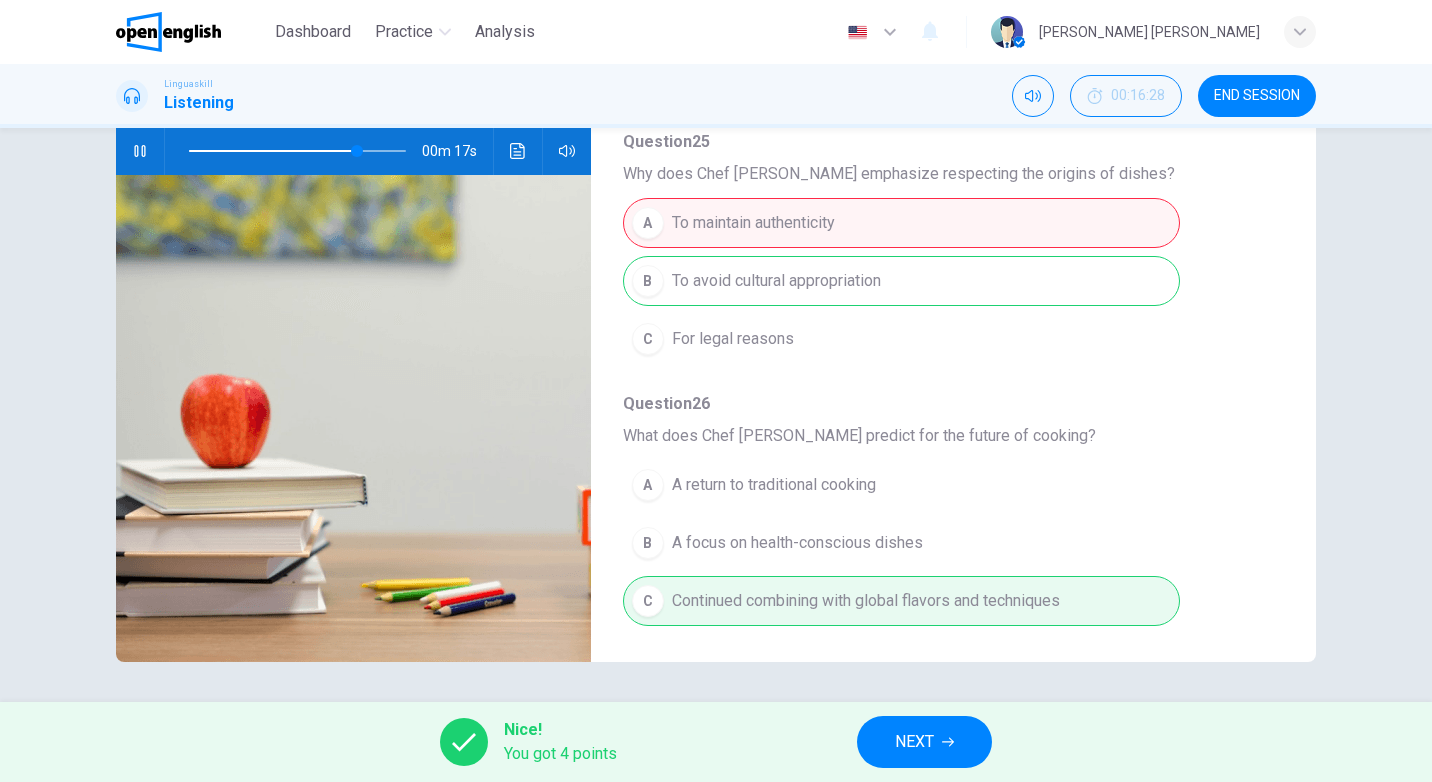 type on "**" 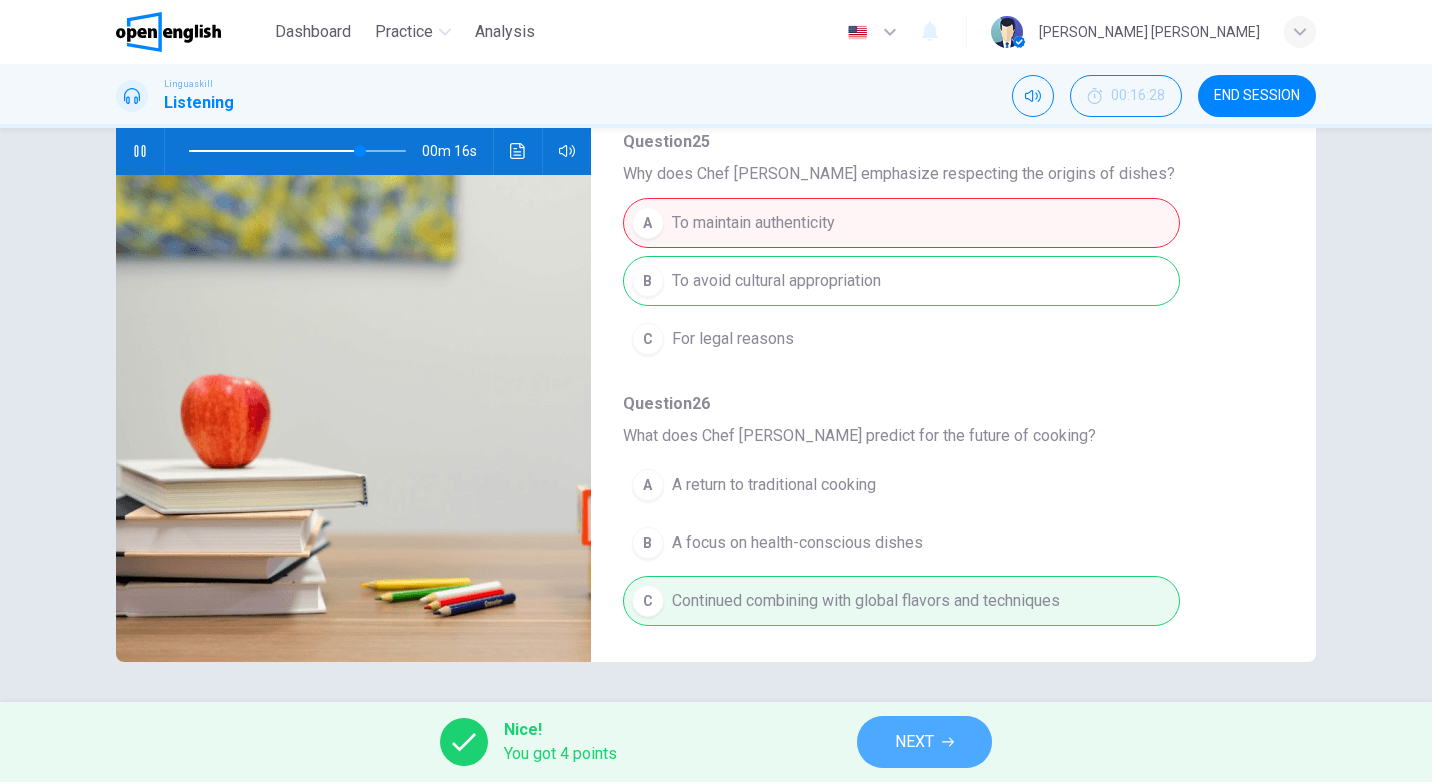 click on "NEXT" at bounding box center [924, 742] 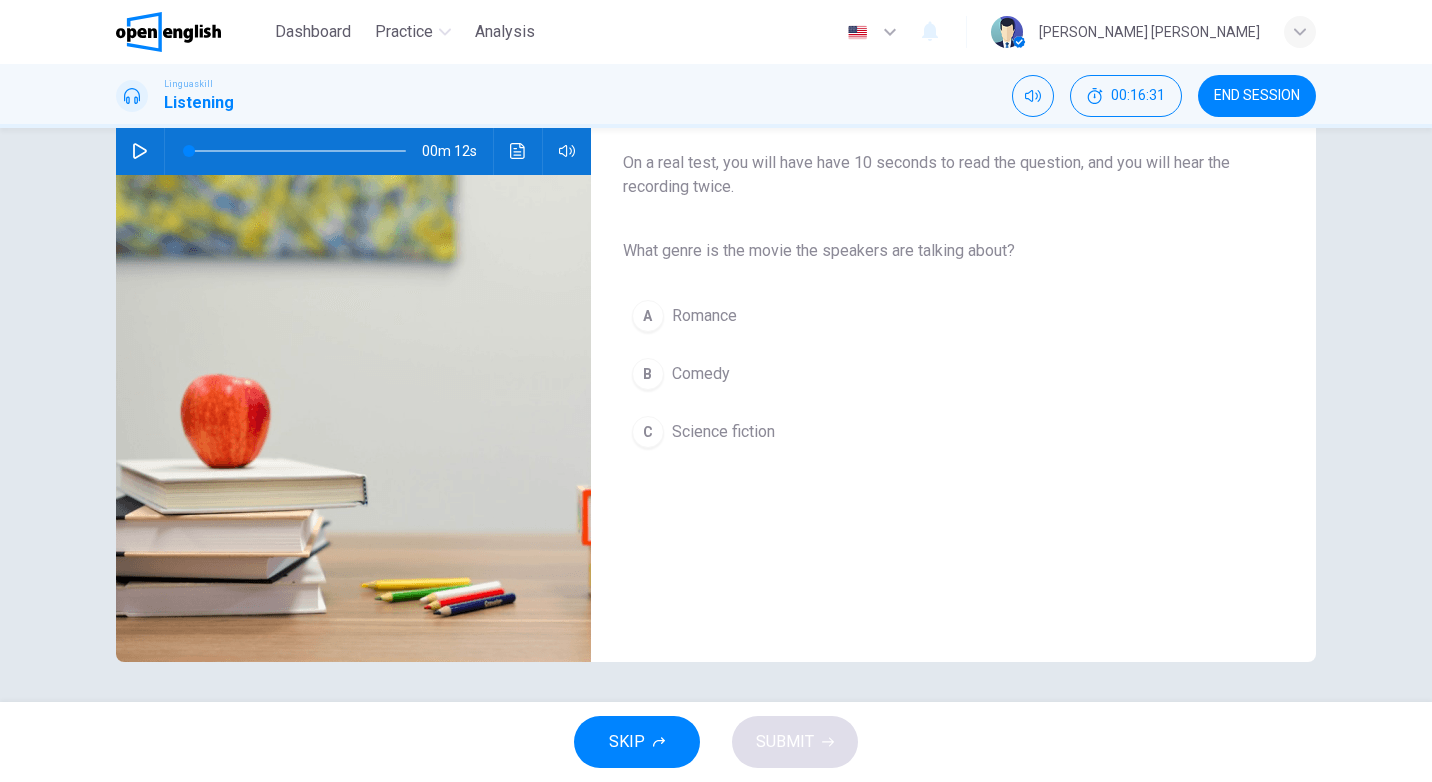 scroll, scrollTop: 1, scrollLeft: 0, axis: vertical 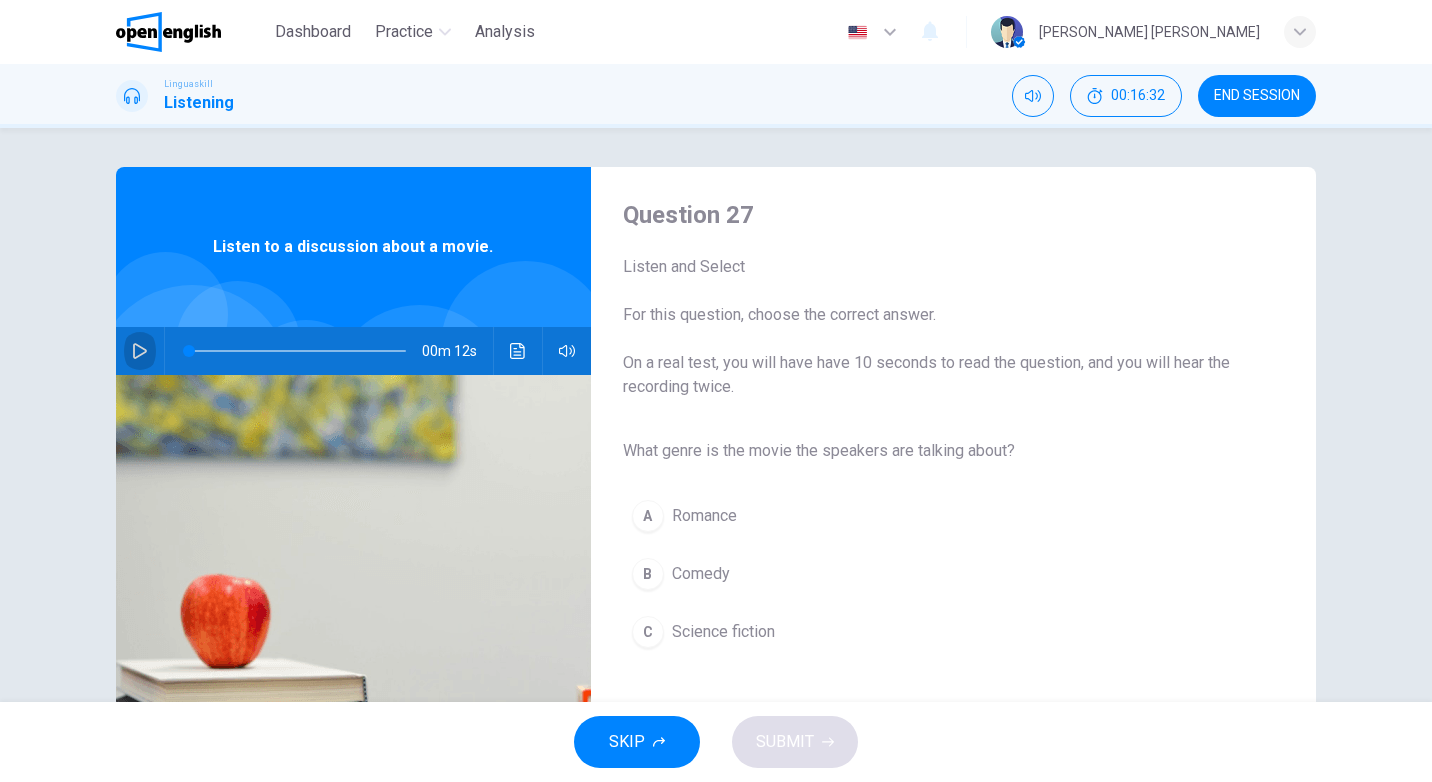 click 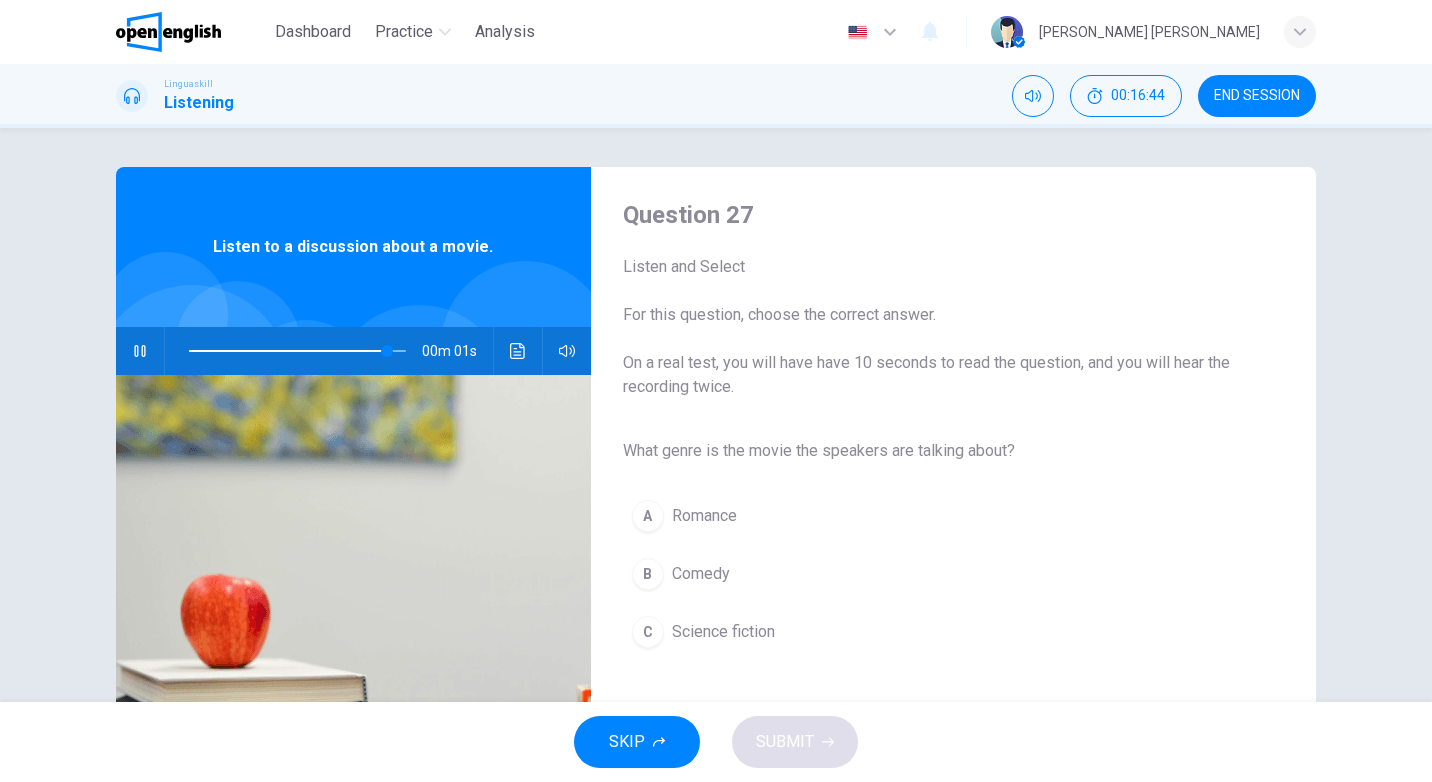 type on "*" 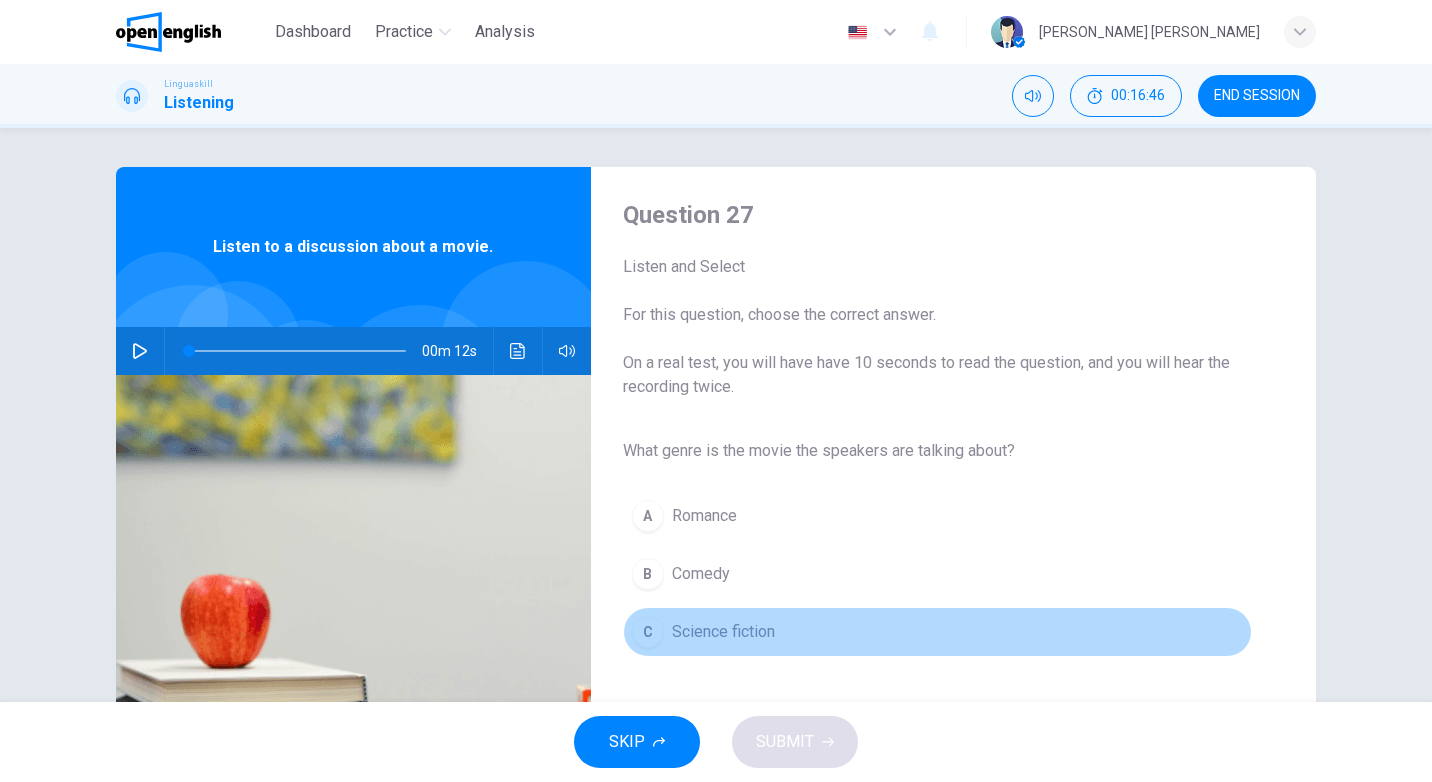 click on "Science fiction" at bounding box center (723, 632) 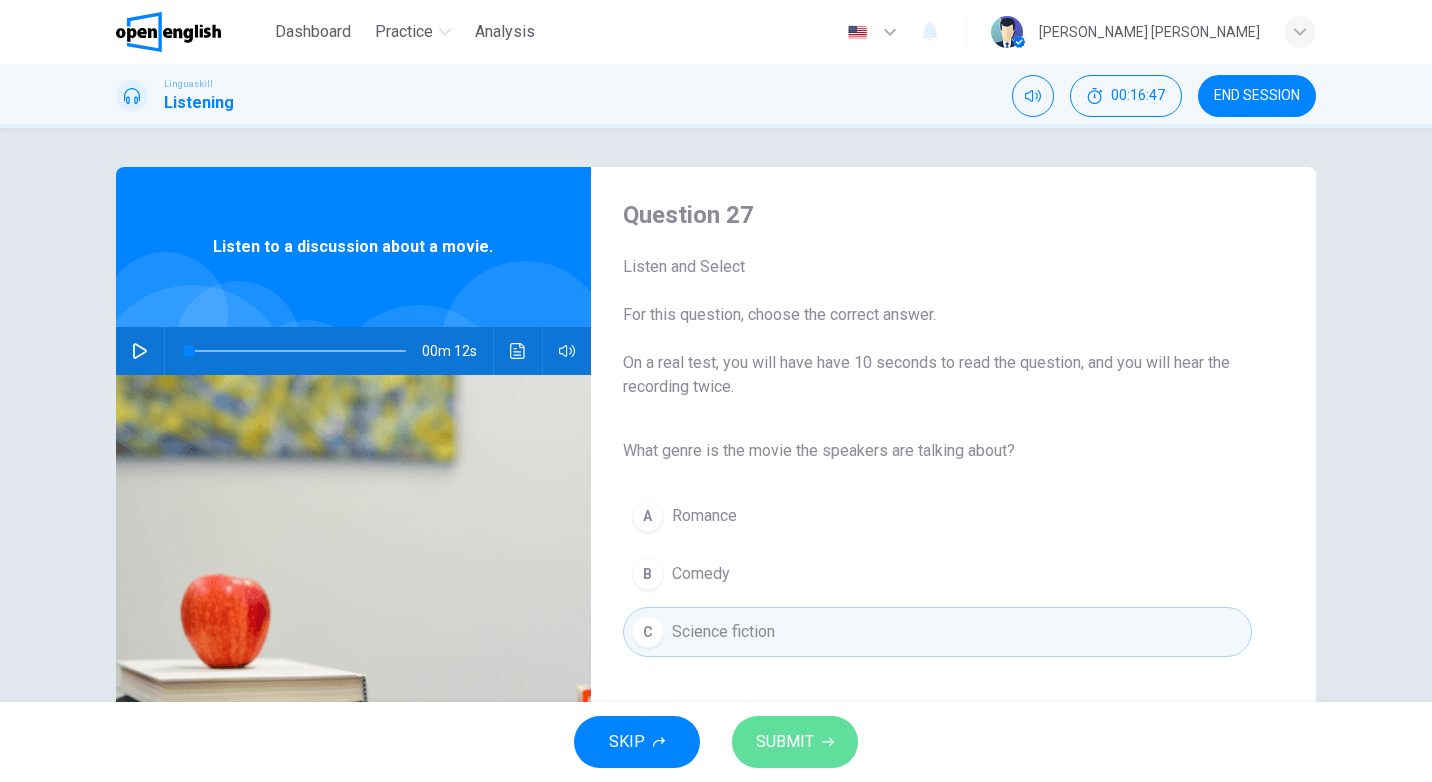 click on "SUBMIT" at bounding box center (795, 742) 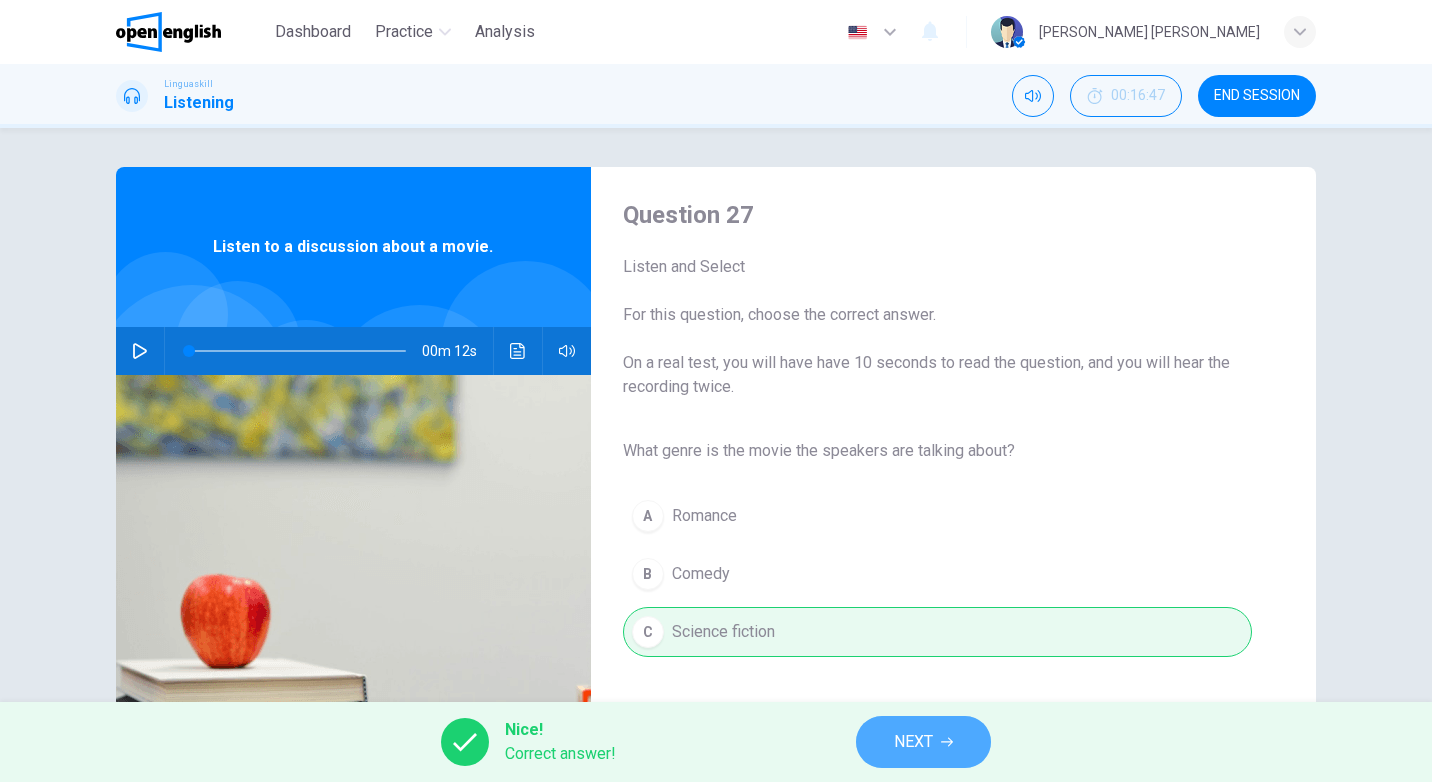 click on "NEXT" at bounding box center (913, 742) 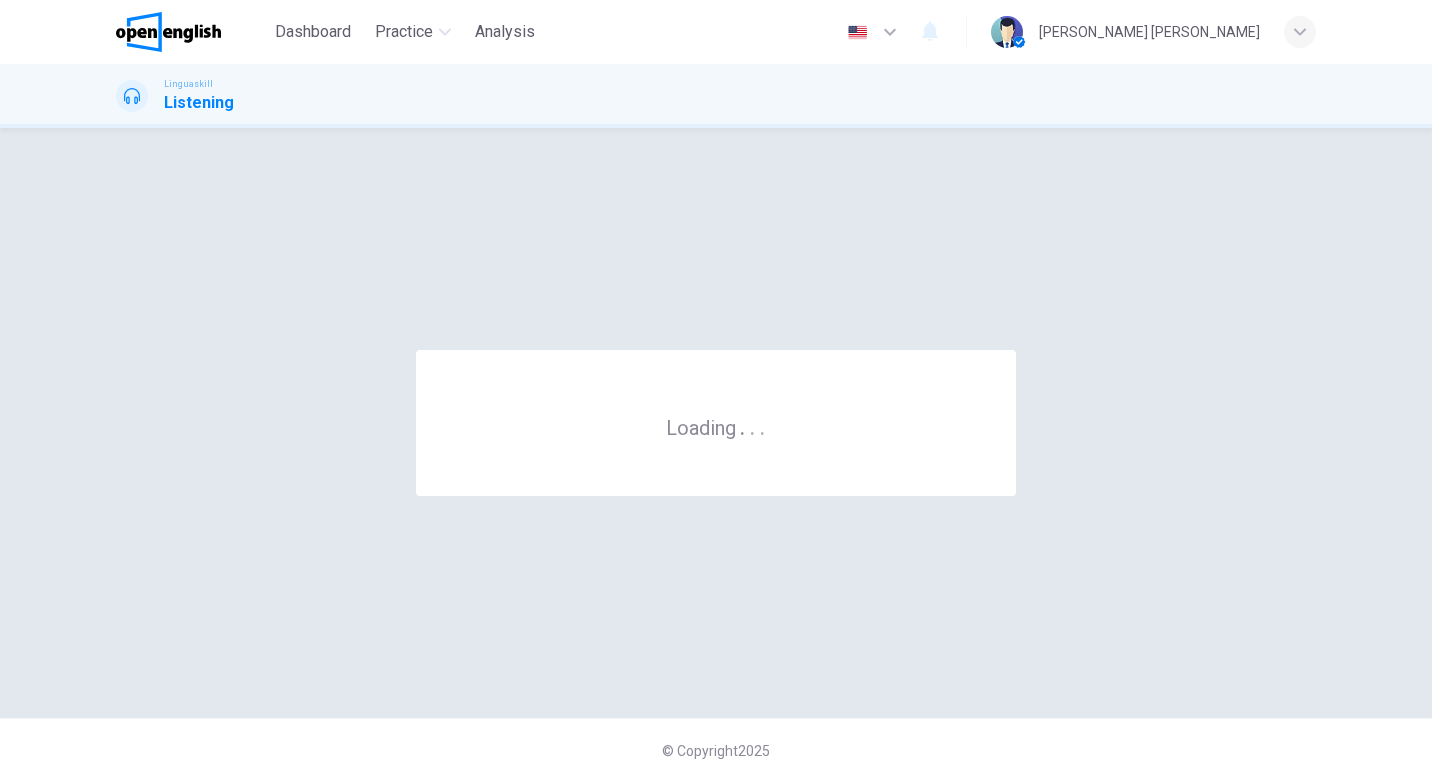 scroll, scrollTop: 0, scrollLeft: 0, axis: both 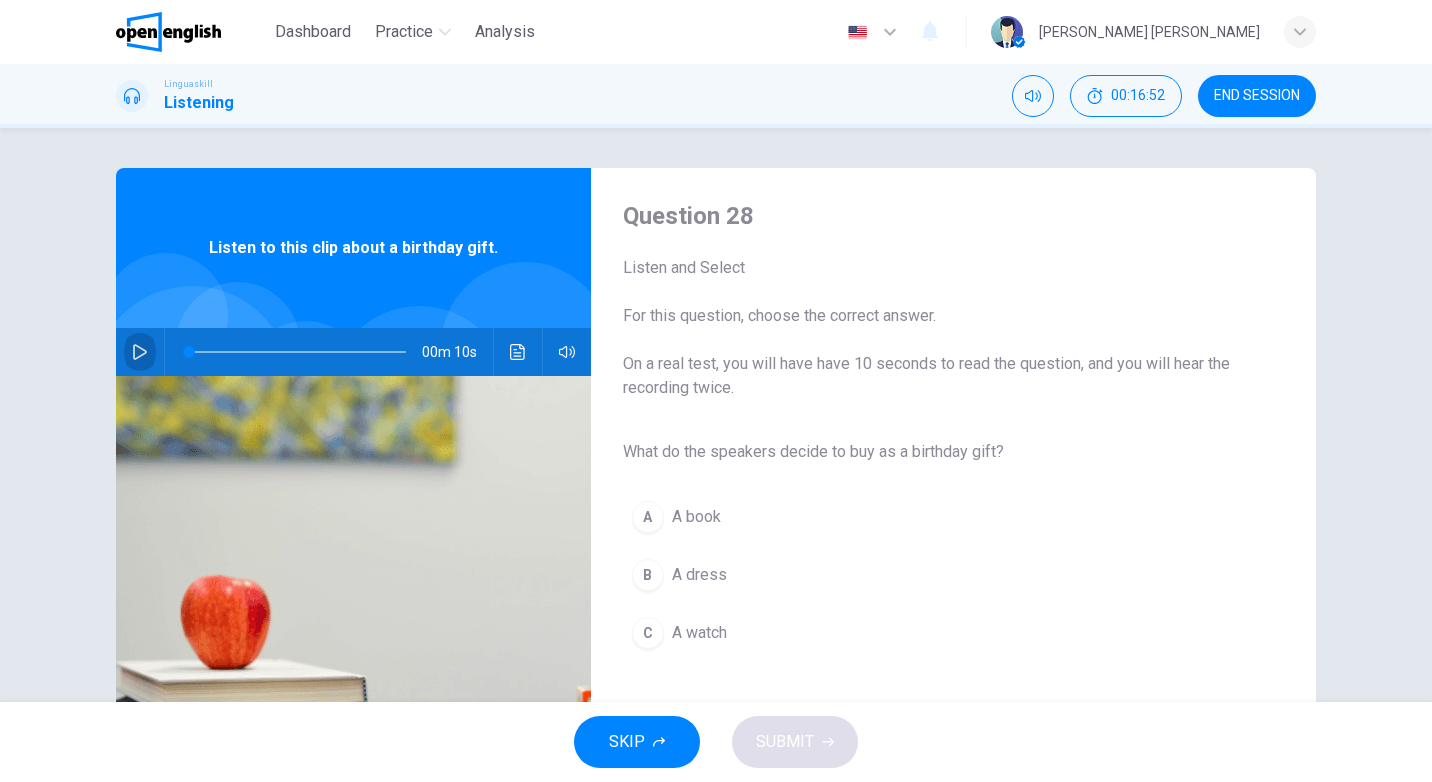 click 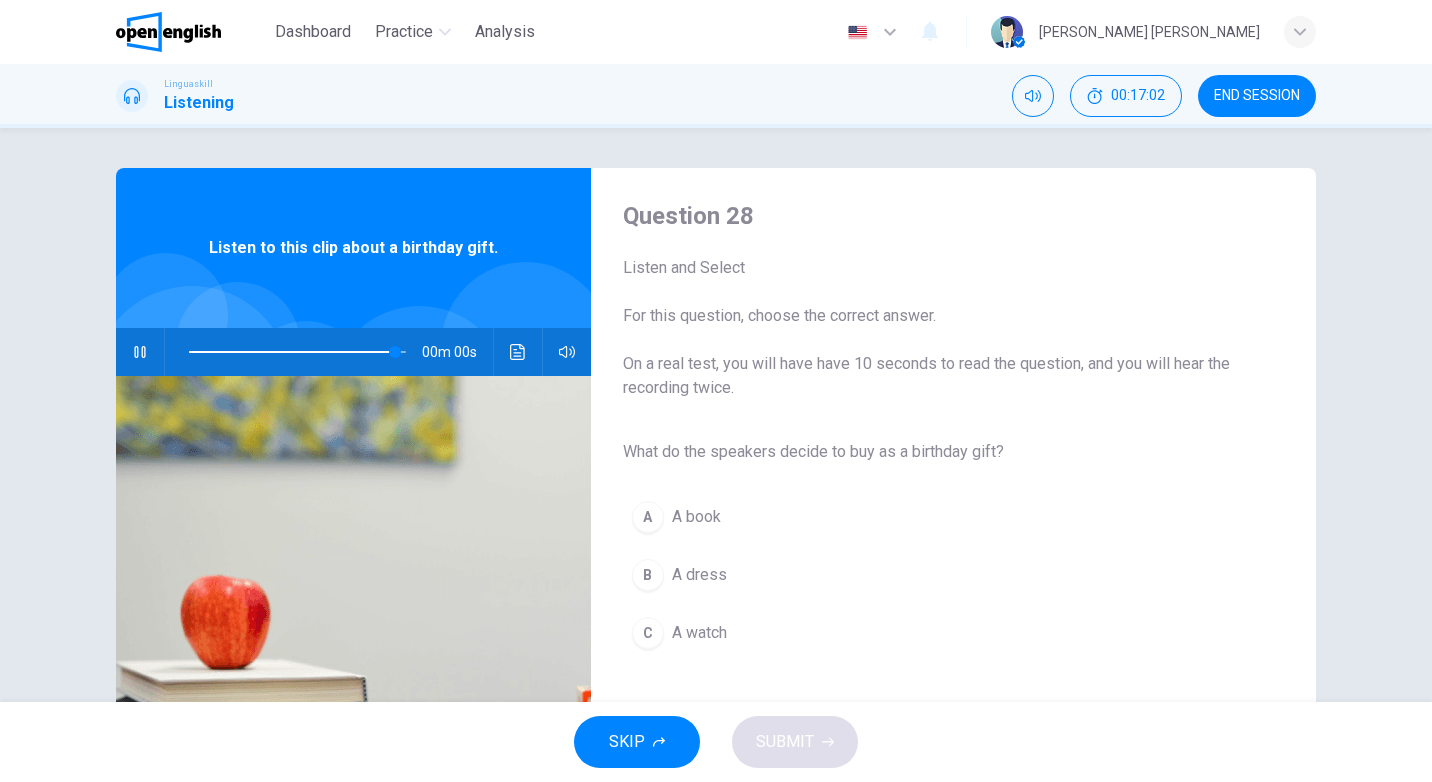 type on "*" 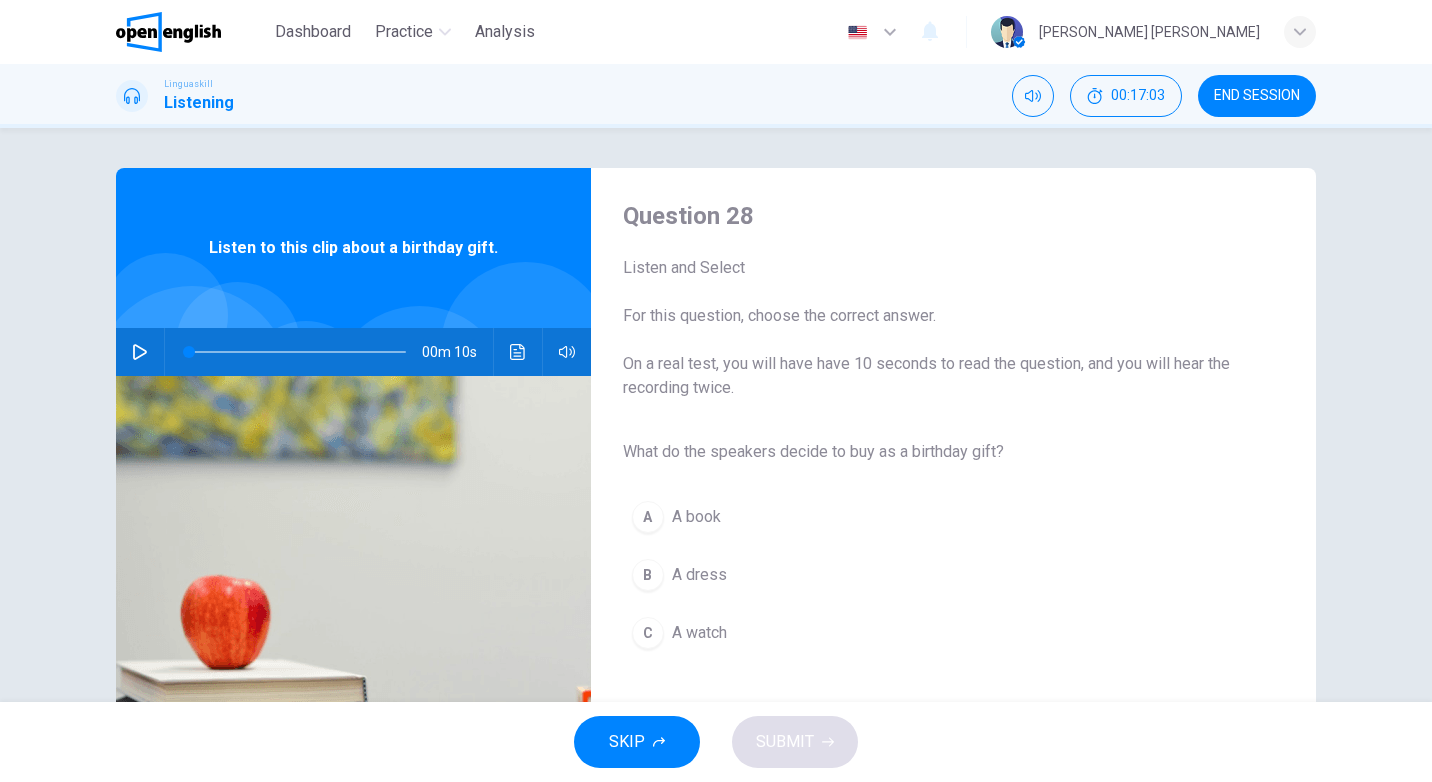 click on "A book" at bounding box center (696, 517) 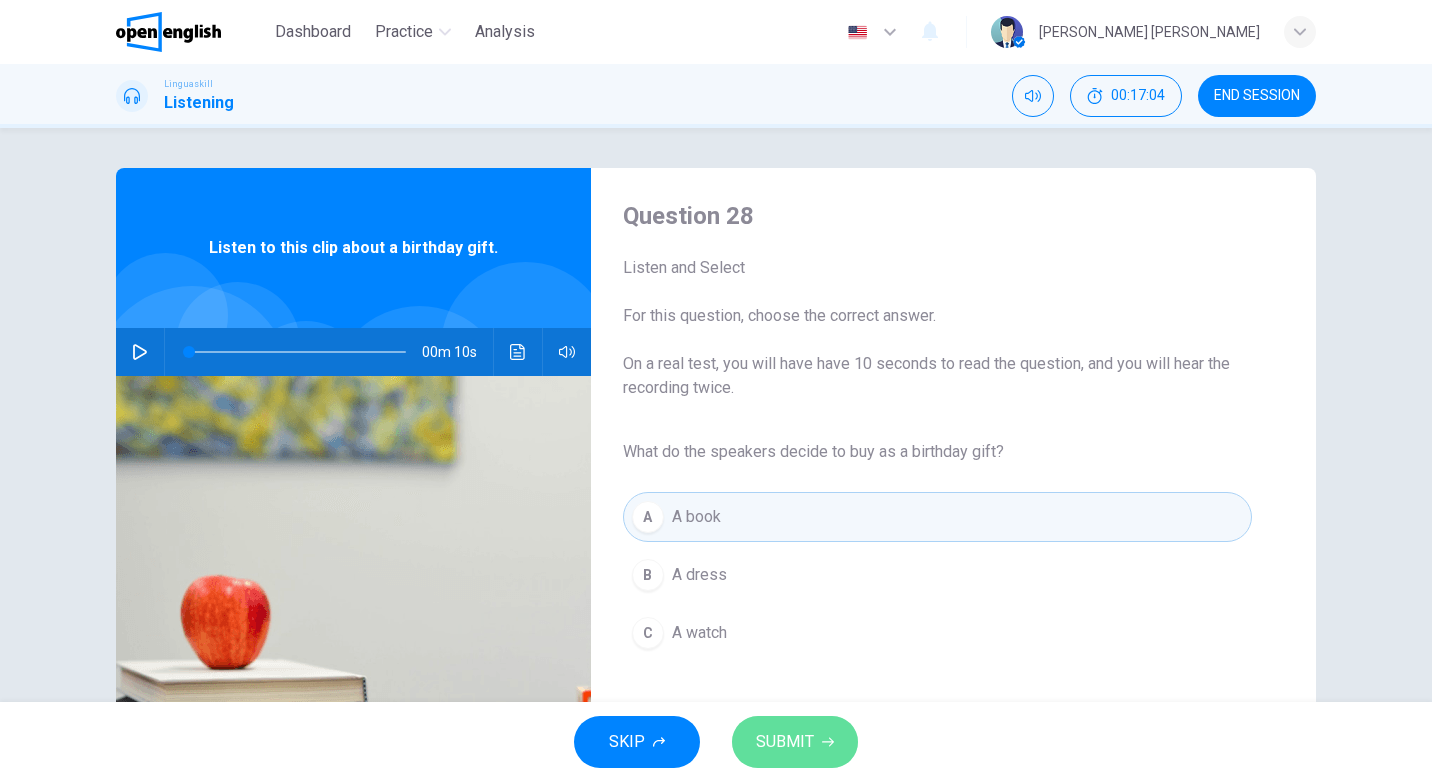 click on "SUBMIT" at bounding box center (785, 742) 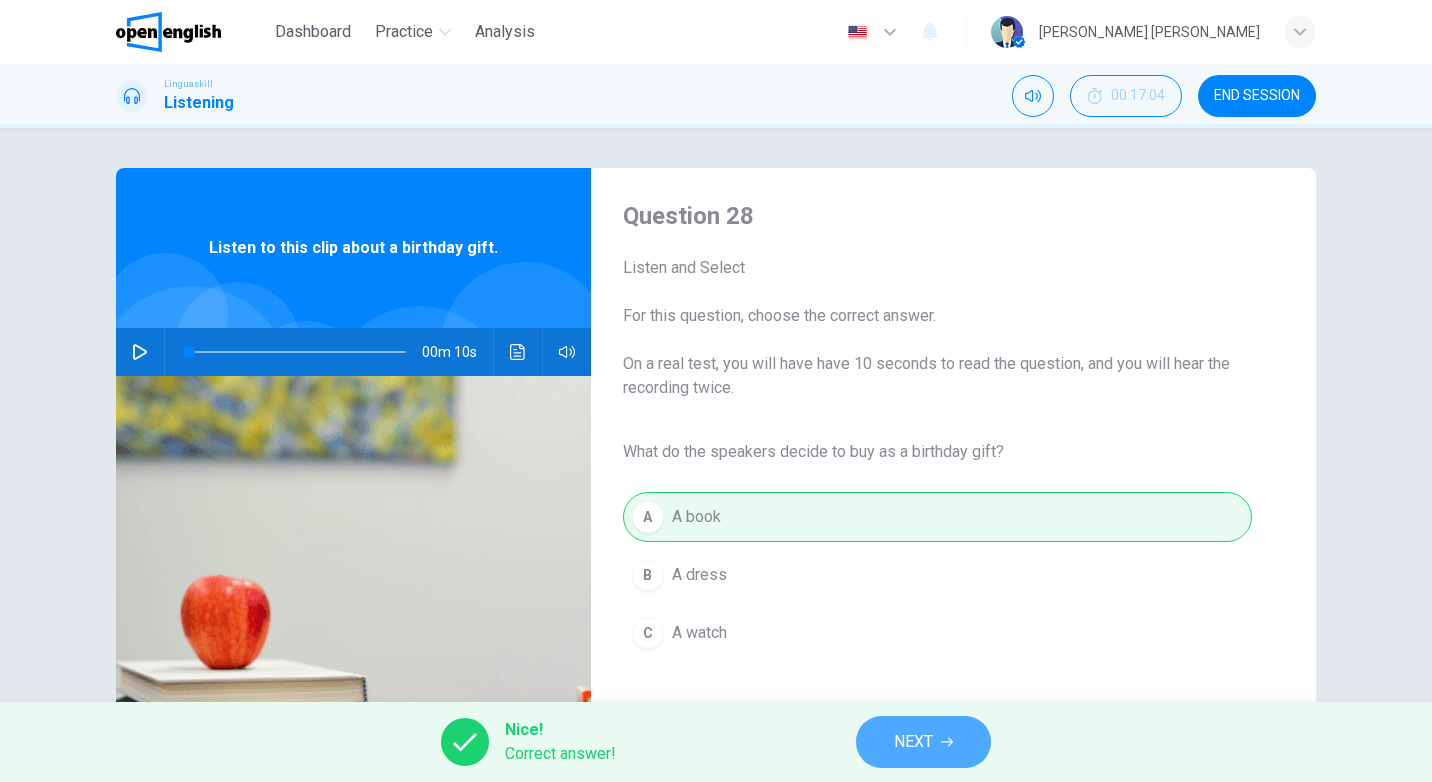 click on "NEXT" at bounding box center (913, 742) 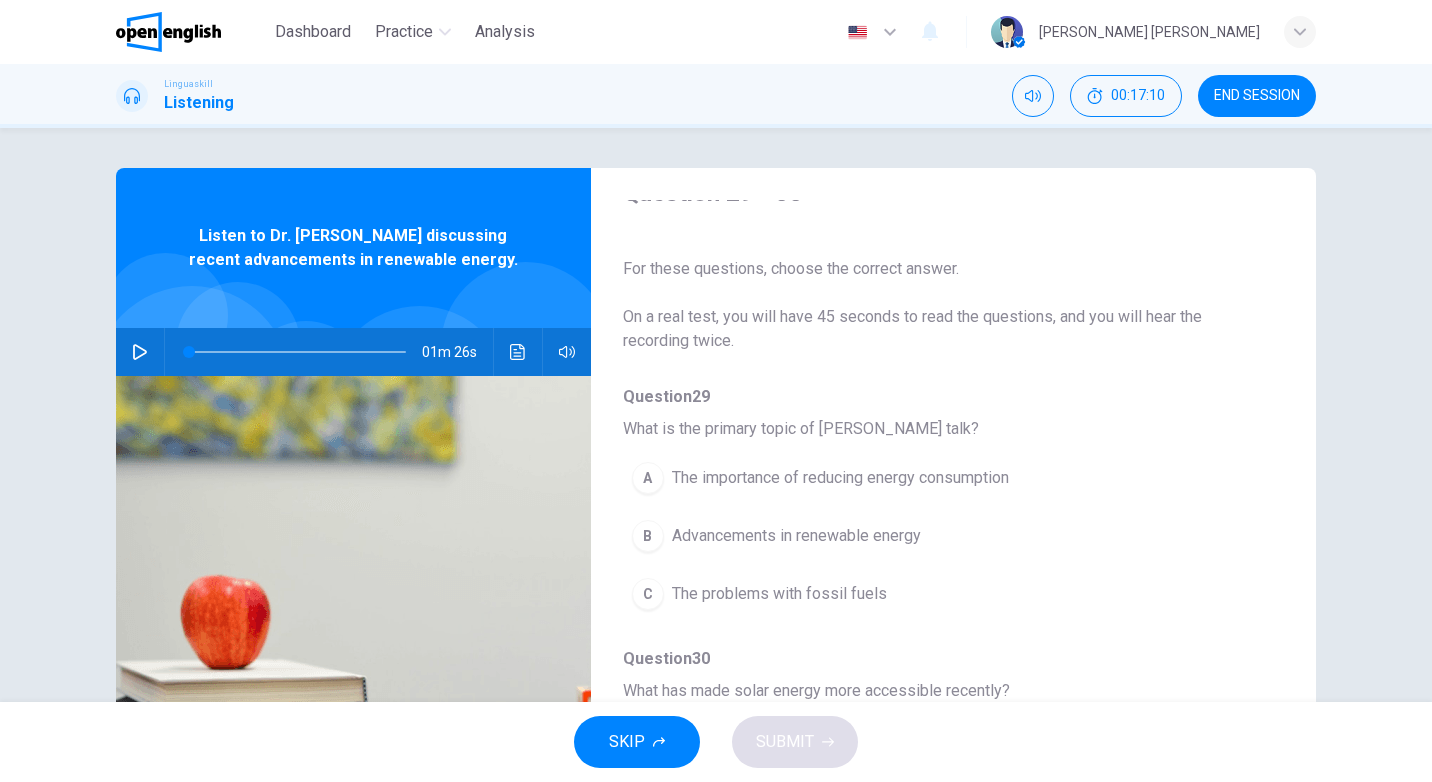 scroll, scrollTop: 0, scrollLeft: 0, axis: both 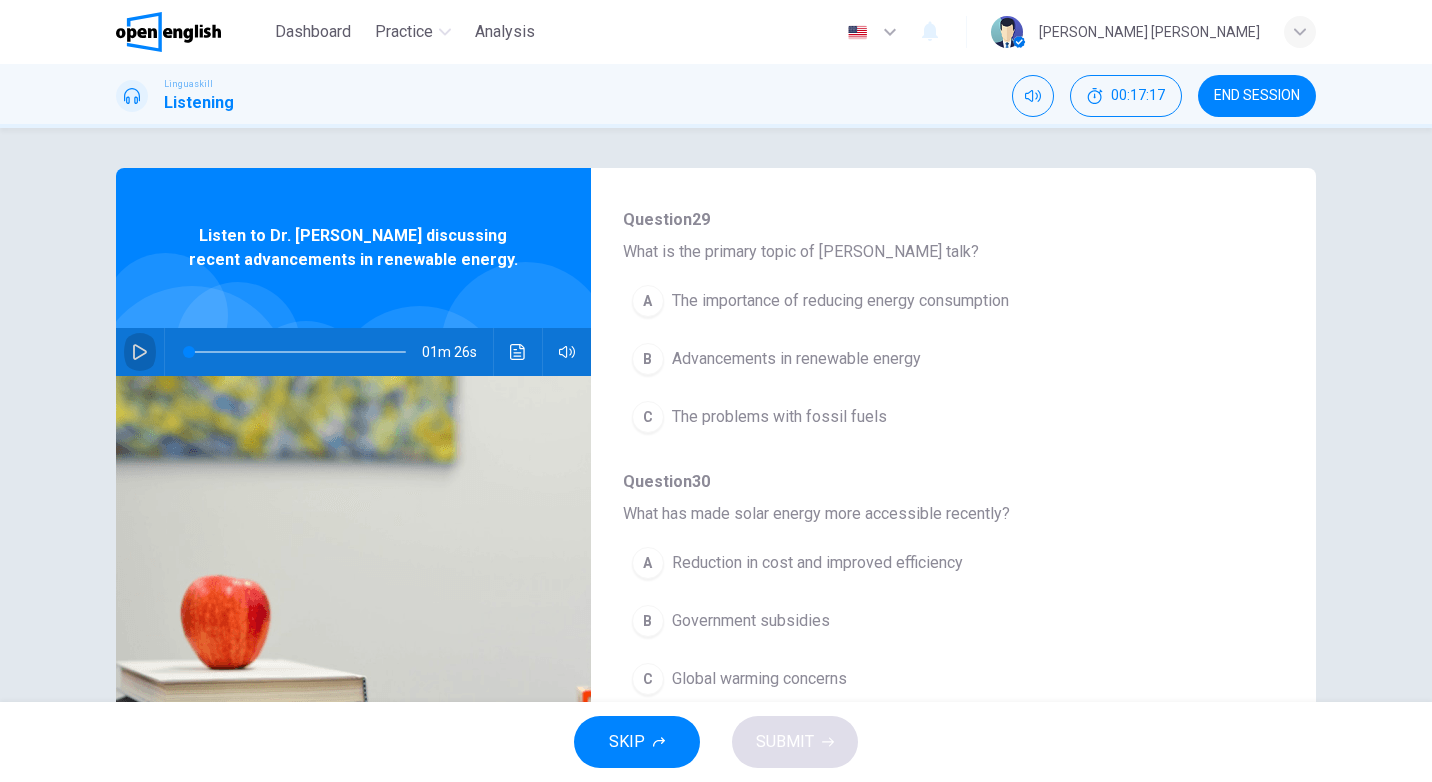 click 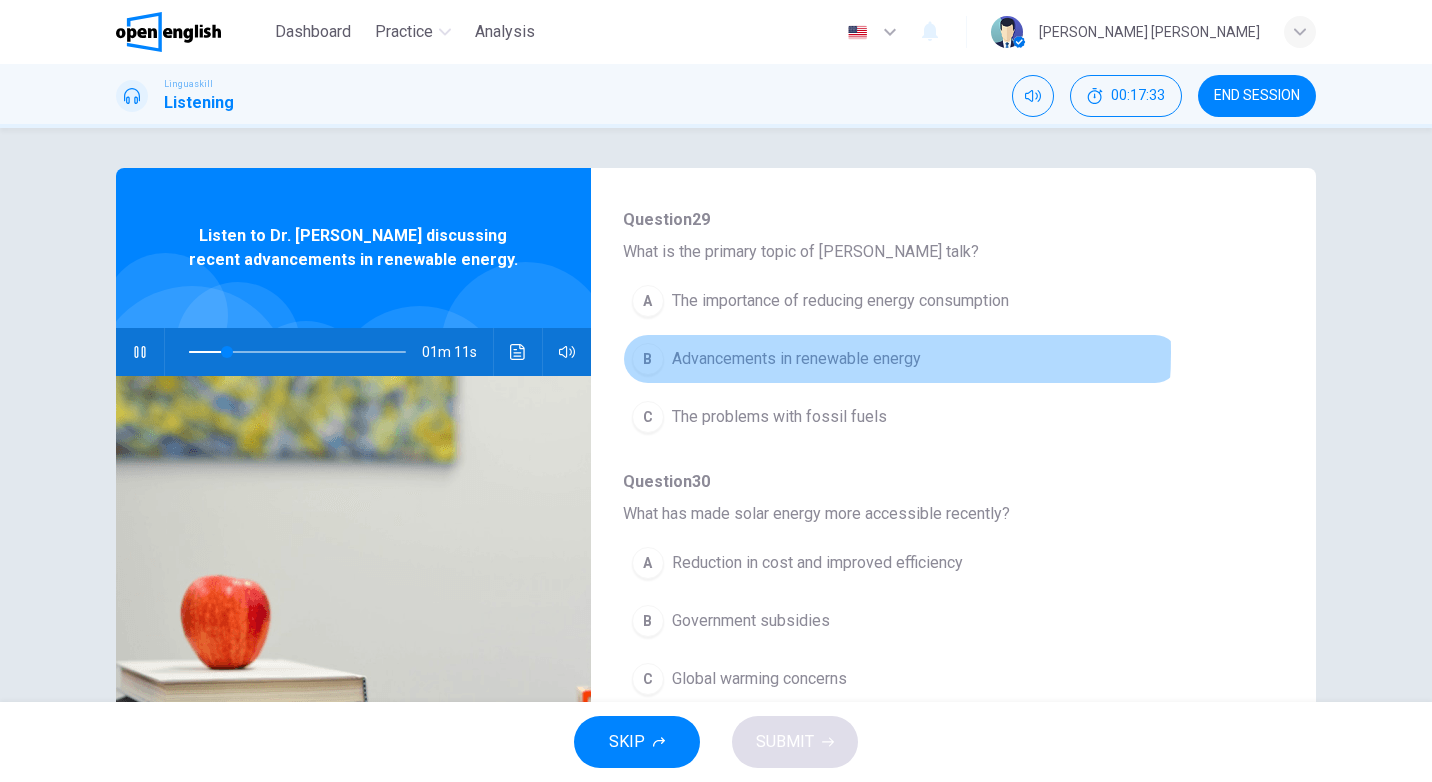click on "Advancements in renewable energy" at bounding box center [796, 359] 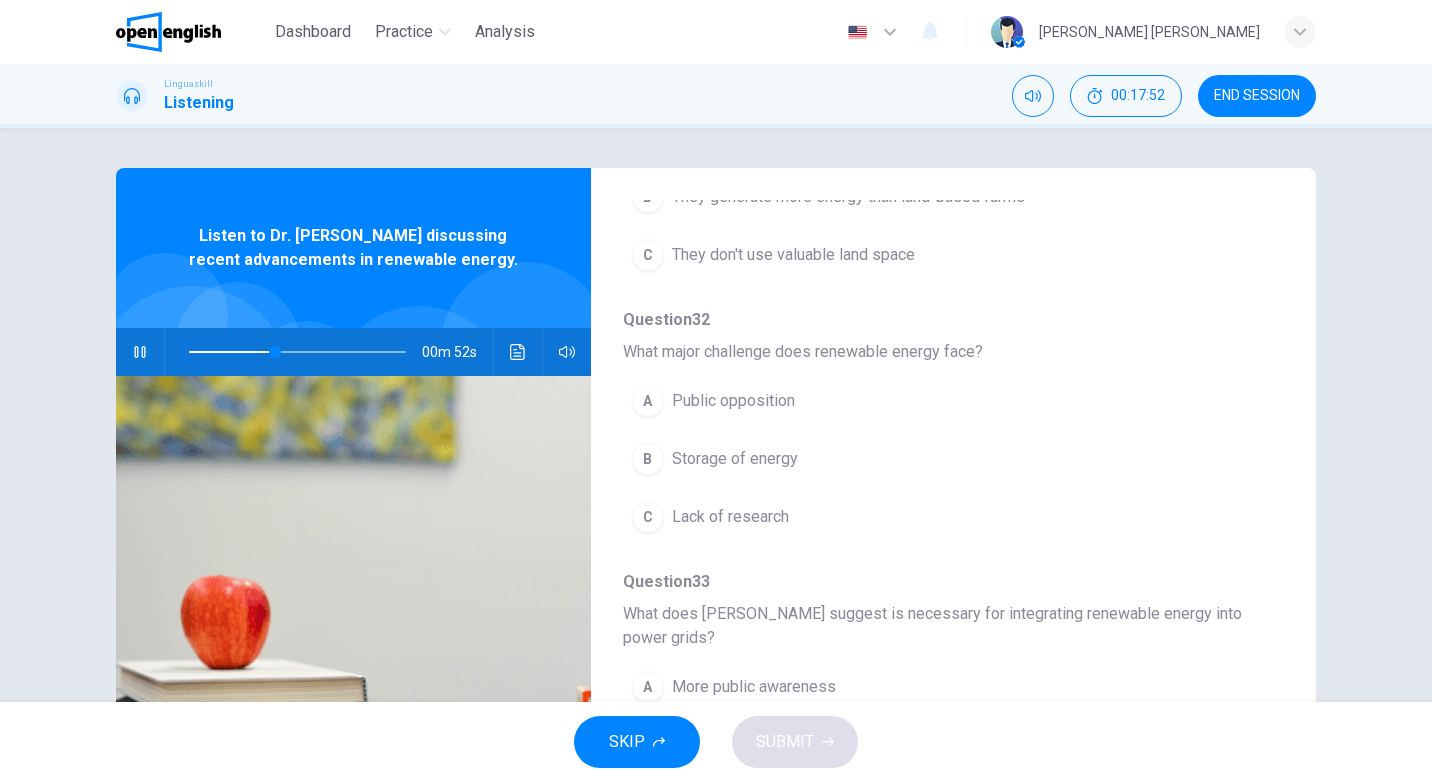 scroll, scrollTop: 887, scrollLeft: 0, axis: vertical 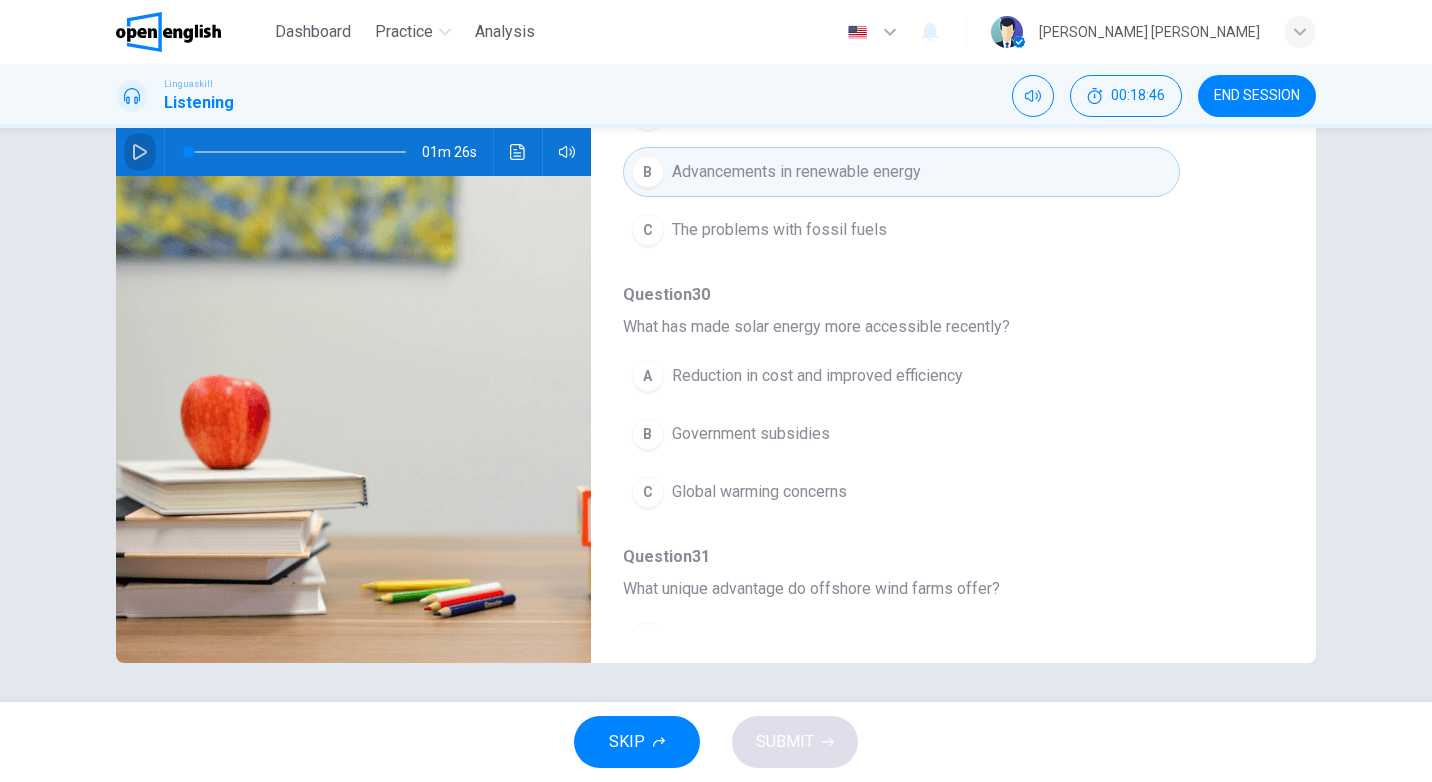 click 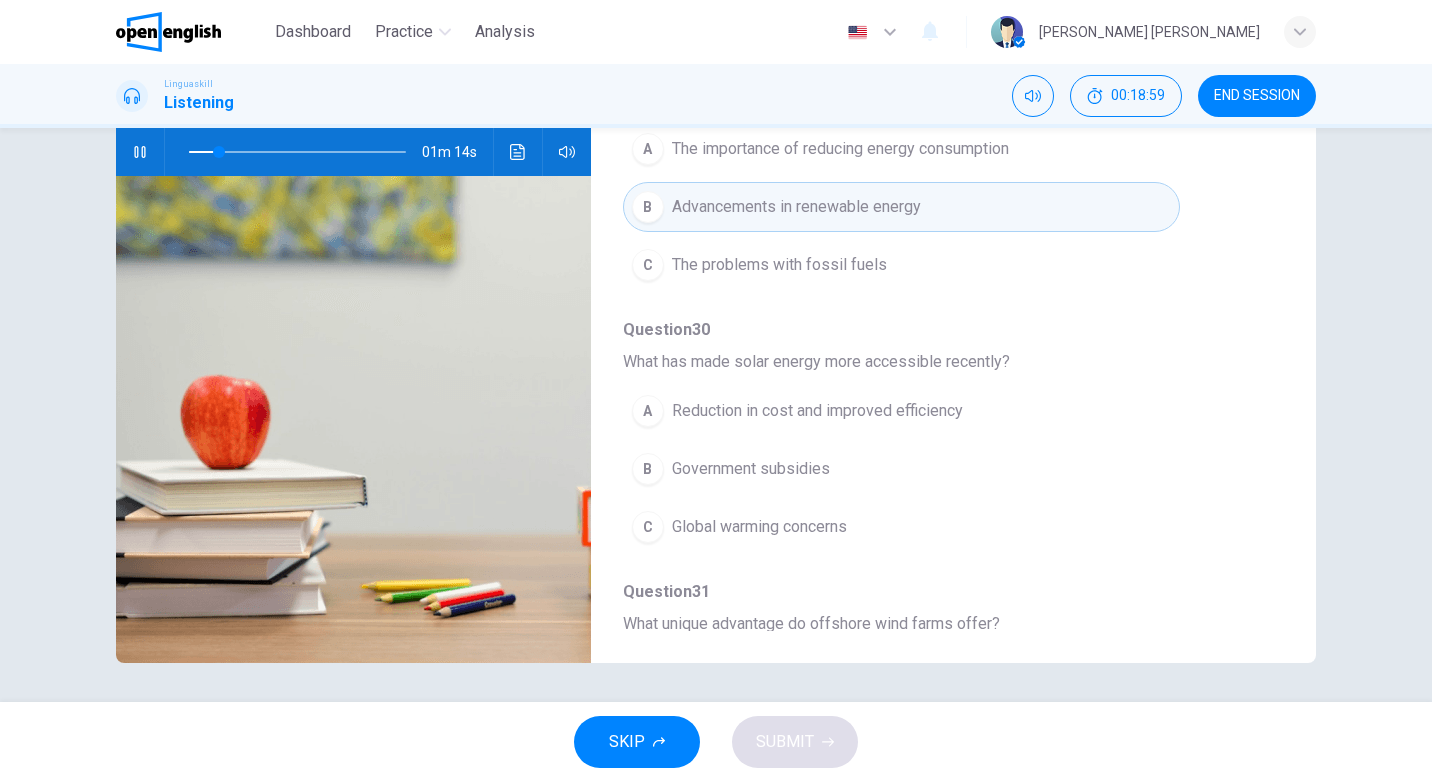 scroll, scrollTop: 187, scrollLeft: 0, axis: vertical 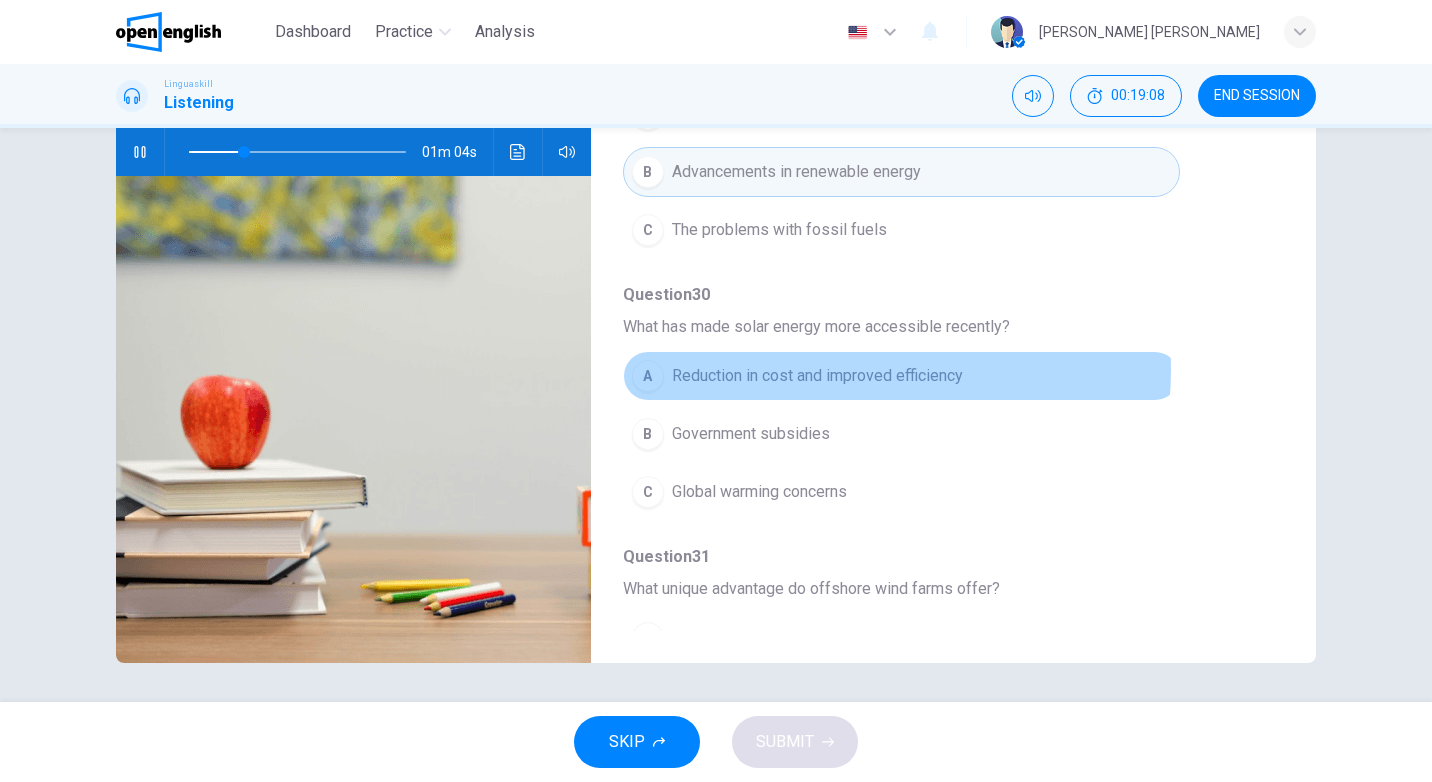click on "Reduction in cost and improved efficiency" at bounding box center [817, 376] 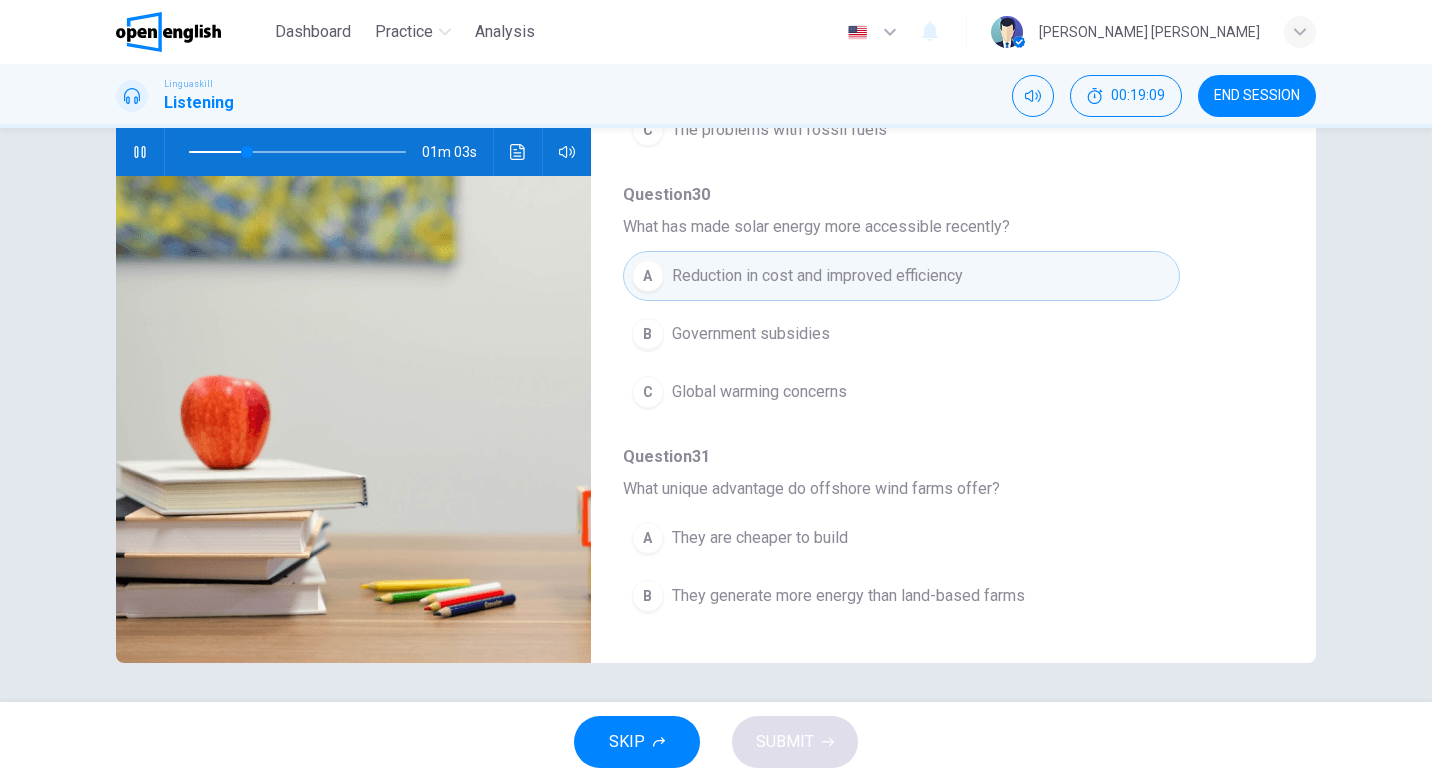 scroll, scrollTop: 387, scrollLeft: 0, axis: vertical 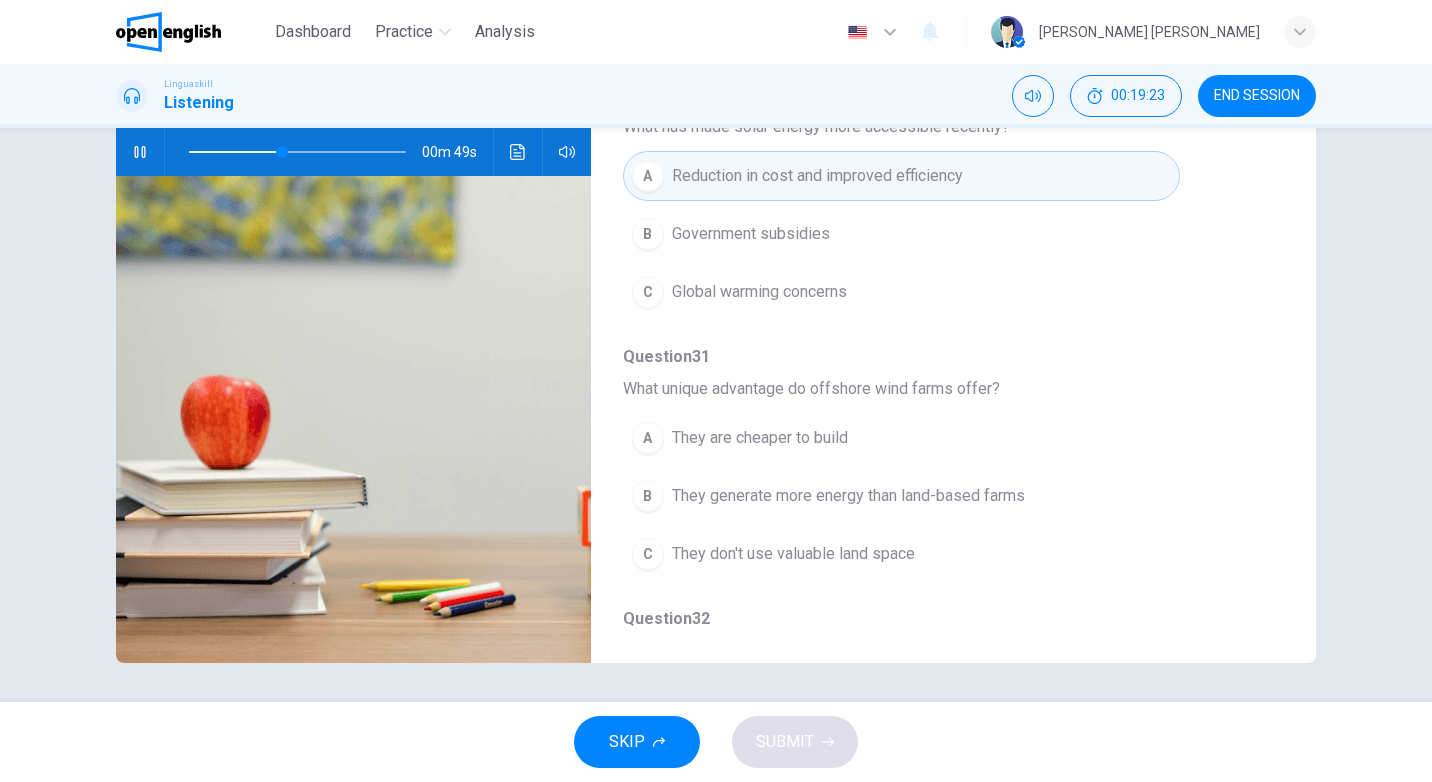 click on "They don't use valuable land space" at bounding box center (793, 554) 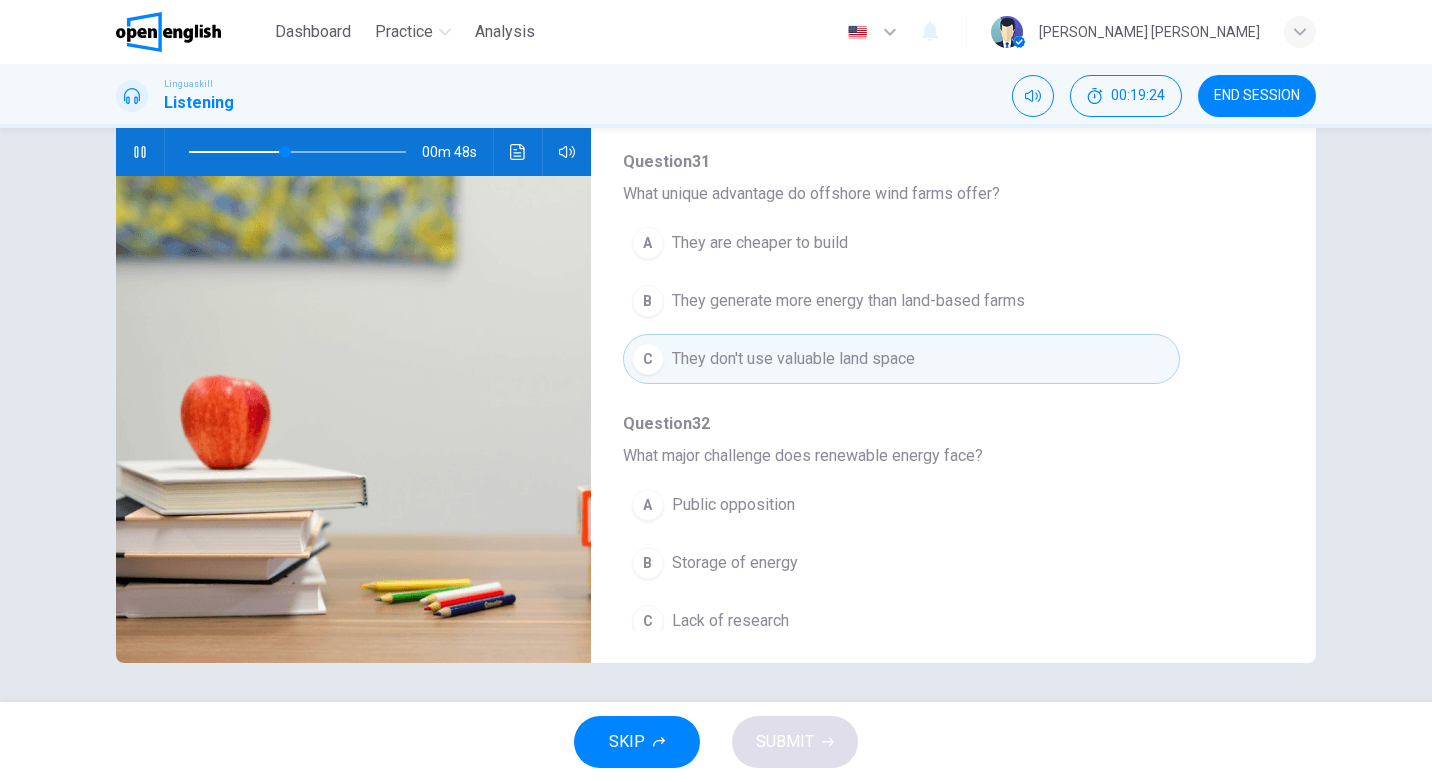 scroll, scrollTop: 587, scrollLeft: 0, axis: vertical 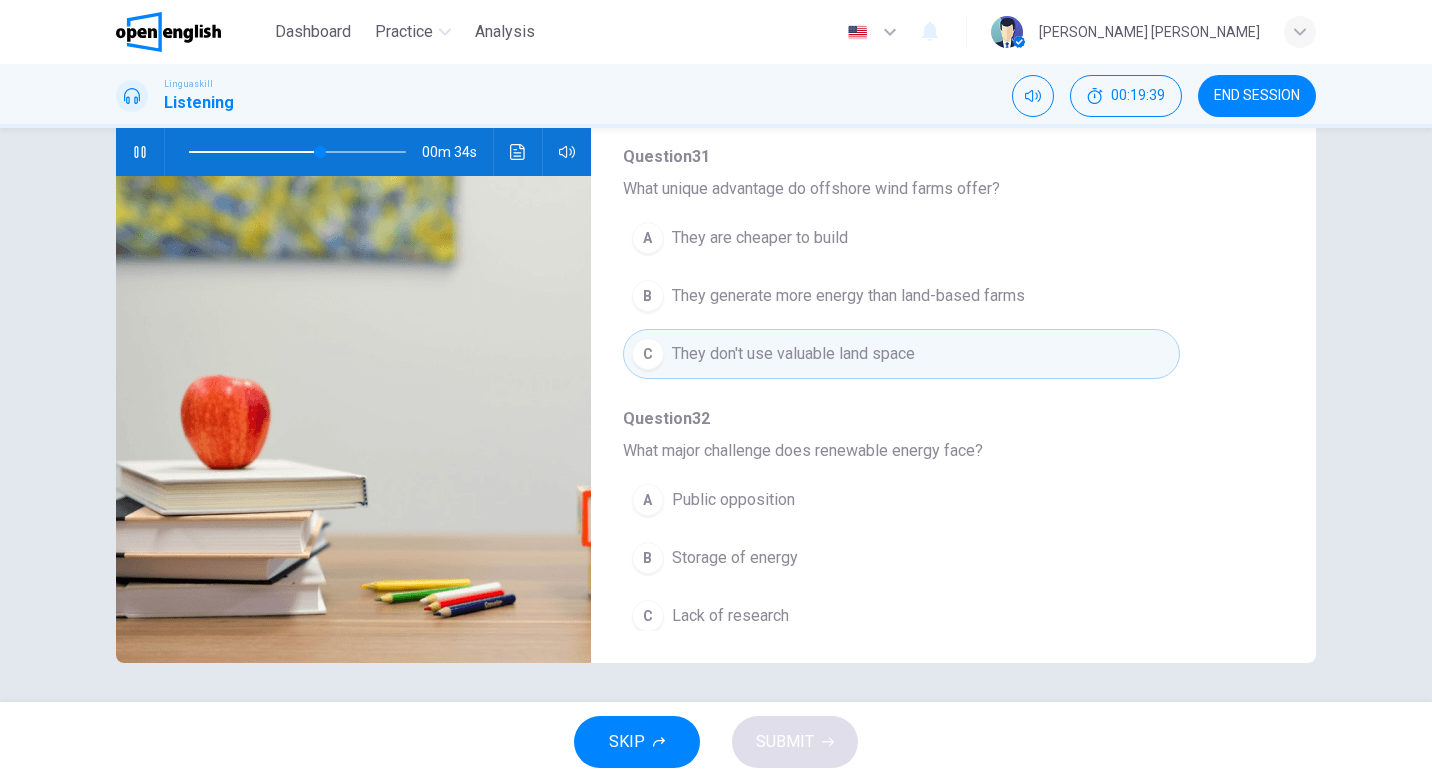 click on "Storage of energy" at bounding box center (735, 558) 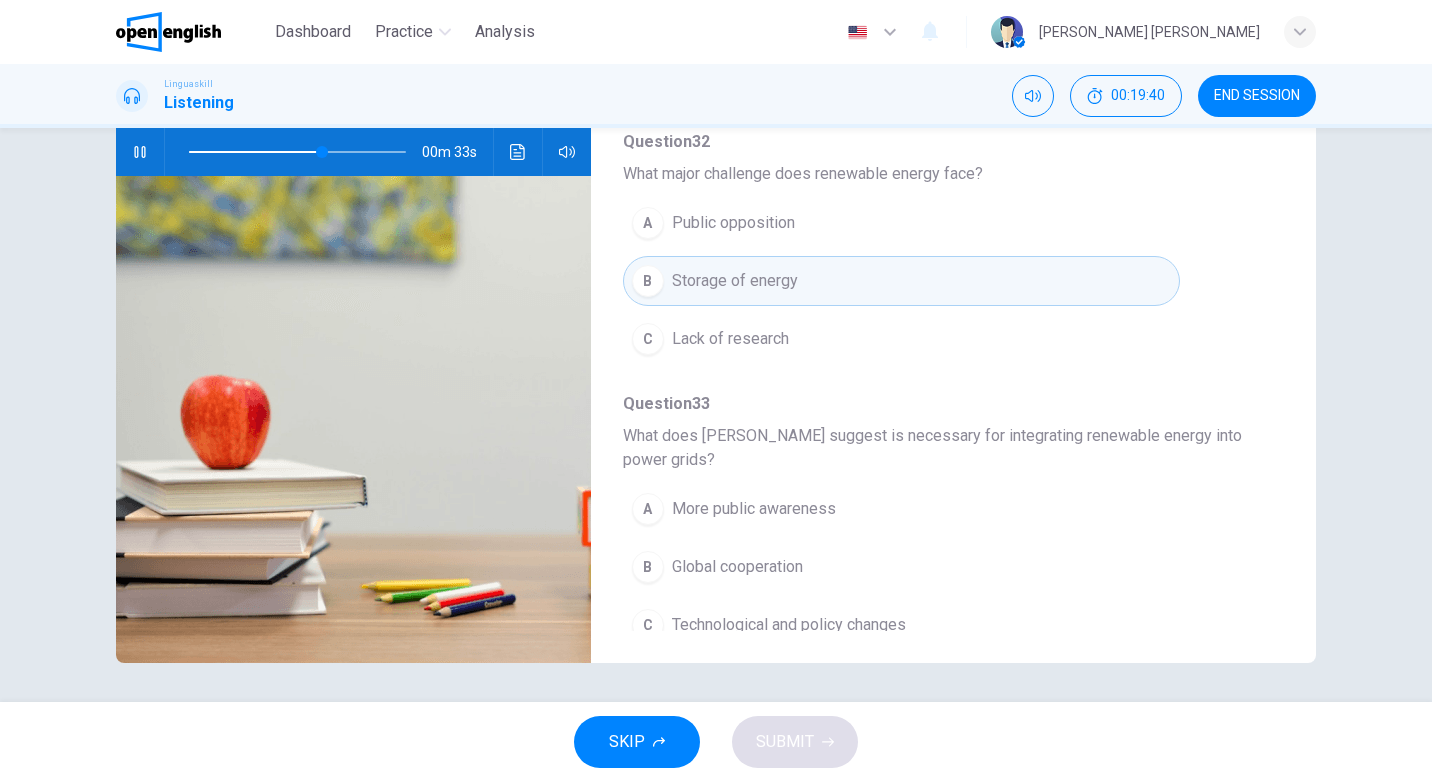 scroll, scrollTop: 887, scrollLeft: 0, axis: vertical 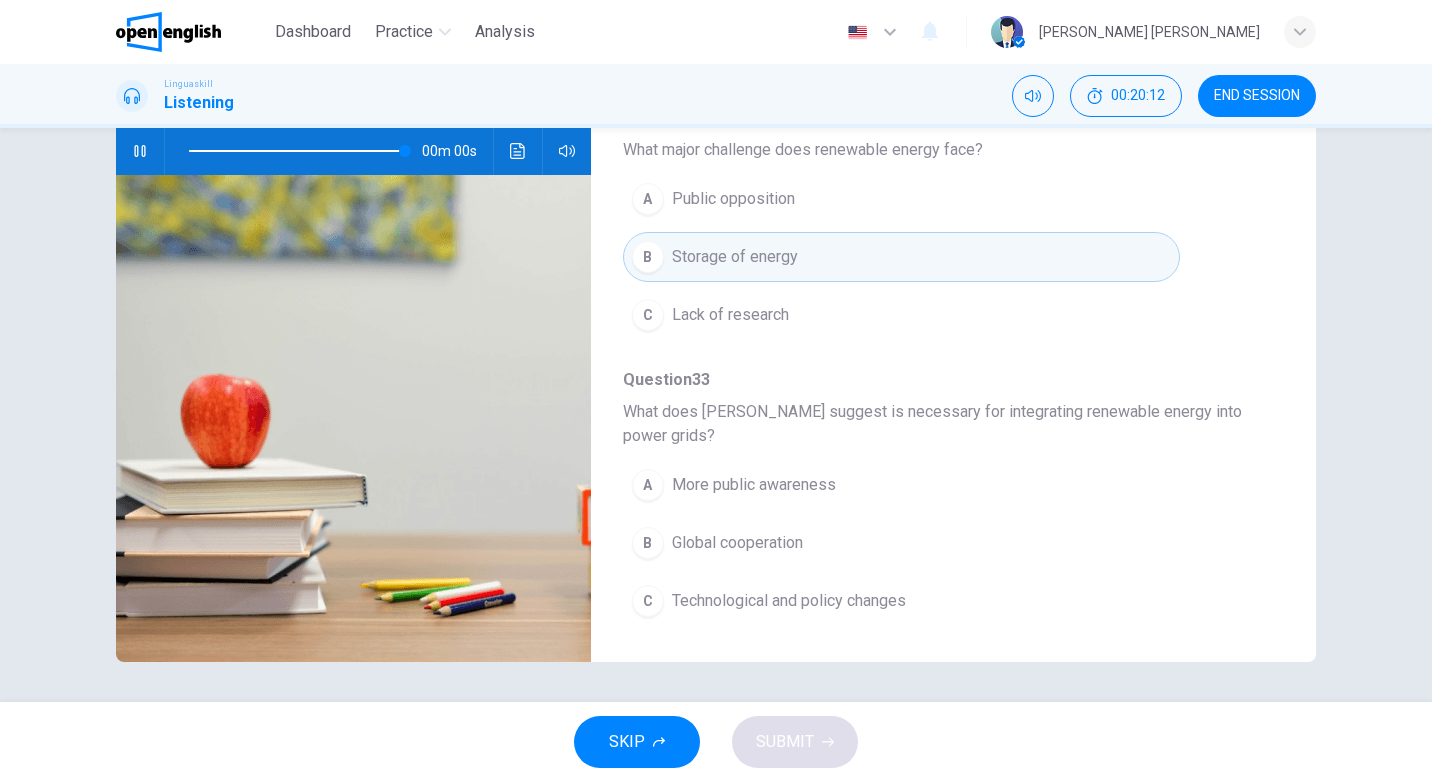 type on "*" 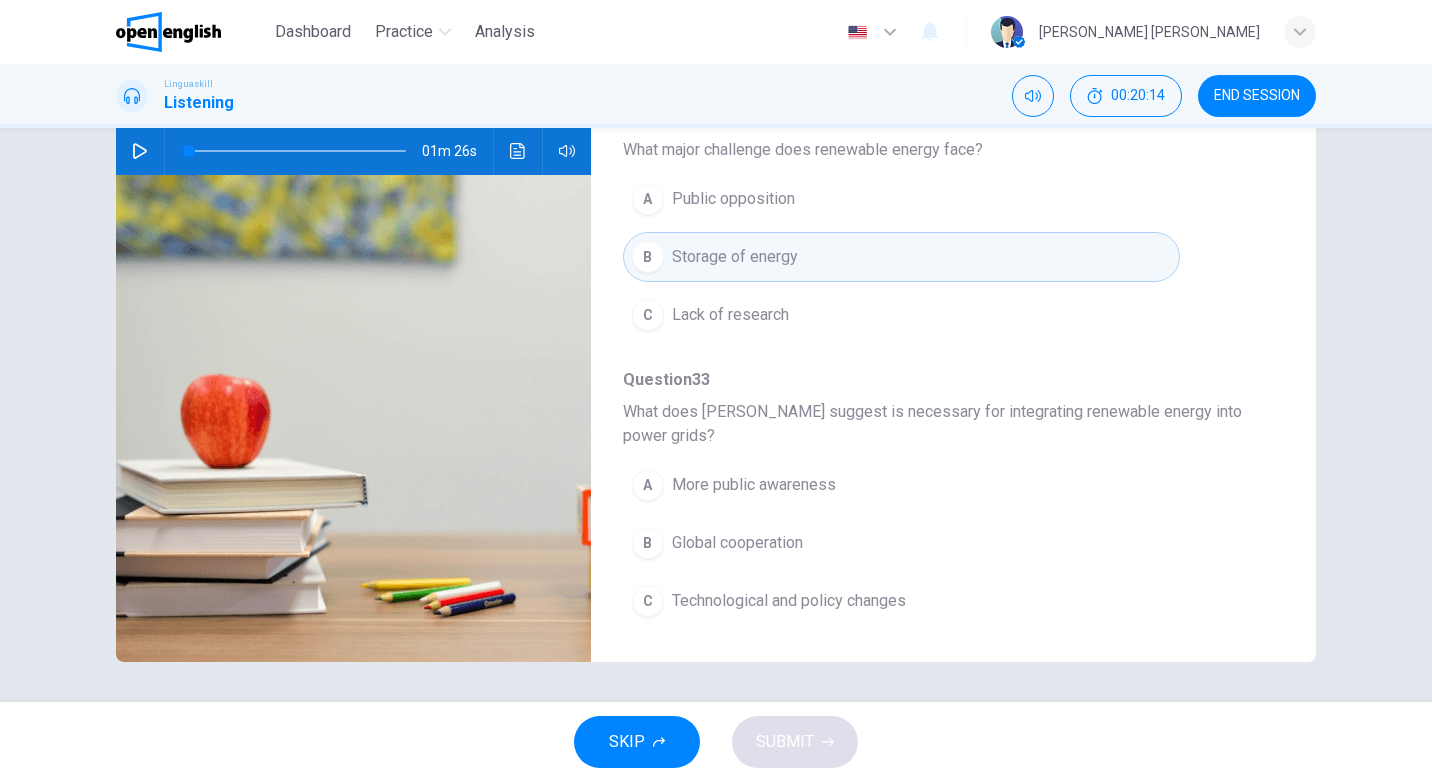 click on "Technological and policy changes" at bounding box center (789, 601) 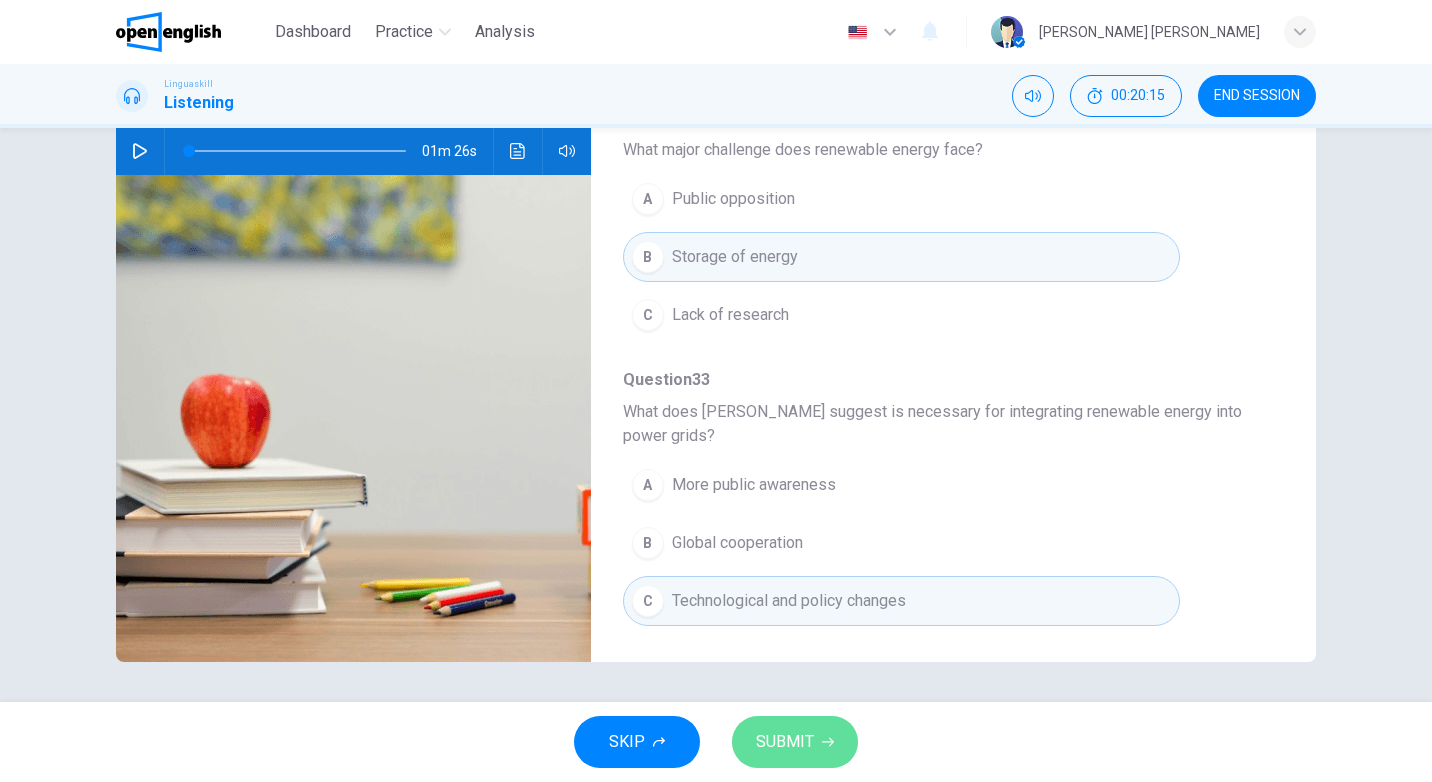 click on "SUBMIT" at bounding box center [785, 742] 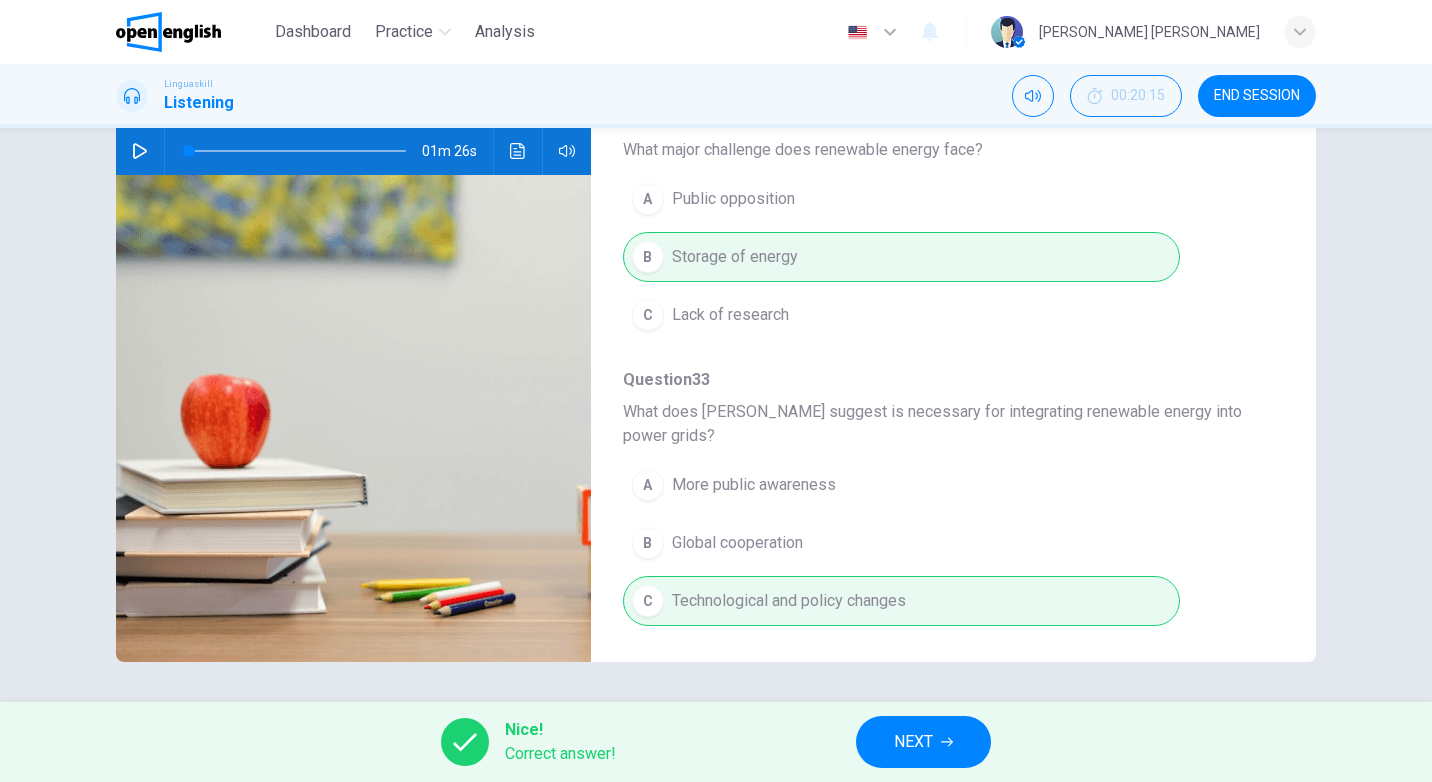 click on "NEXT" at bounding box center [913, 742] 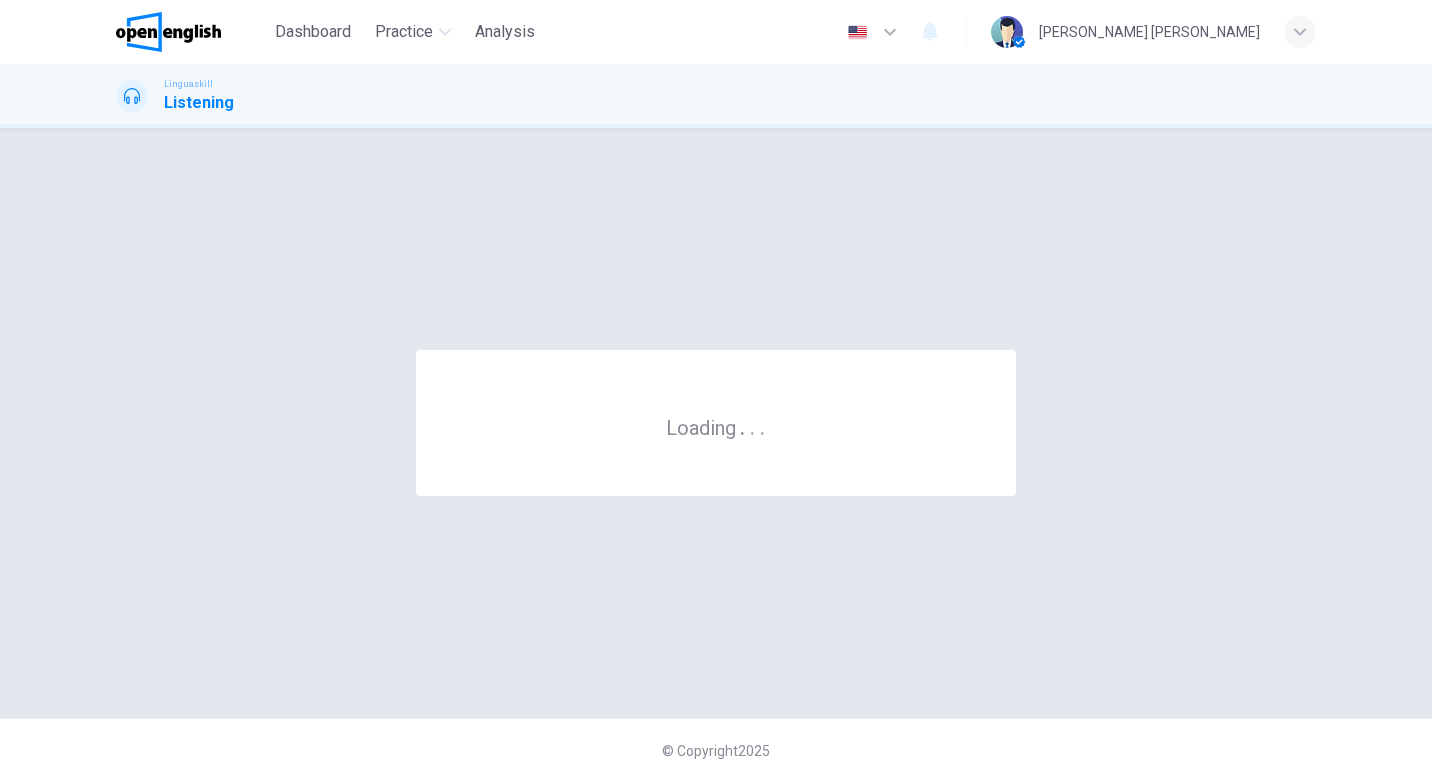 scroll, scrollTop: 0, scrollLeft: 0, axis: both 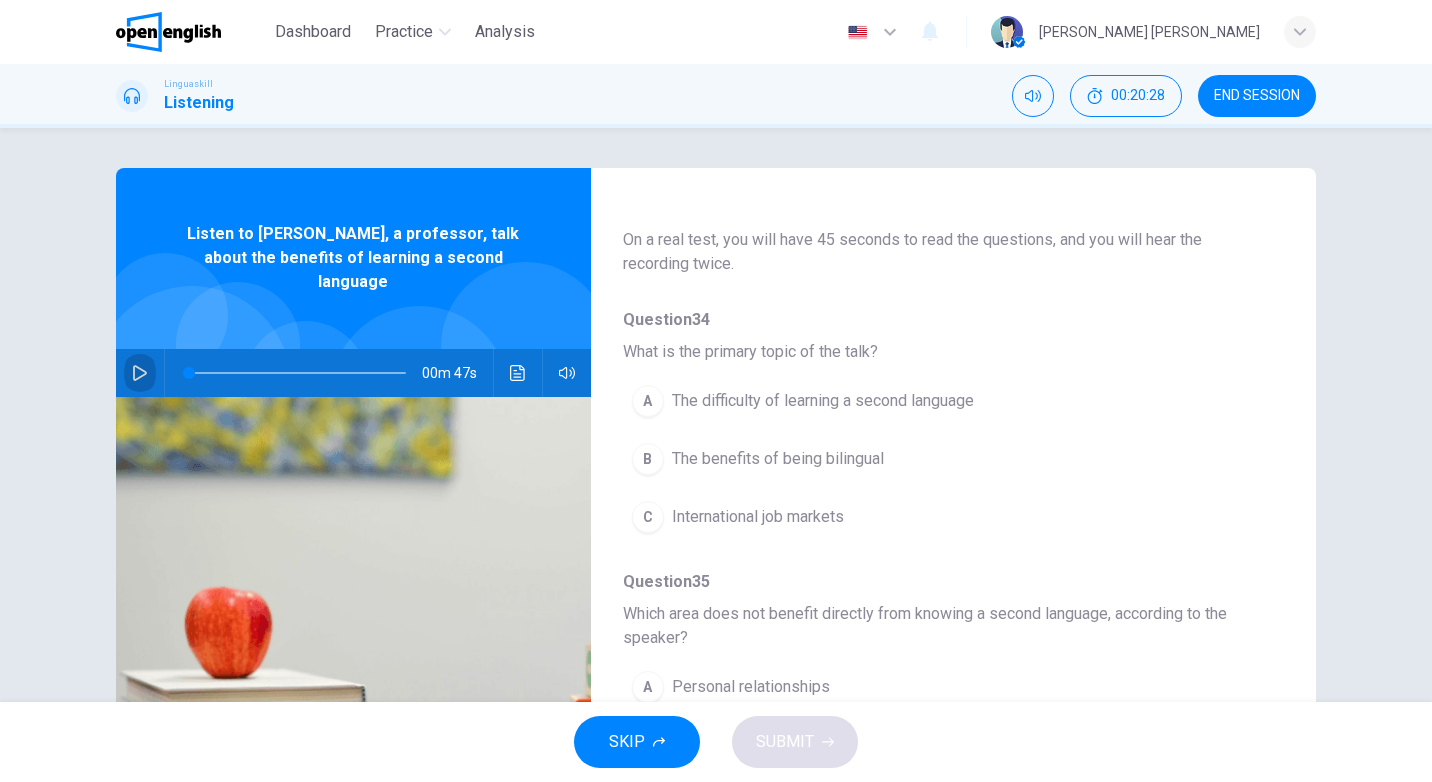 click 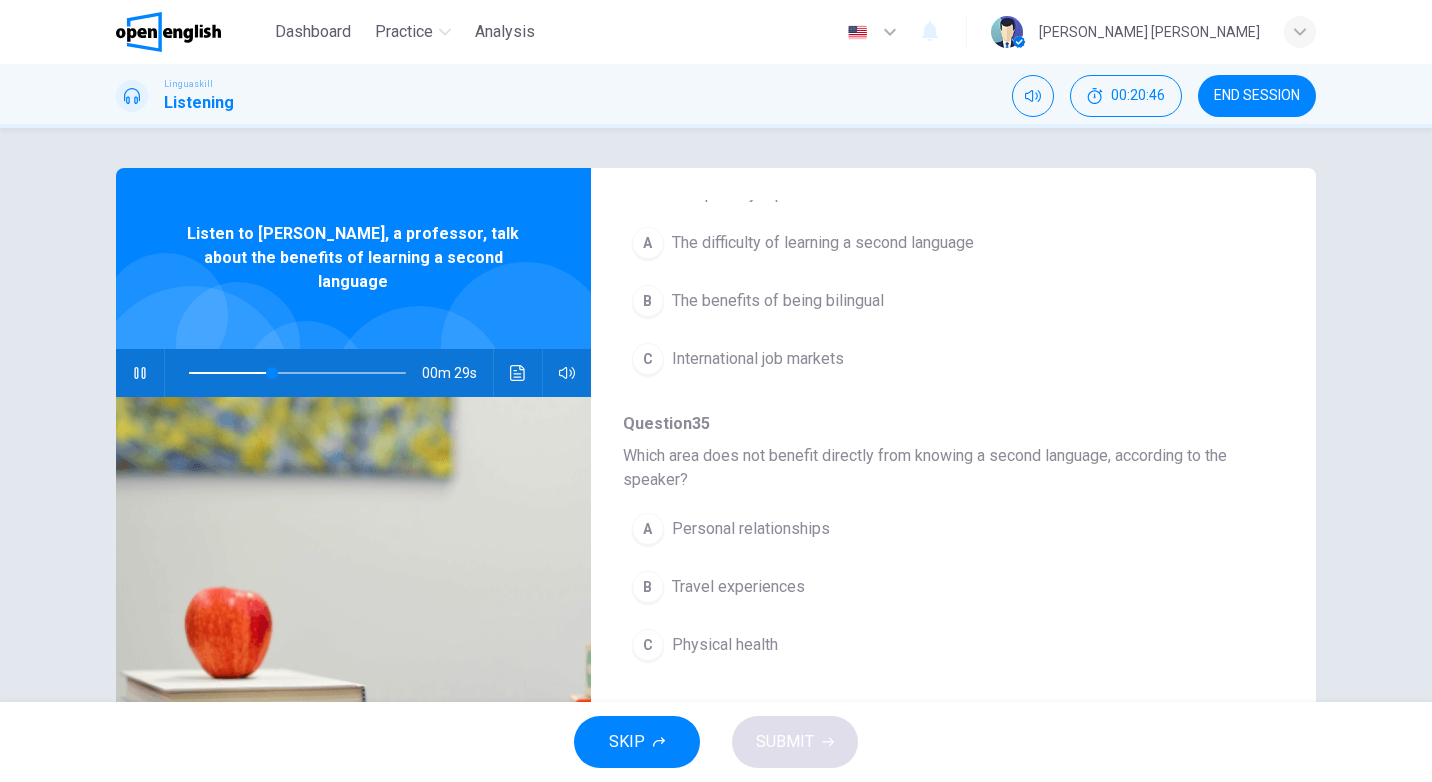 scroll, scrollTop: 300, scrollLeft: 0, axis: vertical 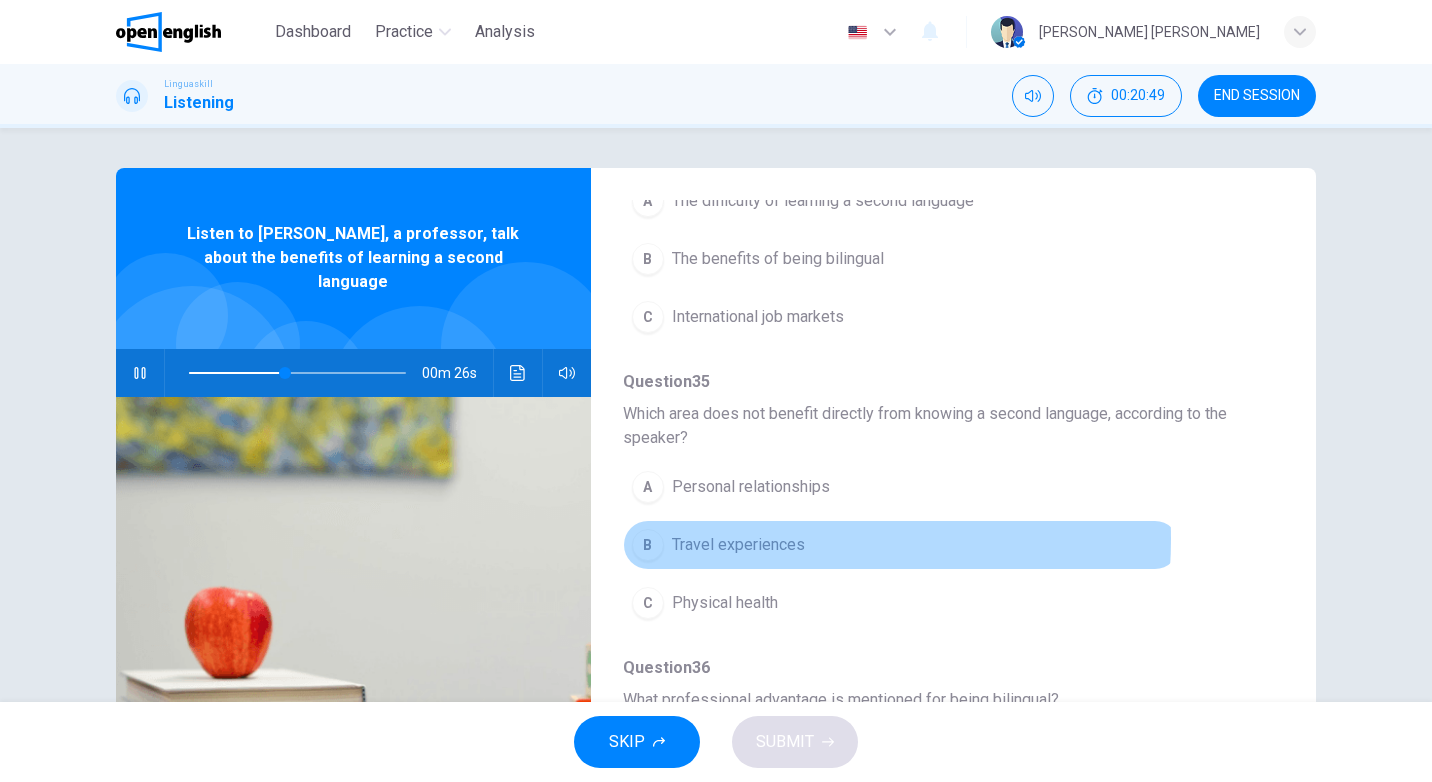 click on "Travel experiences" at bounding box center (738, 545) 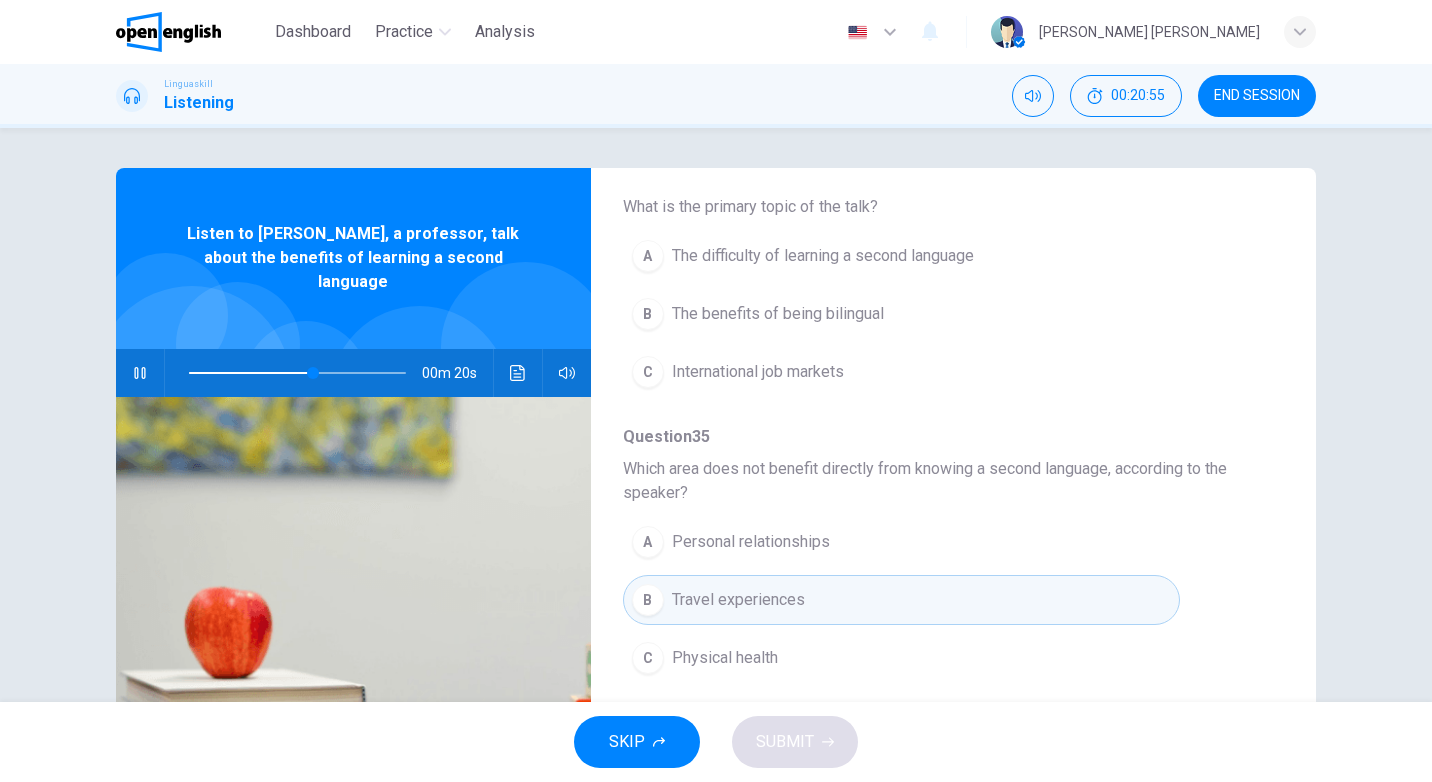 scroll, scrollTop: 200, scrollLeft: 0, axis: vertical 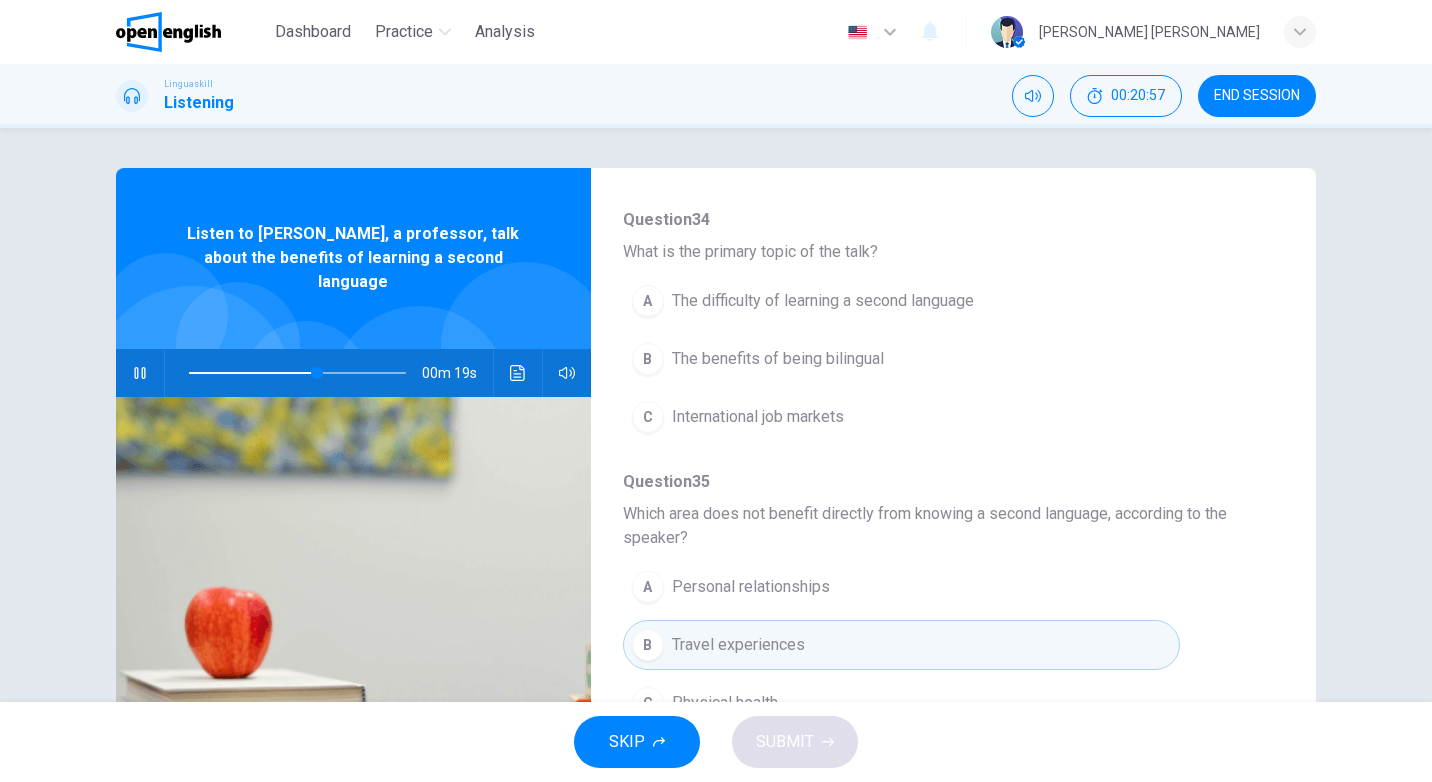 click on "The benefits of being bilingual" at bounding box center [778, 359] 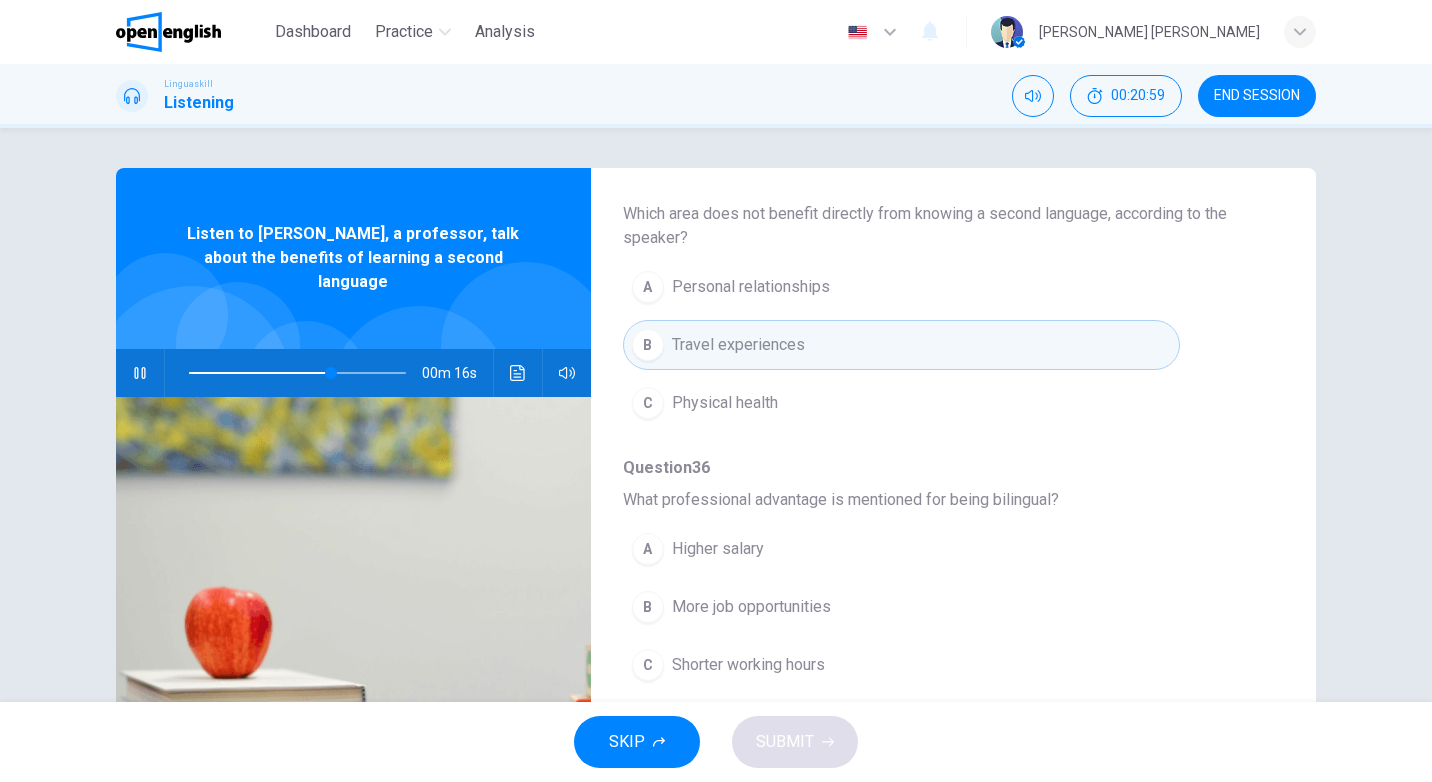 scroll, scrollTop: 600, scrollLeft: 0, axis: vertical 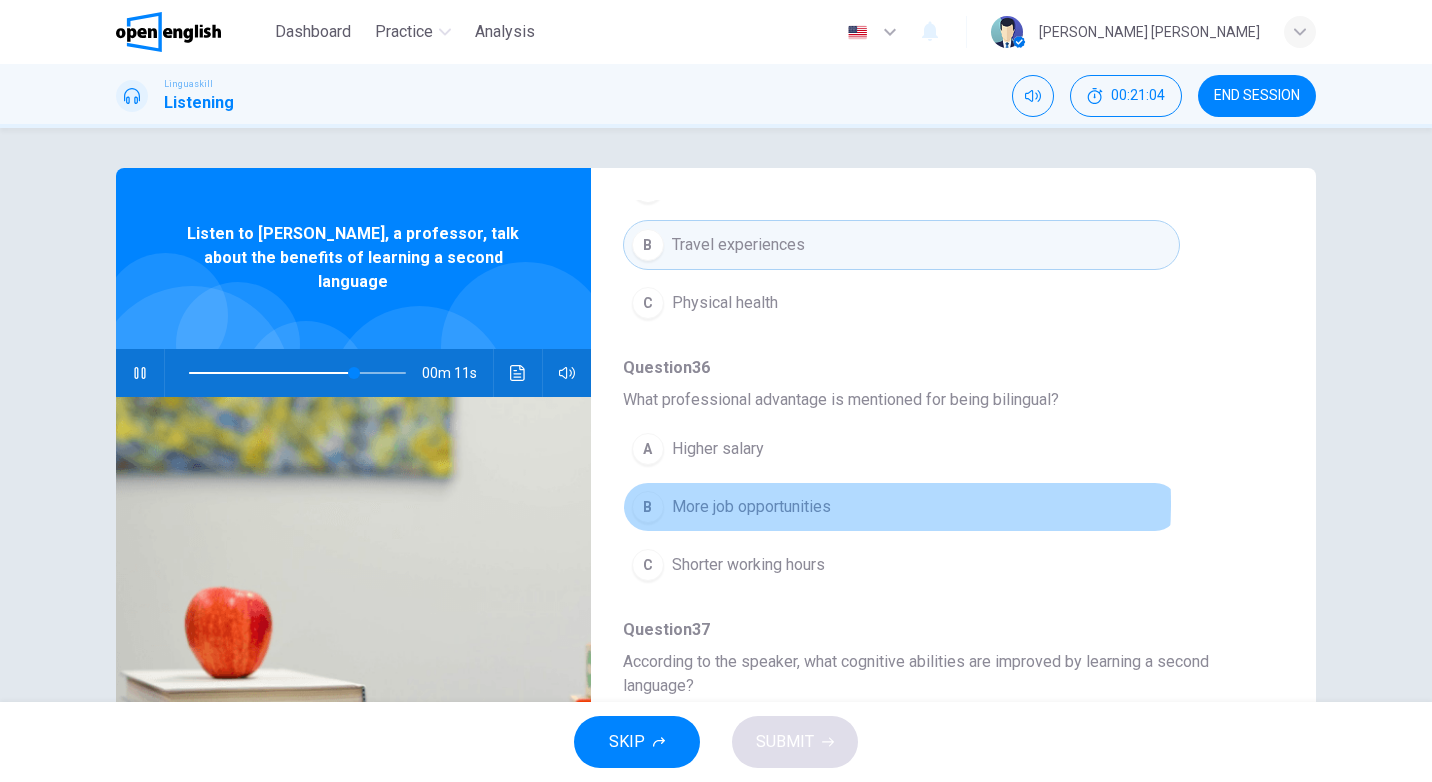 click on "More job opportunities" at bounding box center (751, 507) 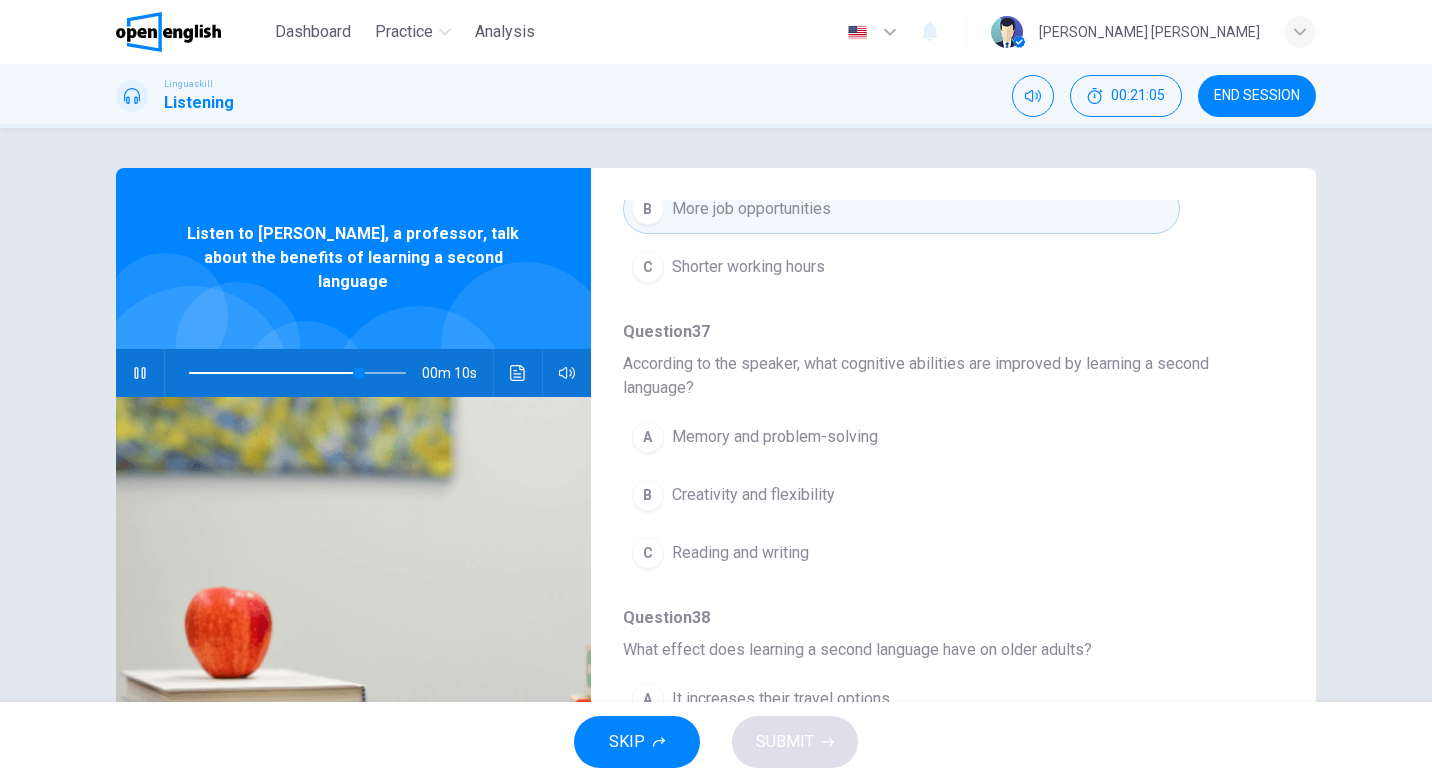 scroll, scrollTop: 900, scrollLeft: 0, axis: vertical 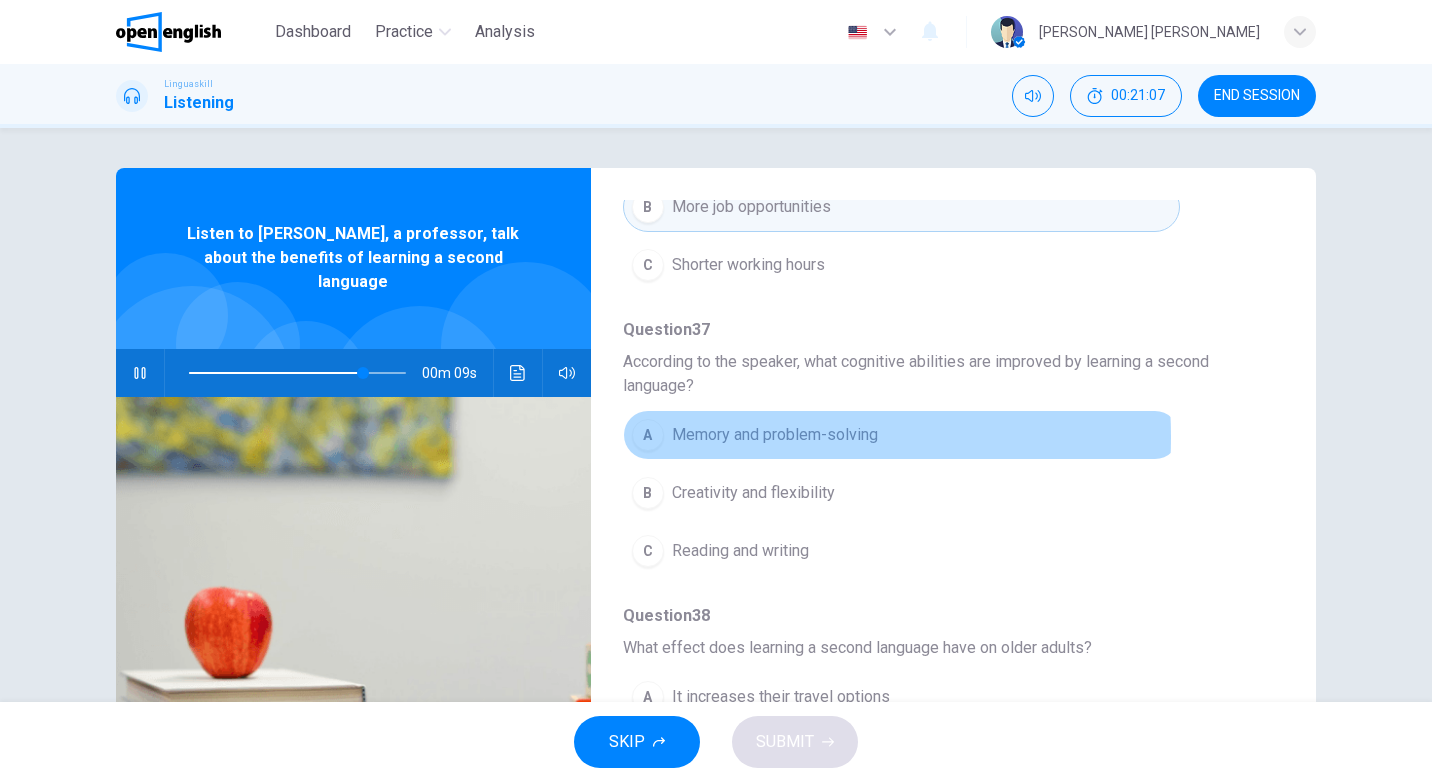 click on "Memory and problem-solving" at bounding box center [775, 435] 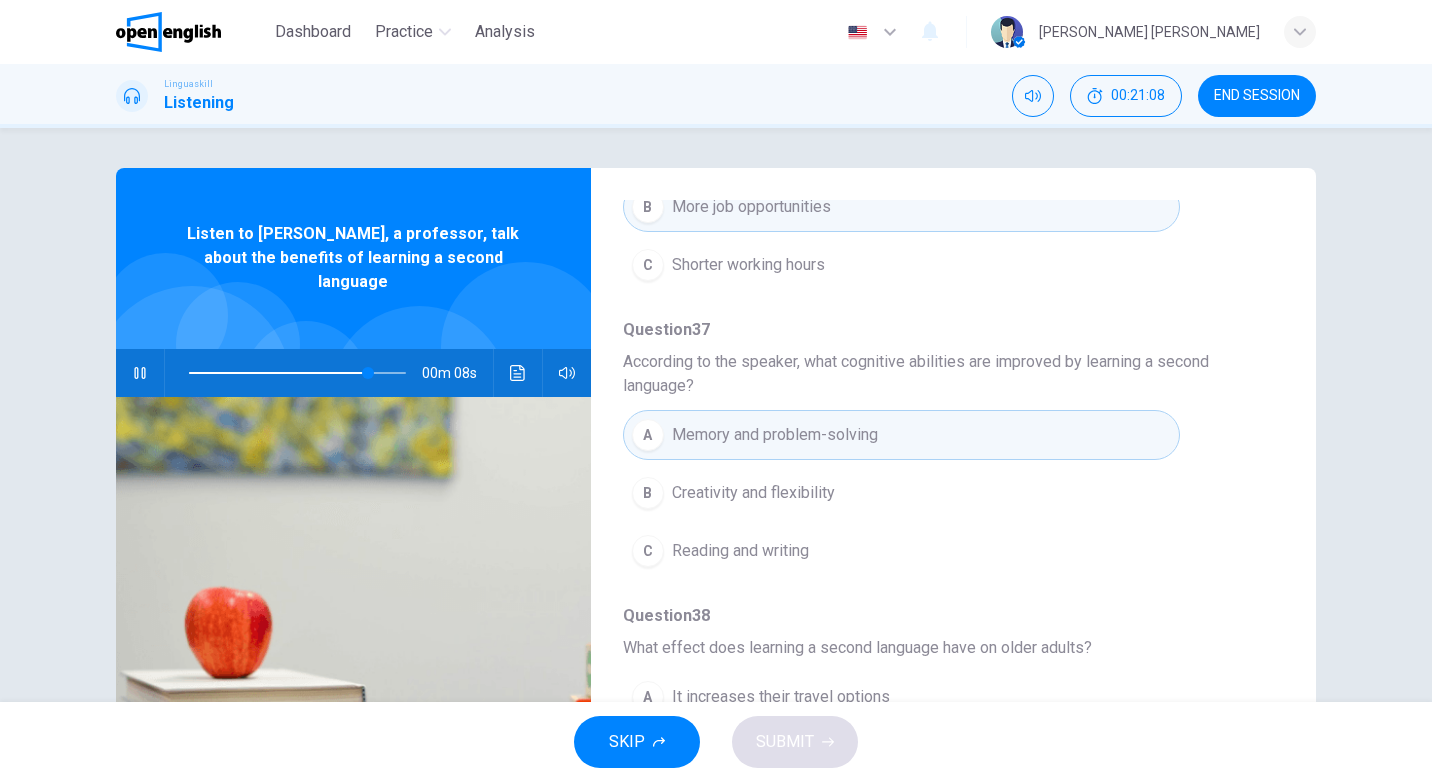 scroll, scrollTop: 911, scrollLeft: 0, axis: vertical 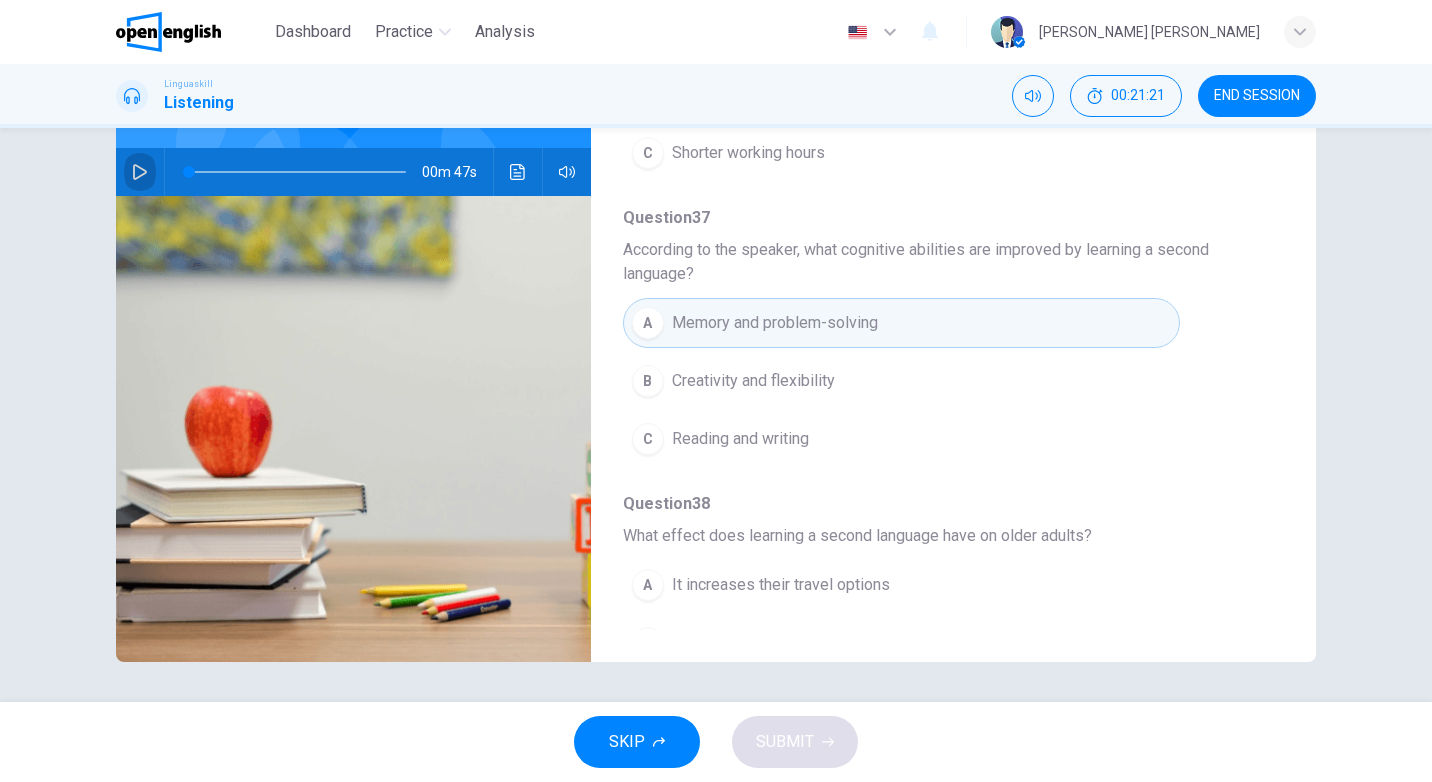 click 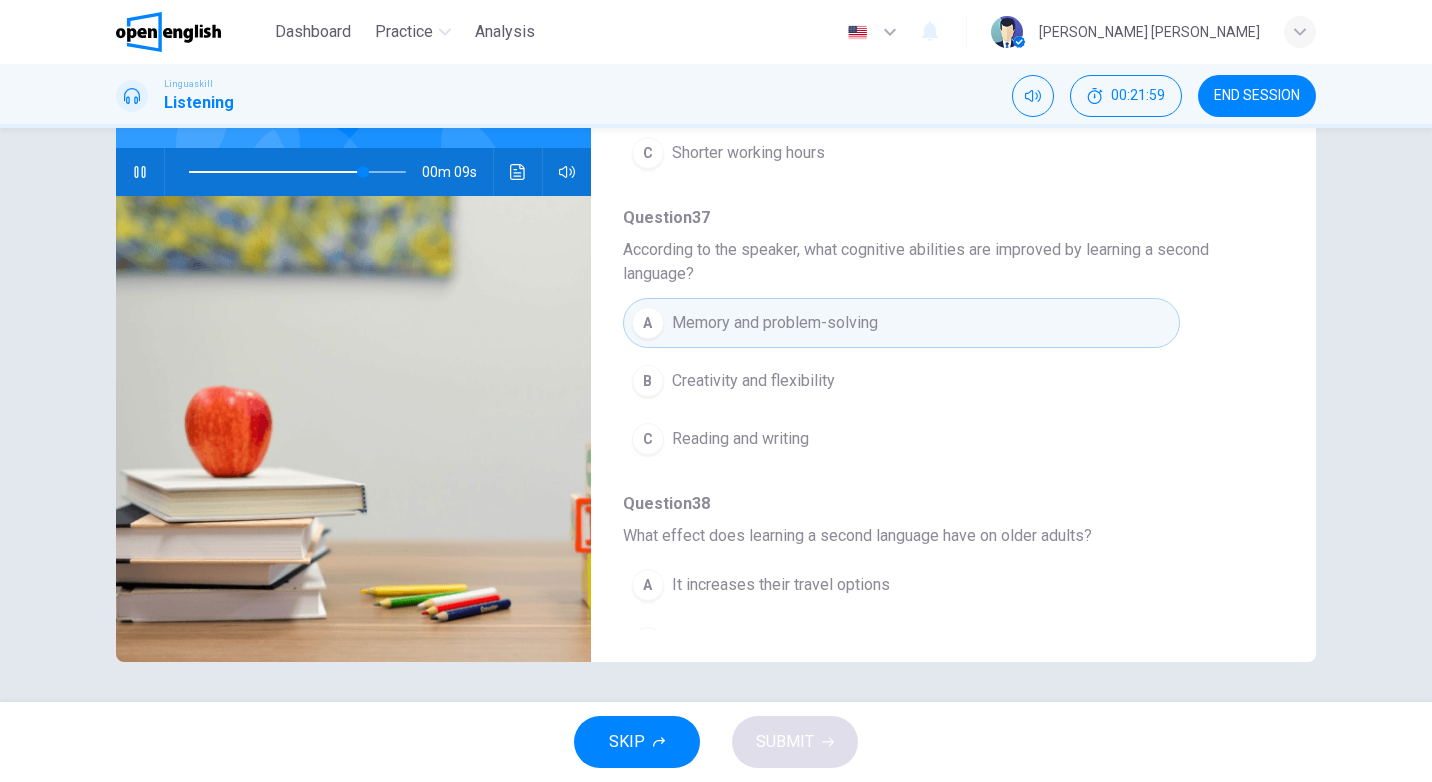 scroll, scrollTop: 911, scrollLeft: 0, axis: vertical 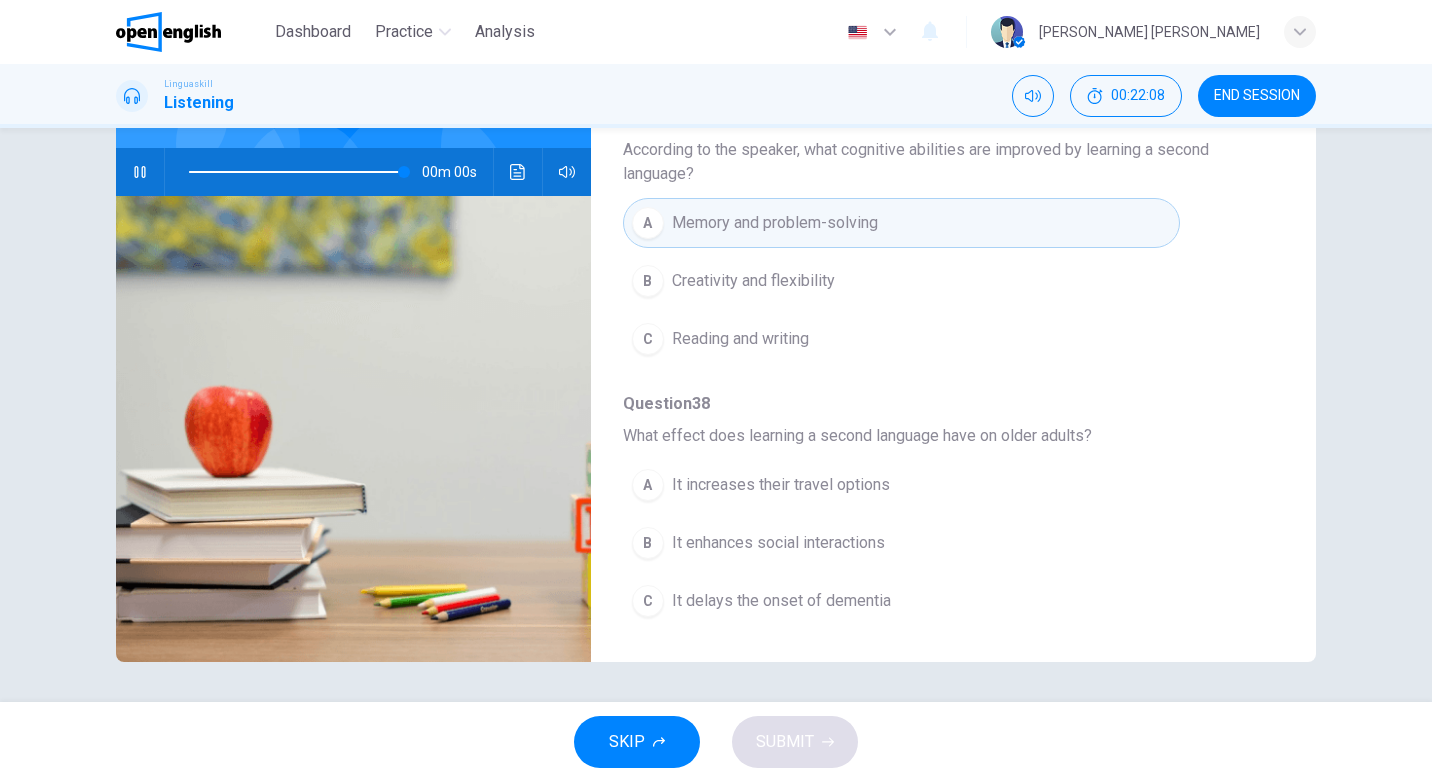 type on "*" 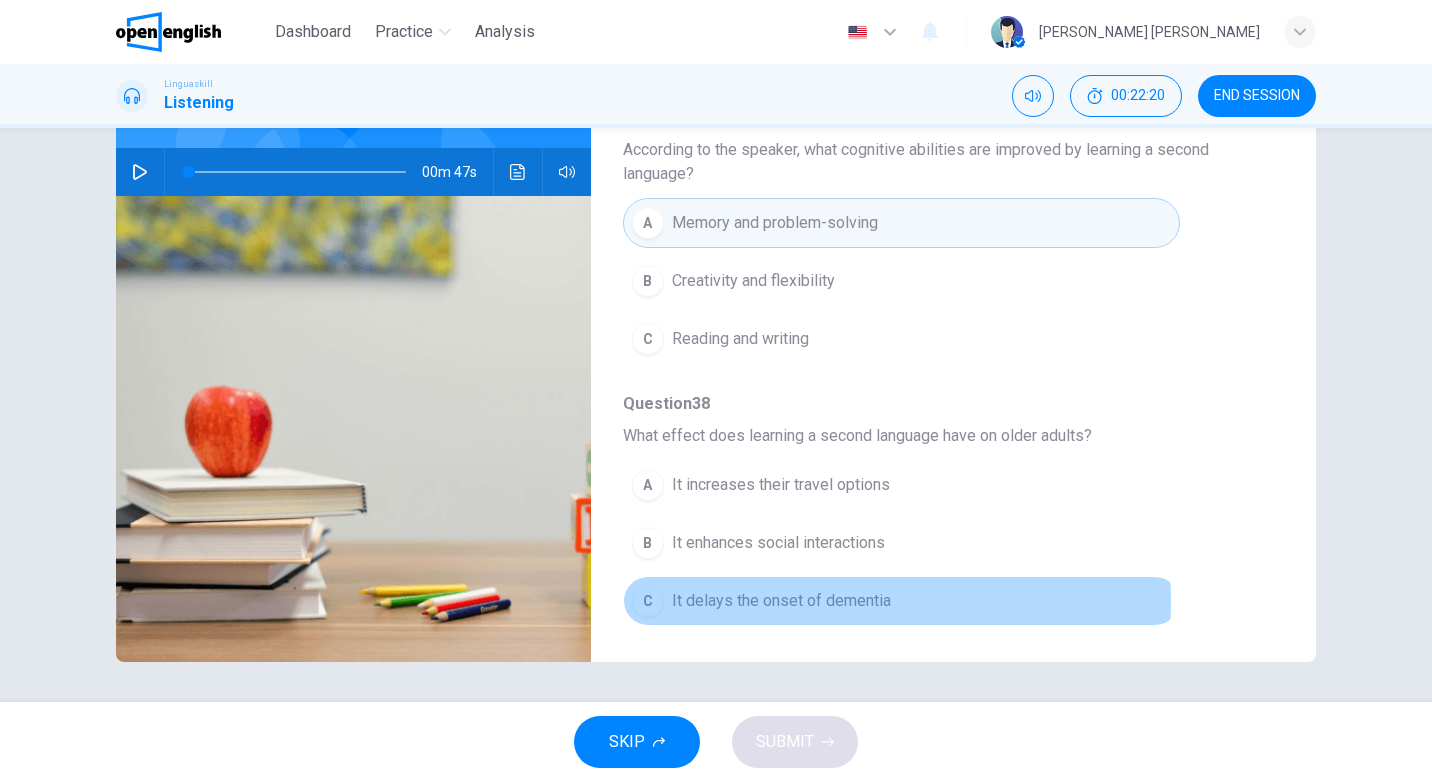 click on "It delays the onset of dementia" at bounding box center [781, 601] 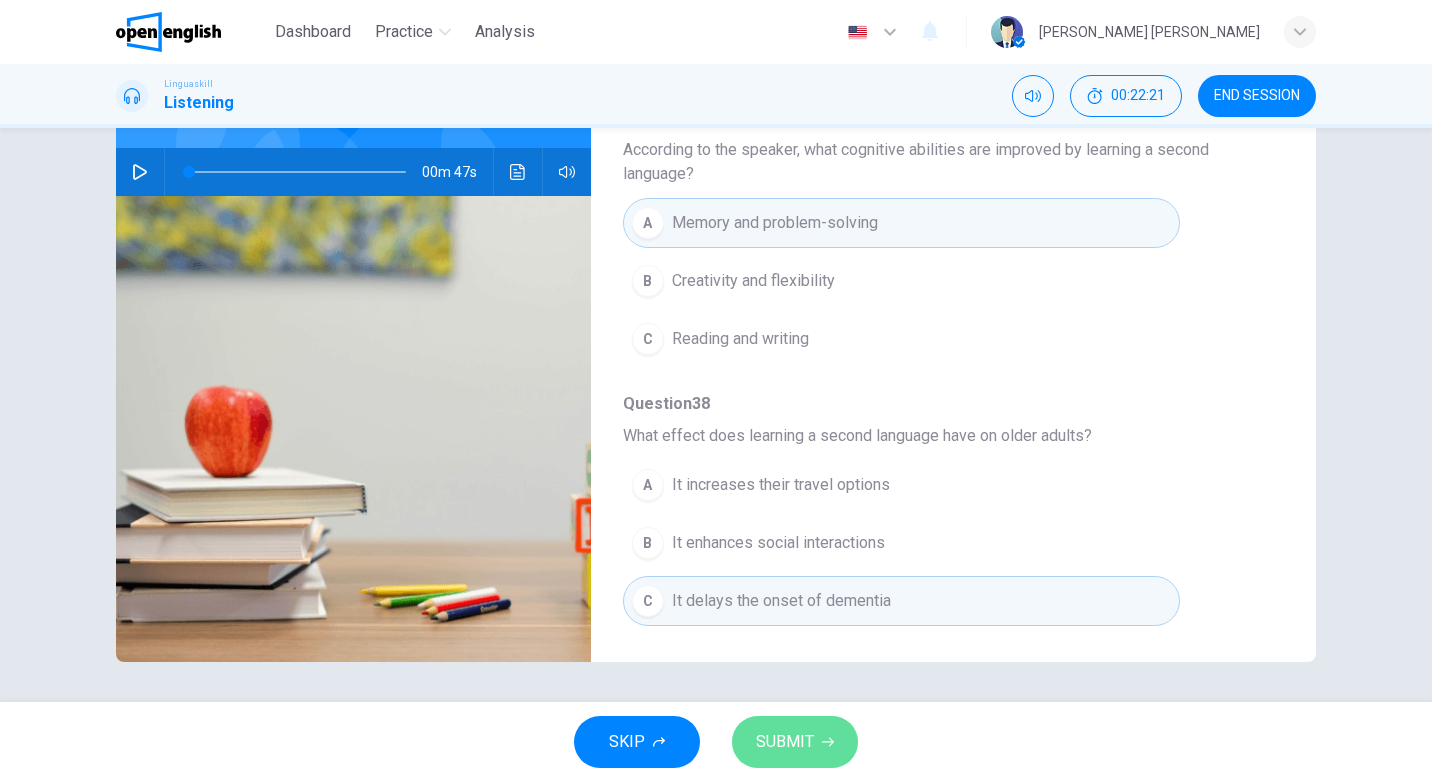 click on "SUBMIT" at bounding box center [785, 742] 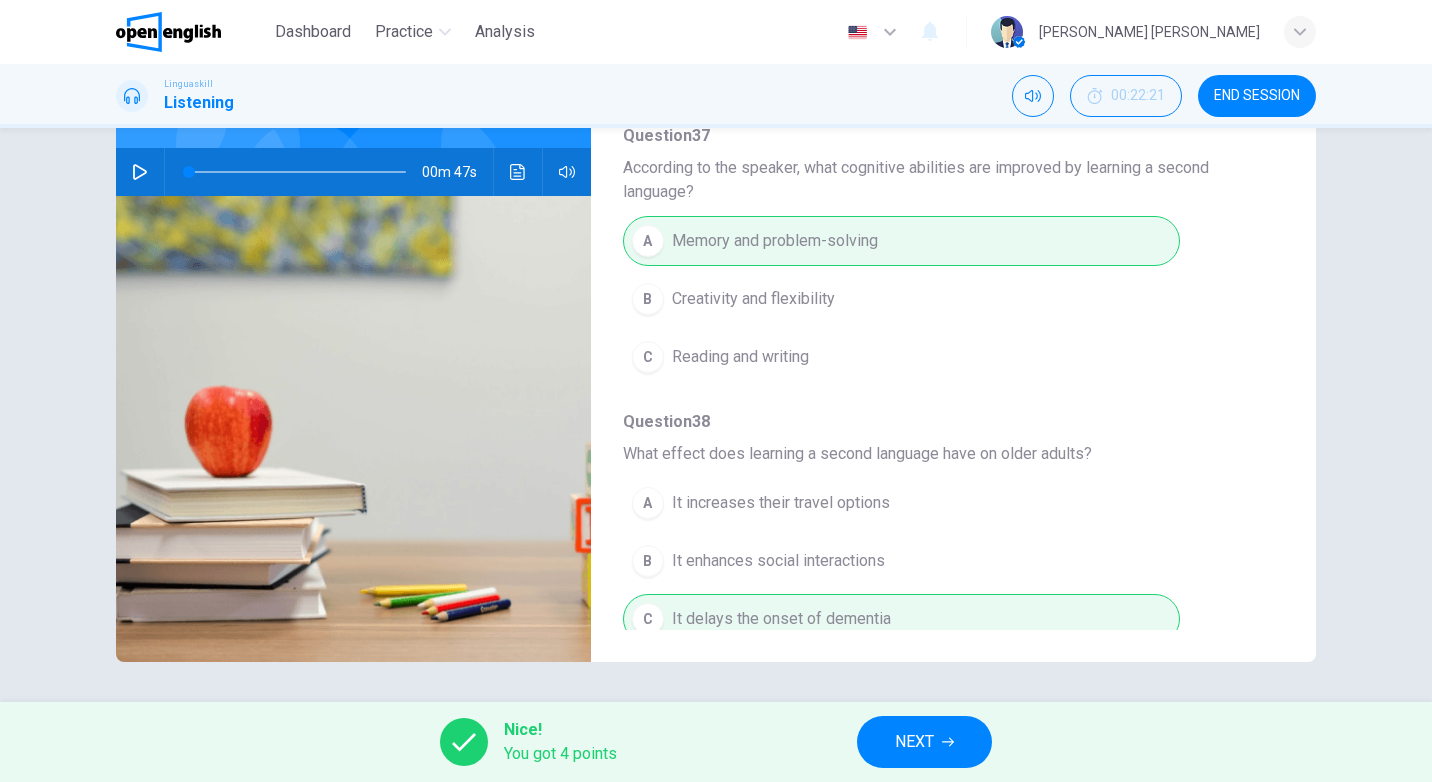 scroll, scrollTop: 911, scrollLeft: 0, axis: vertical 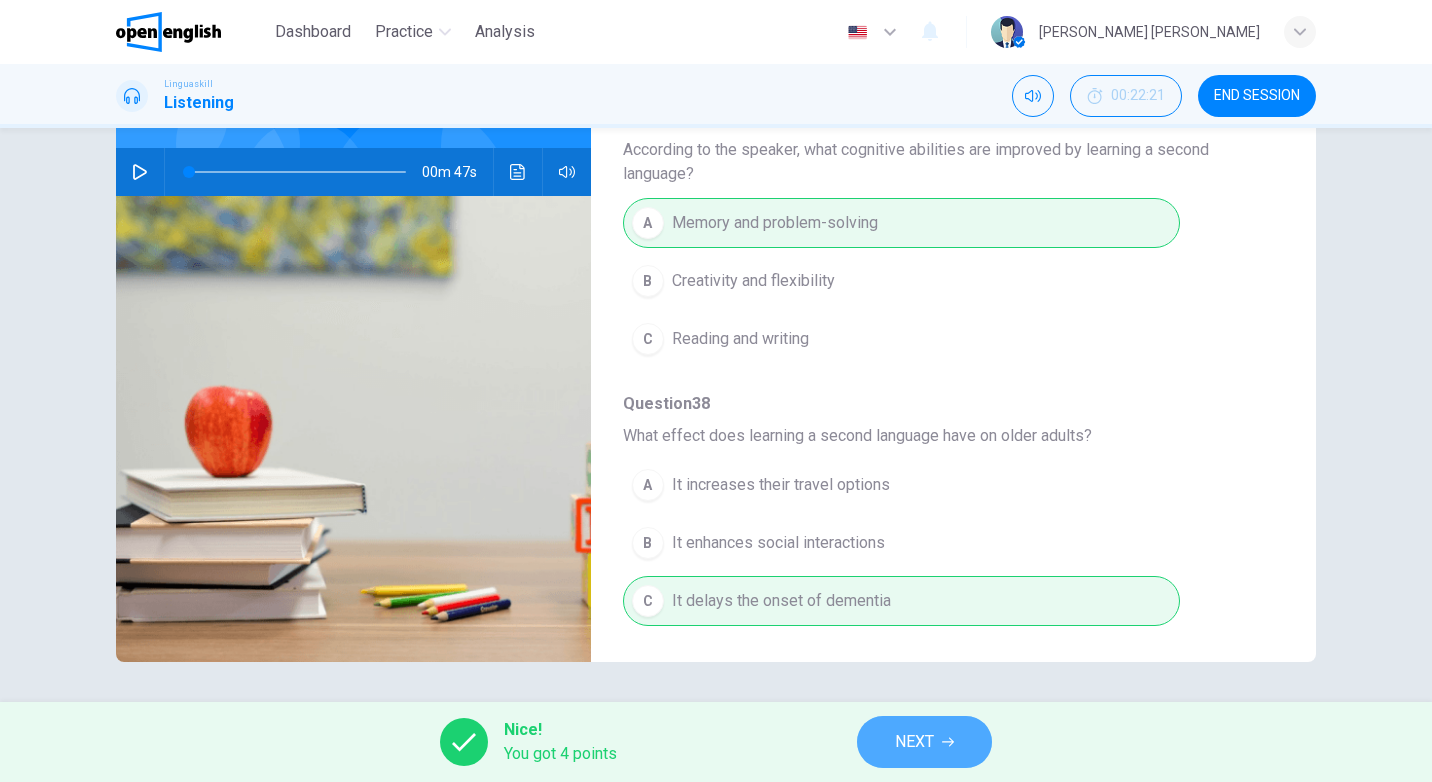 click on "NEXT" at bounding box center (914, 742) 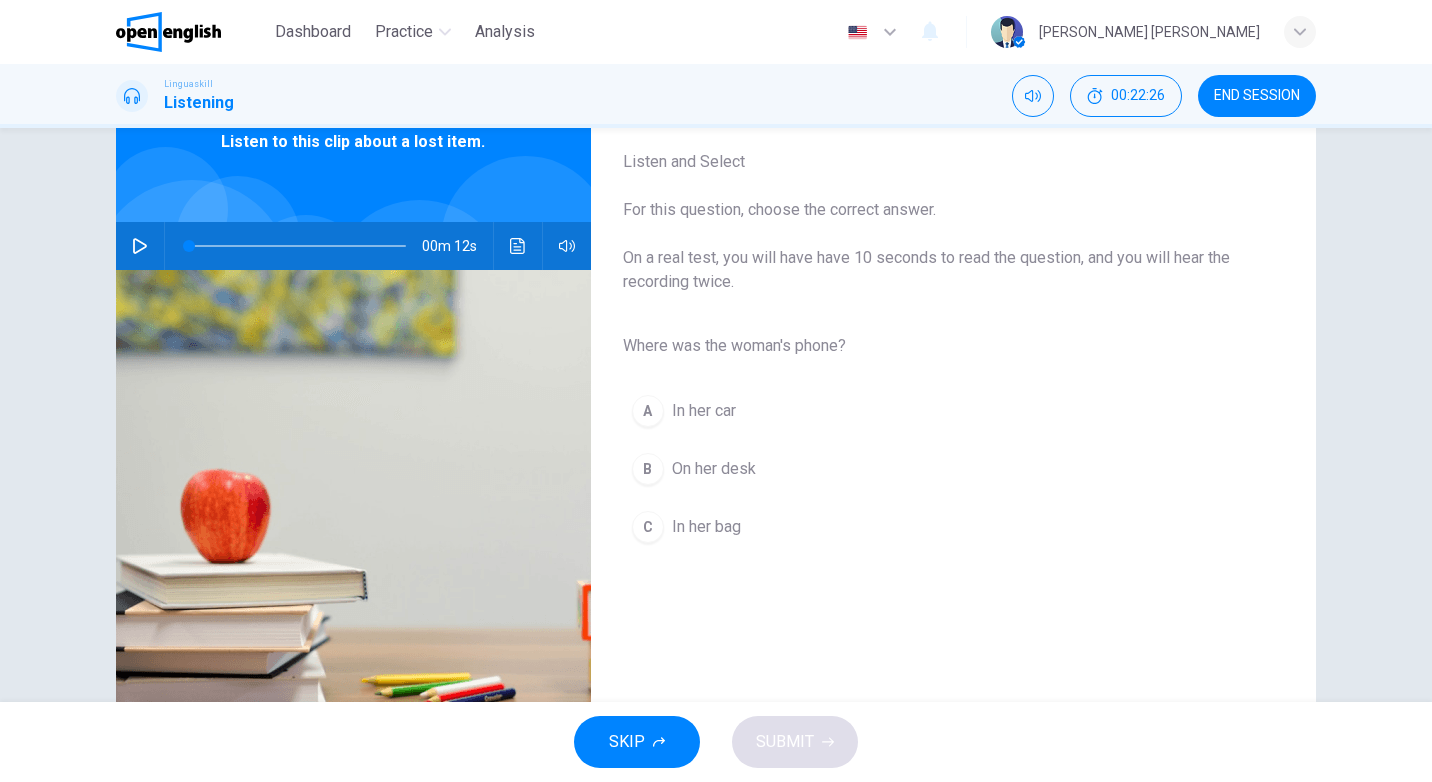 scroll, scrollTop: 0, scrollLeft: 0, axis: both 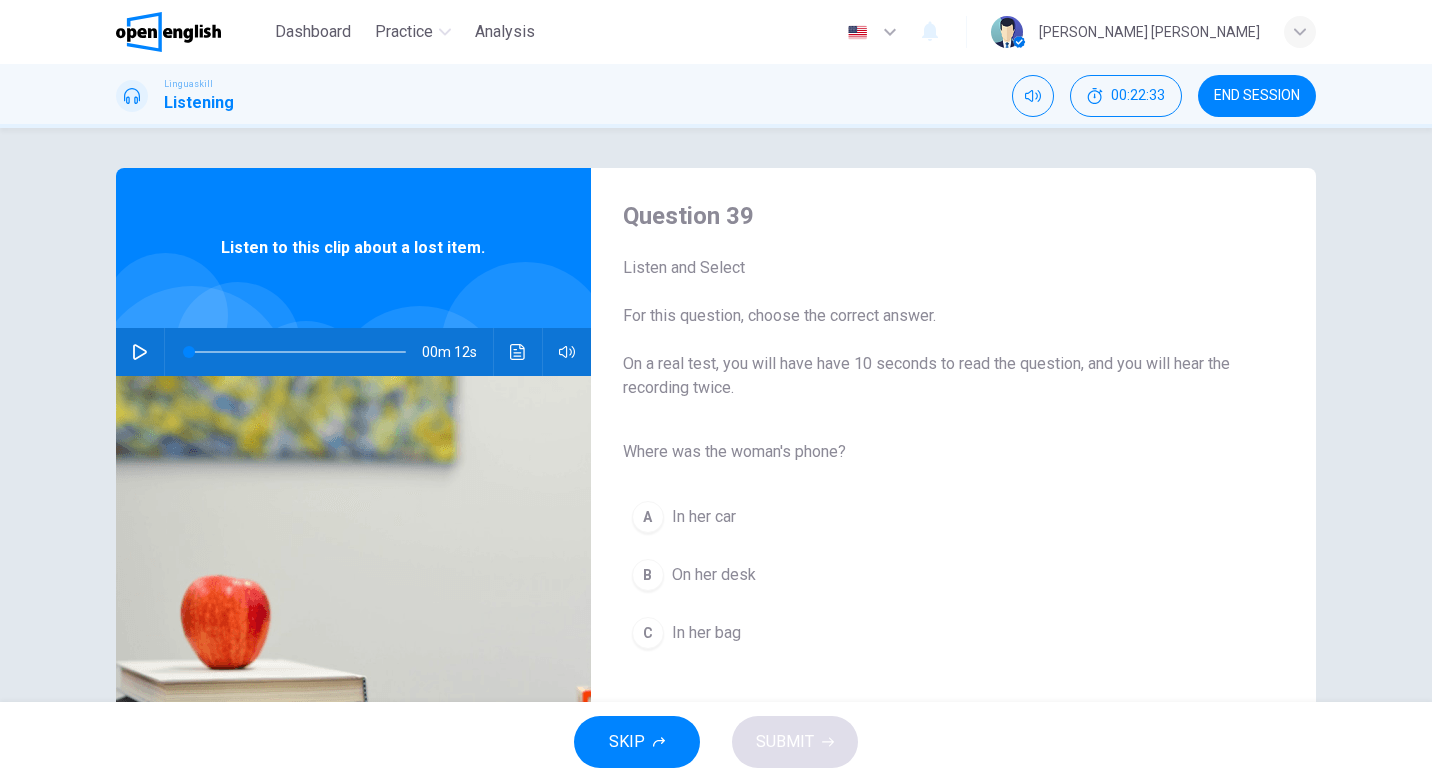 click 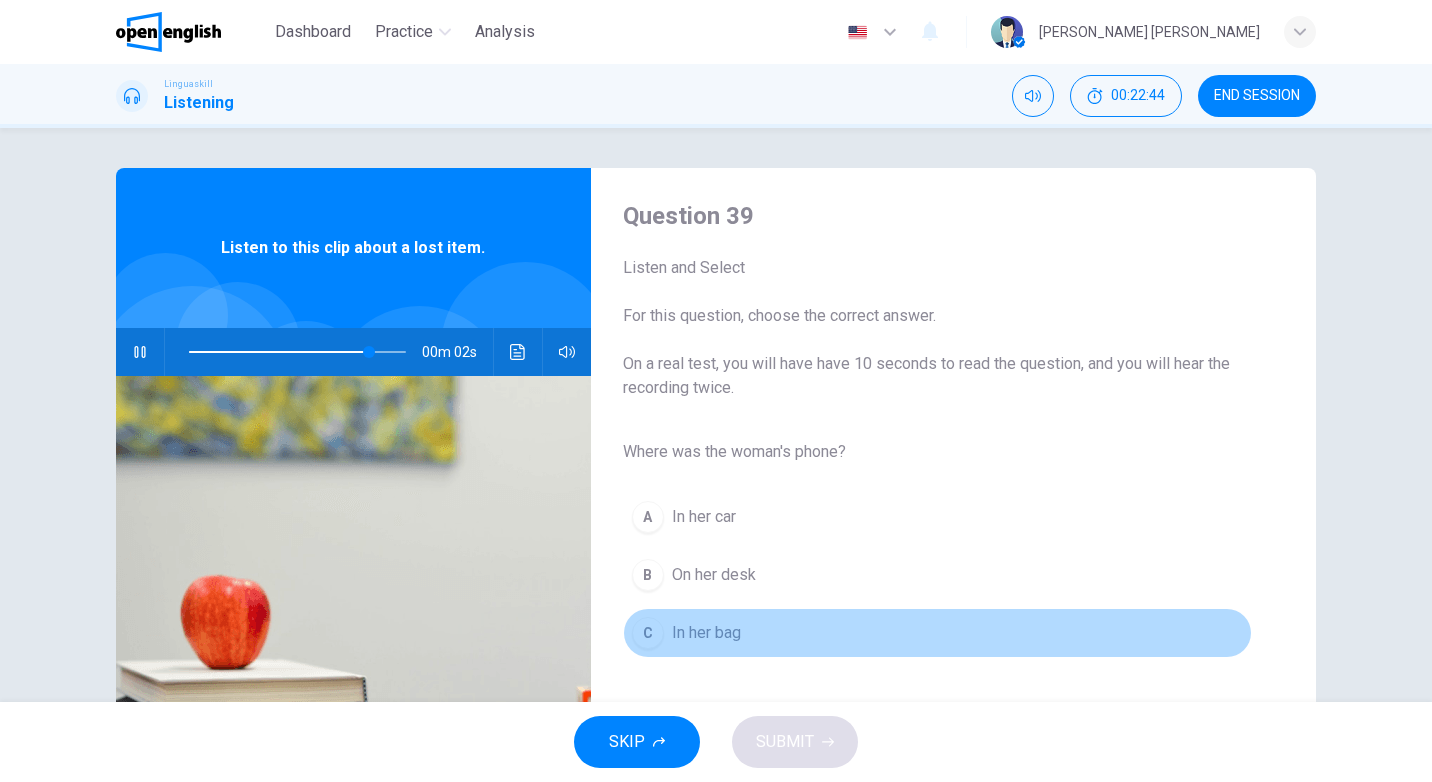 click on "In her bag" at bounding box center [706, 633] 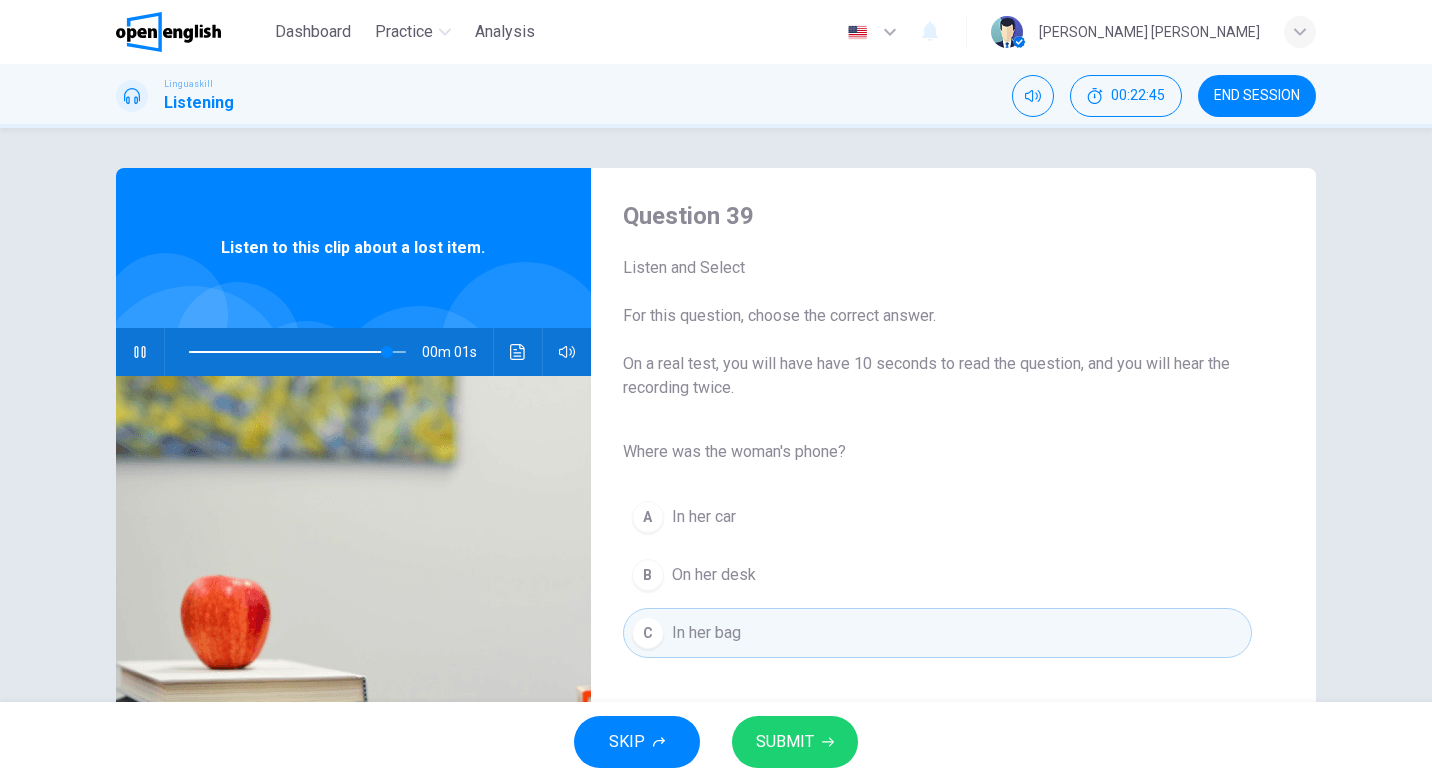 click on "SUBMIT" at bounding box center (785, 742) 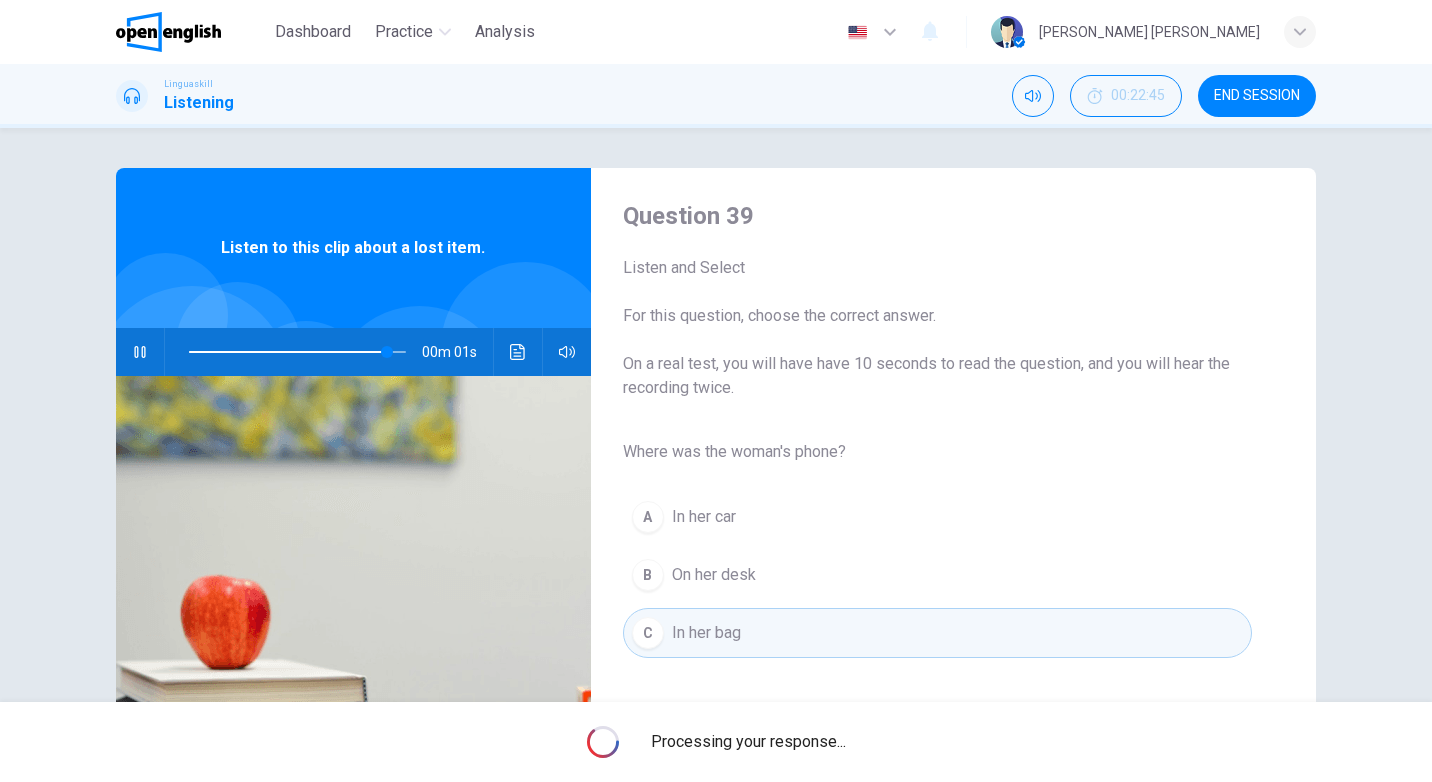 type on "*" 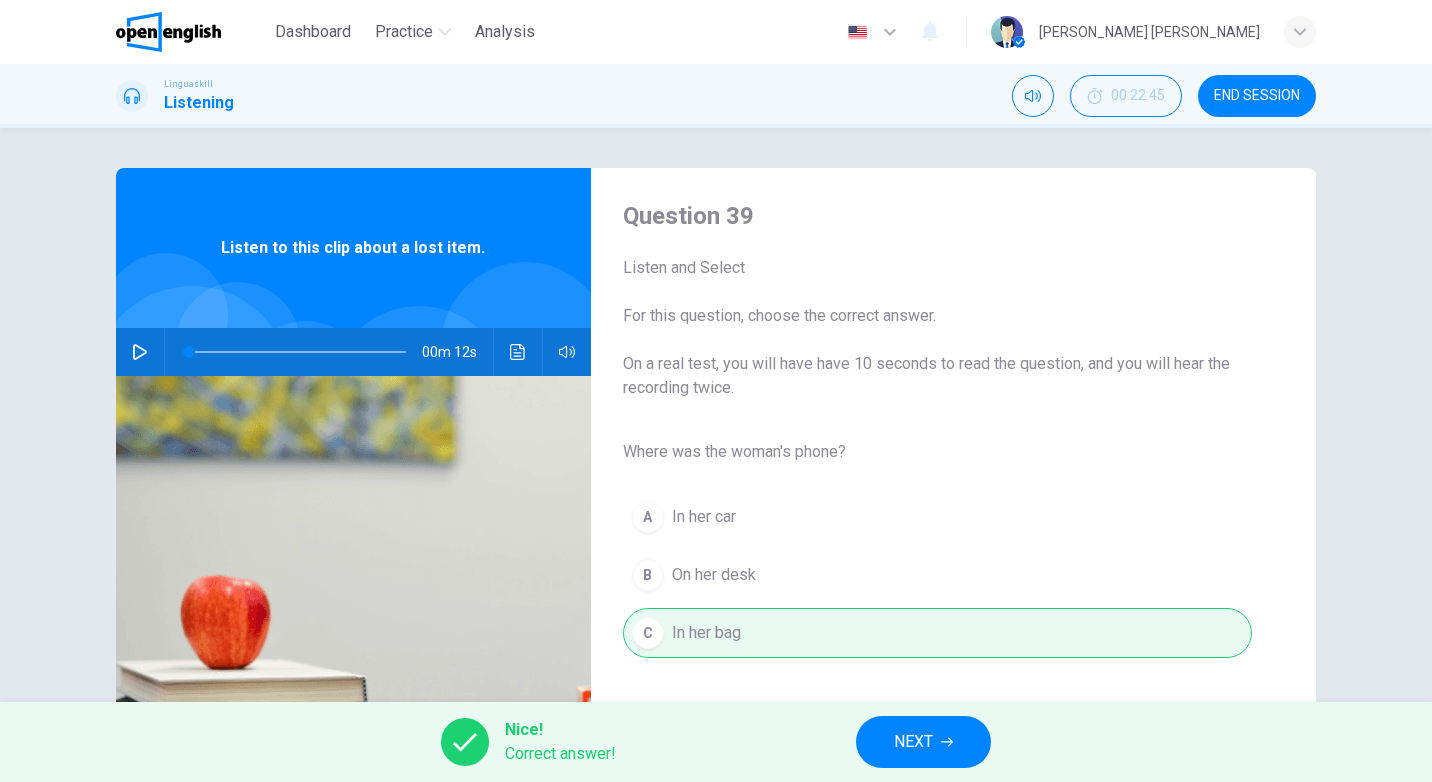 click on "NEXT" at bounding box center [913, 742] 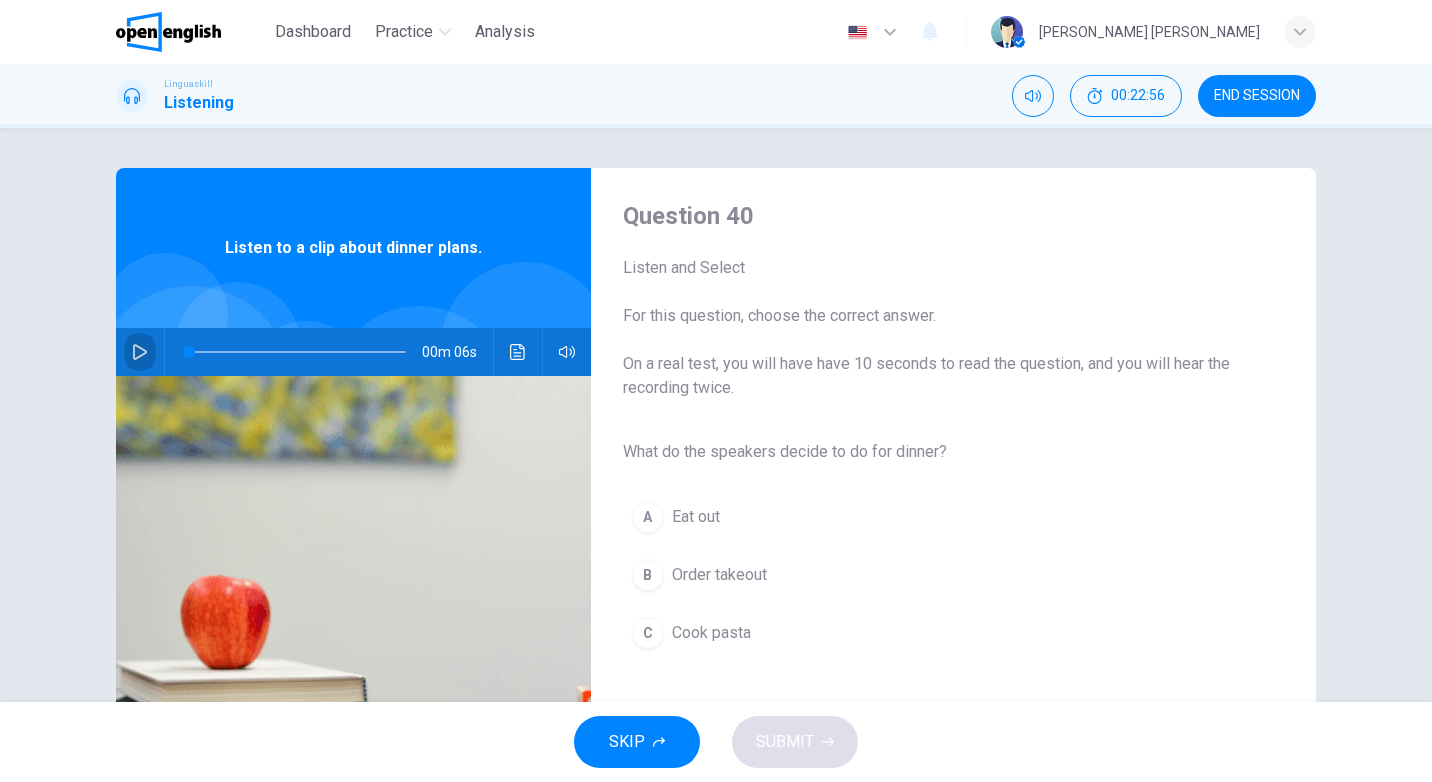 click 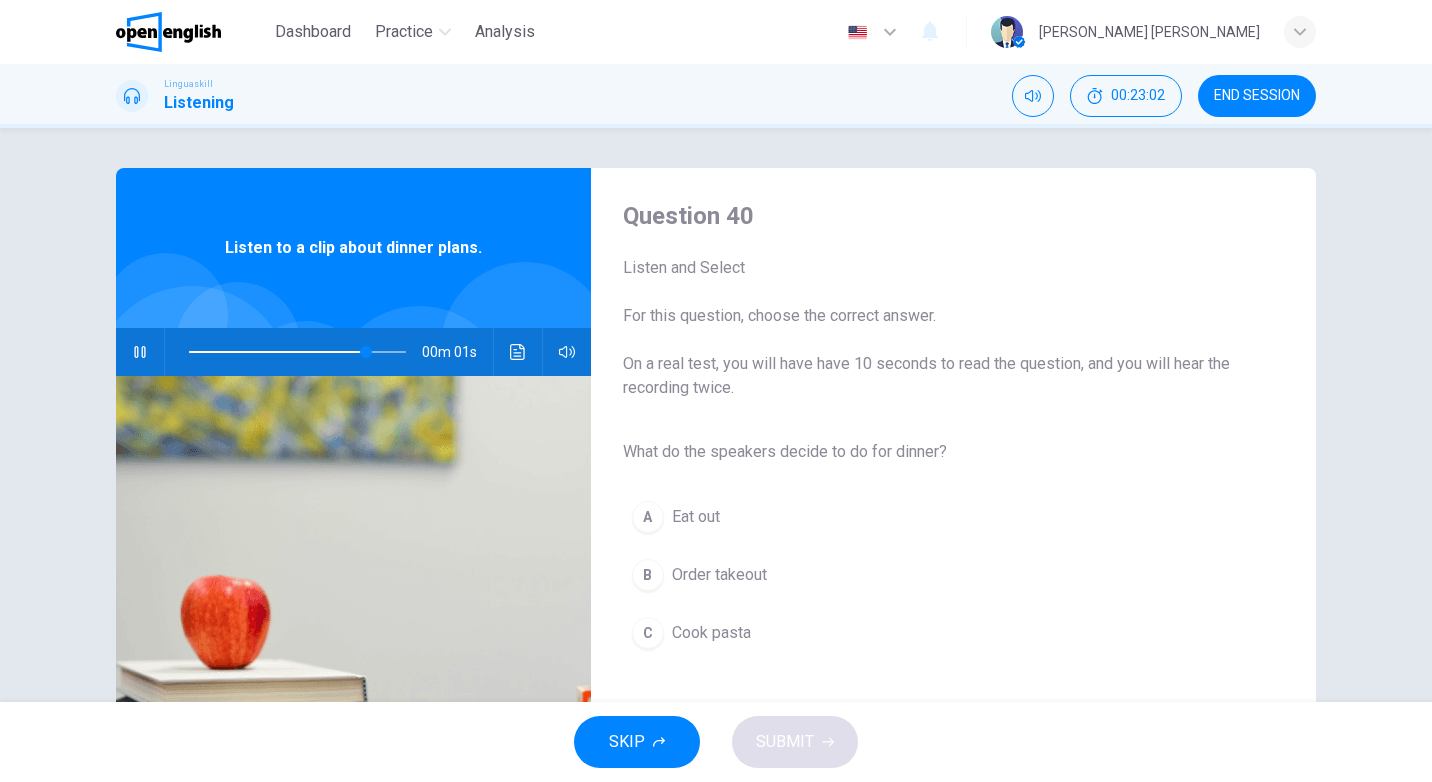 type on "*" 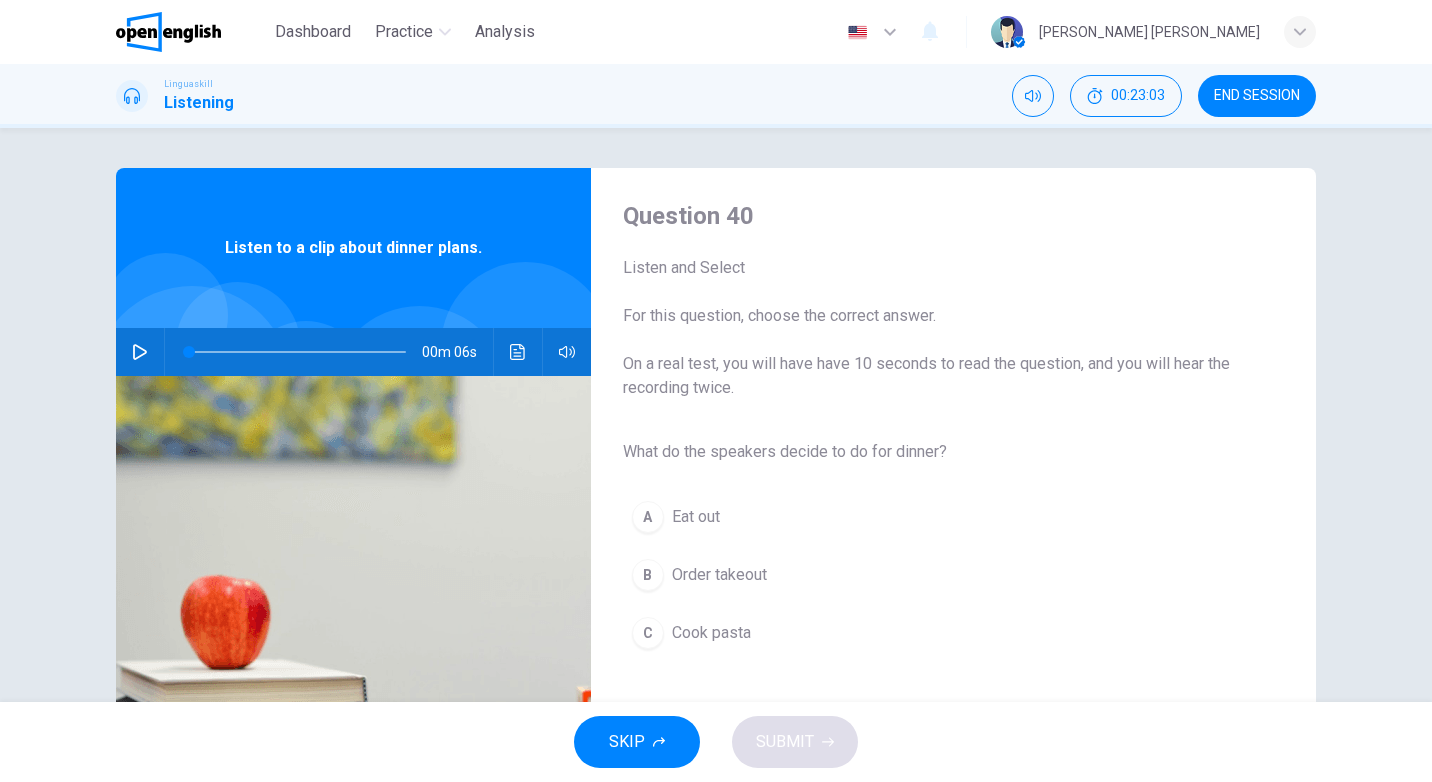 click on "Cook pasta" at bounding box center (711, 633) 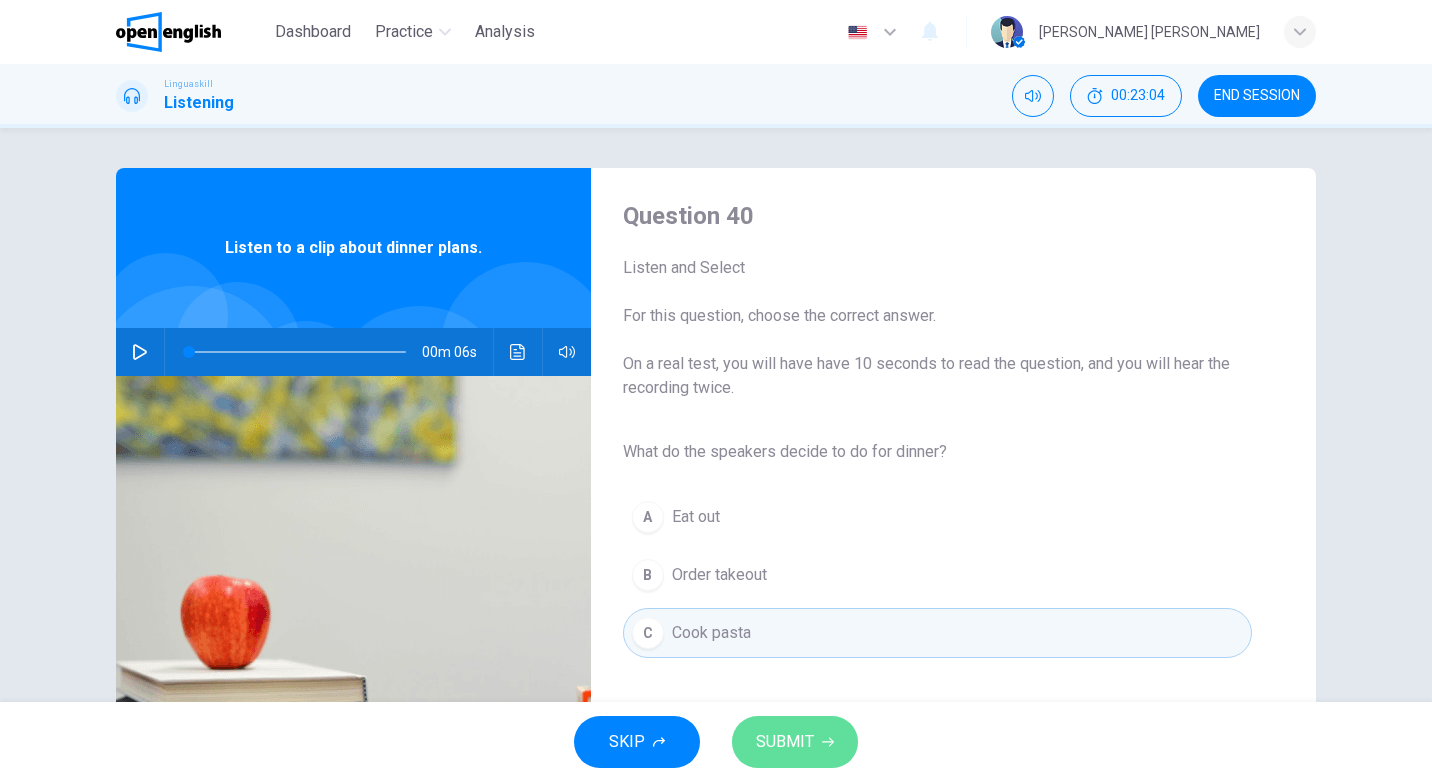 click on "SUBMIT" at bounding box center [795, 742] 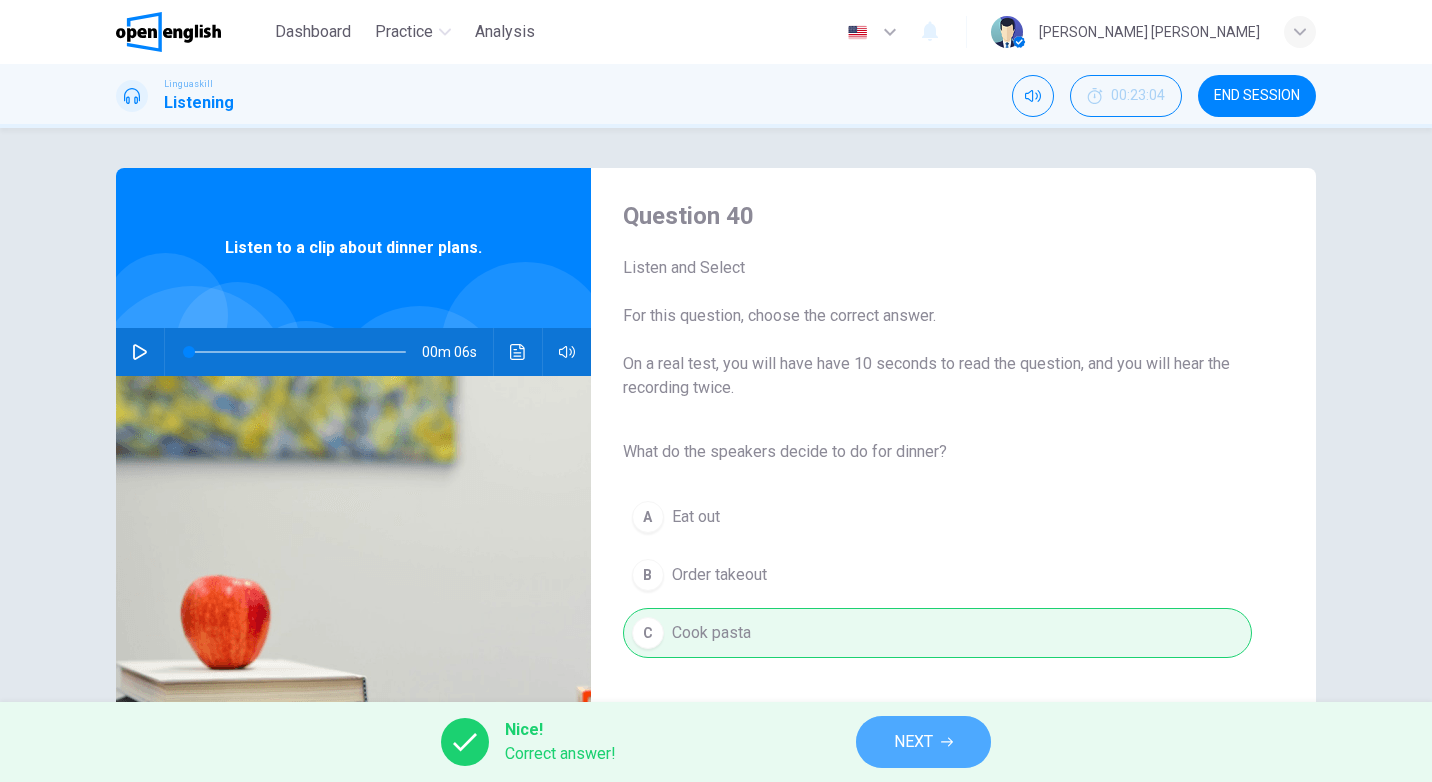 click on "NEXT" at bounding box center (913, 742) 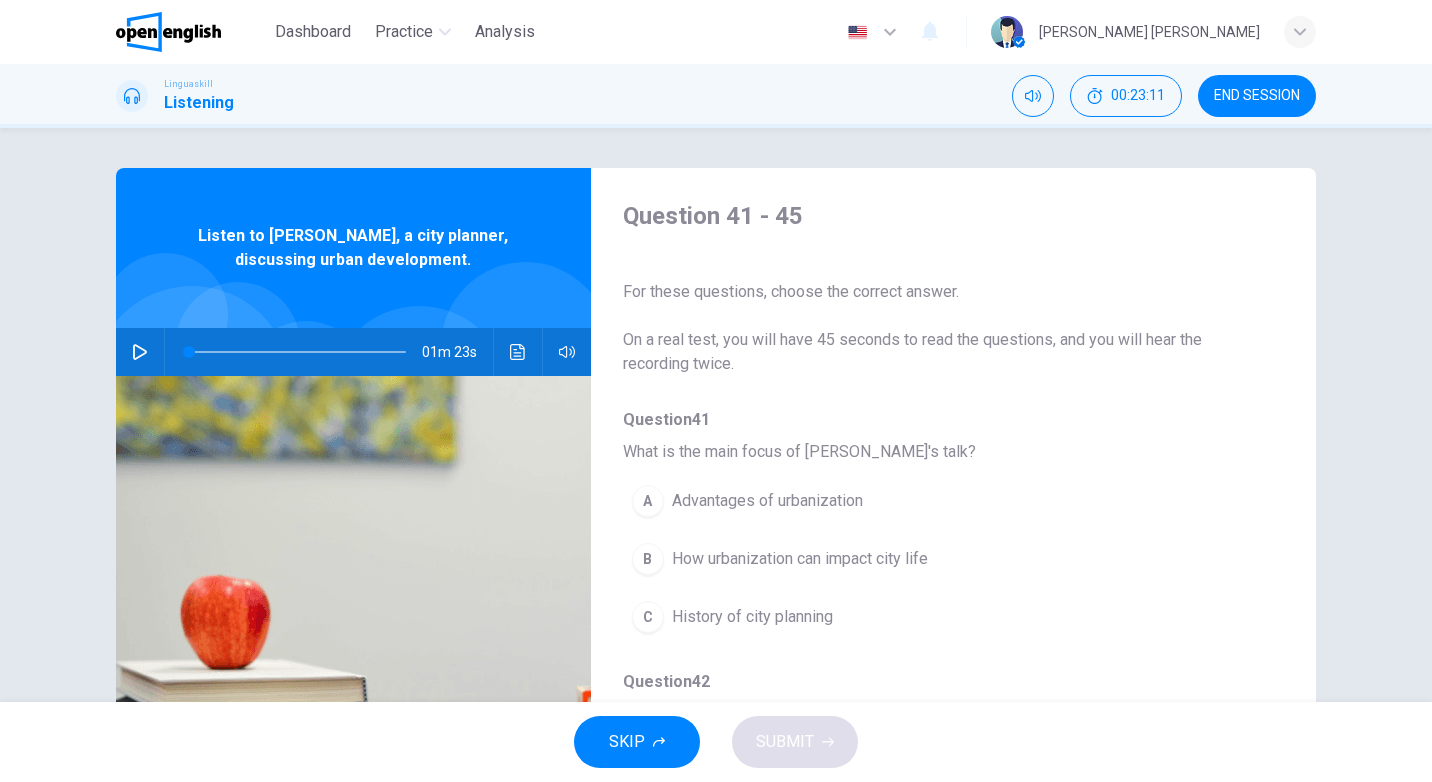 drag, startPoint x: 1279, startPoint y: 421, endPoint x: 1291, endPoint y: 654, distance: 233.3088 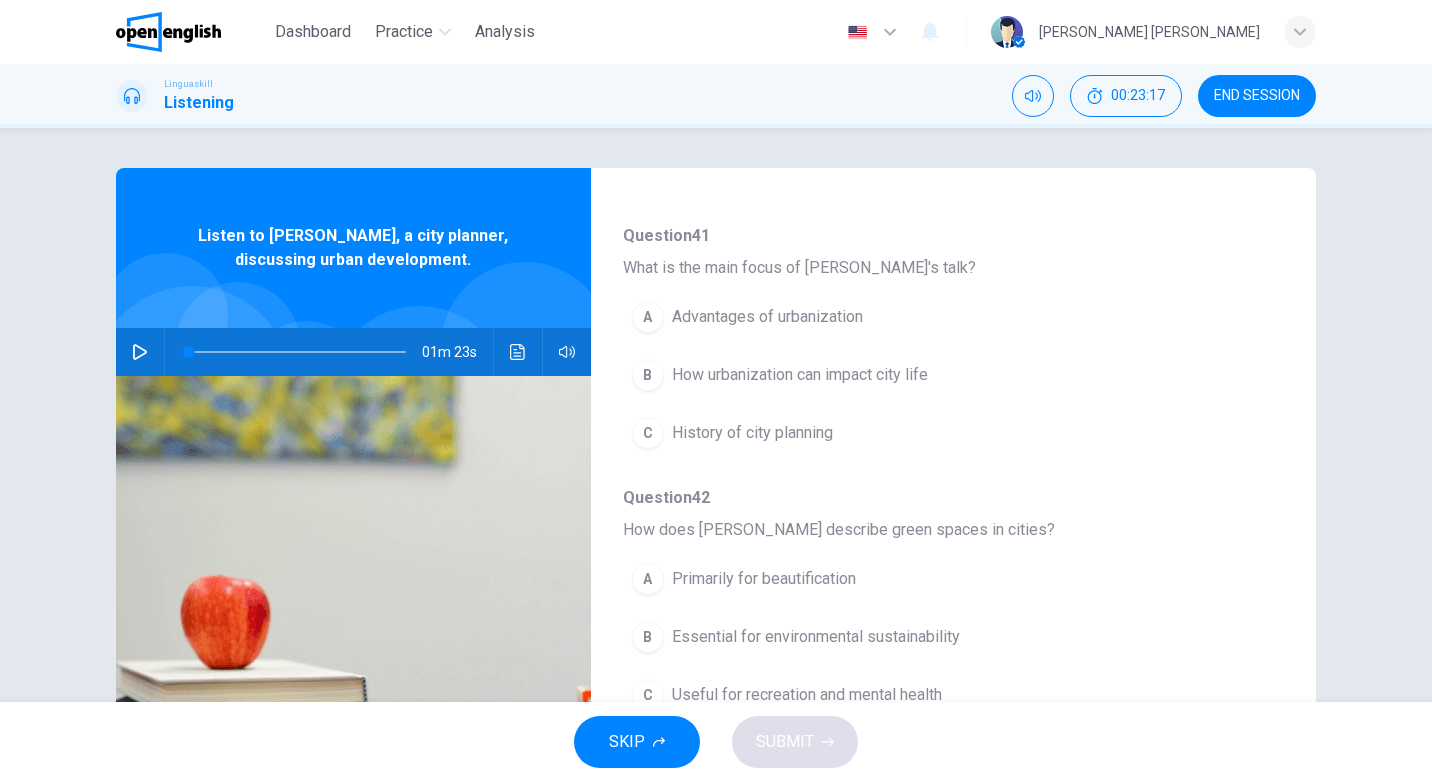scroll, scrollTop: 0, scrollLeft: 0, axis: both 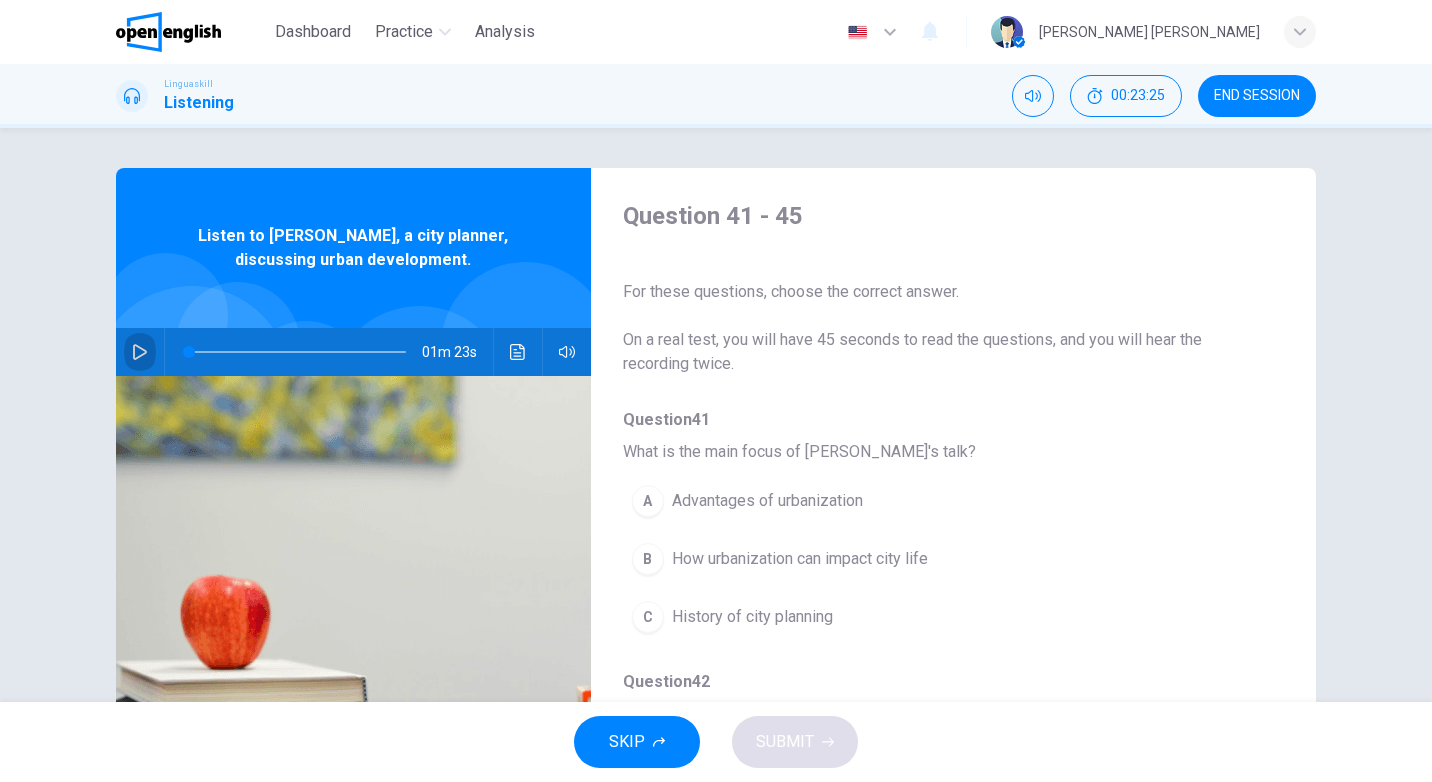 click 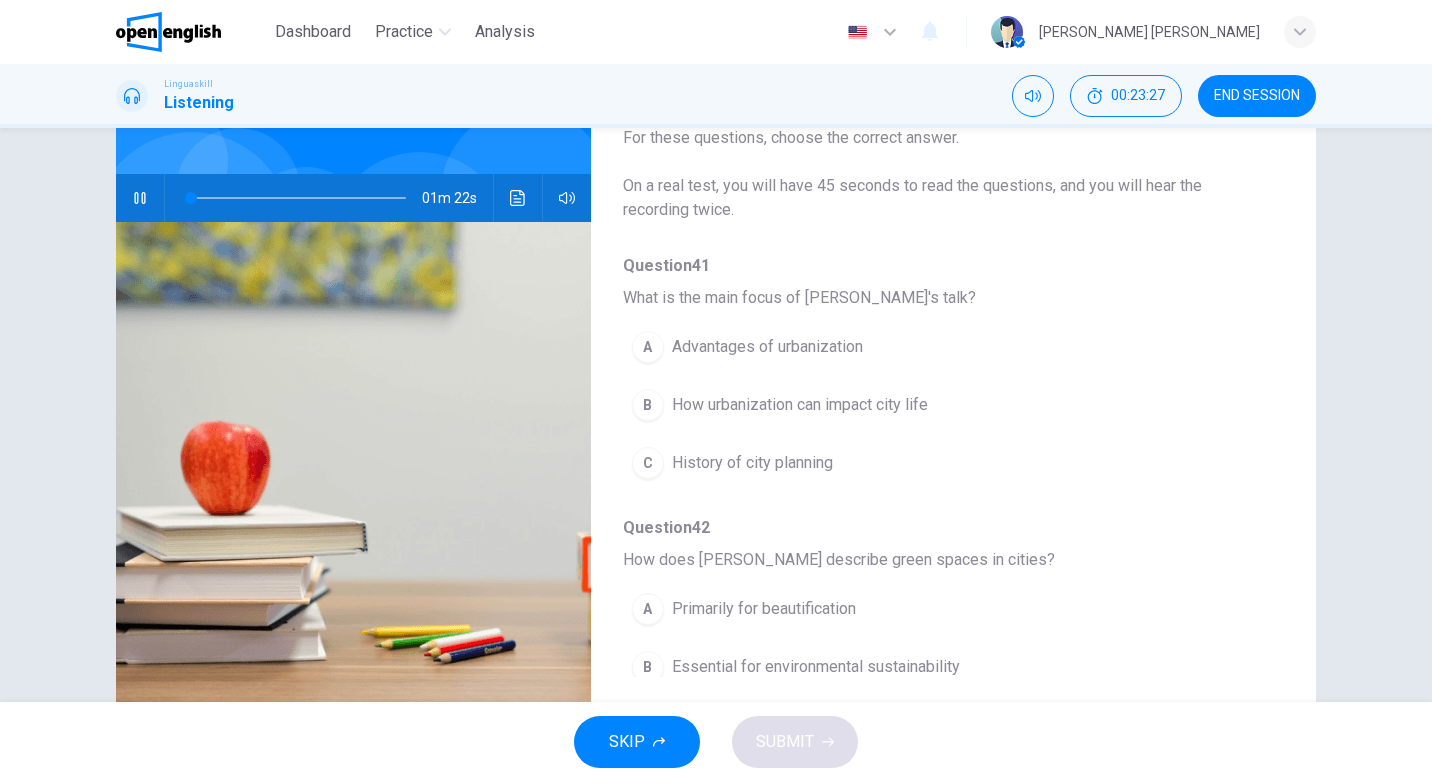 scroll, scrollTop: 200, scrollLeft: 0, axis: vertical 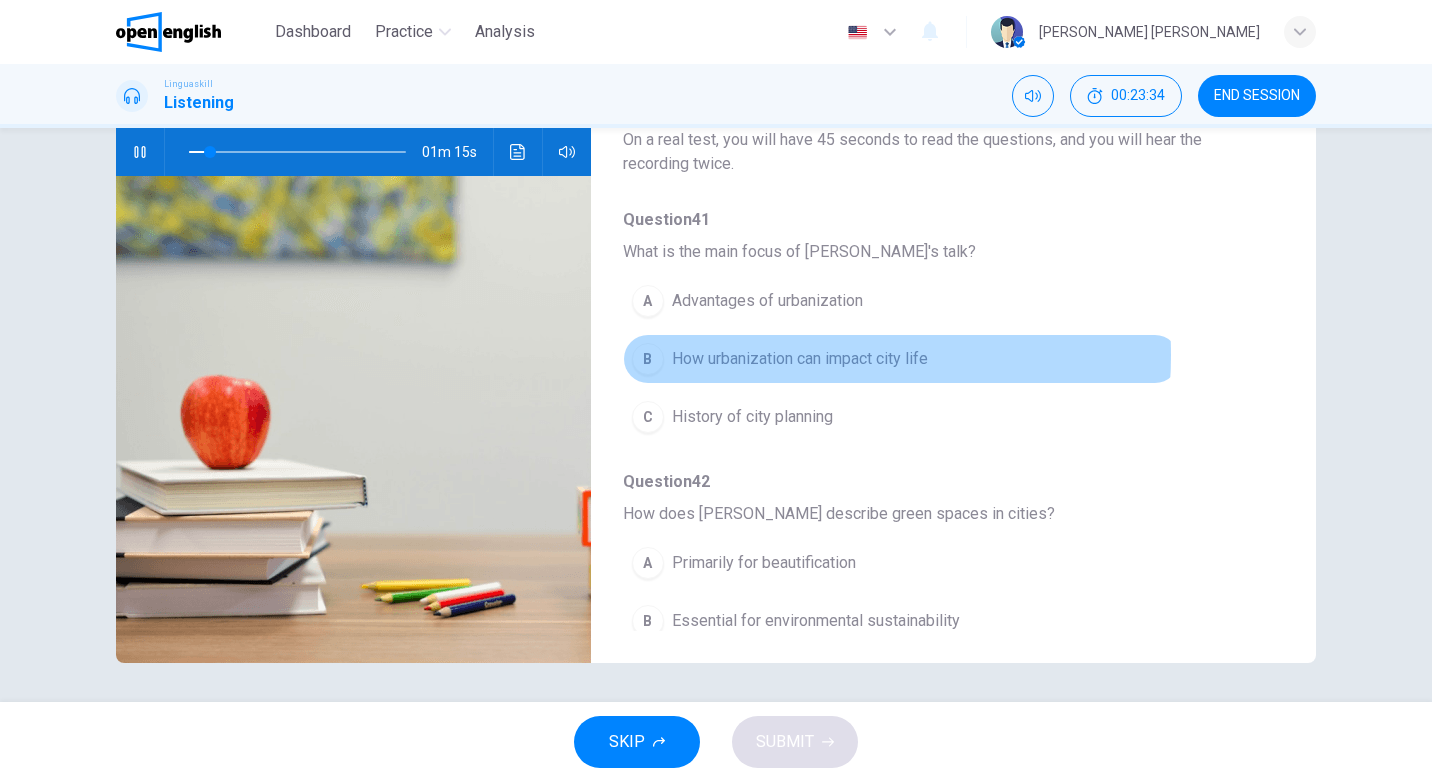 click on "How urbanization can impact city life" at bounding box center [800, 359] 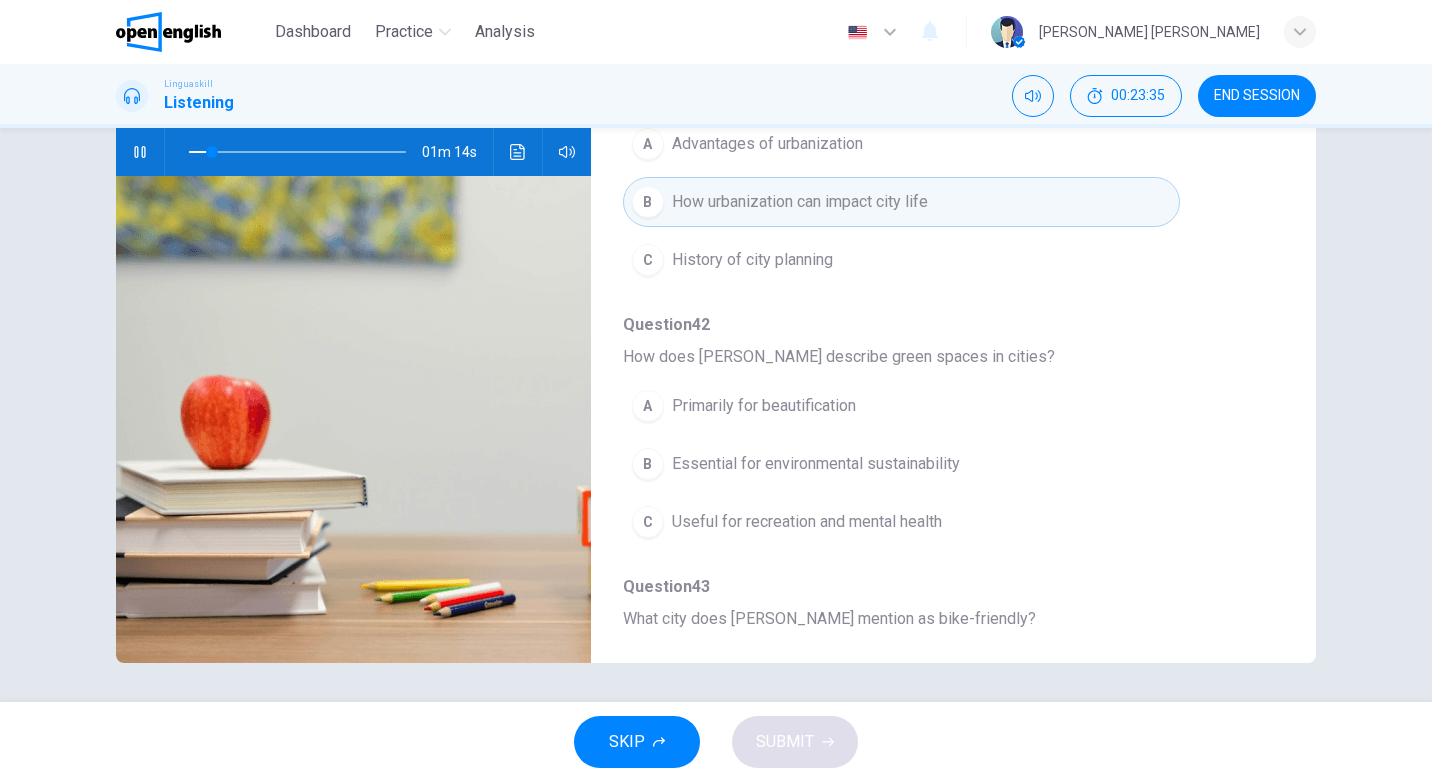 scroll, scrollTop: 200, scrollLeft: 0, axis: vertical 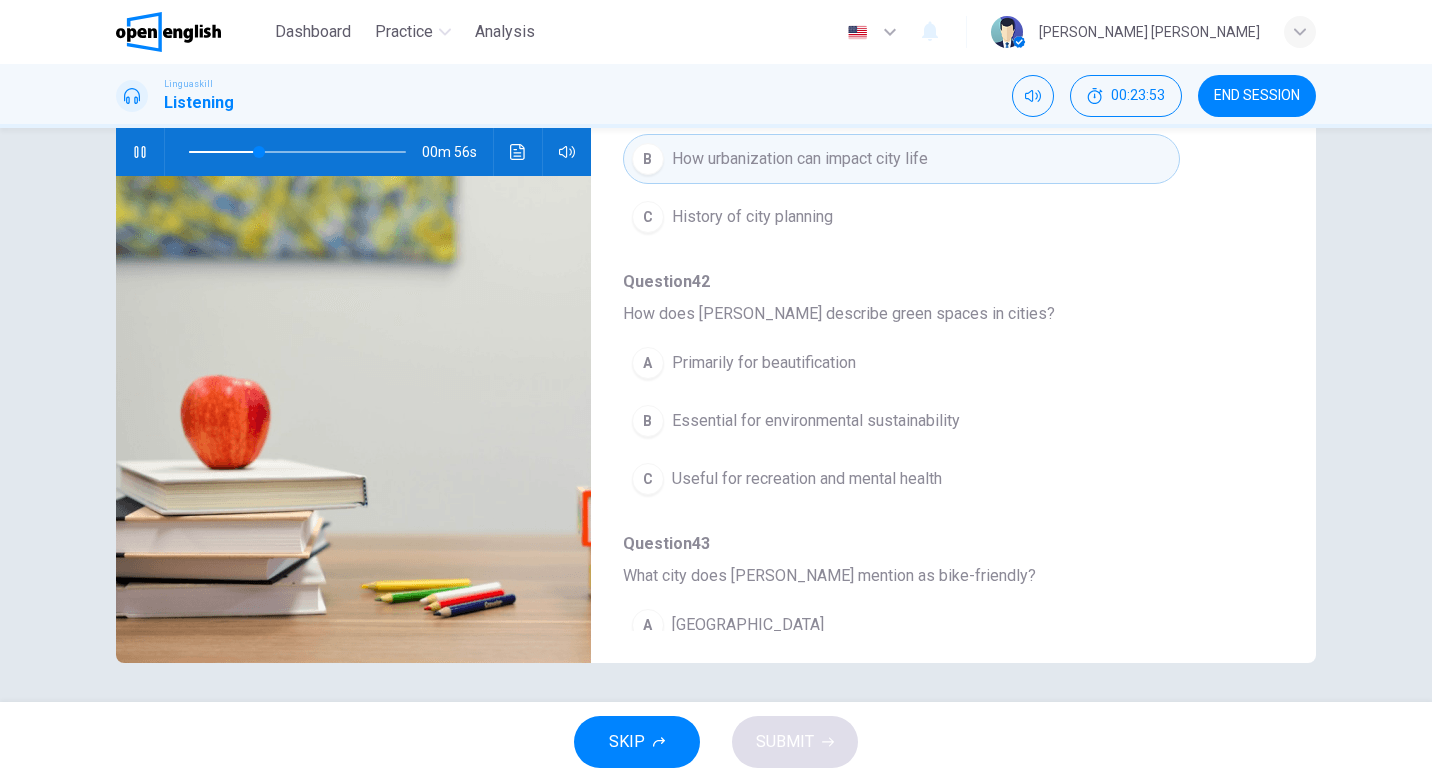 click on "Essential for environmental sustainability" at bounding box center [816, 421] 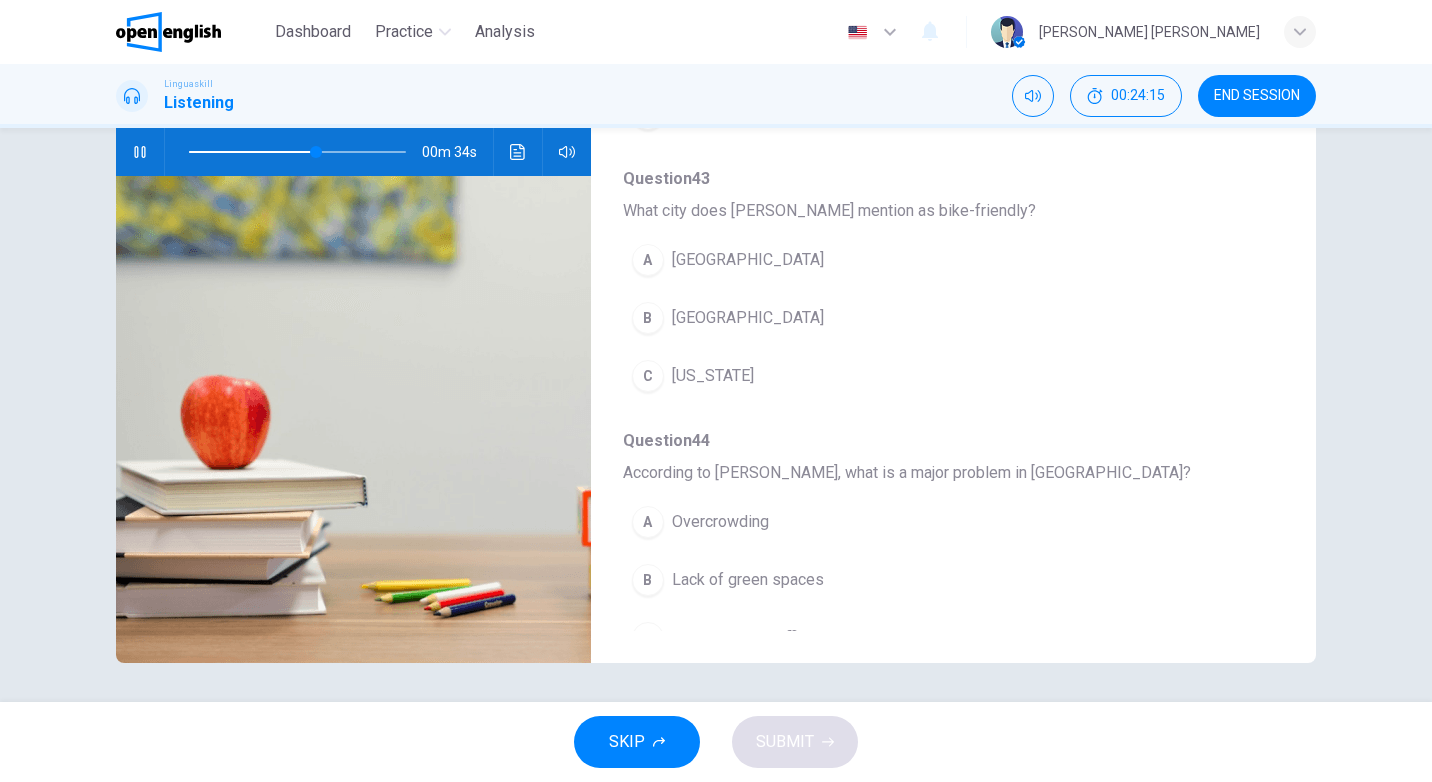 scroll, scrollTop: 600, scrollLeft: 0, axis: vertical 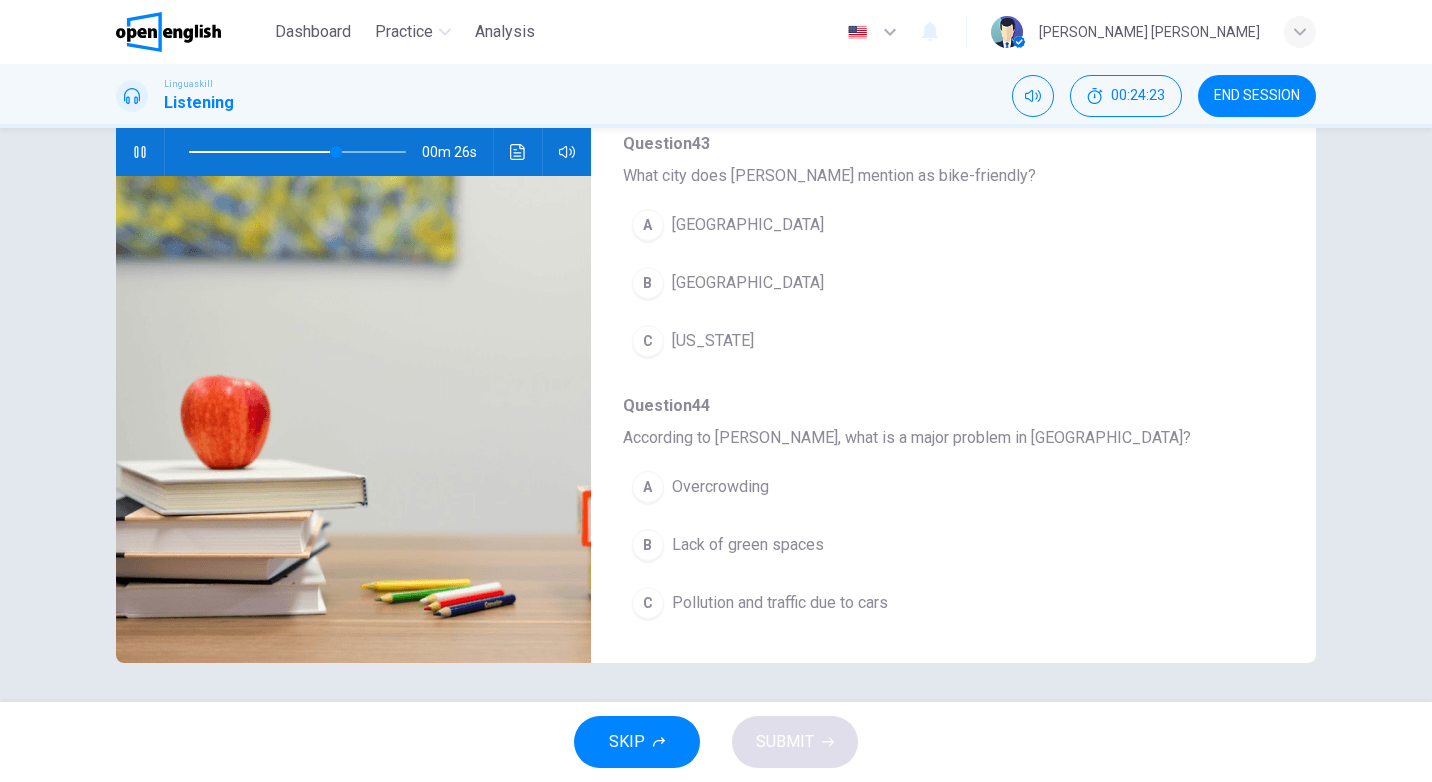 click on "[GEOGRAPHIC_DATA]" at bounding box center [748, 283] 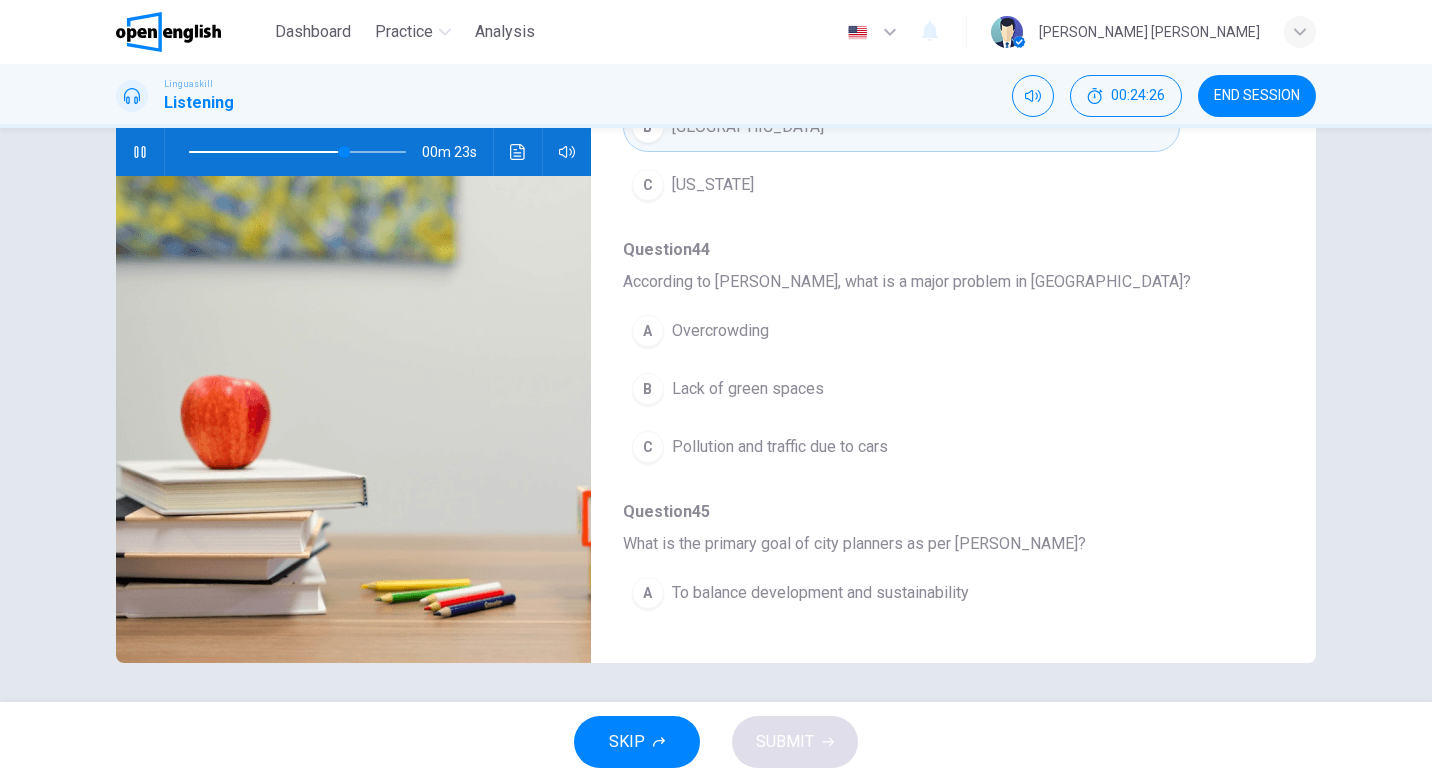 scroll, scrollTop: 800, scrollLeft: 0, axis: vertical 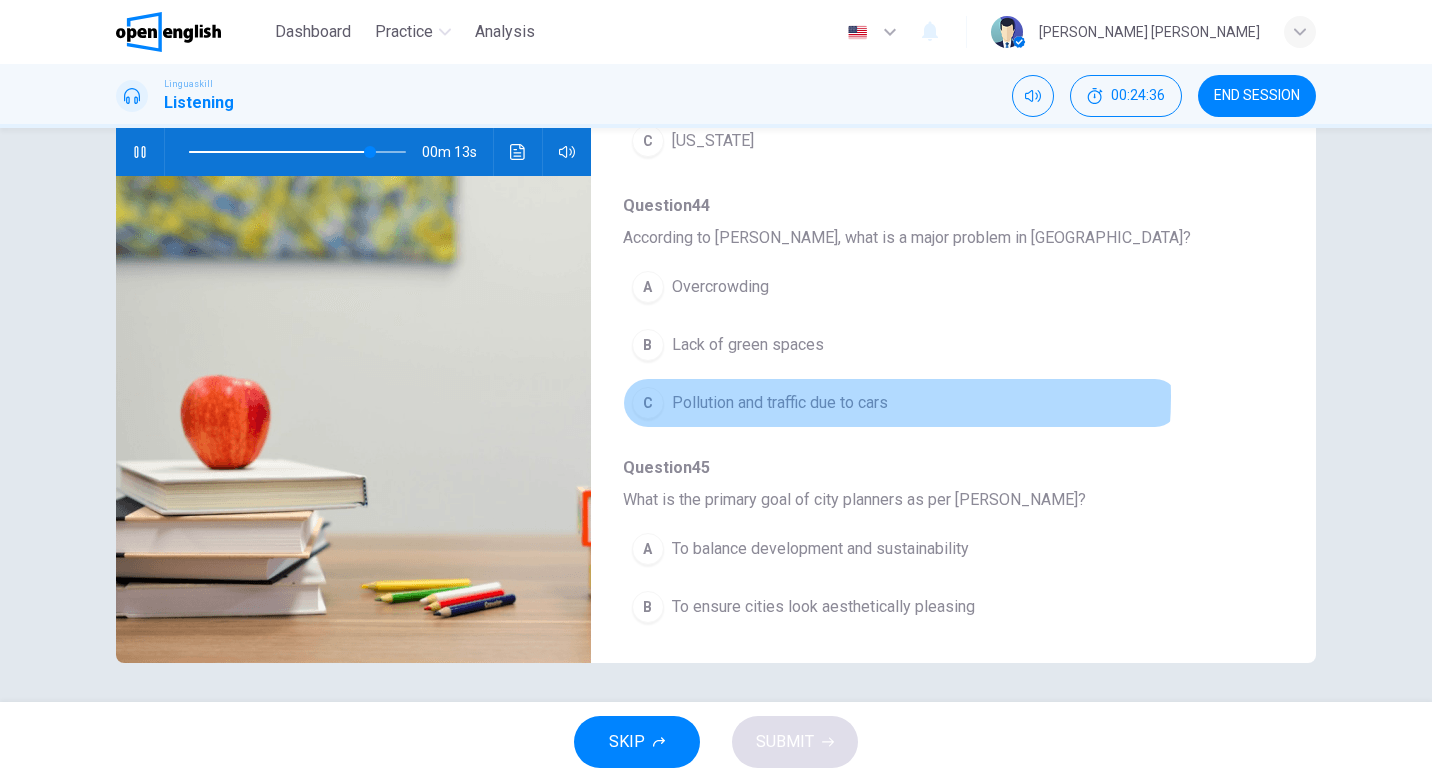click on "Pollution and traffic due to cars" at bounding box center [780, 403] 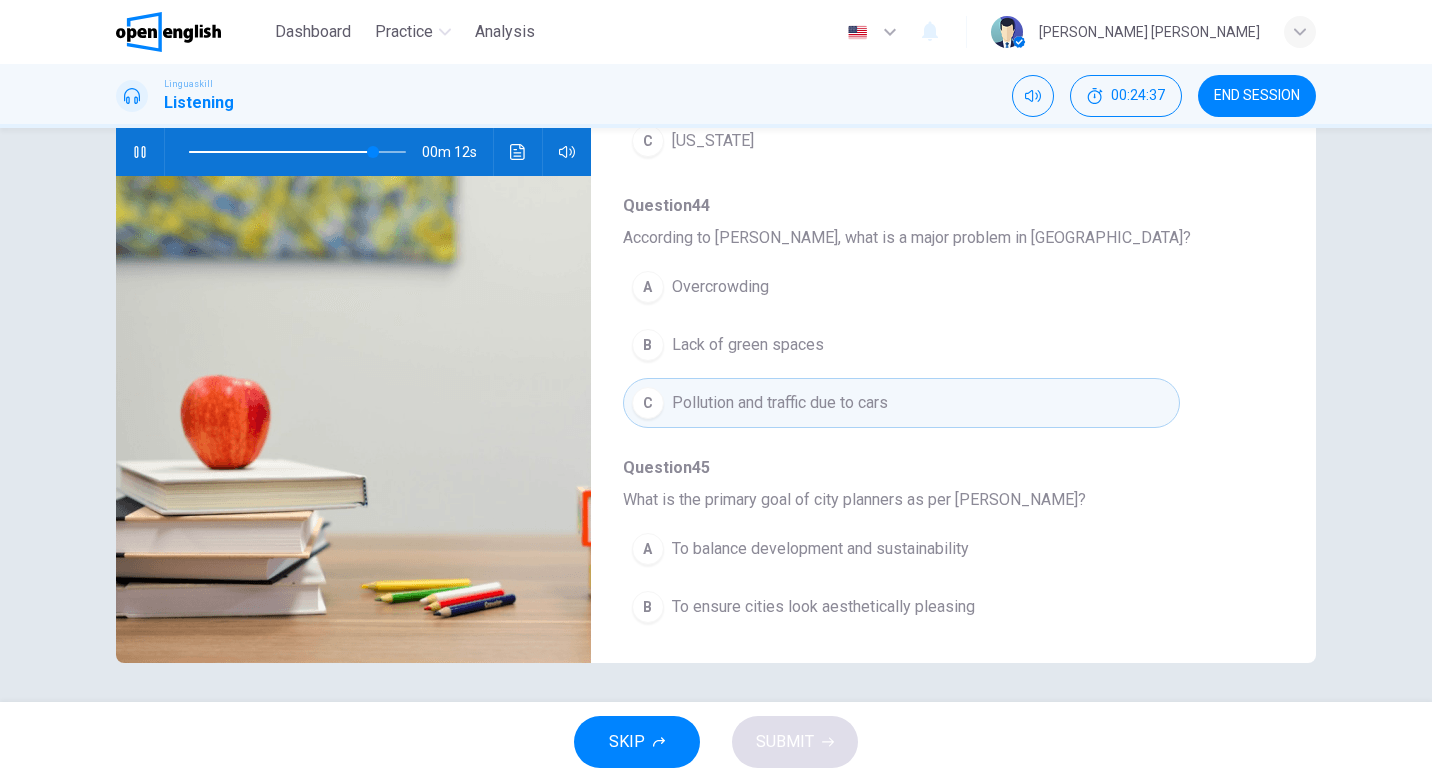 scroll, scrollTop: 863, scrollLeft: 0, axis: vertical 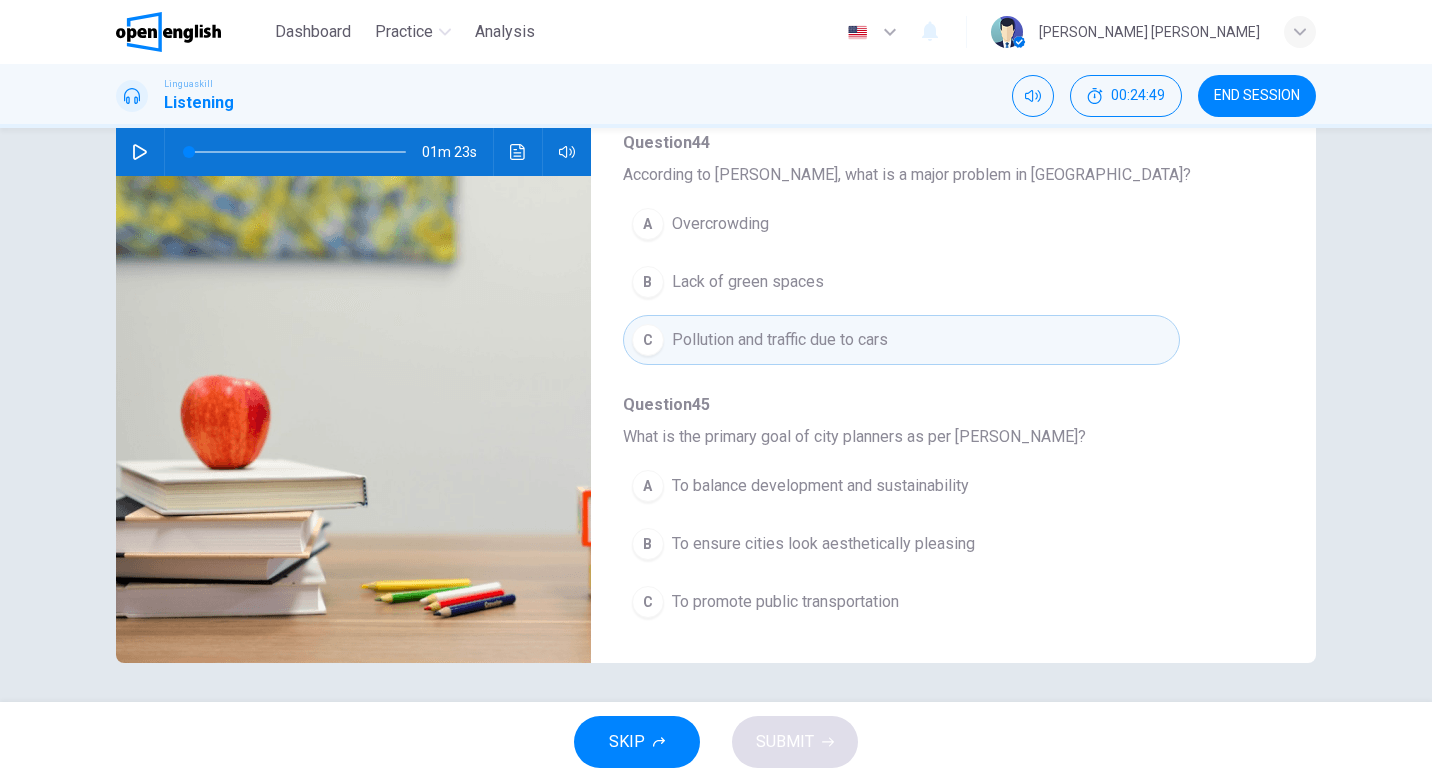 type on "*" 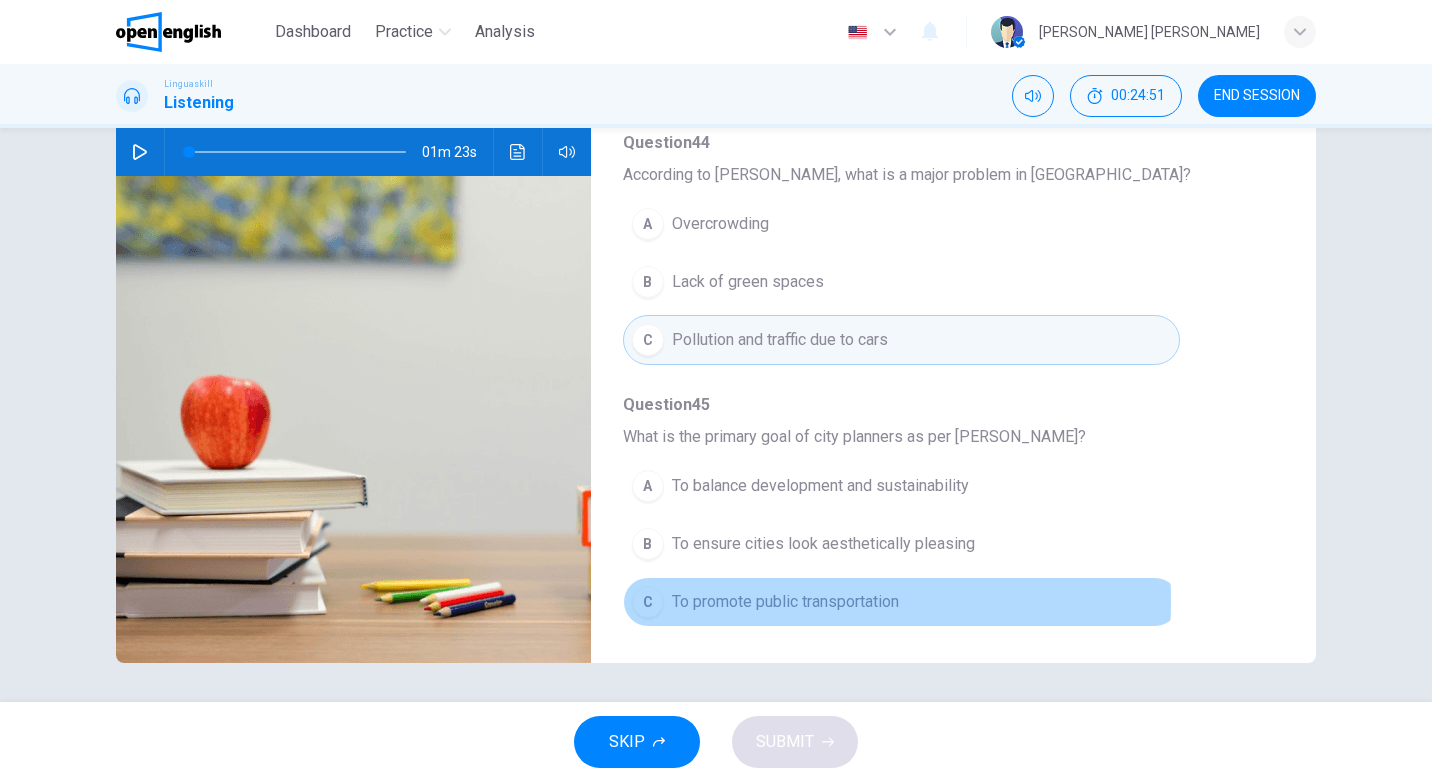 click on "To promote public transportation" at bounding box center [785, 602] 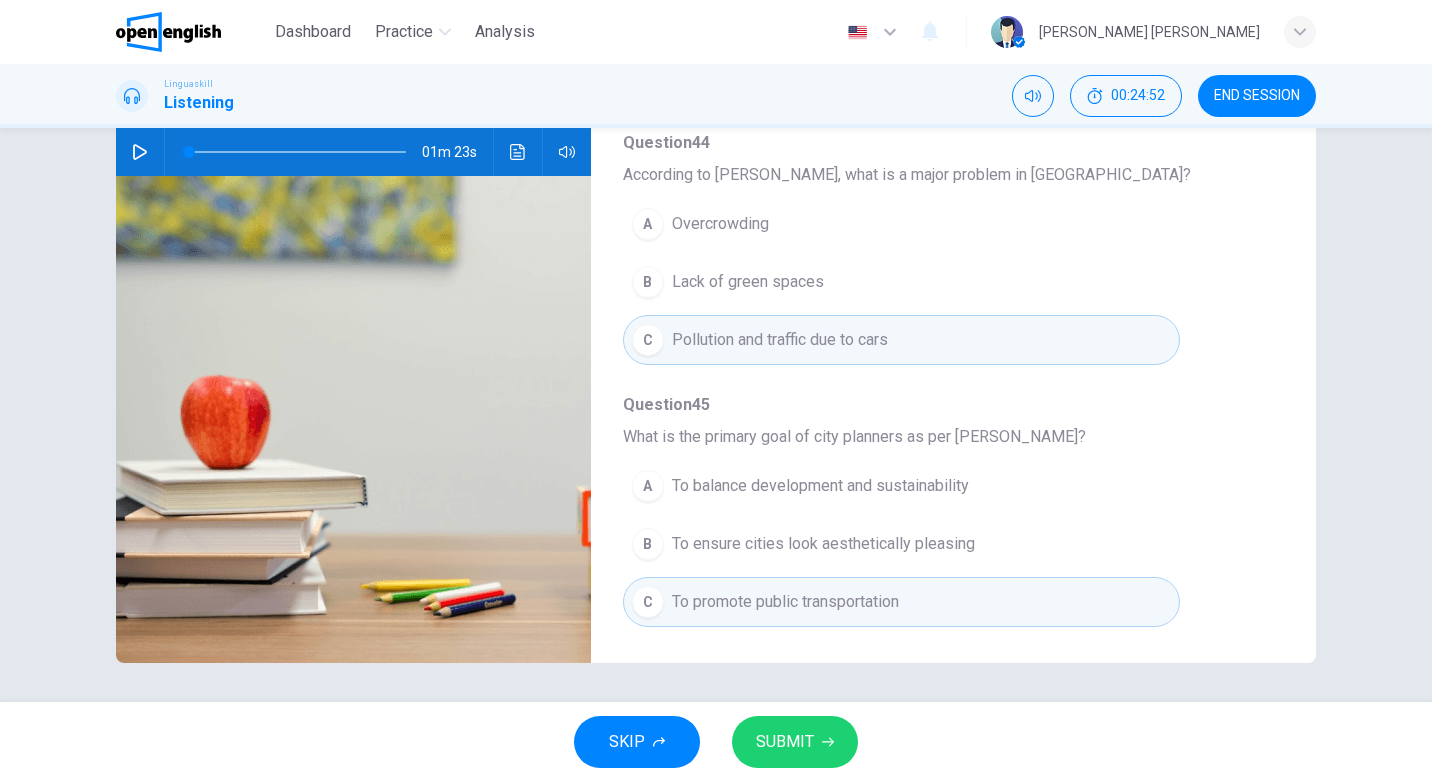 click on "SUBMIT" at bounding box center [785, 742] 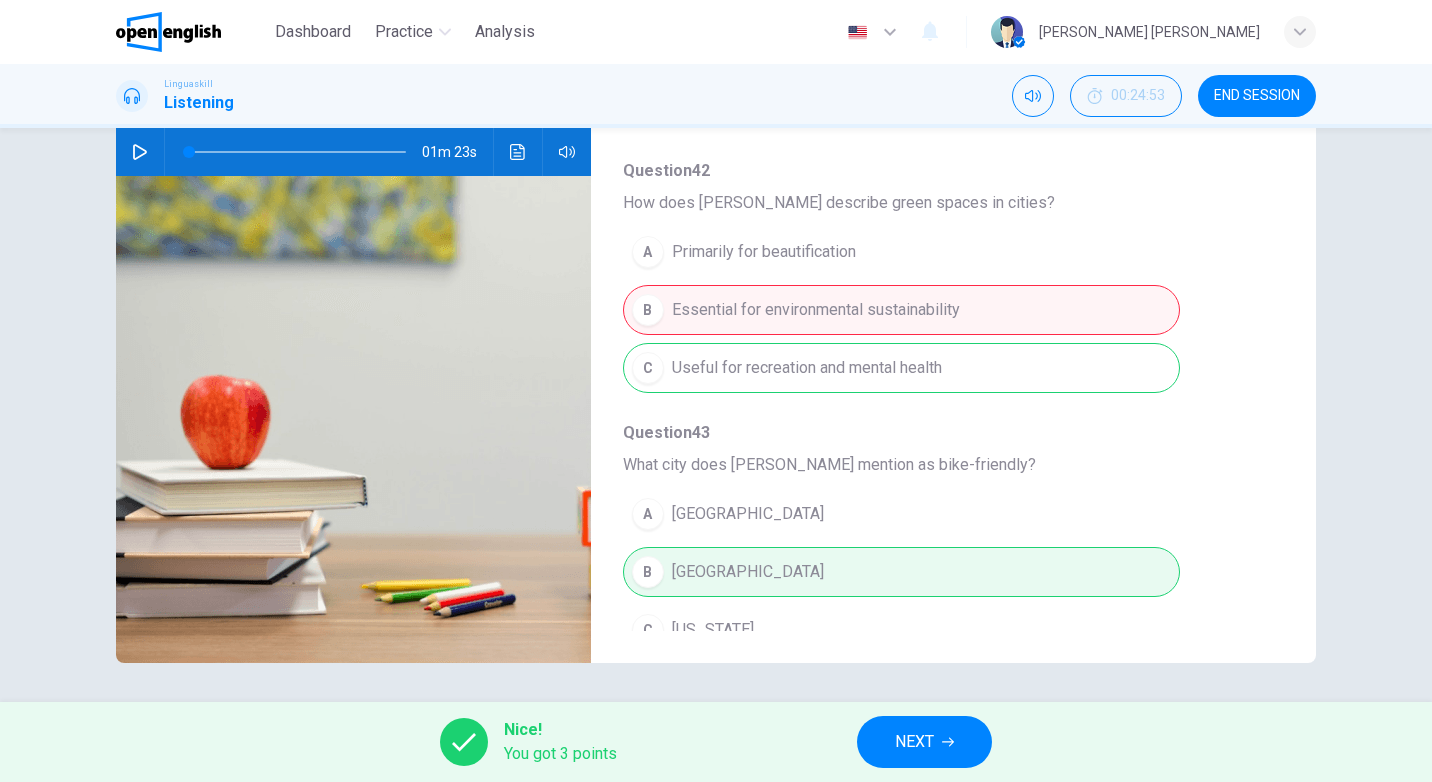 scroll, scrollTop: 263, scrollLeft: 0, axis: vertical 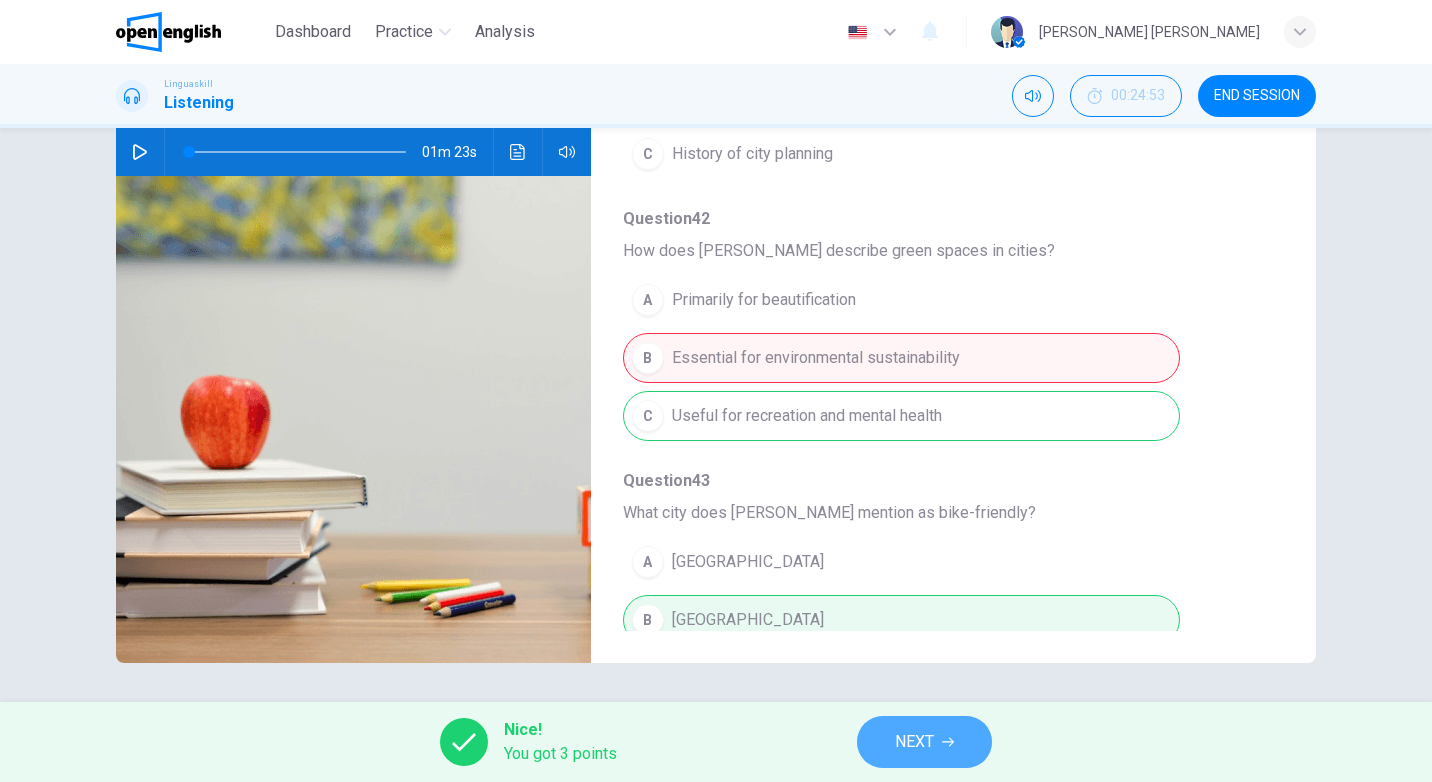 click on "NEXT" at bounding box center (914, 742) 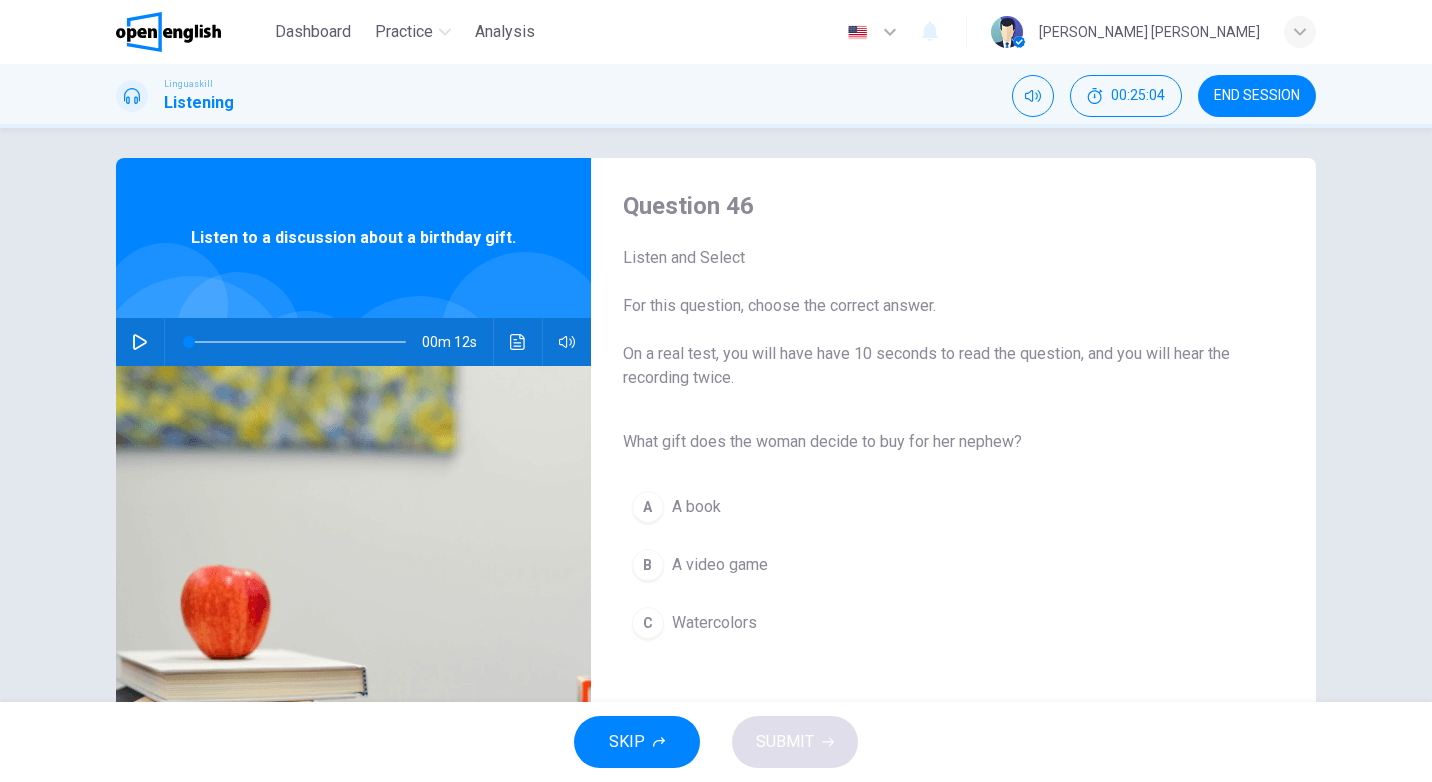 scroll, scrollTop: 0, scrollLeft: 0, axis: both 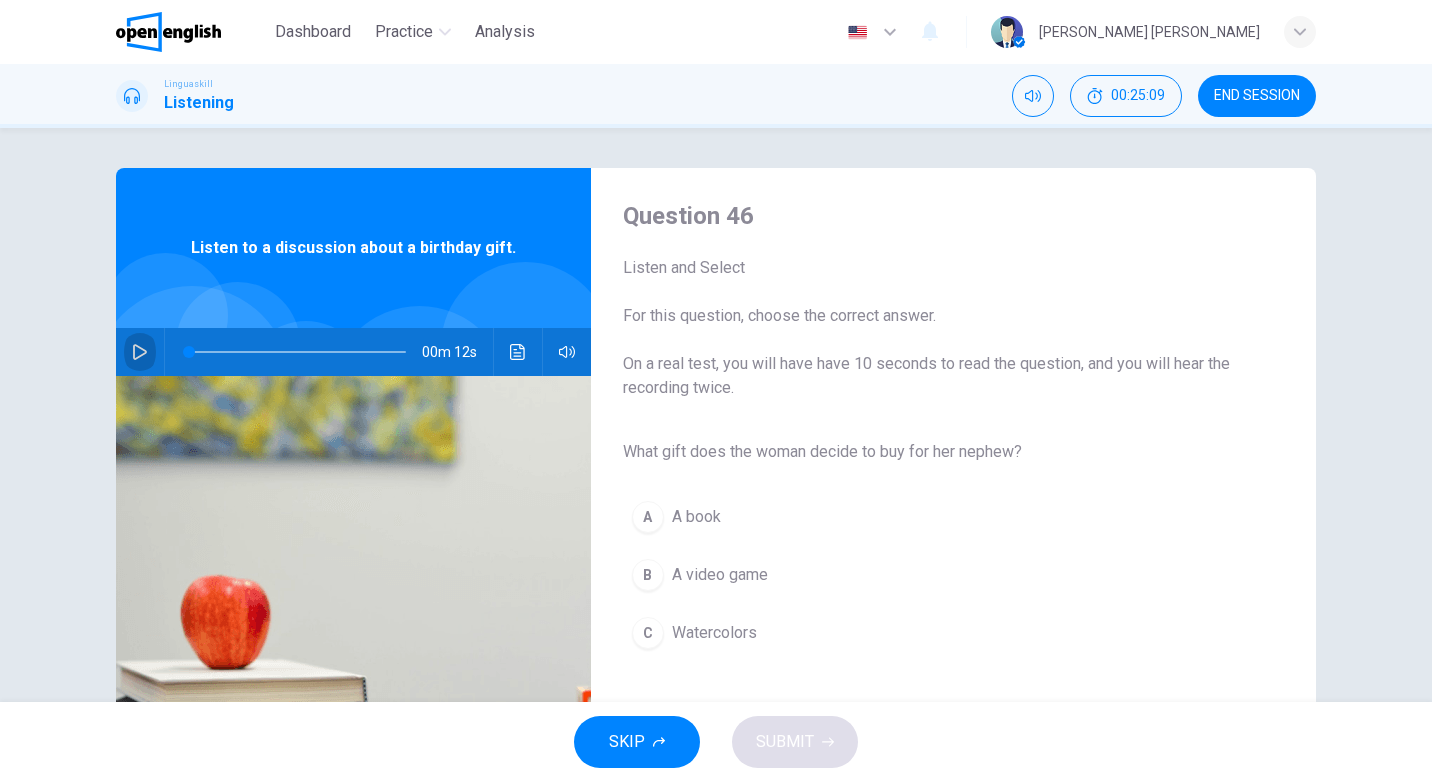 click 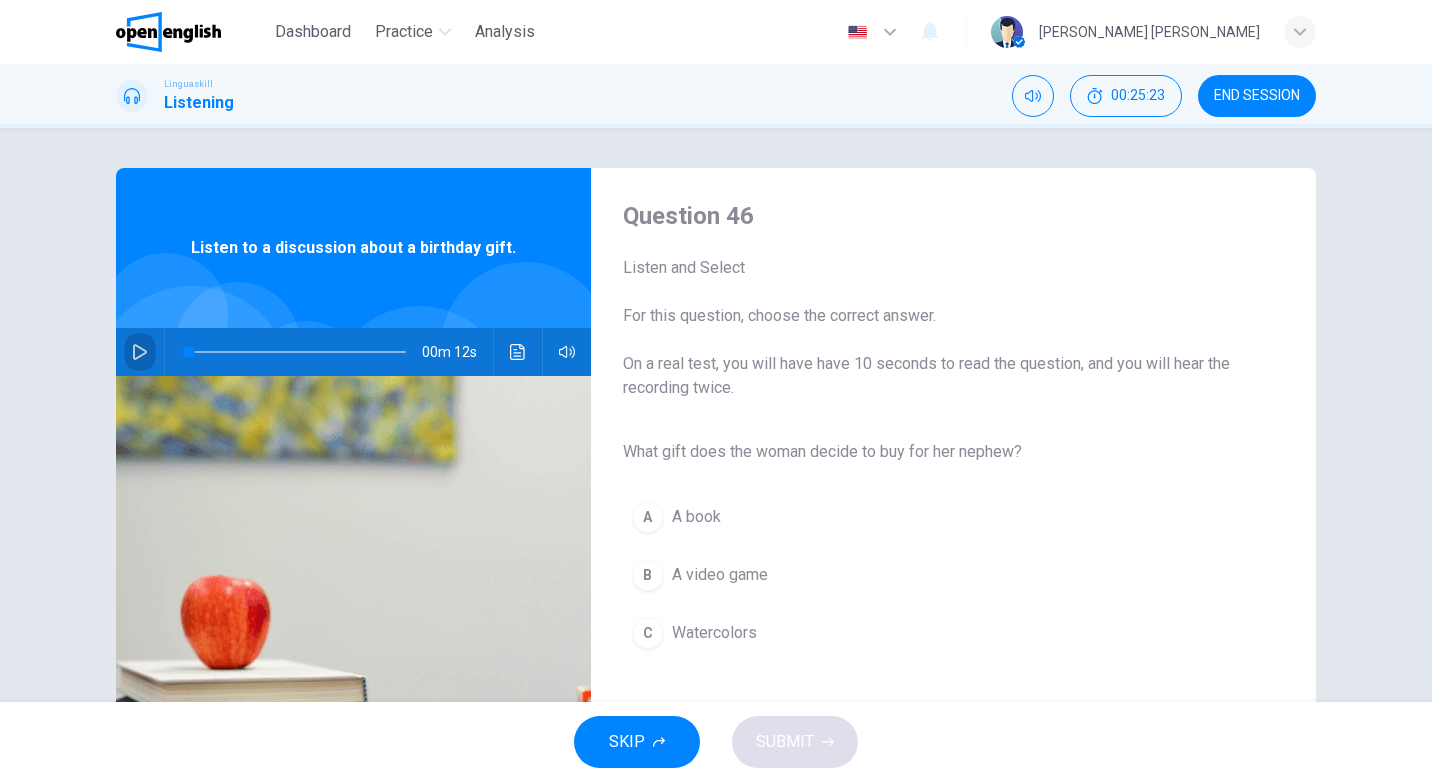 click 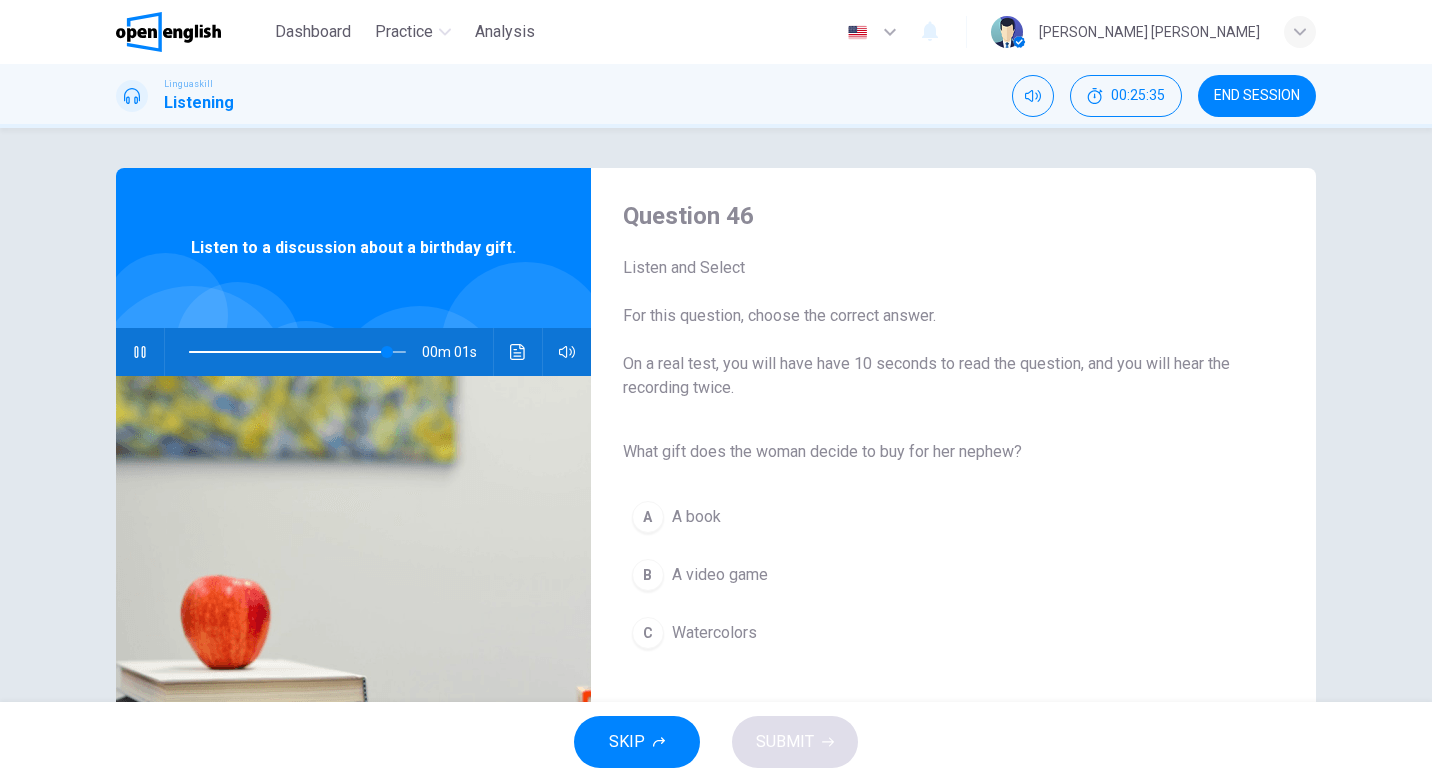 type on "*" 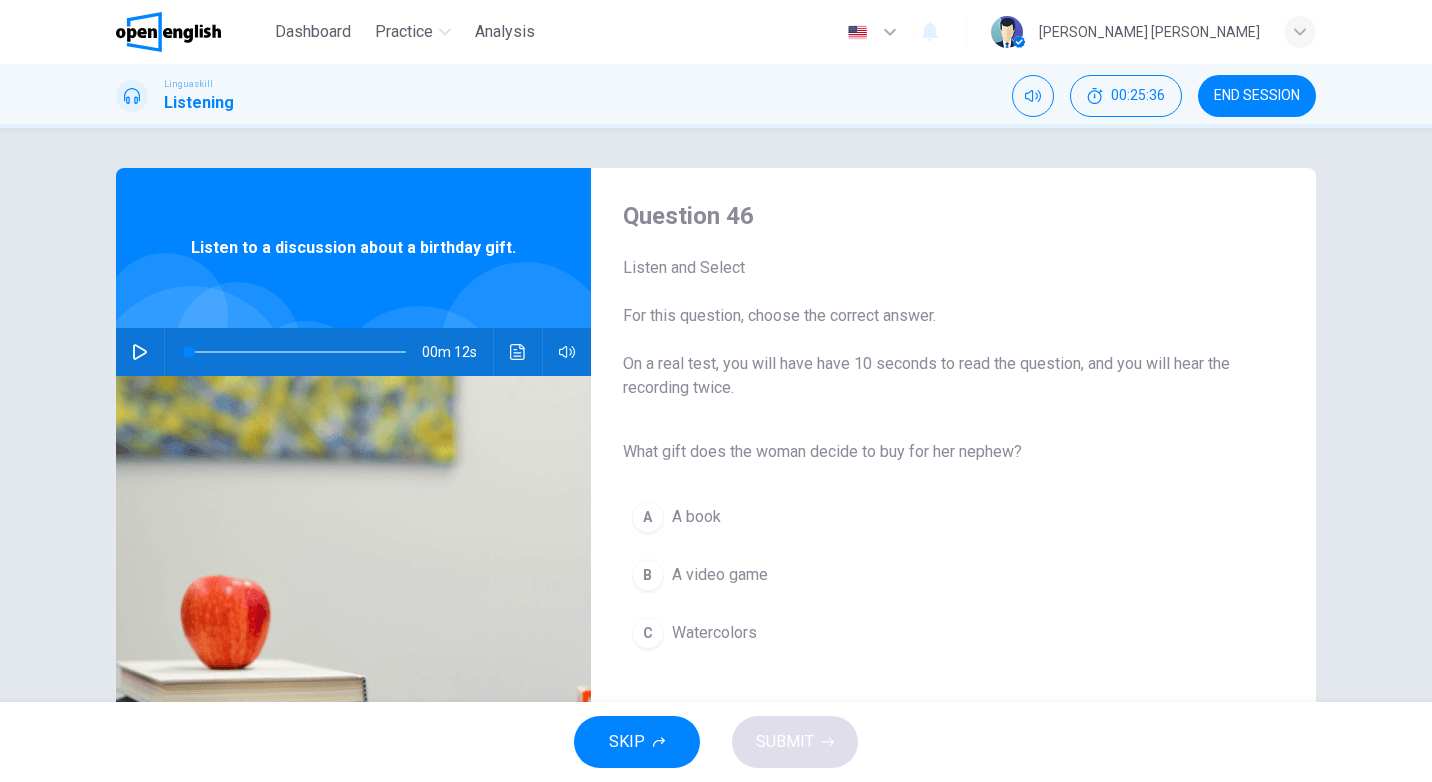 click on "Watercolors" at bounding box center [714, 633] 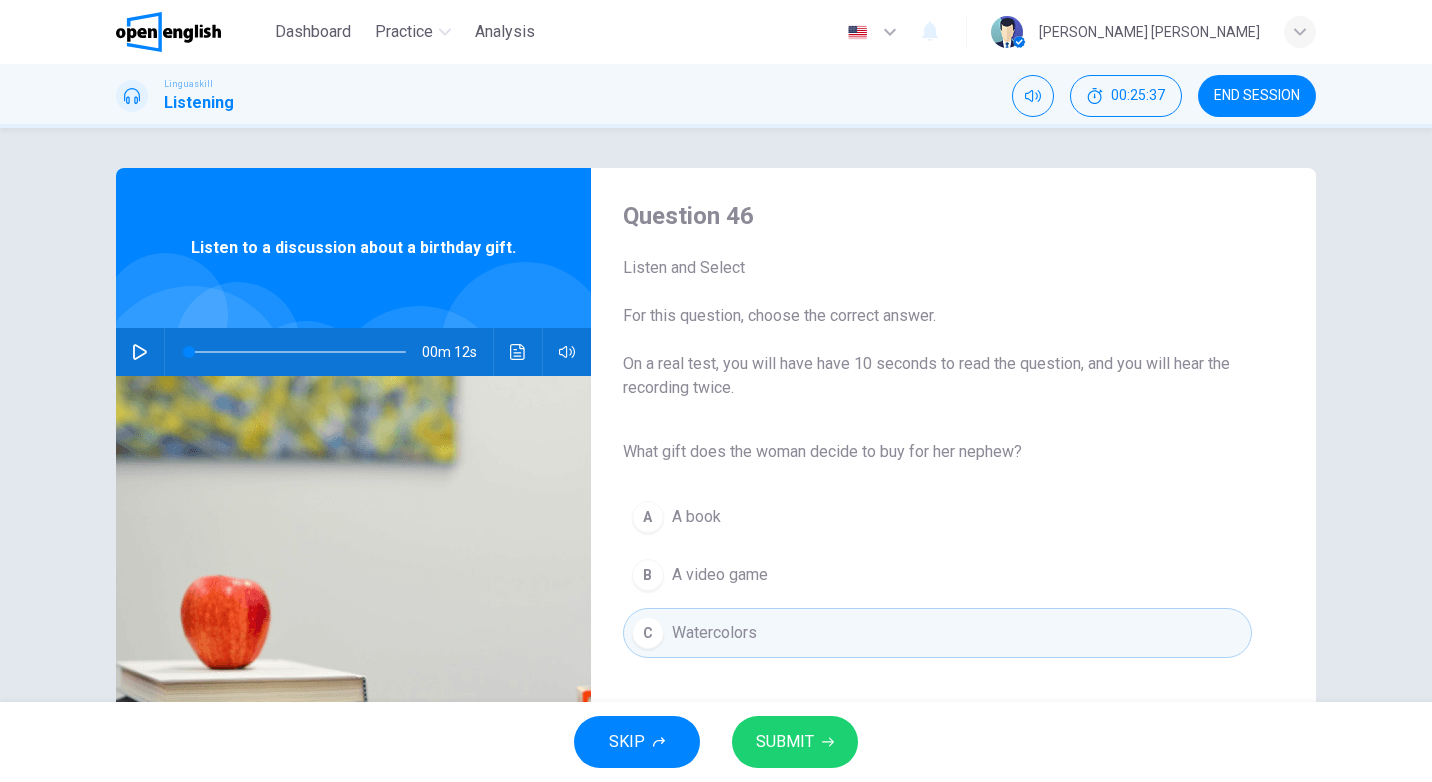 click on "SUBMIT" at bounding box center [785, 742] 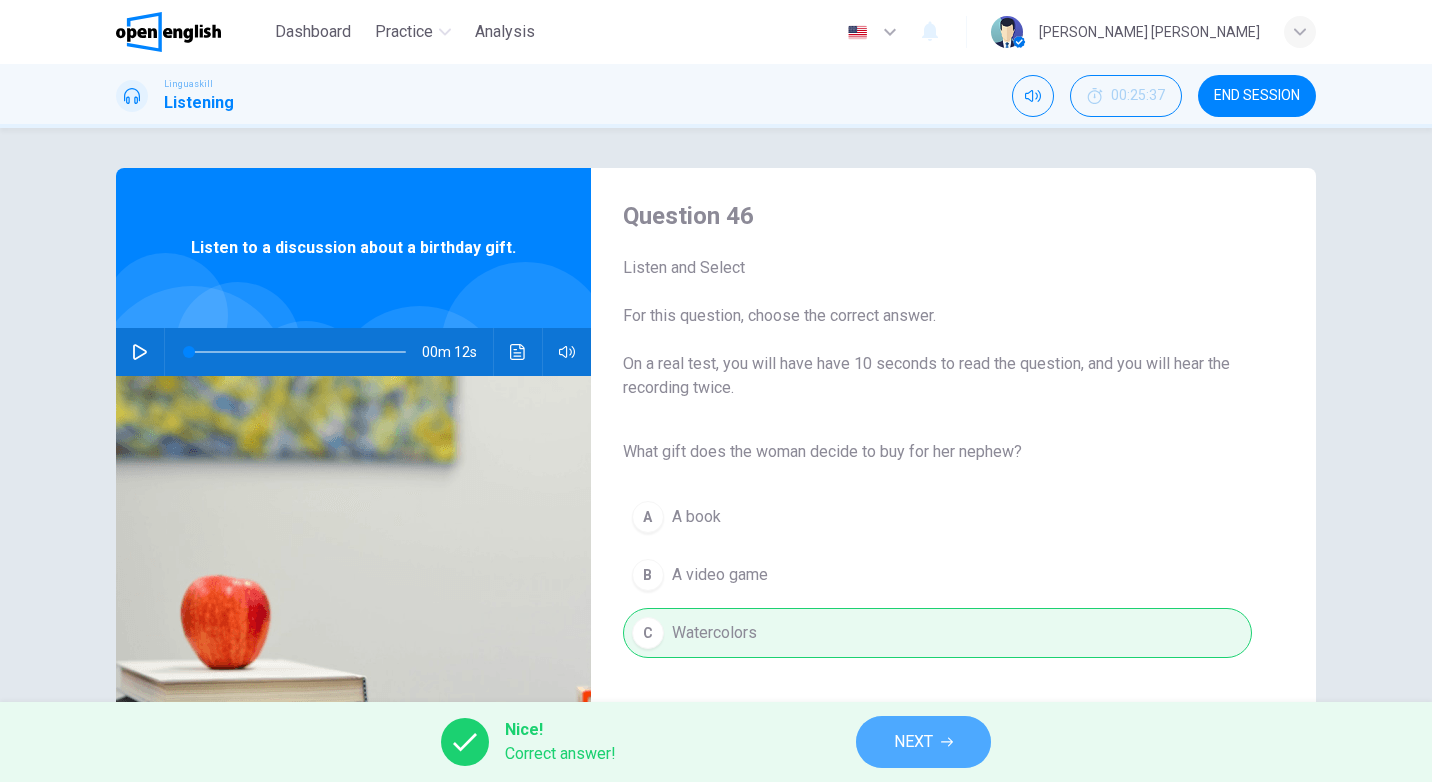 click on "NEXT" at bounding box center (913, 742) 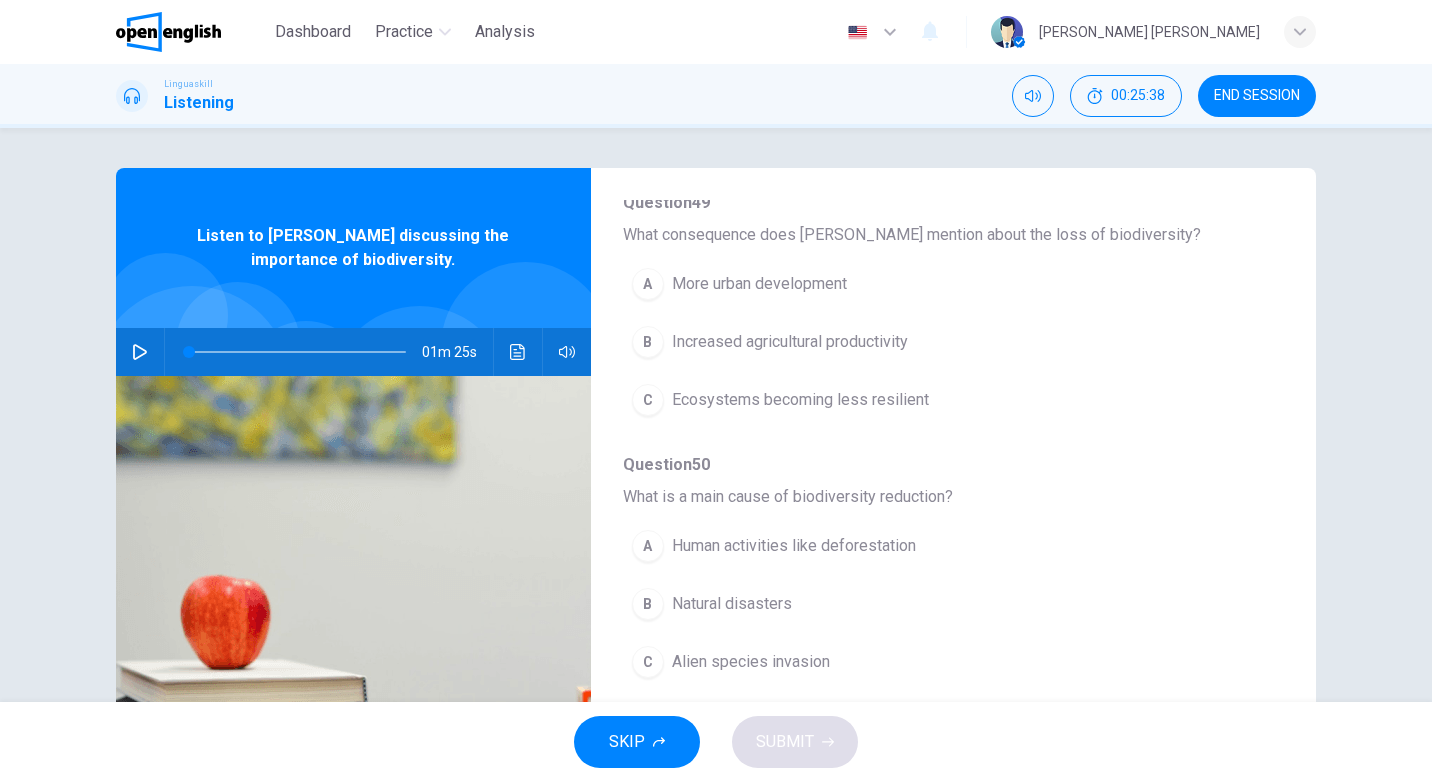scroll, scrollTop: 863, scrollLeft: 0, axis: vertical 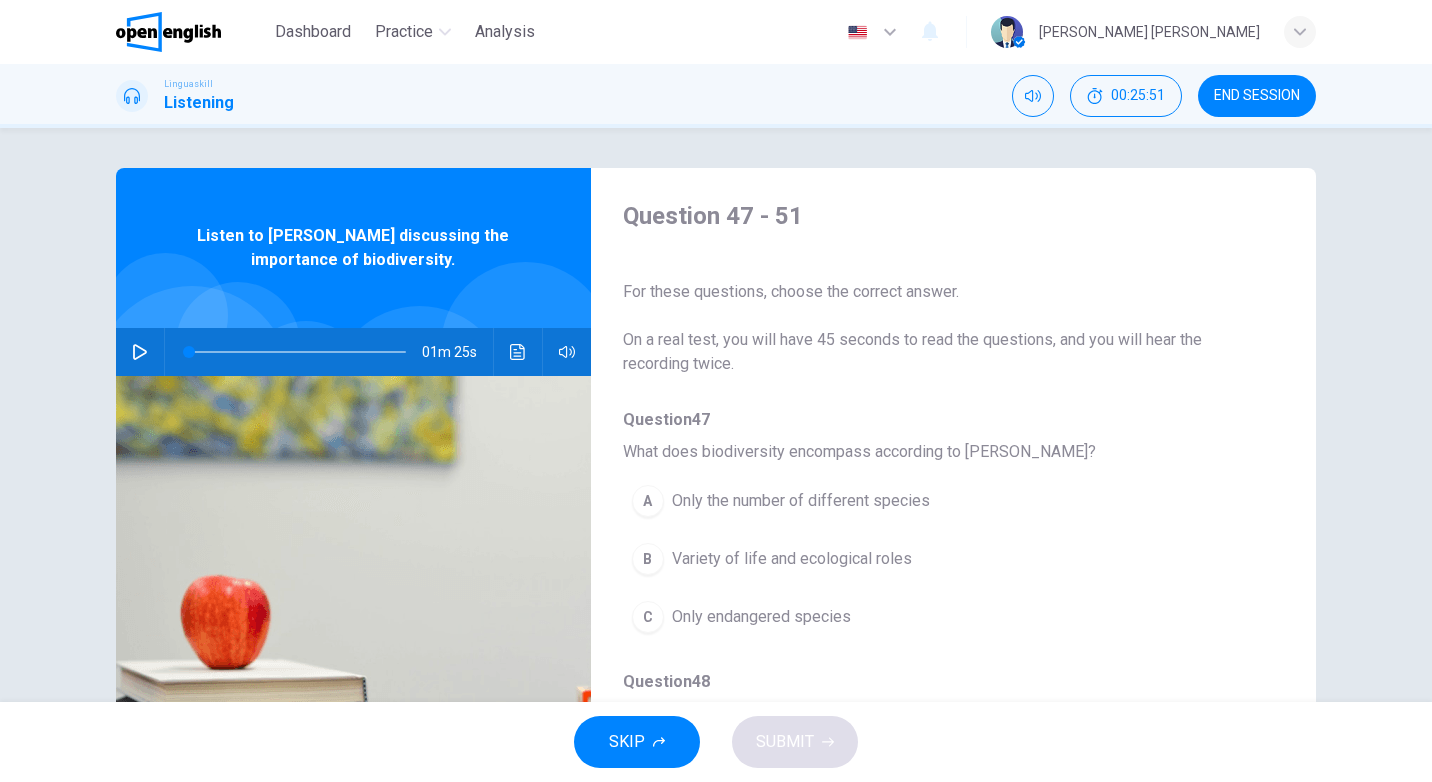 click 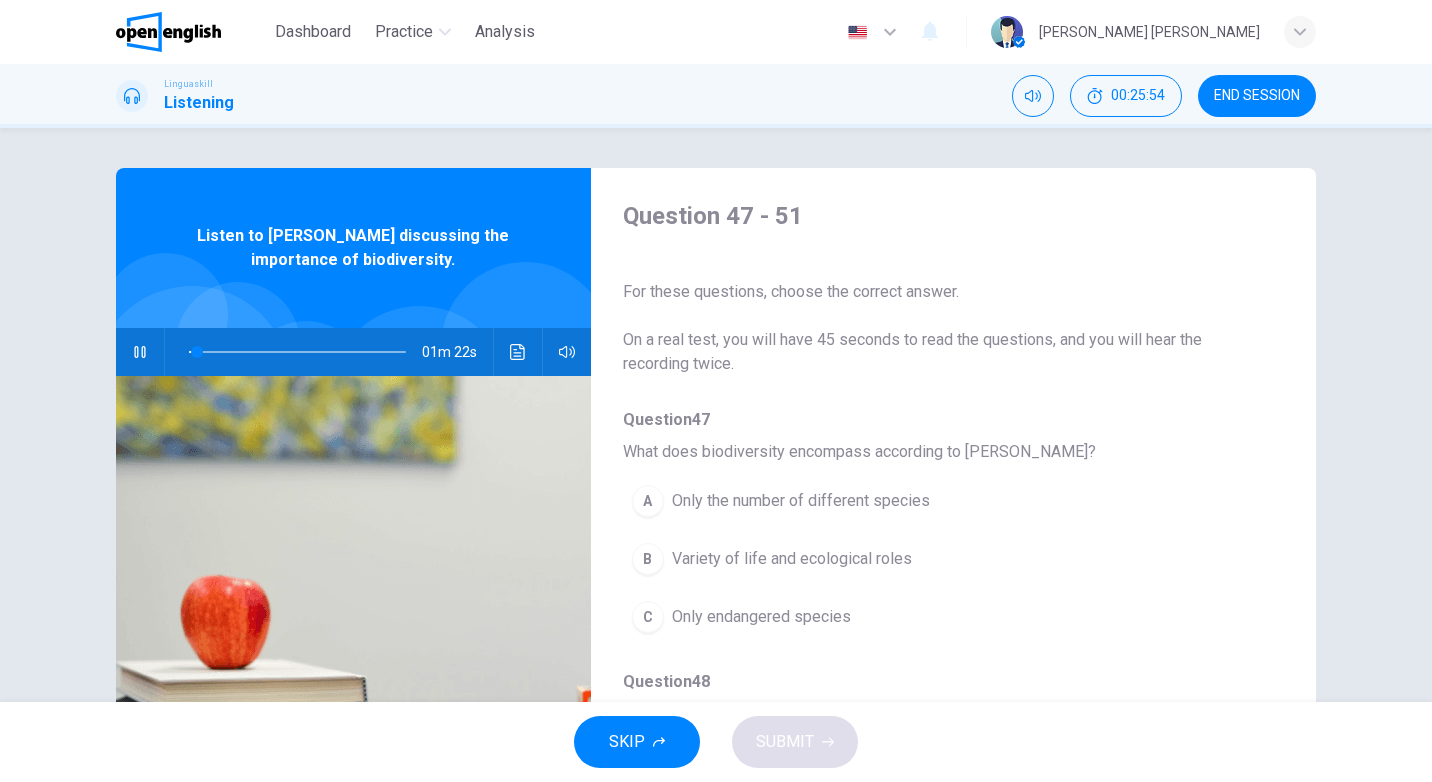 scroll, scrollTop: 100, scrollLeft: 0, axis: vertical 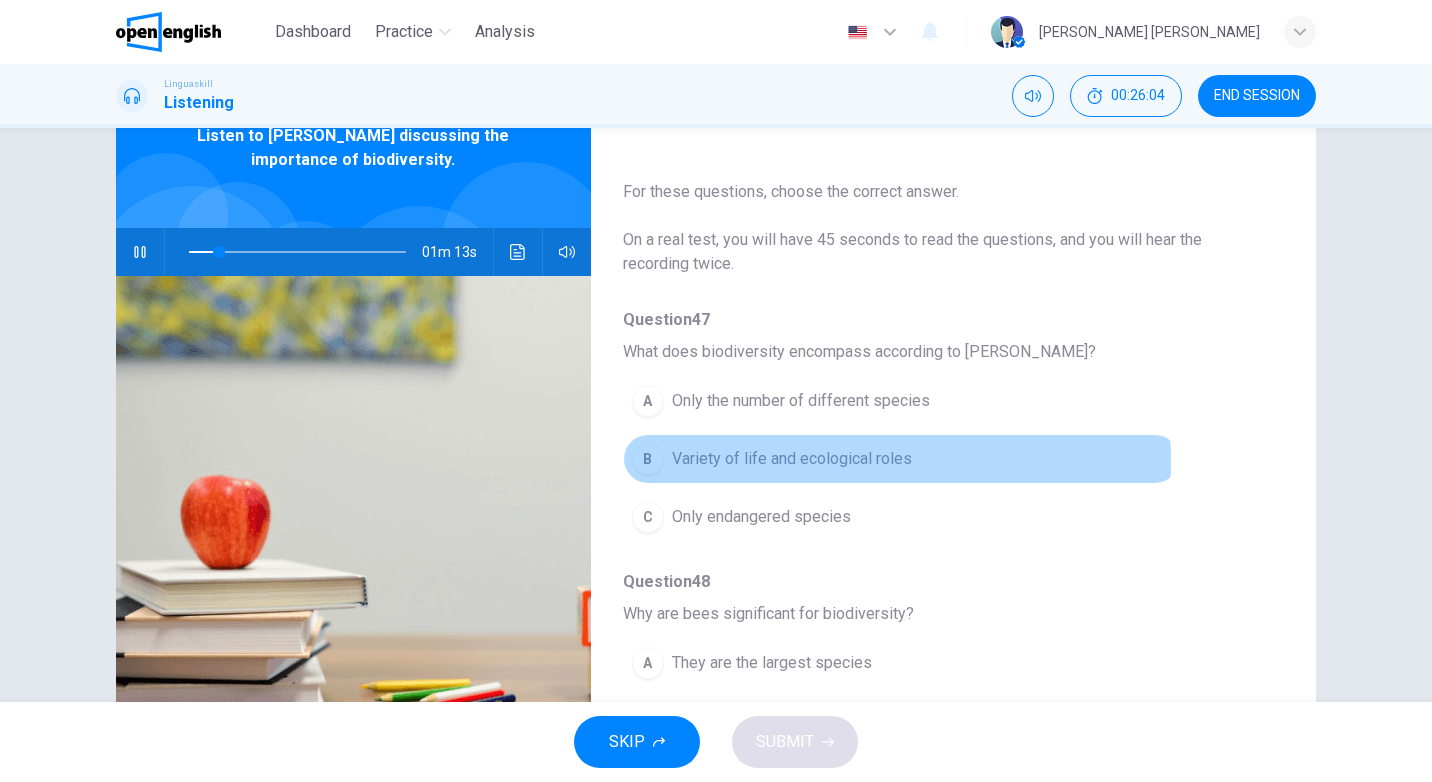 click on "Variety of life and ecological roles" at bounding box center [792, 459] 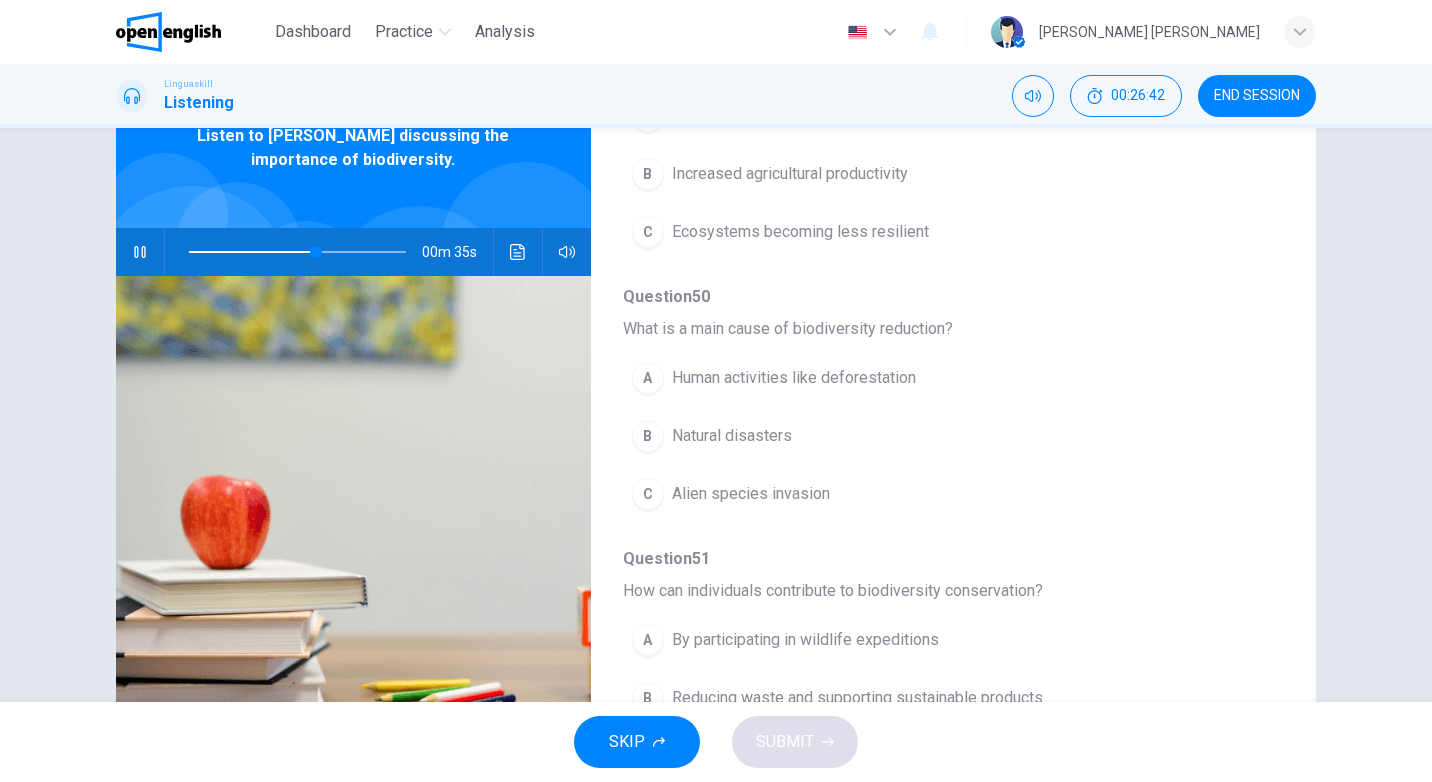 scroll, scrollTop: 863, scrollLeft: 0, axis: vertical 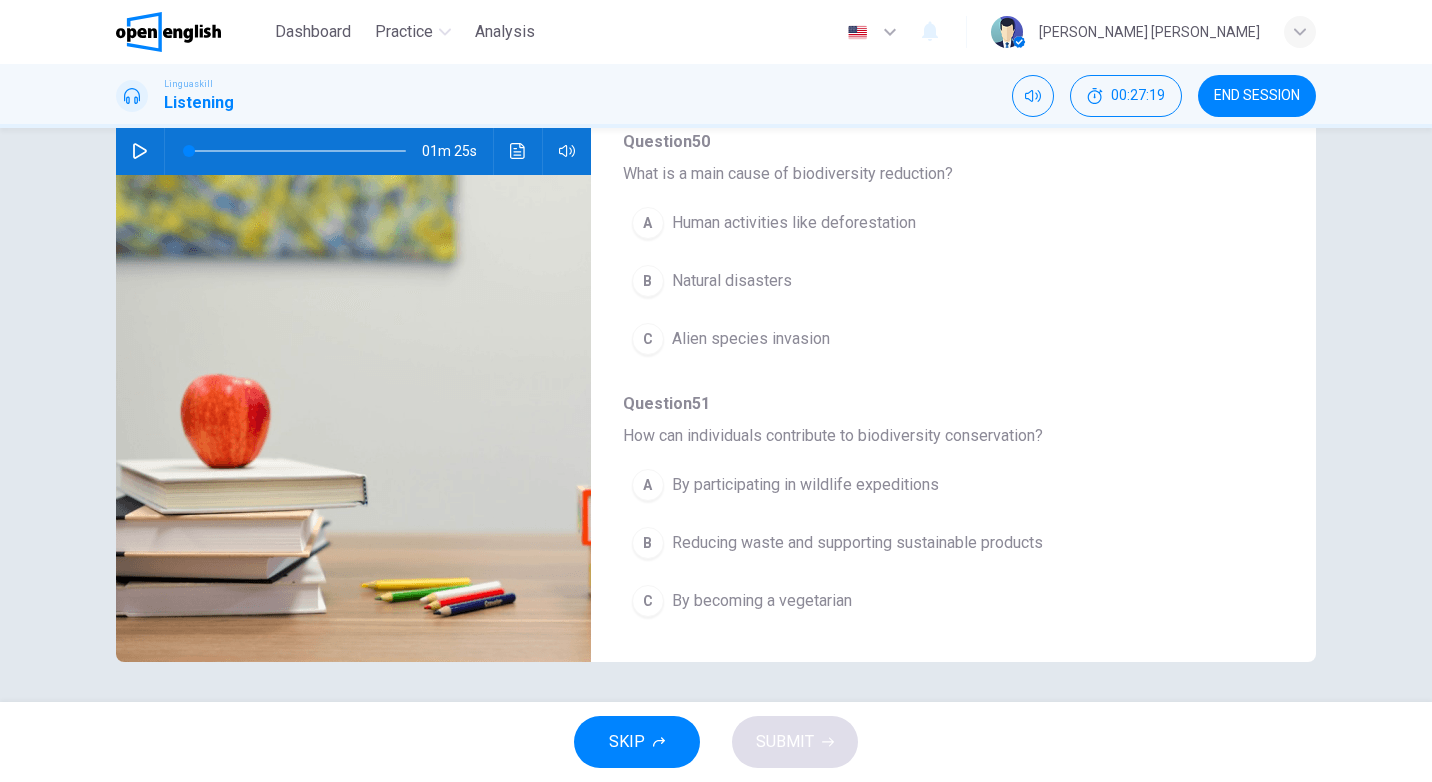 drag, startPoint x: 1279, startPoint y: 579, endPoint x: 1278, endPoint y: 563, distance: 16.03122 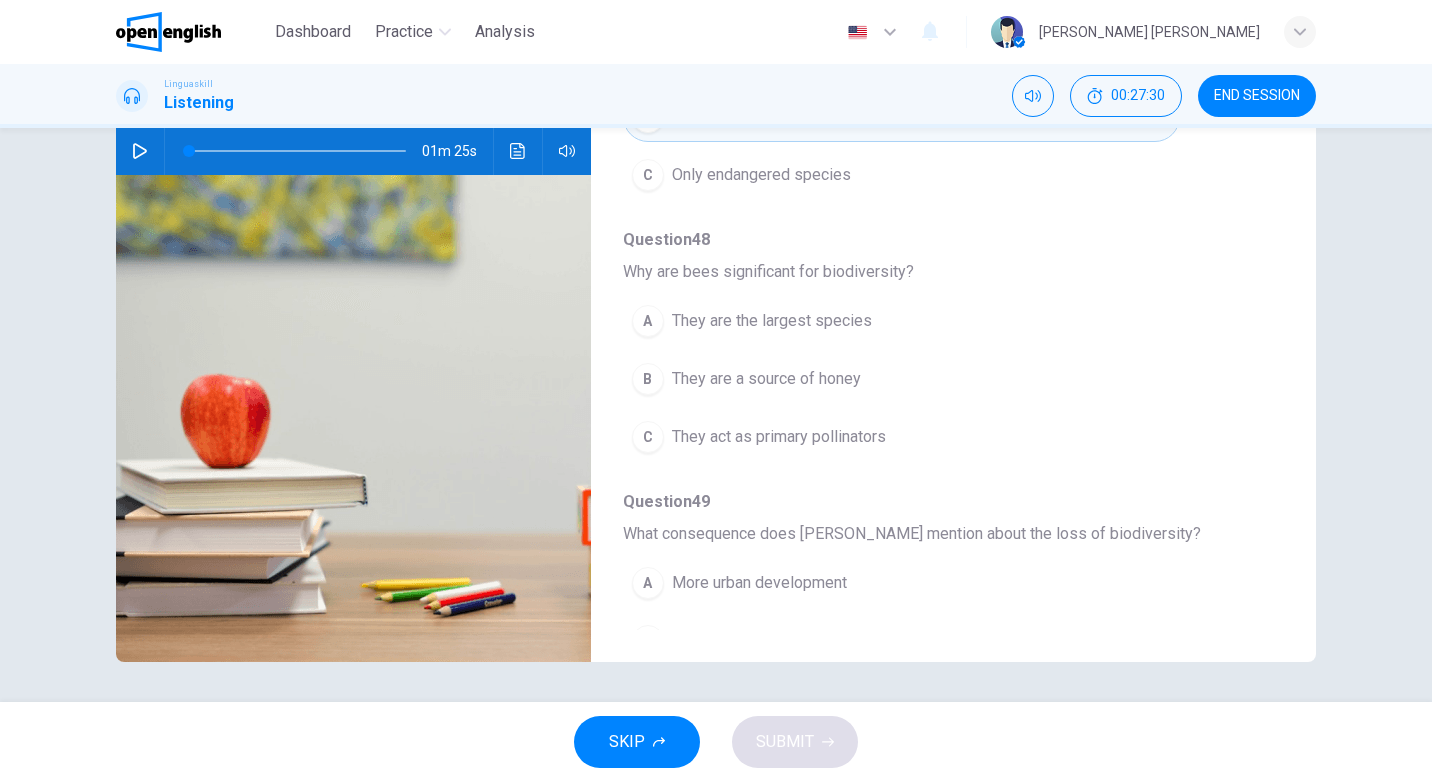 scroll, scrollTop: 206, scrollLeft: 0, axis: vertical 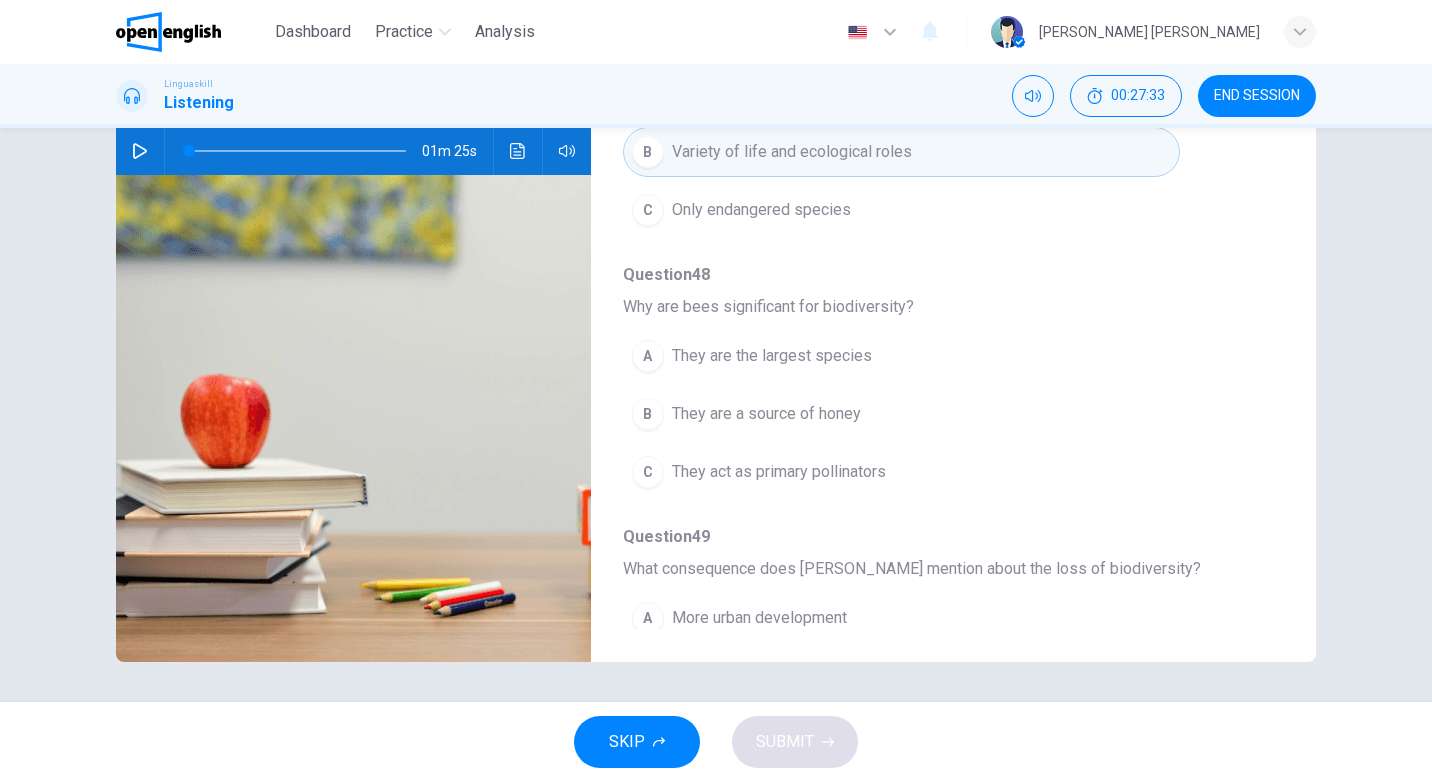 click 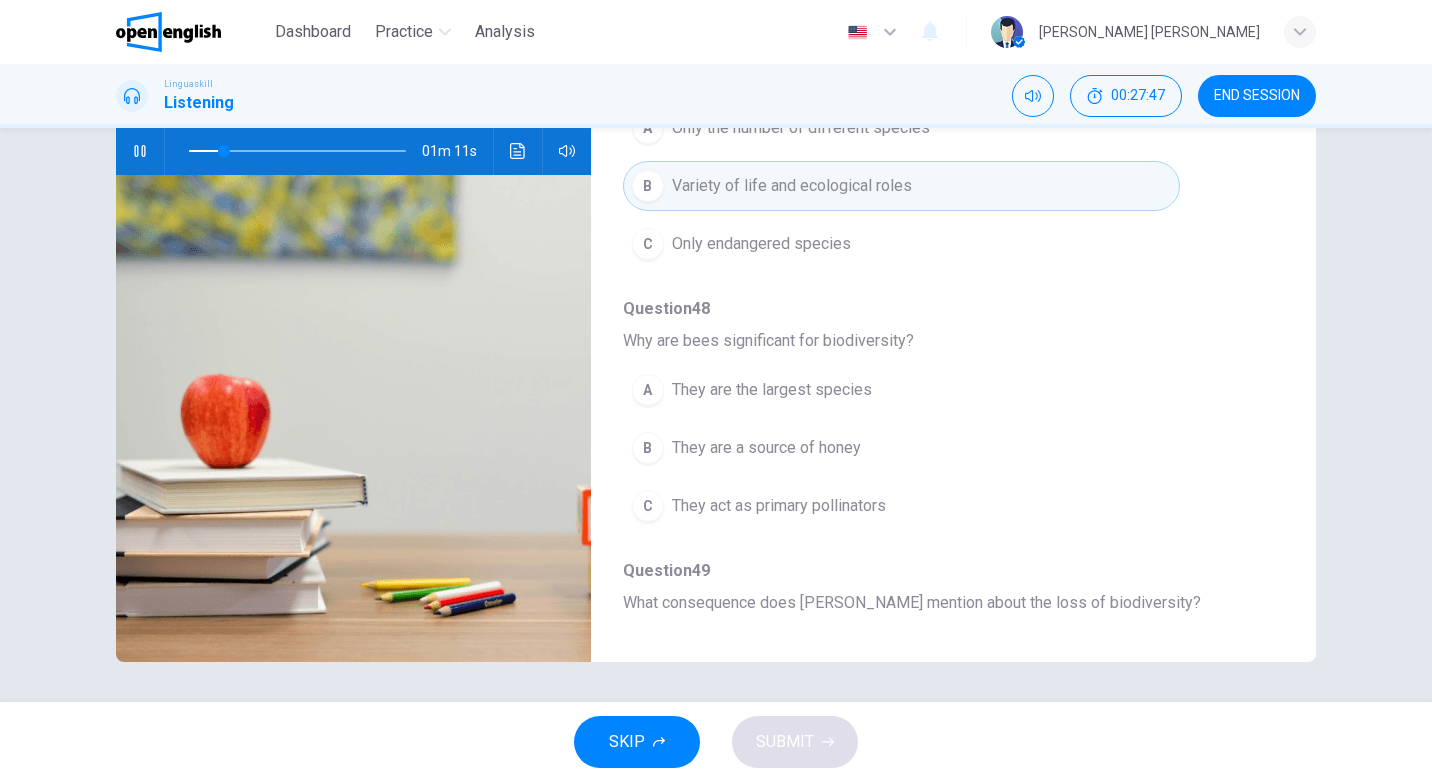 scroll, scrollTop: 206, scrollLeft: 0, axis: vertical 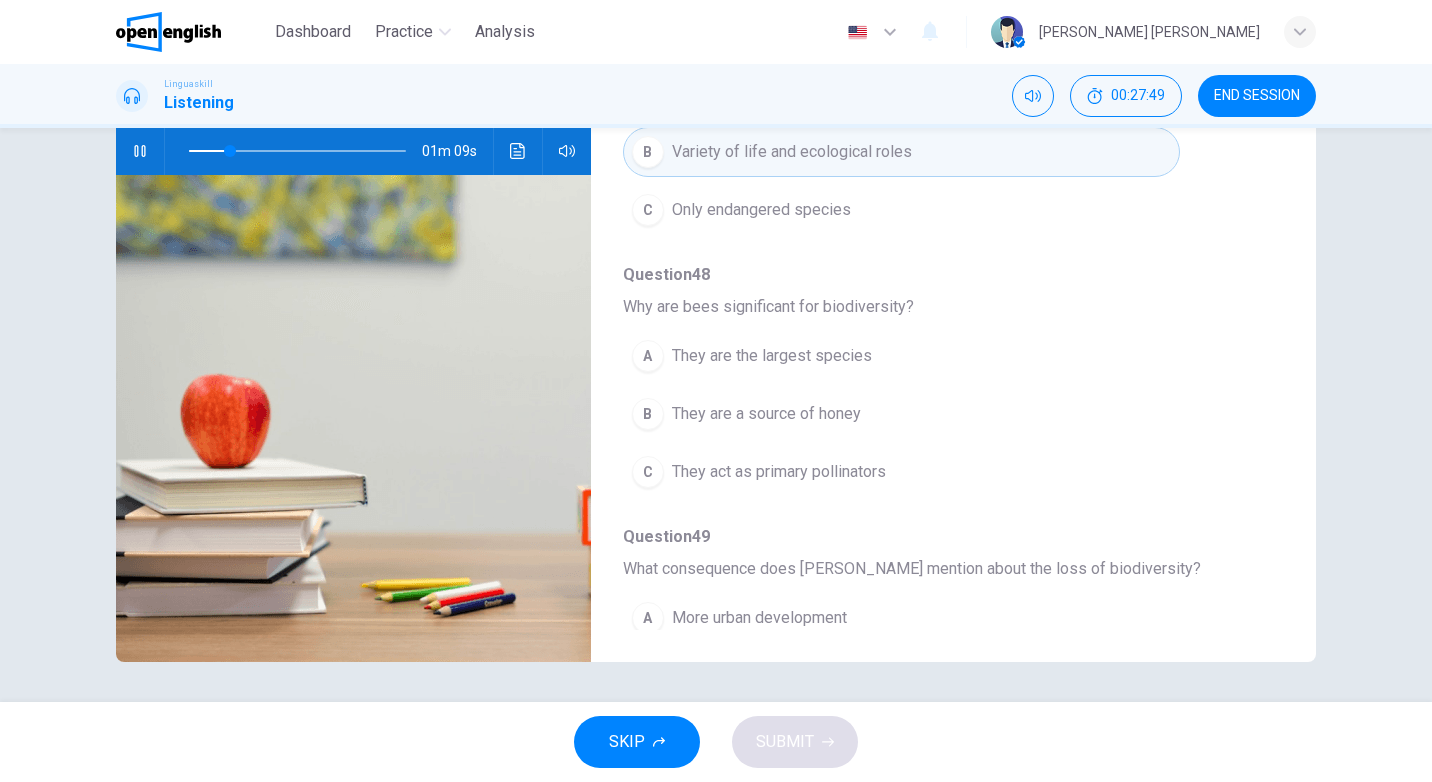 click on "They are the largest species" at bounding box center (772, 356) 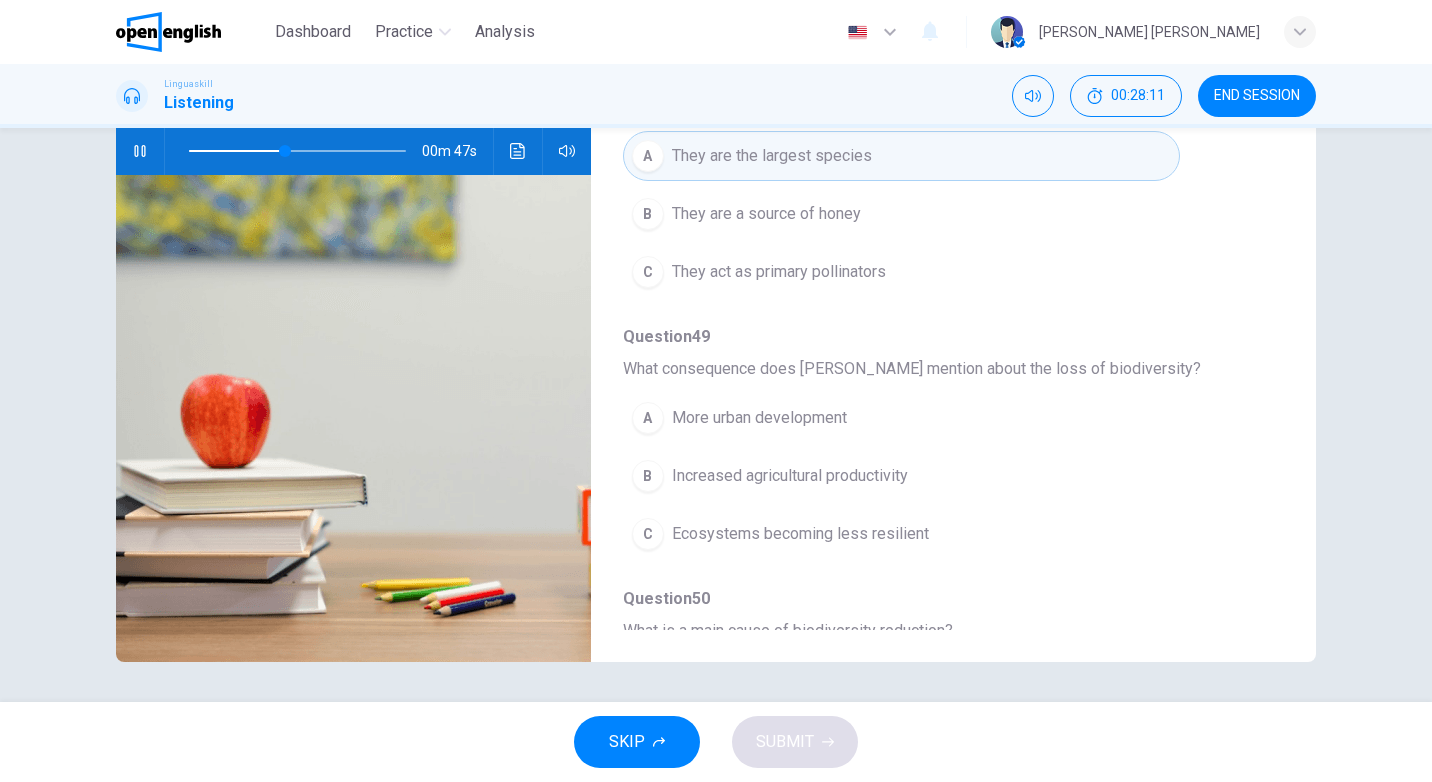scroll, scrollTop: 506, scrollLeft: 0, axis: vertical 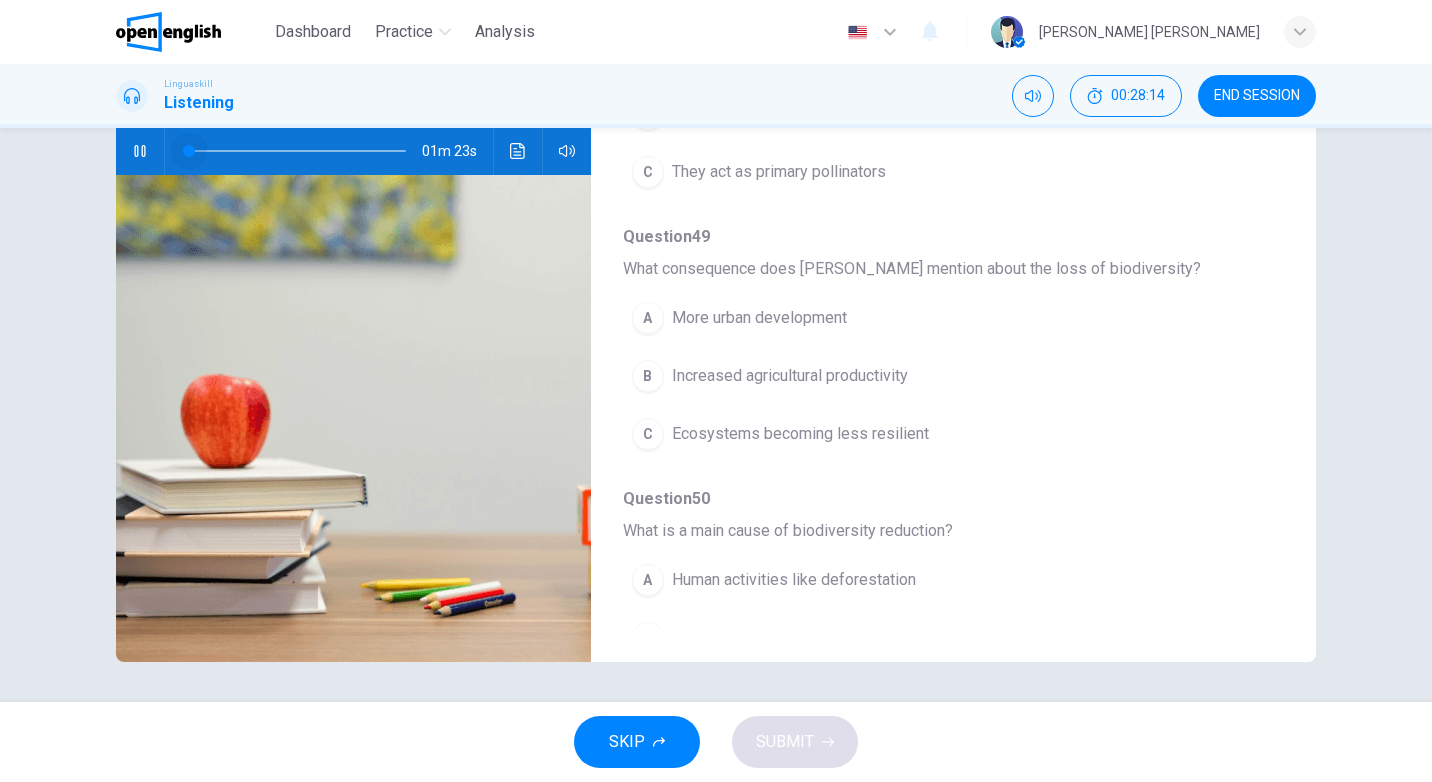 drag, startPoint x: 285, startPoint y: 148, endPoint x: 172, endPoint y: 148, distance: 113 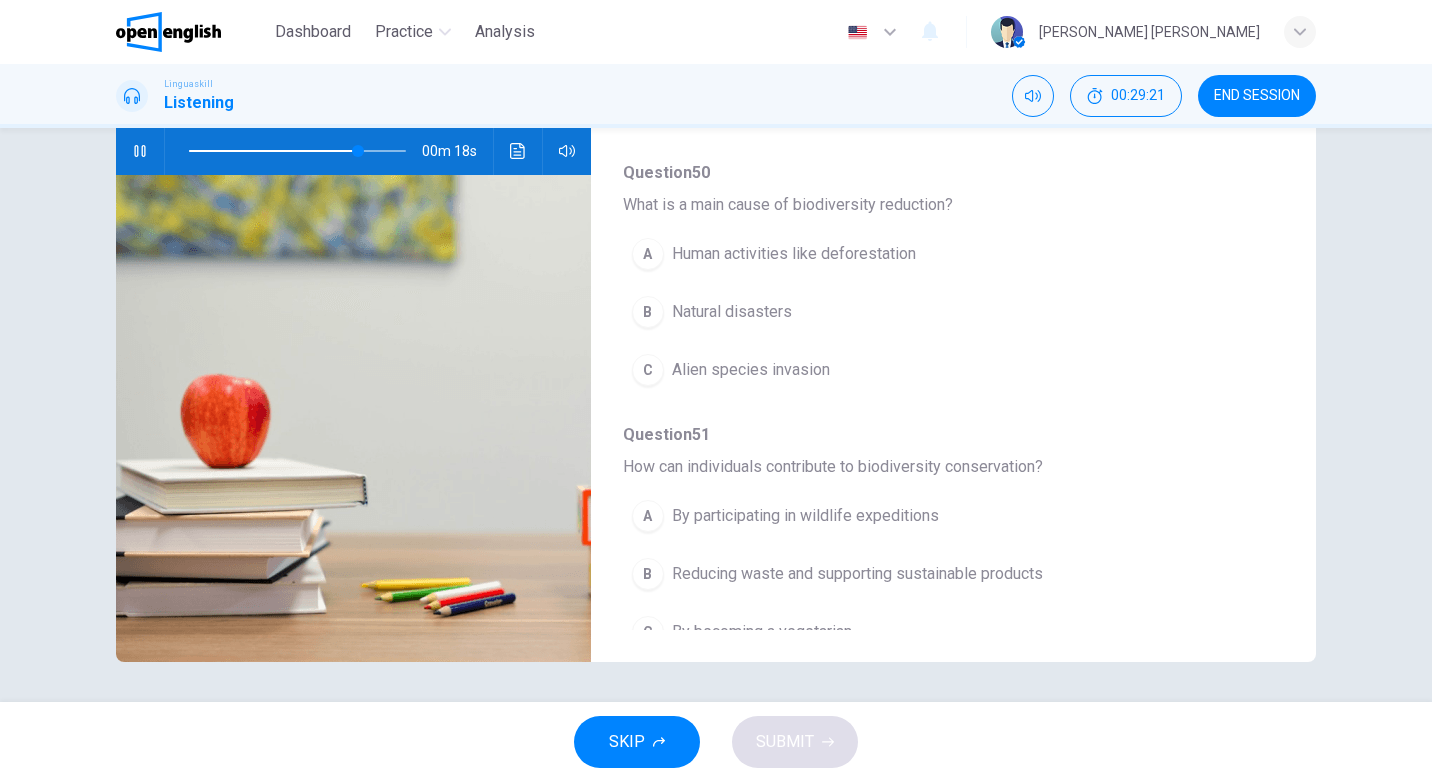 scroll, scrollTop: 863, scrollLeft: 0, axis: vertical 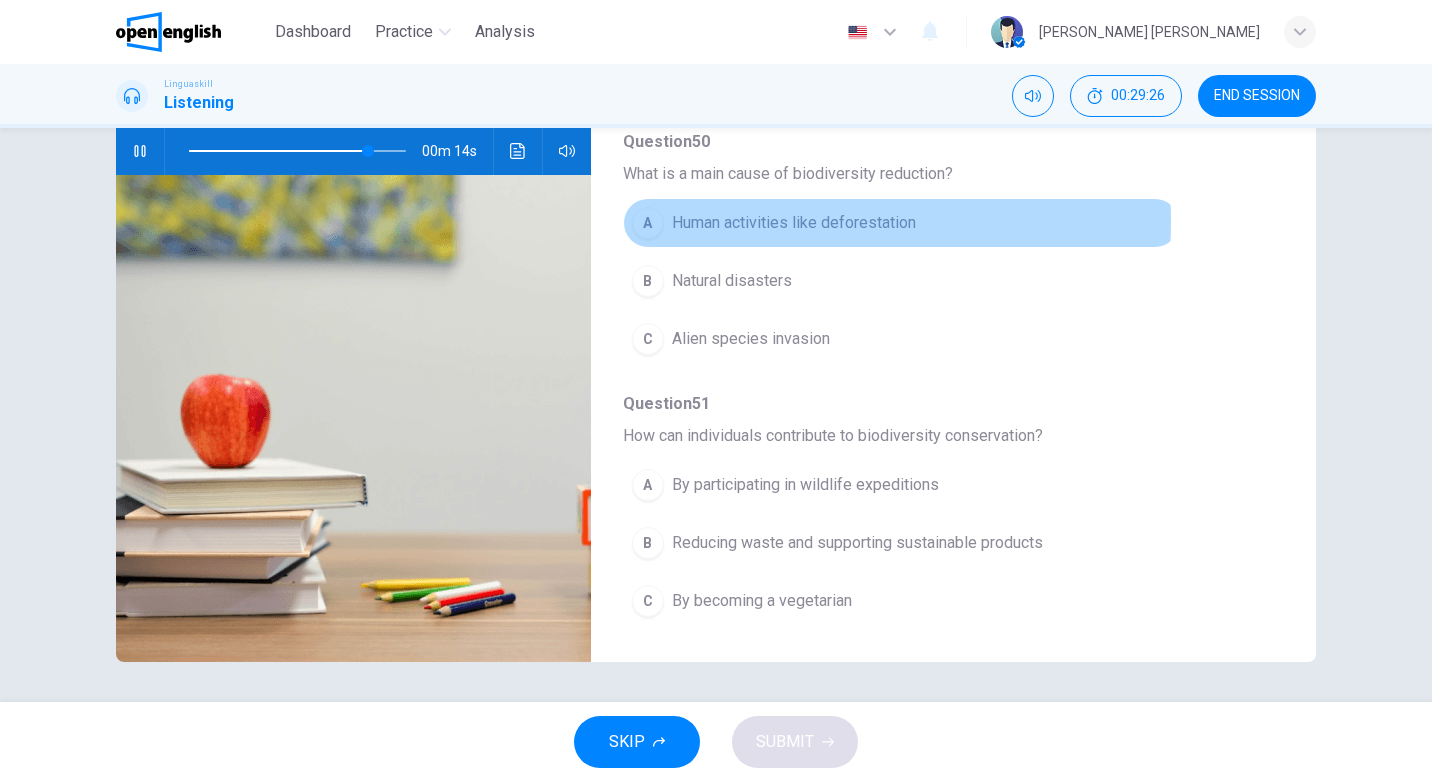click on "Human activities like deforestation" at bounding box center [794, 223] 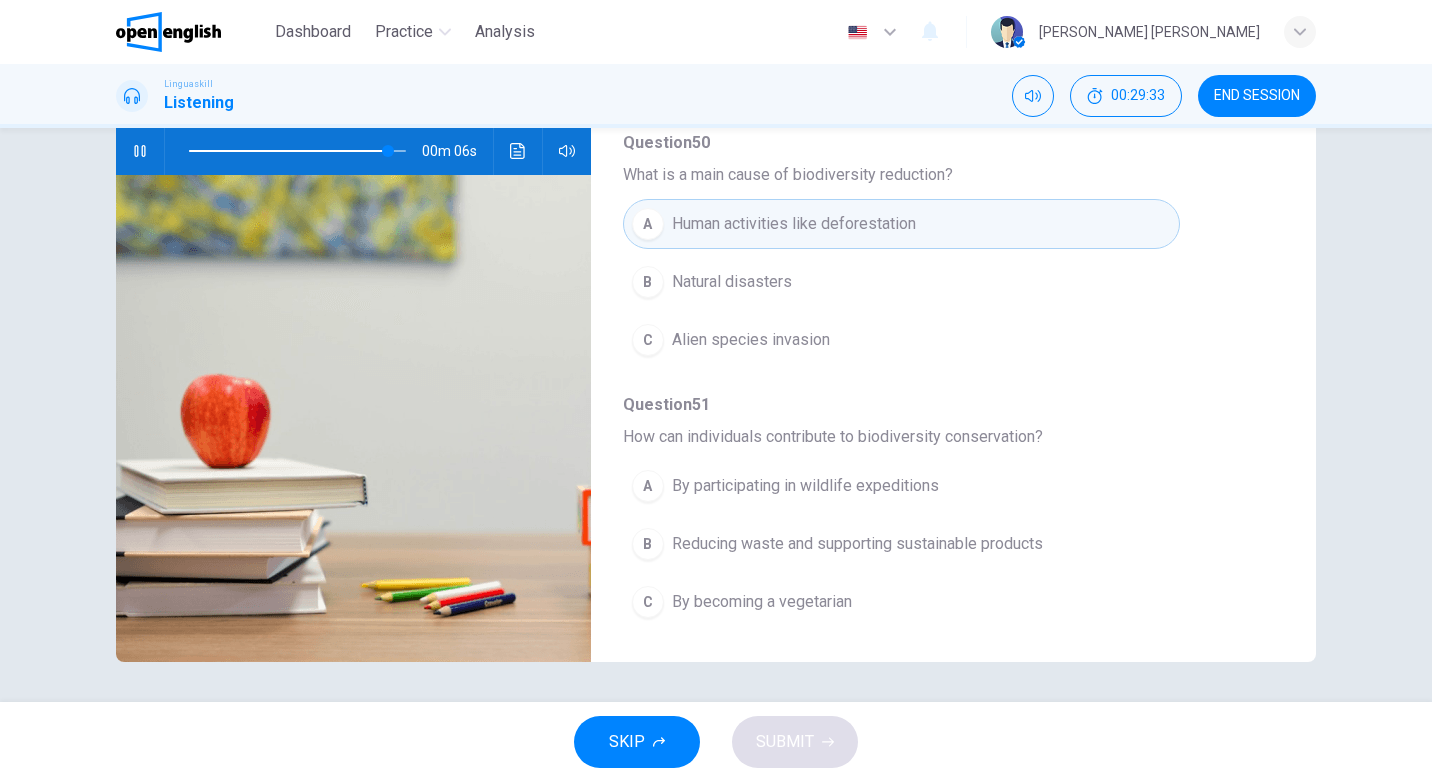scroll, scrollTop: 863, scrollLeft: 0, axis: vertical 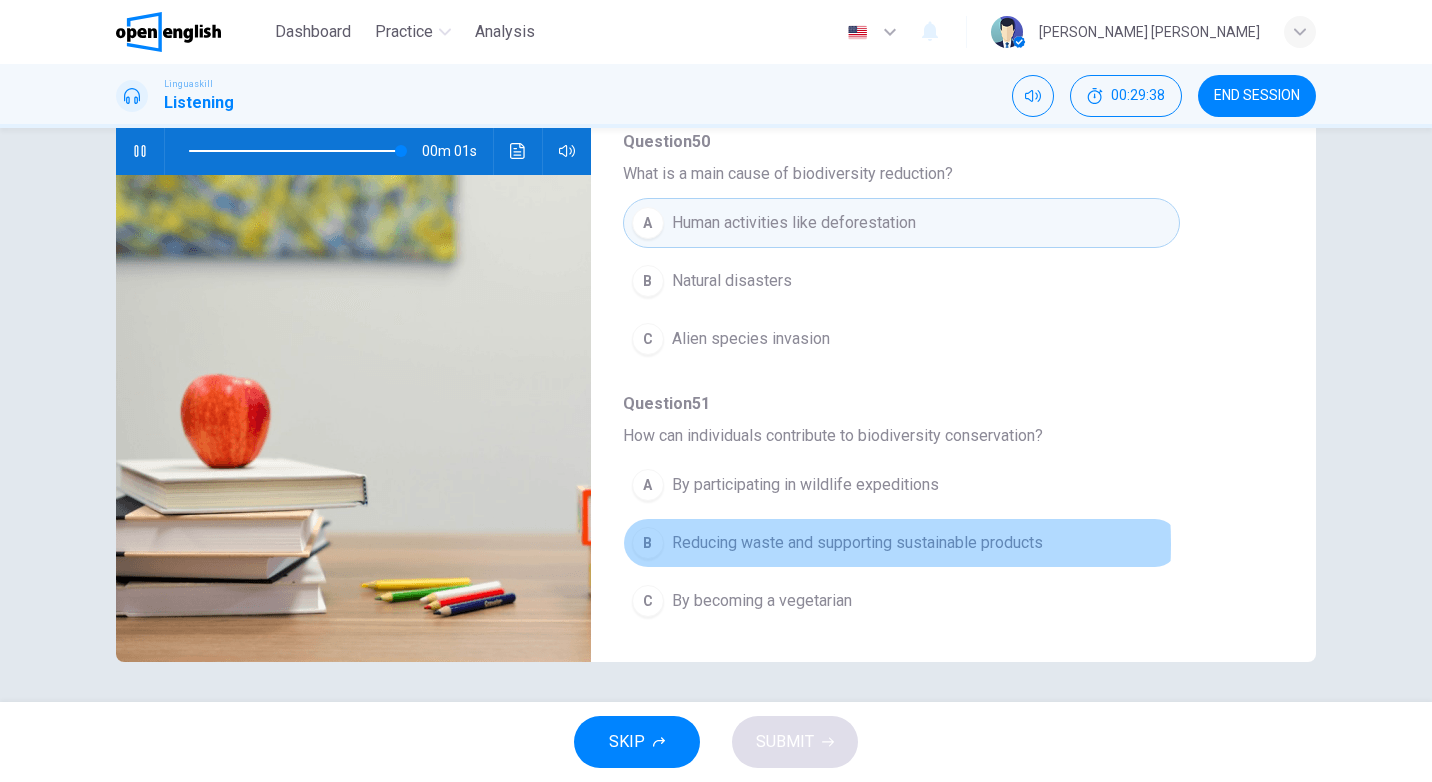click on "Reducing waste and supporting sustainable products" at bounding box center (857, 543) 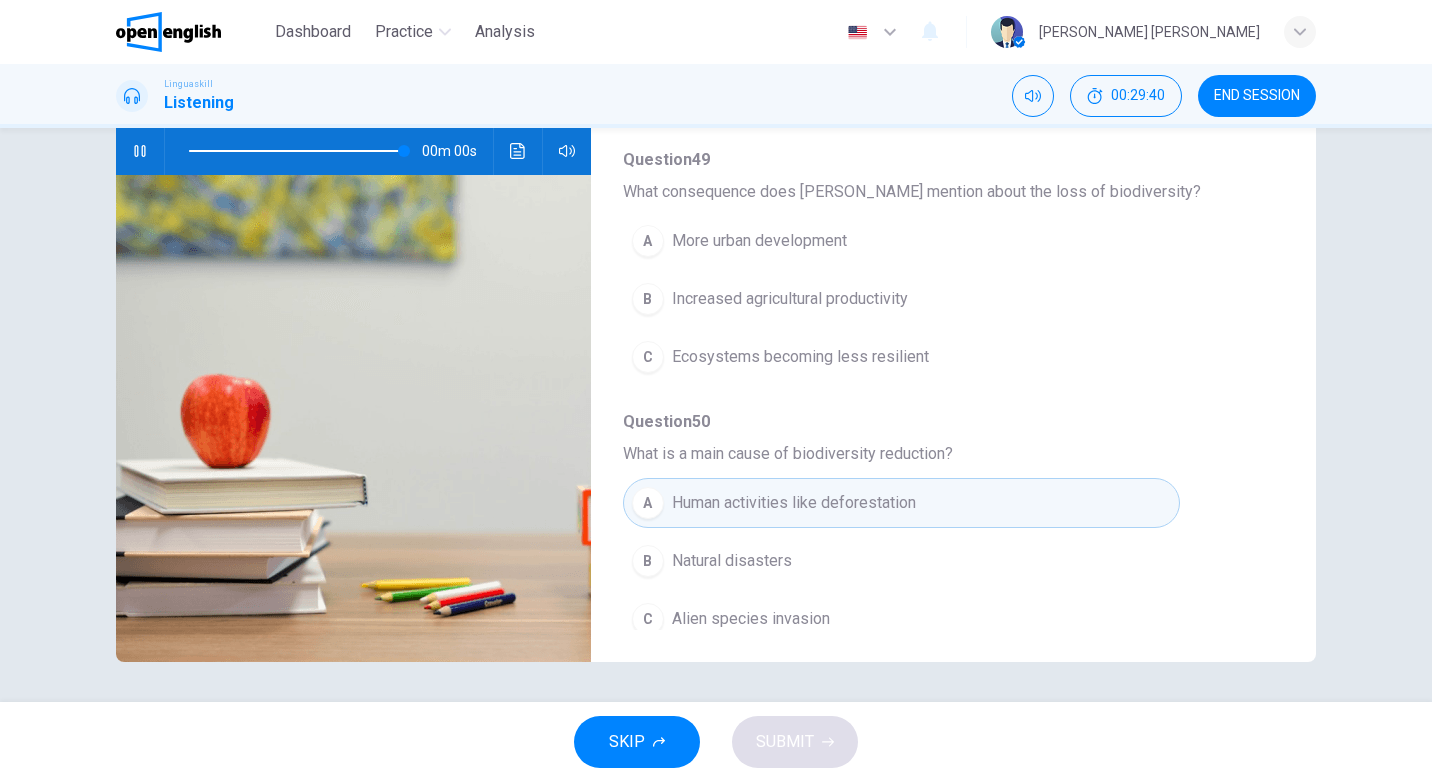 type on "*" 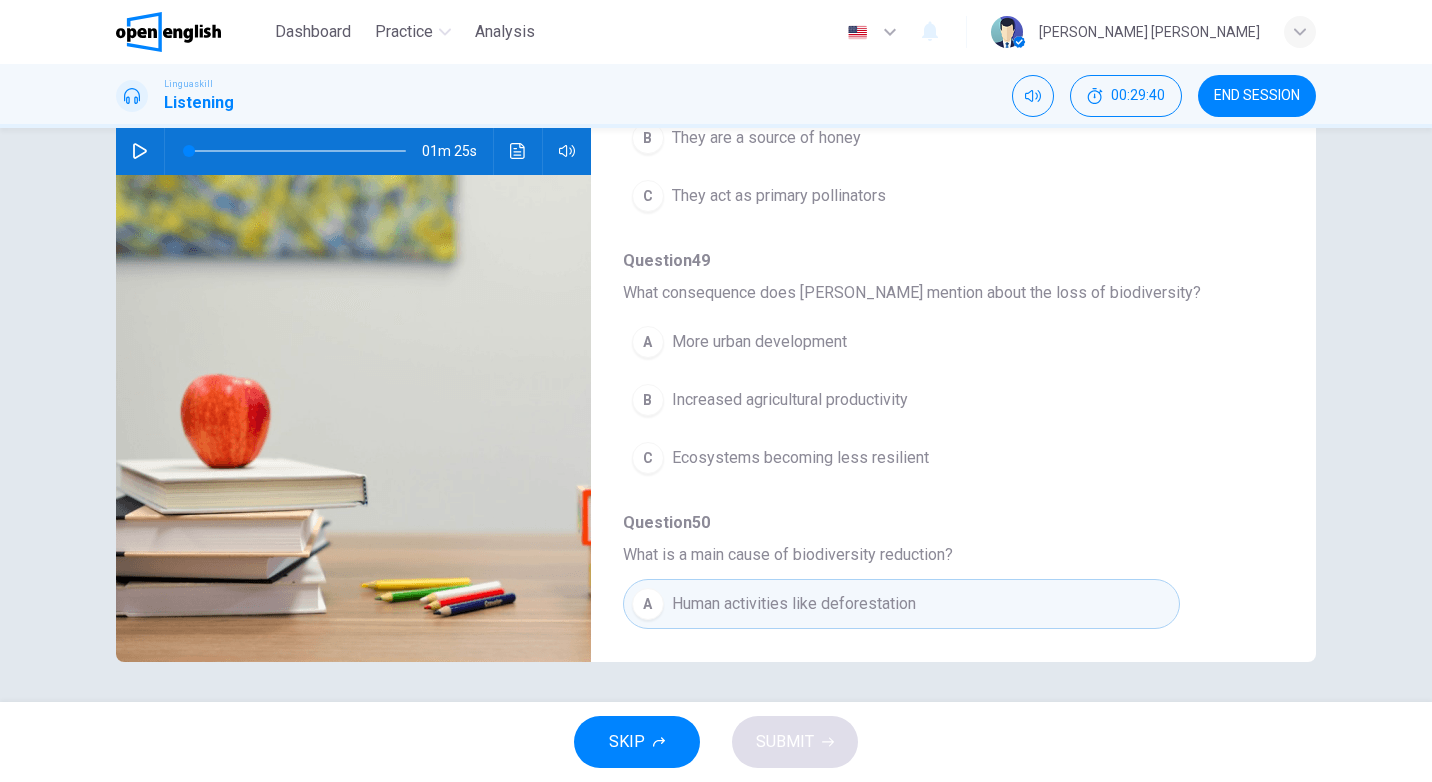 scroll, scrollTop: 463, scrollLeft: 0, axis: vertical 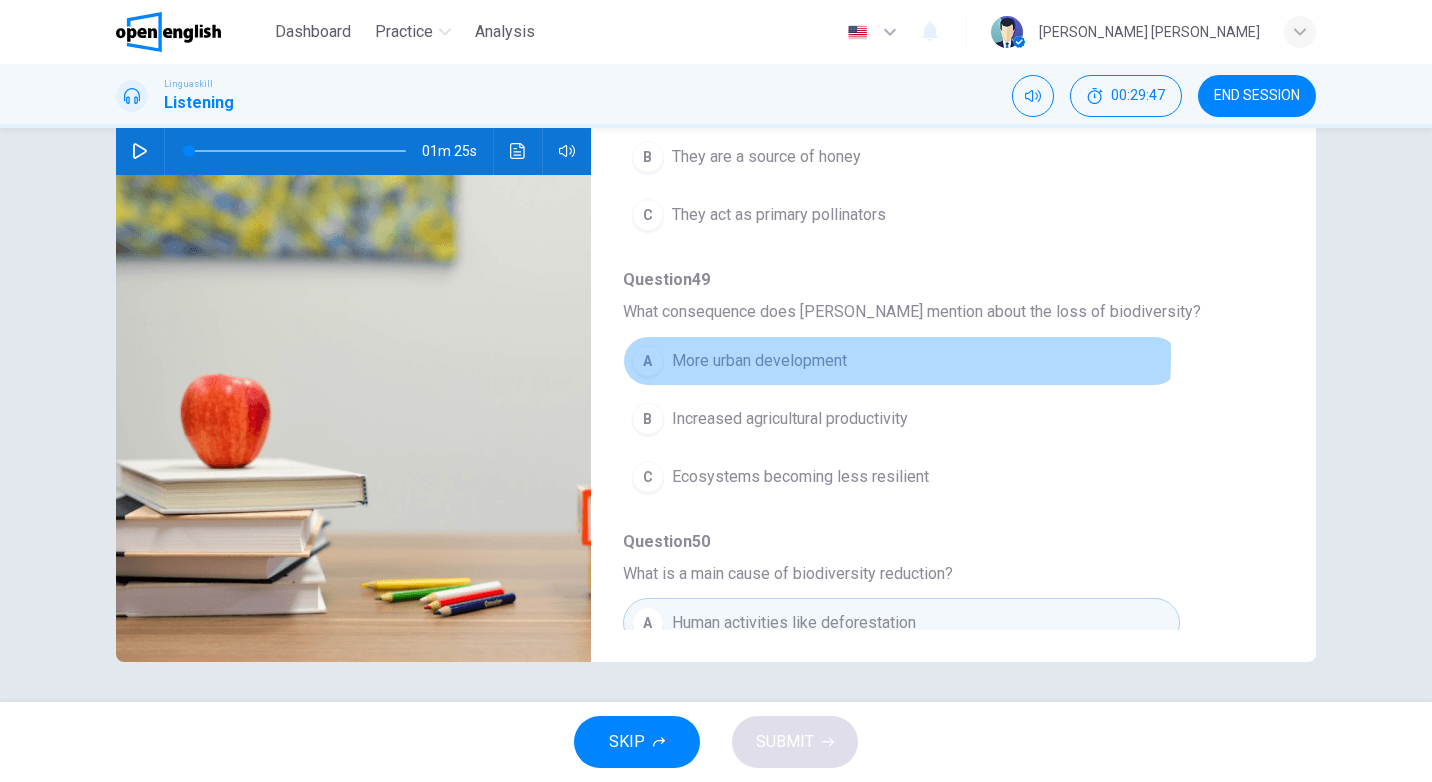click on "More urban development" at bounding box center (759, 361) 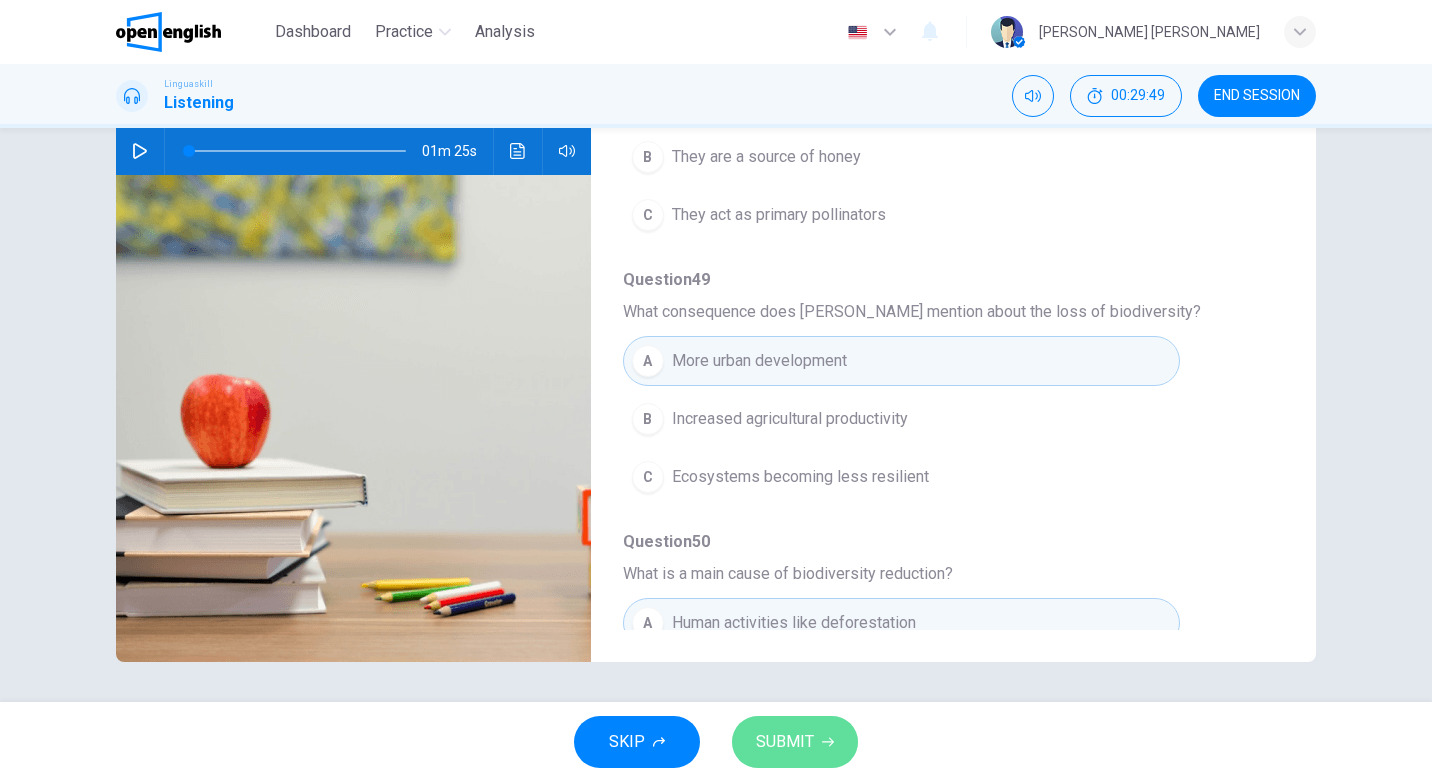 click on "SUBMIT" at bounding box center [785, 742] 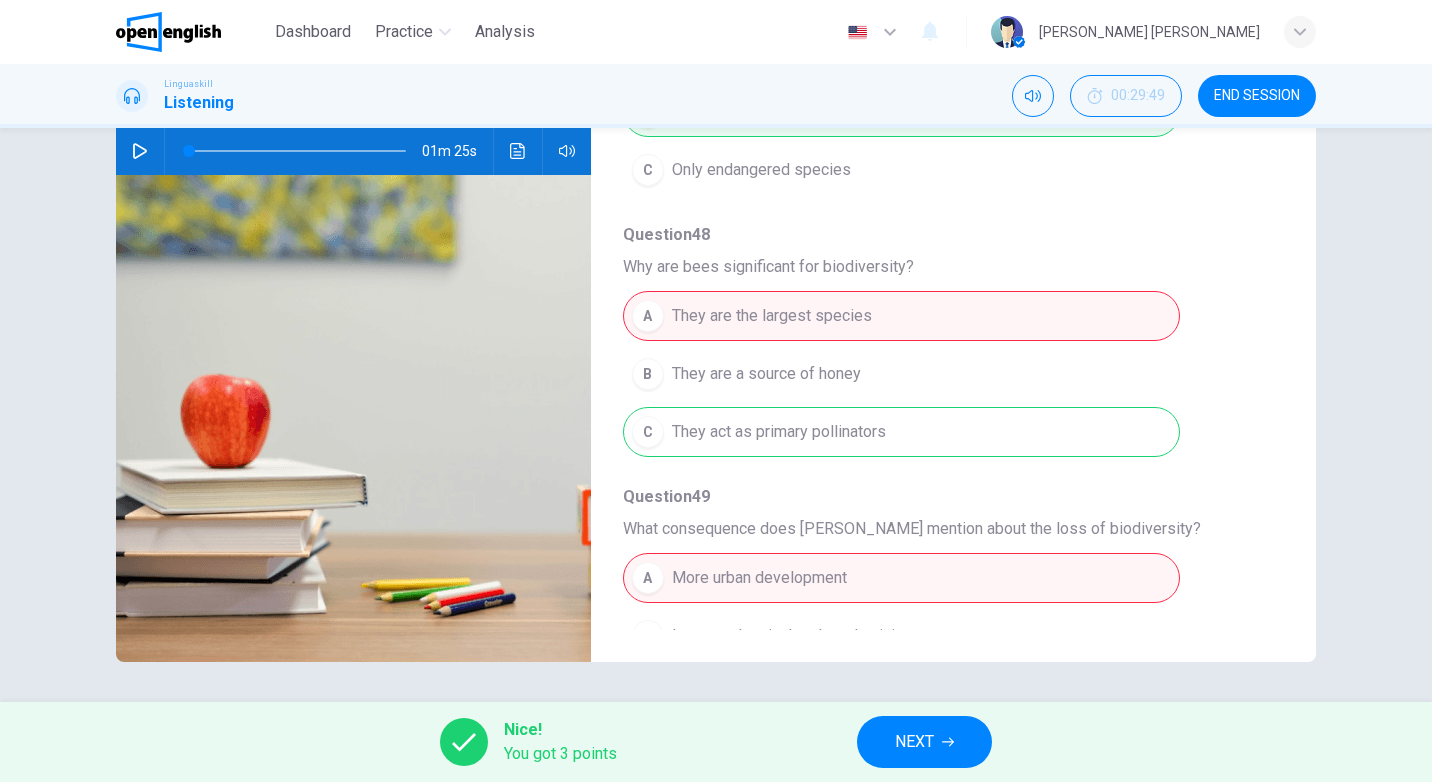 scroll, scrollTop: 200, scrollLeft: 0, axis: vertical 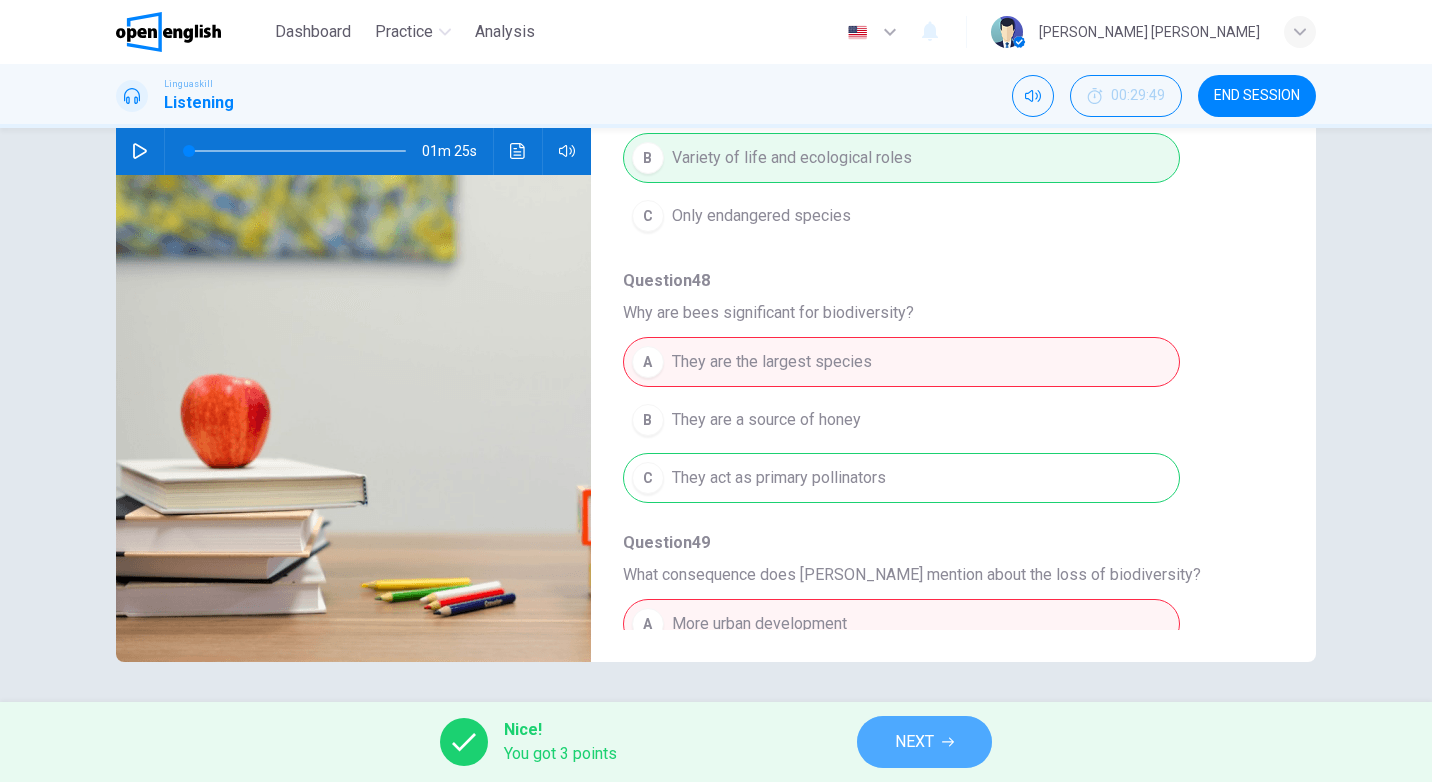 click on "NEXT" at bounding box center [914, 742] 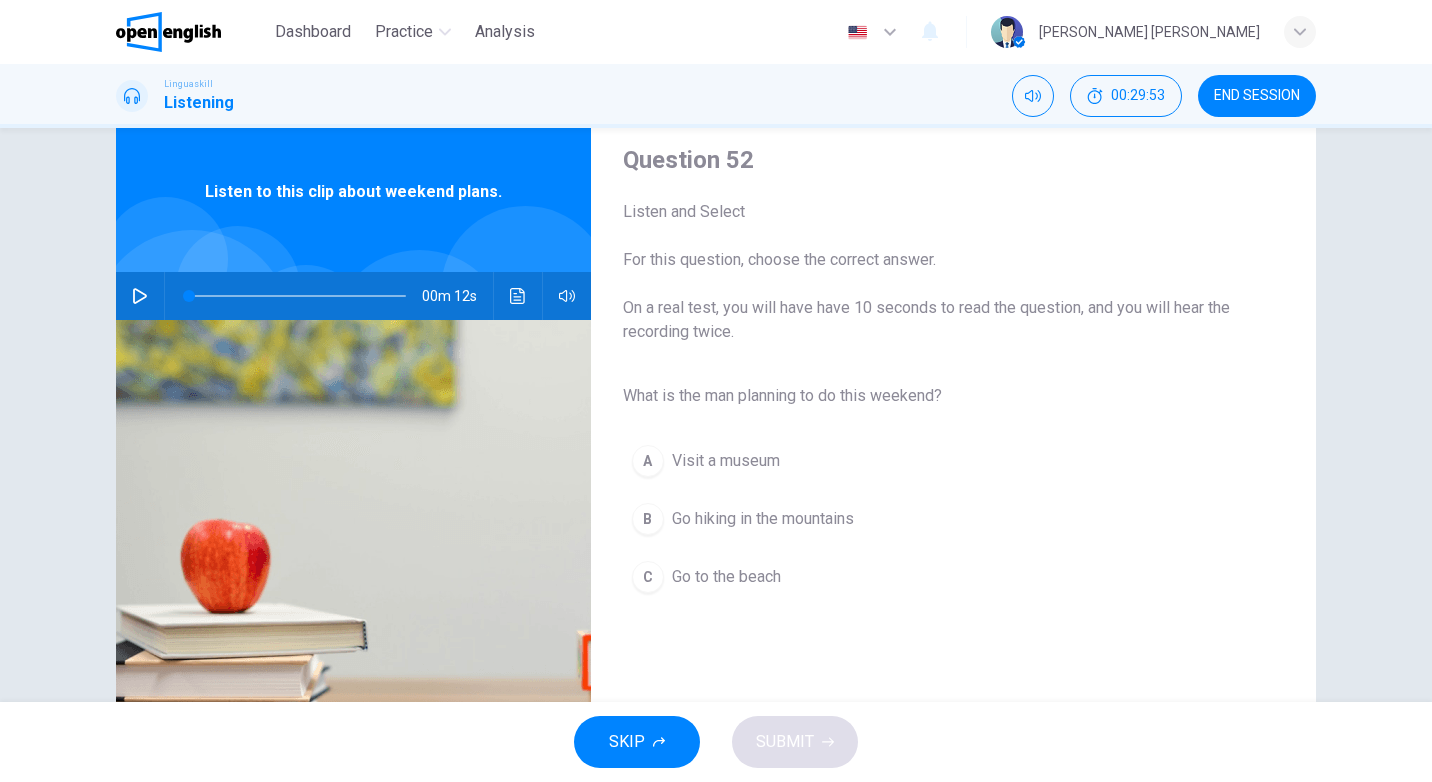 scroll, scrollTop: 1, scrollLeft: 0, axis: vertical 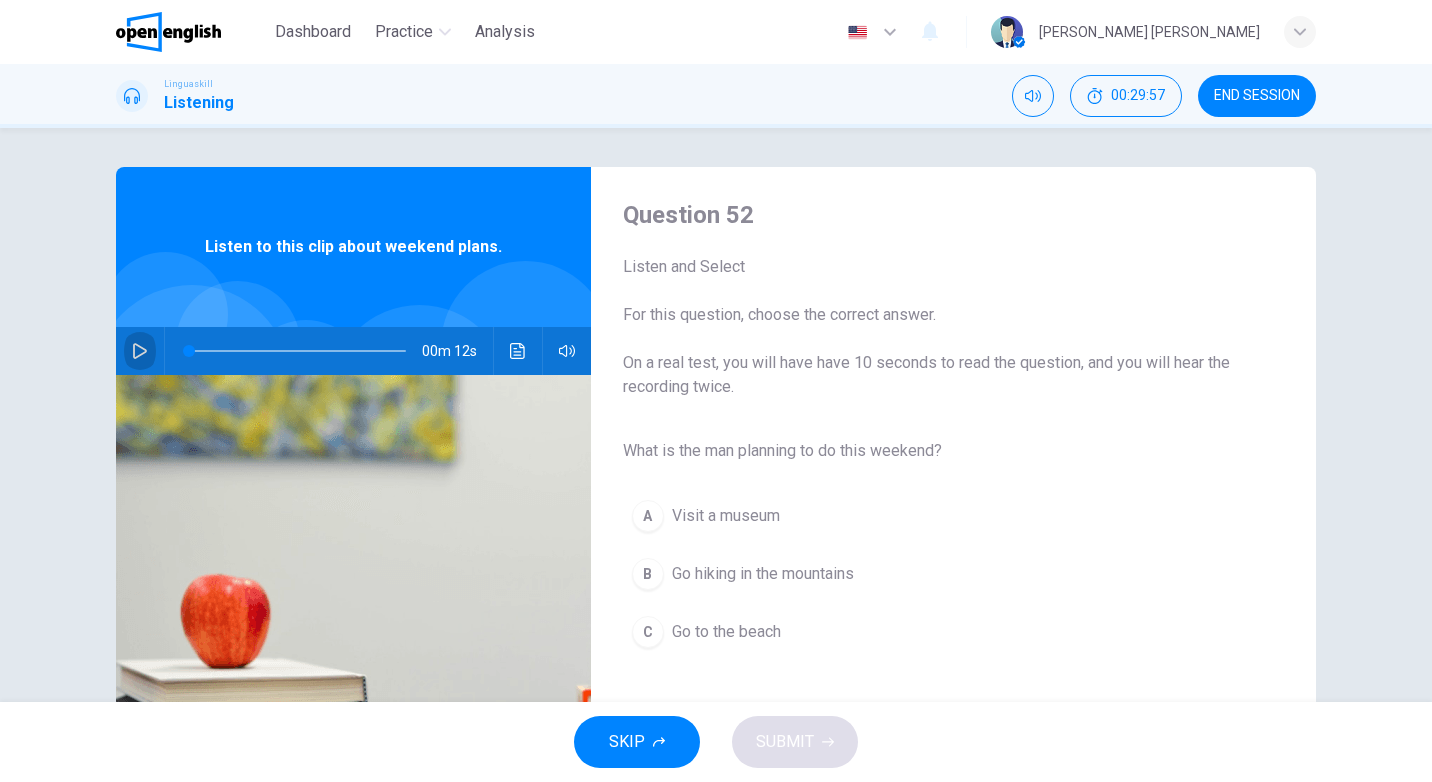 click 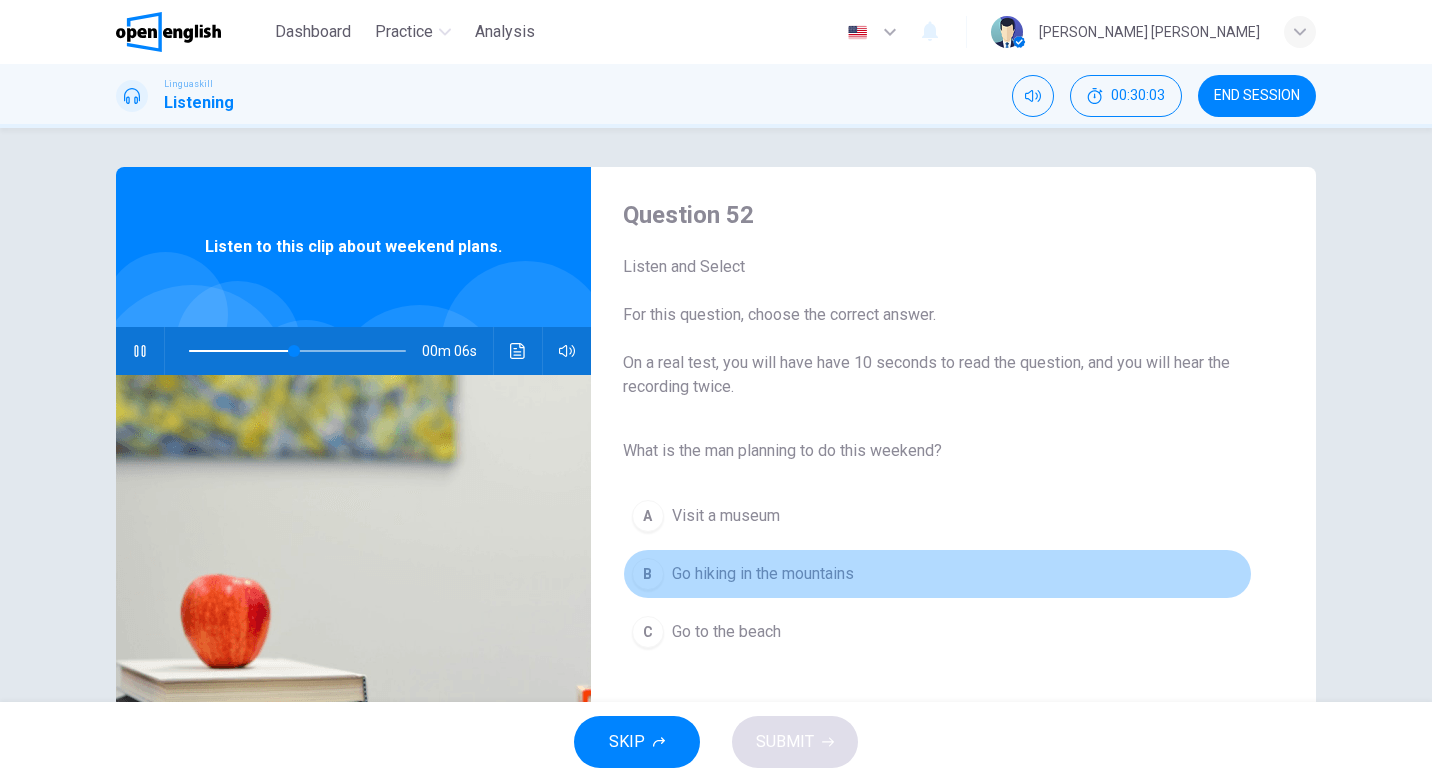 click on "Go hiking in the mountains" at bounding box center (763, 574) 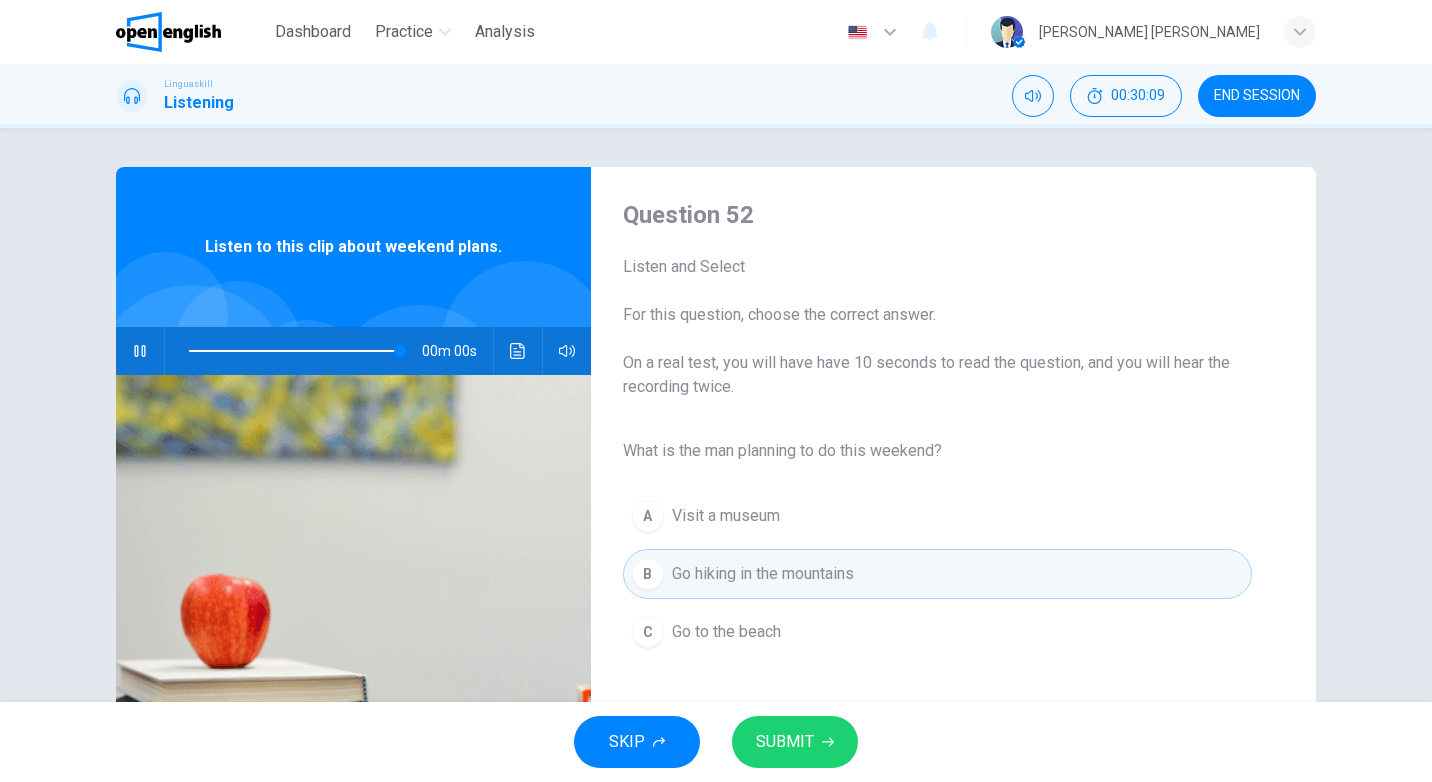 type on "*" 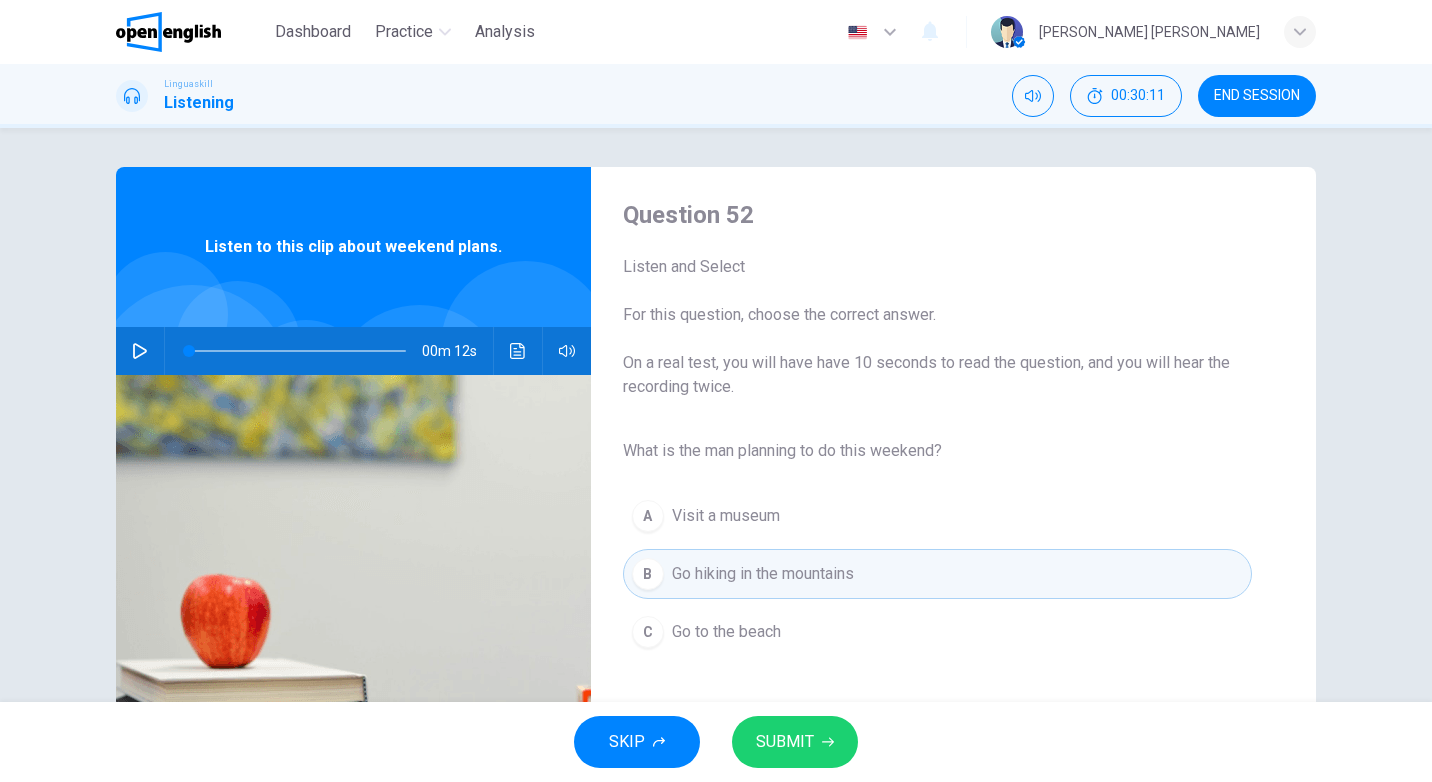 click on "SUBMIT" at bounding box center [795, 742] 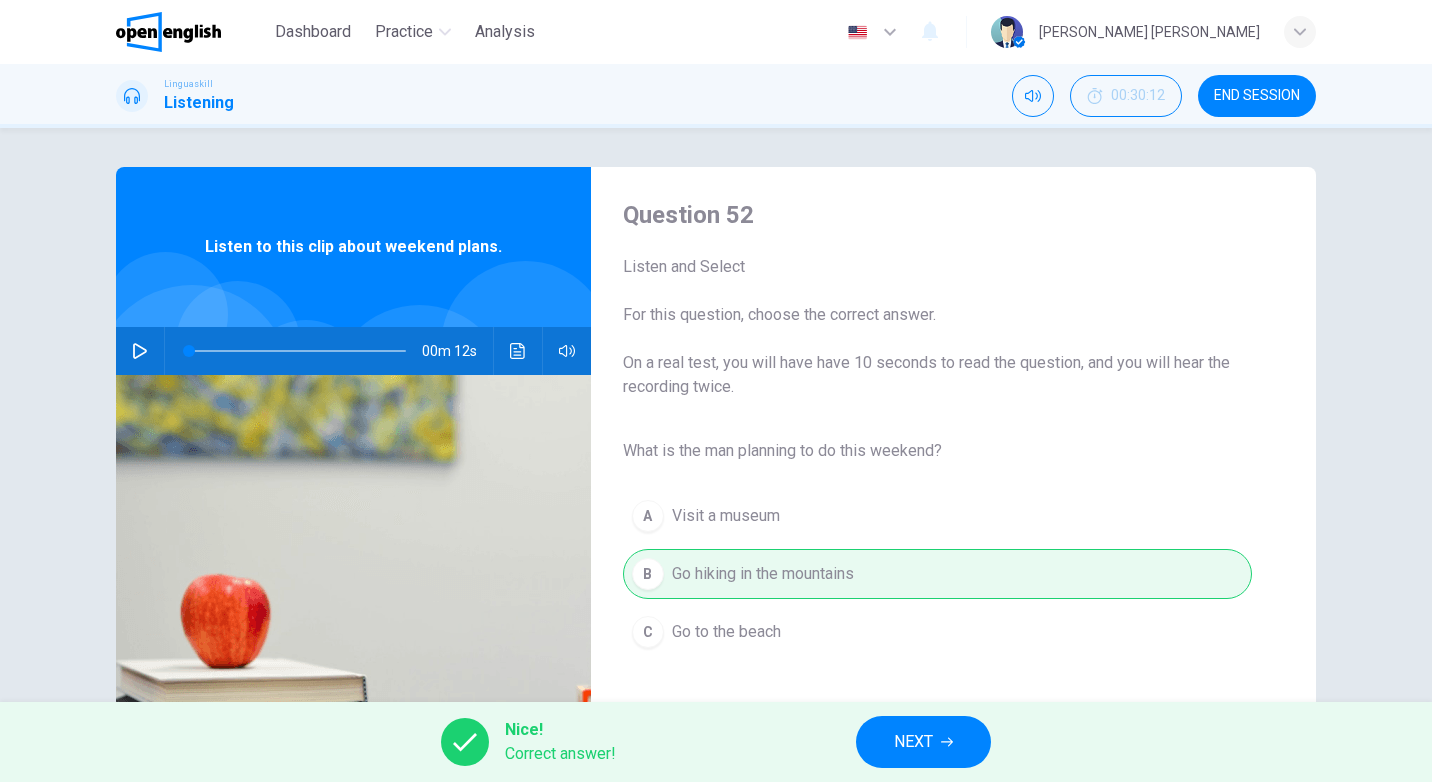 click on "NEXT" at bounding box center (923, 742) 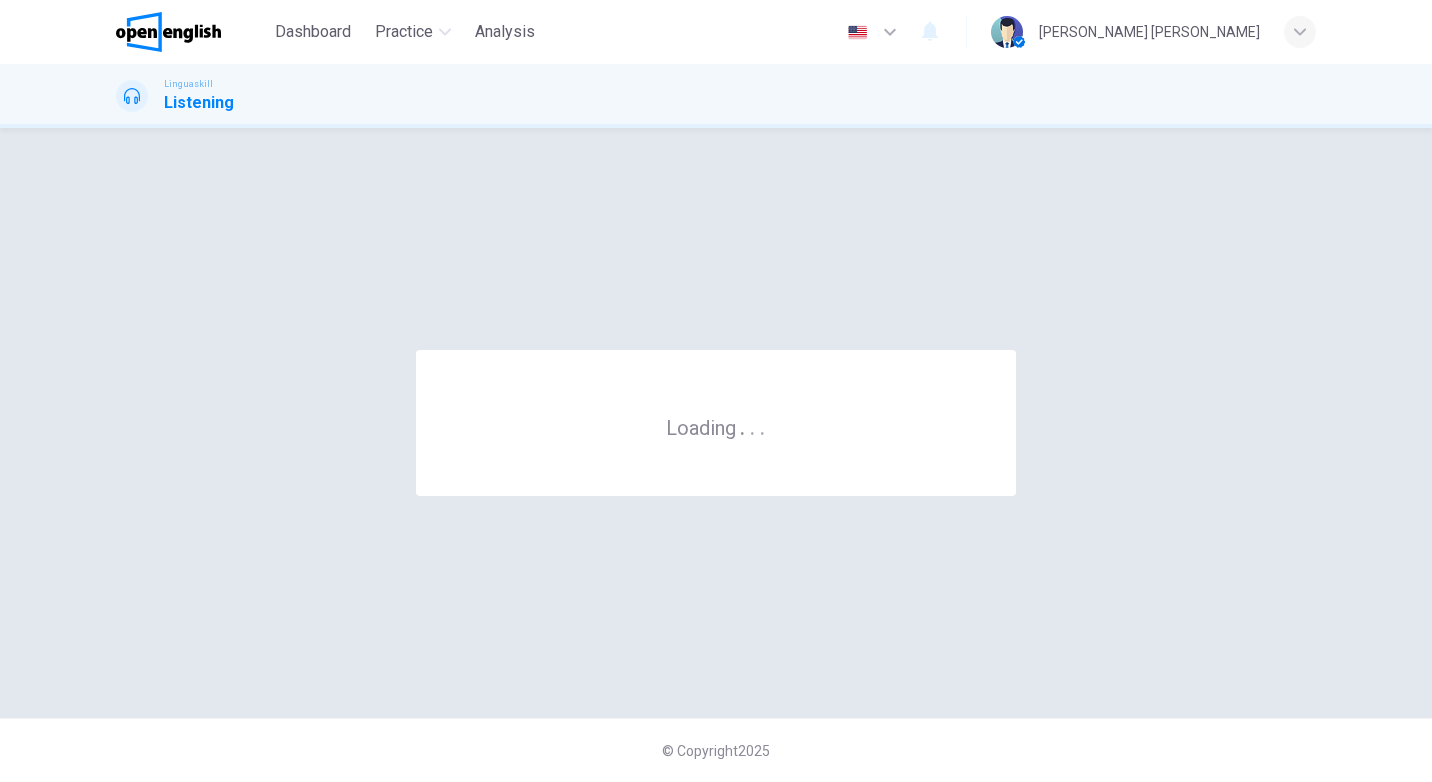 scroll, scrollTop: 0, scrollLeft: 0, axis: both 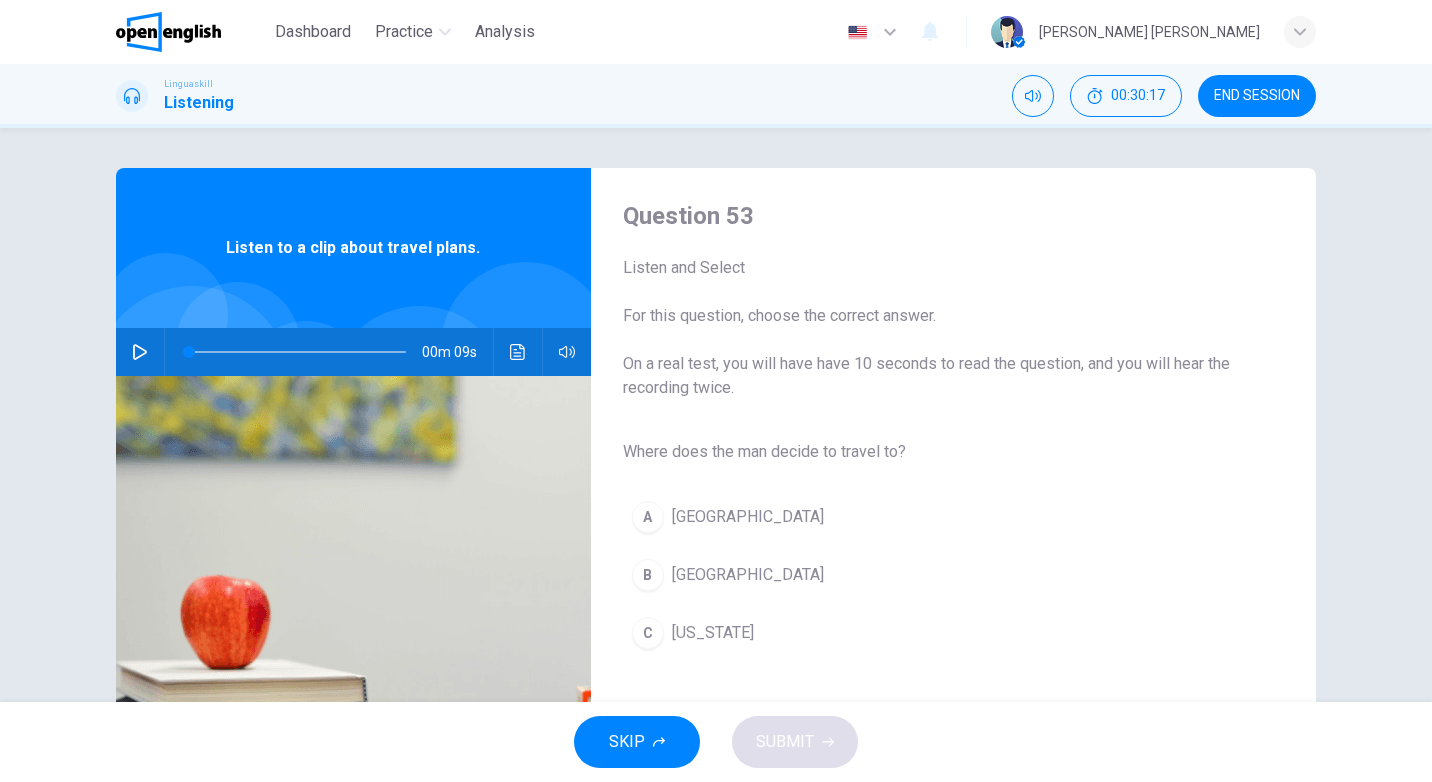 click 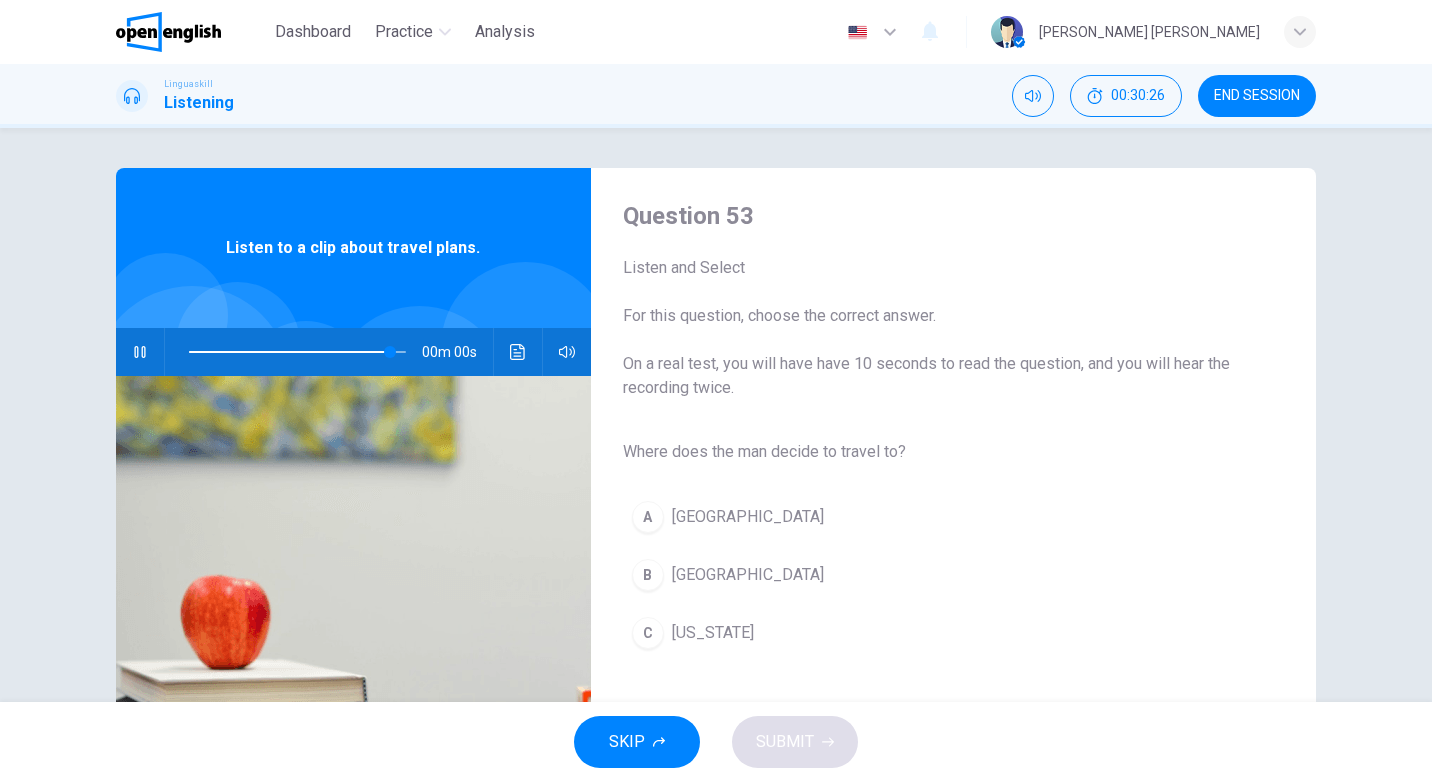 type on "*" 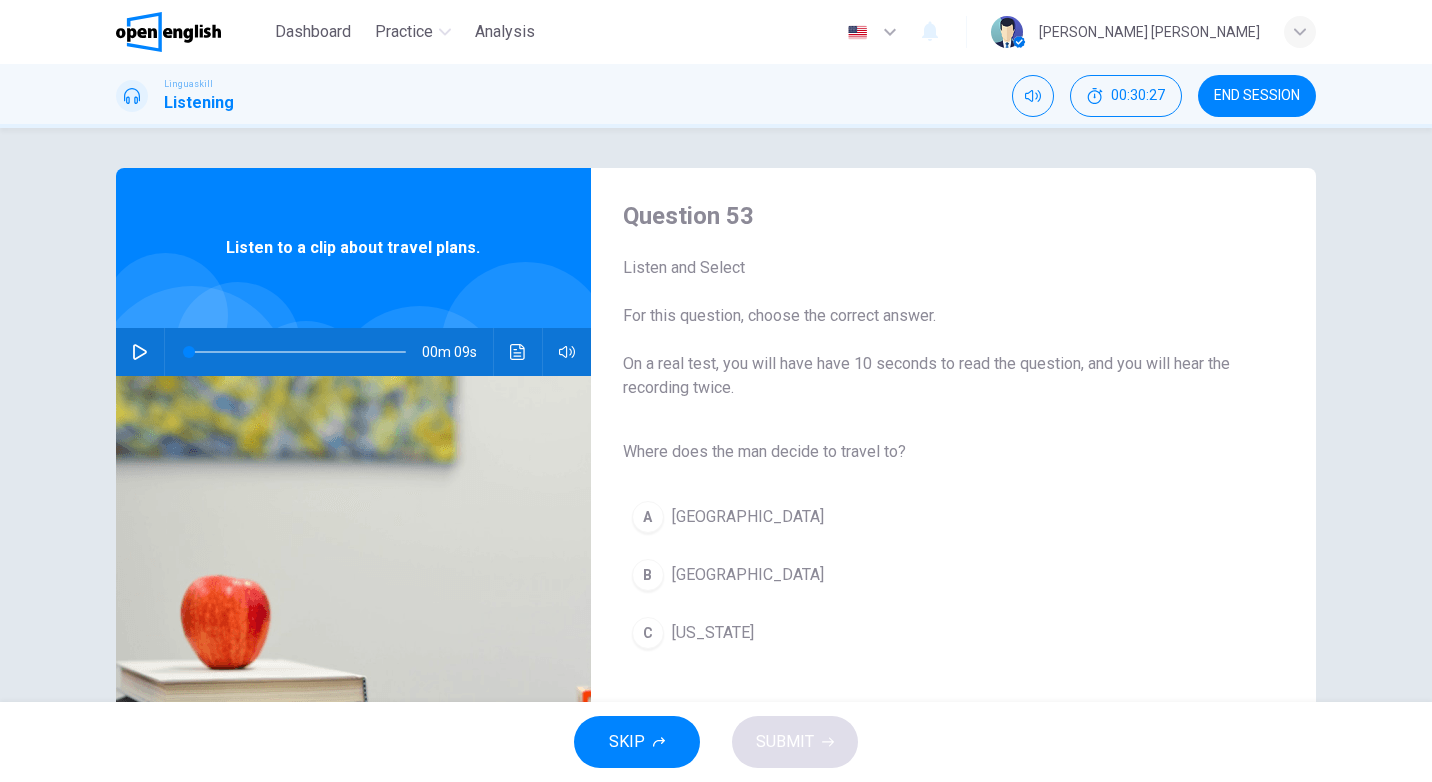 click on "[GEOGRAPHIC_DATA]" at bounding box center (748, 575) 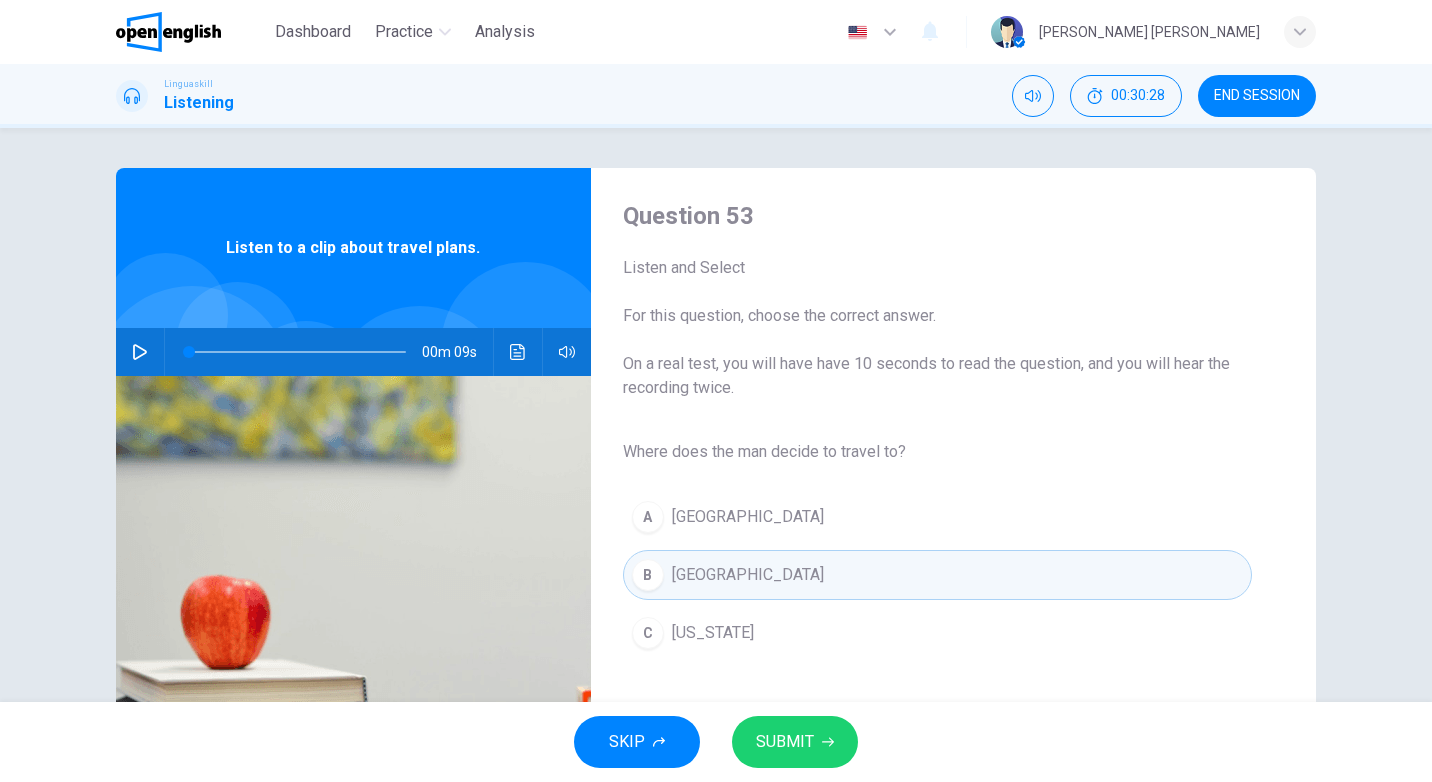 click on "SUBMIT" at bounding box center [785, 742] 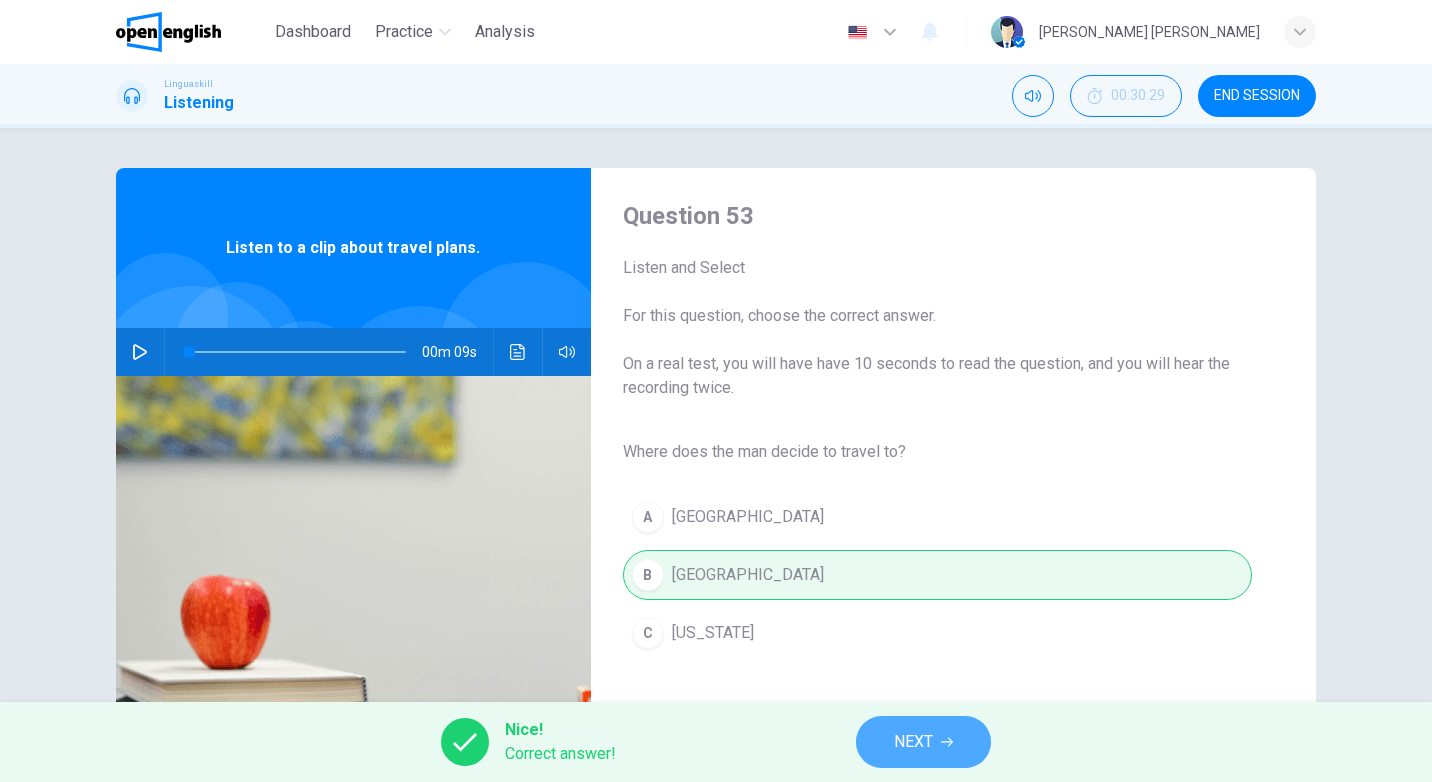 click on "NEXT" at bounding box center [913, 742] 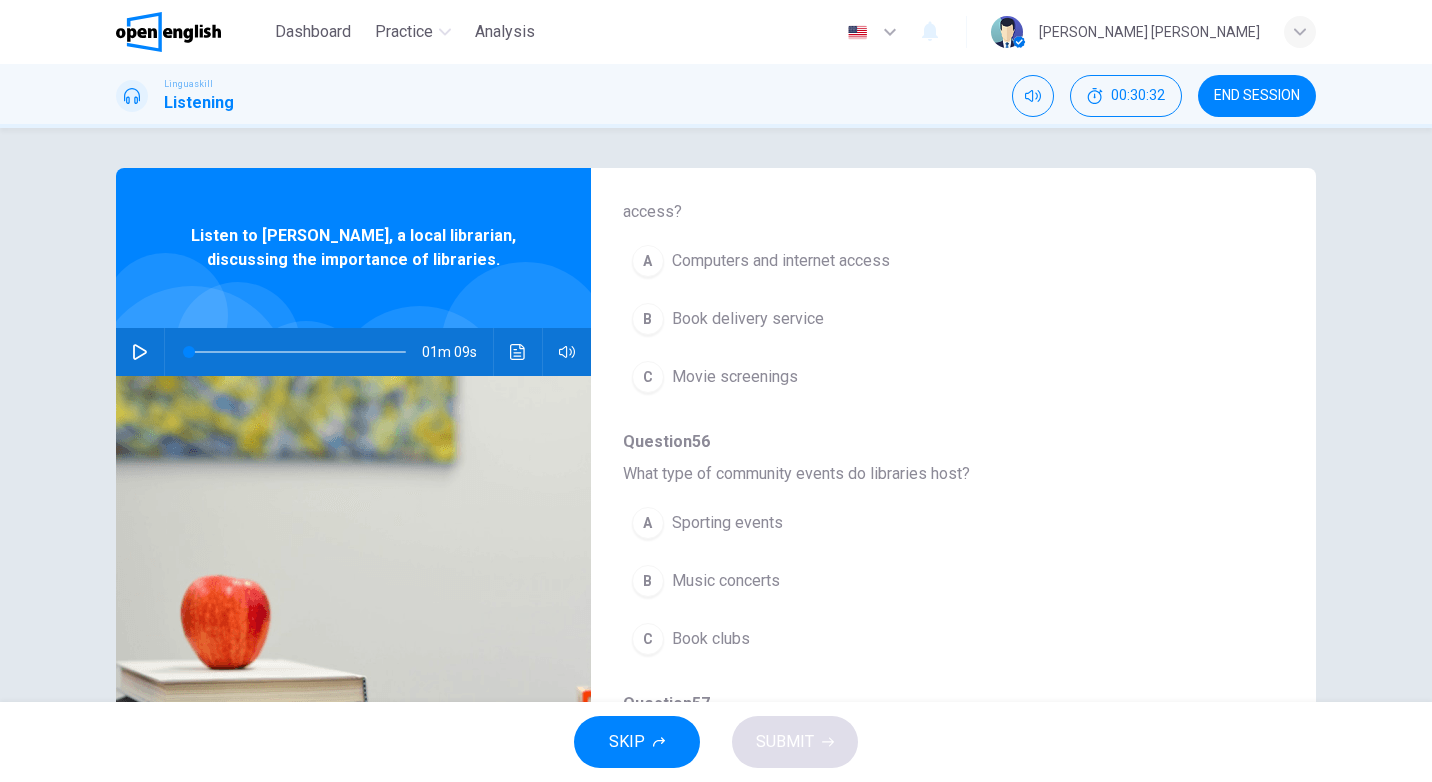 scroll, scrollTop: 863, scrollLeft: 0, axis: vertical 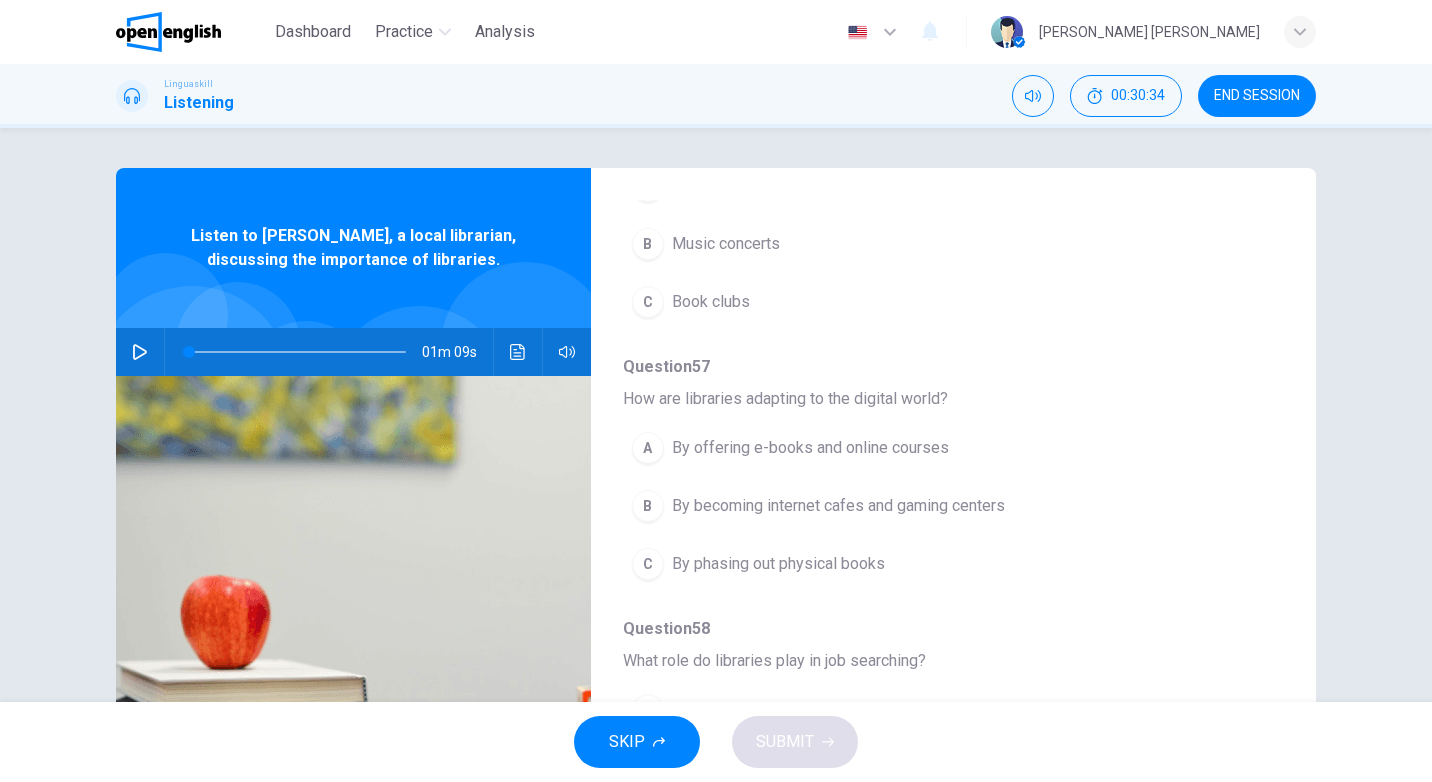 click on "END SESSION" at bounding box center (1257, 96) 